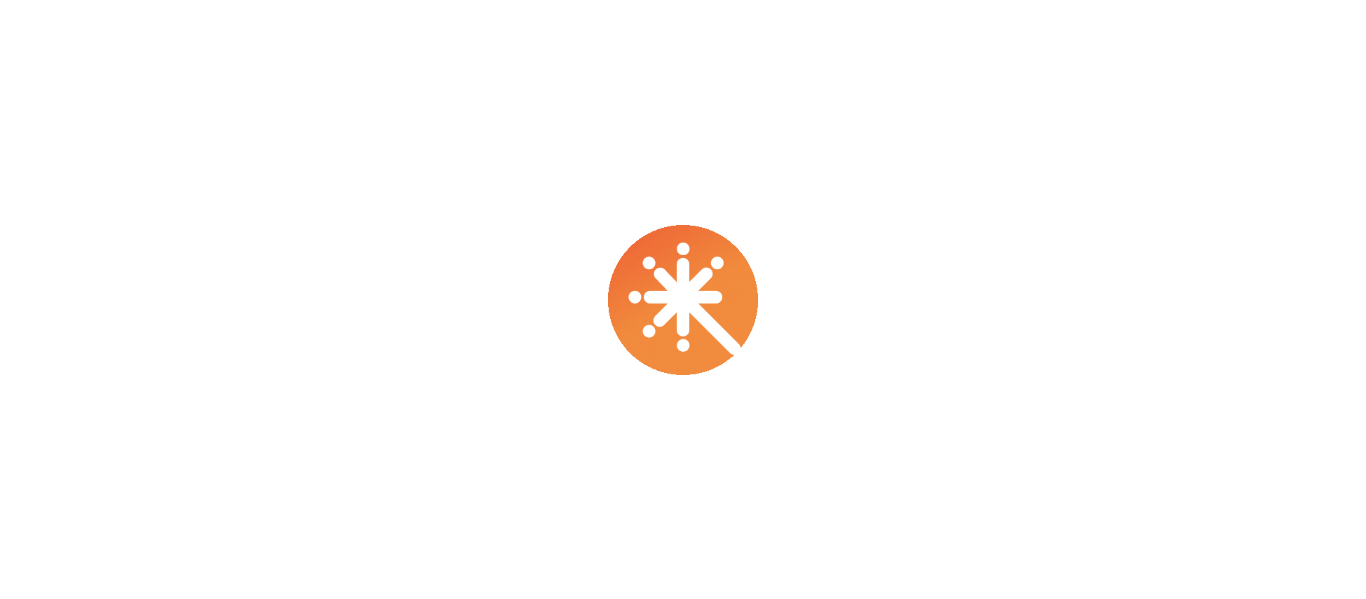 scroll, scrollTop: 0, scrollLeft: 0, axis: both 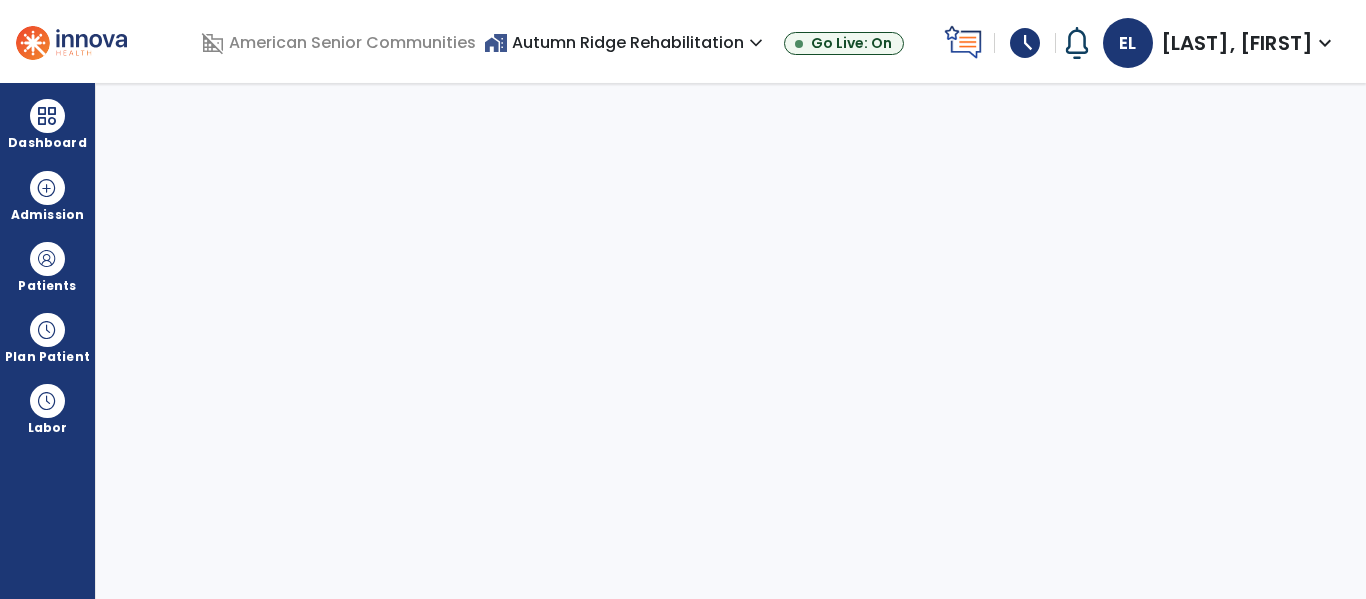 select on "****" 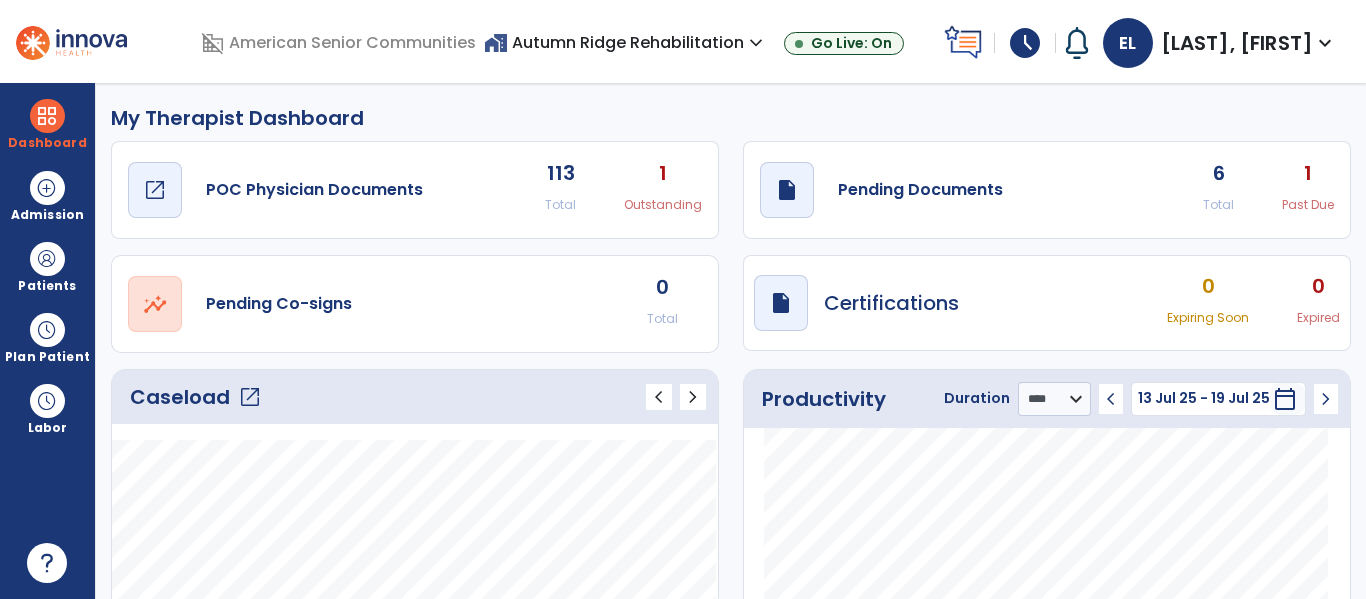 click on "draft   open_in_new" 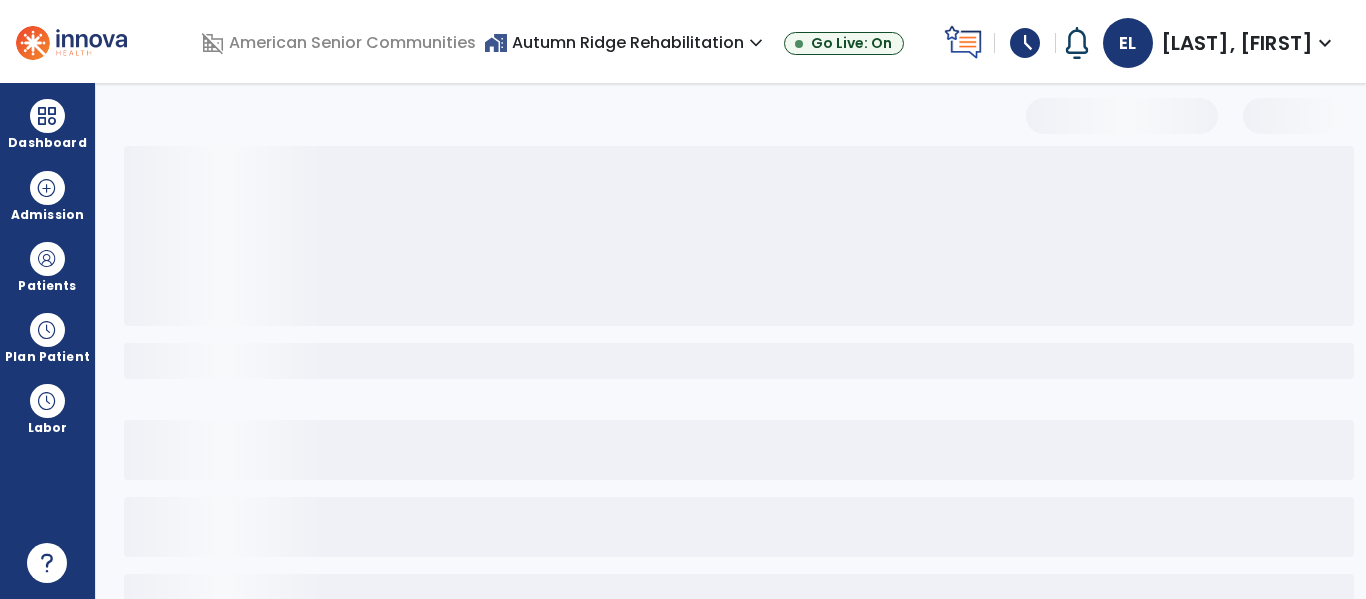 click at bounding box center (740, 382) 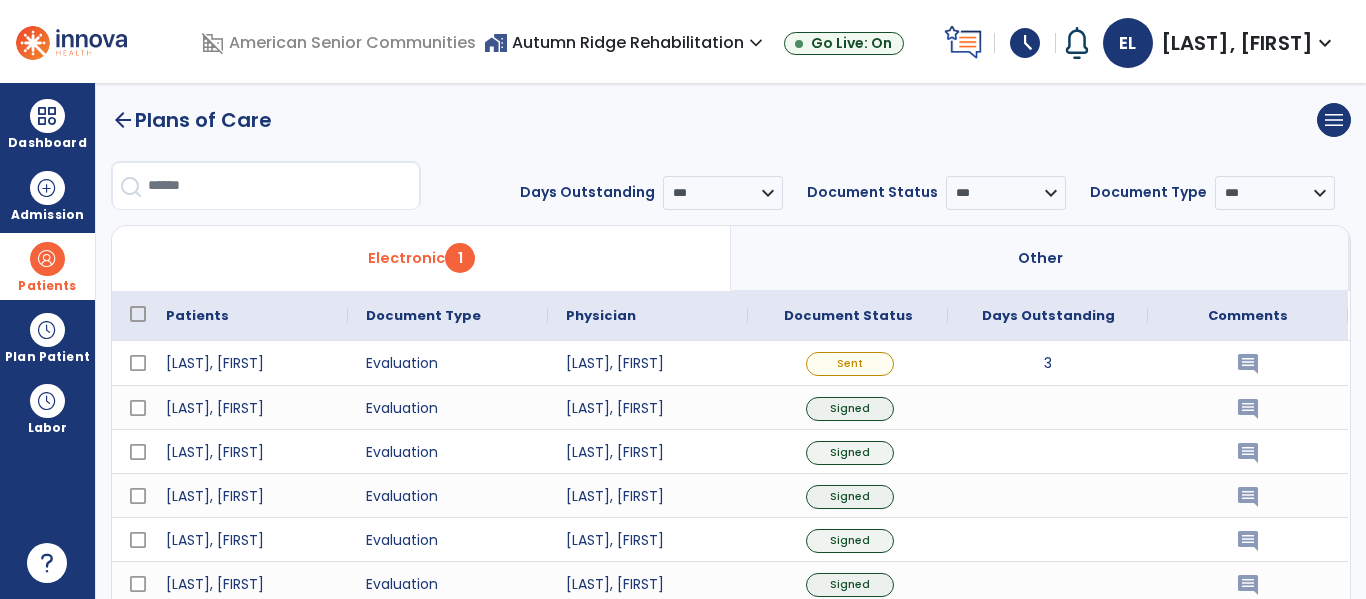 click on "Patients" at bounding box center (47, 266) 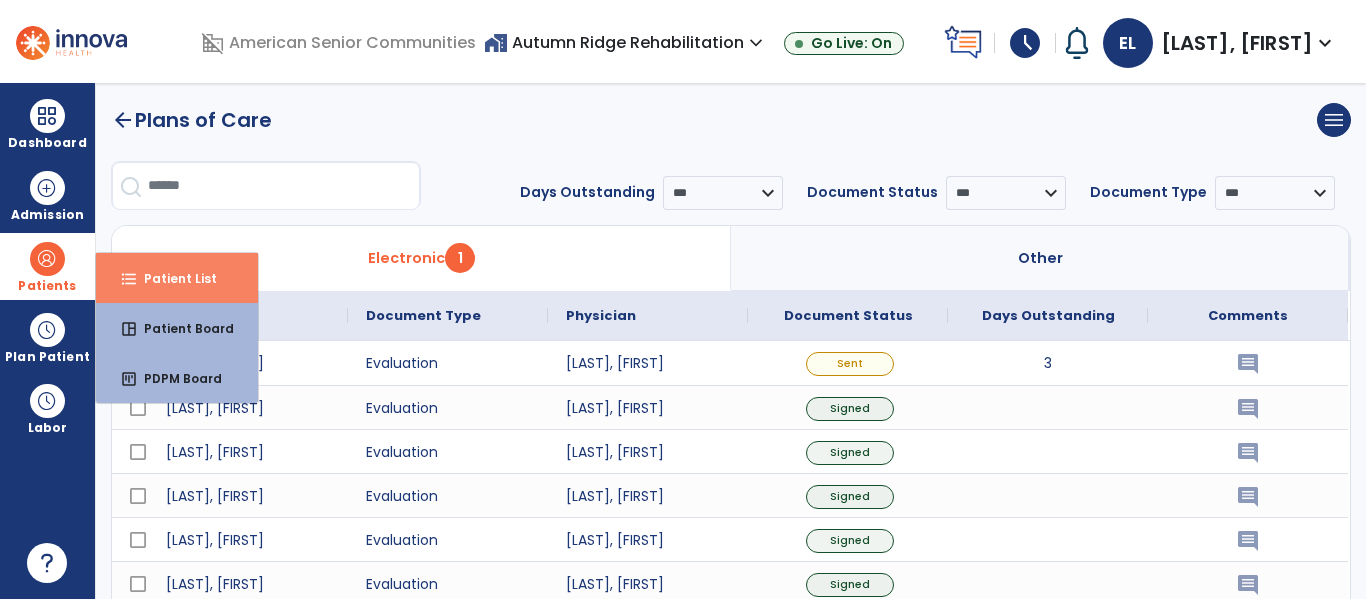 click on "format_list_bulleted  Patient List" at bounding box center [177, 278] 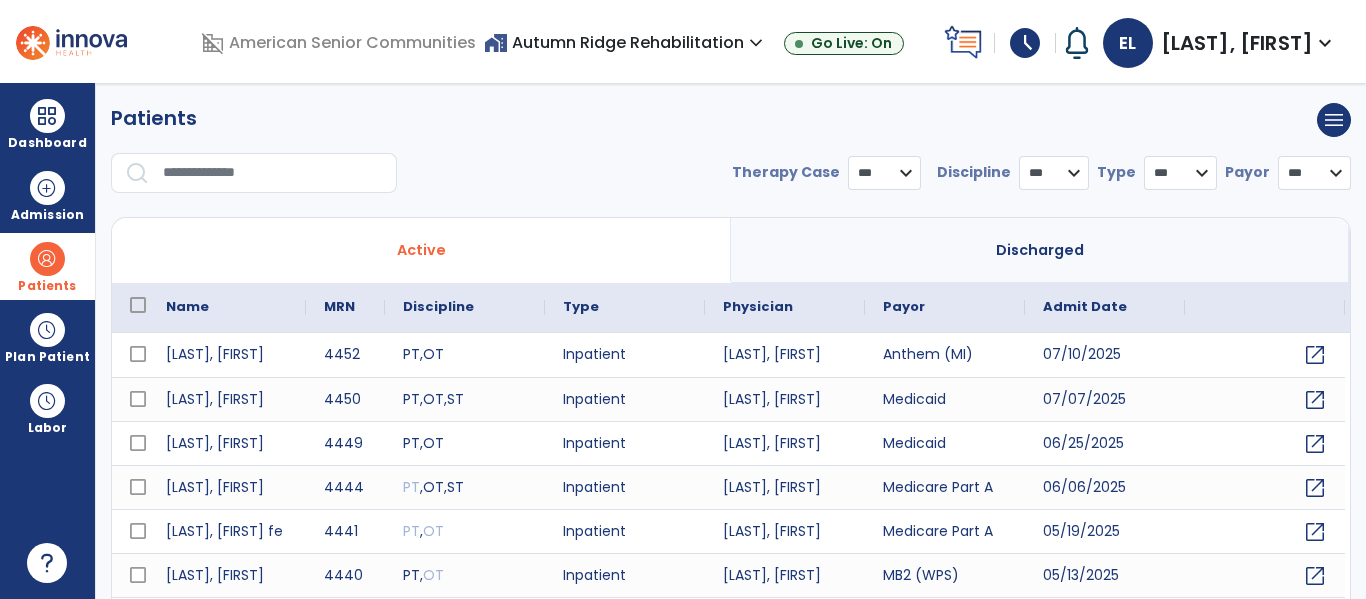 click on "Active" at bounding box center [421, 250] 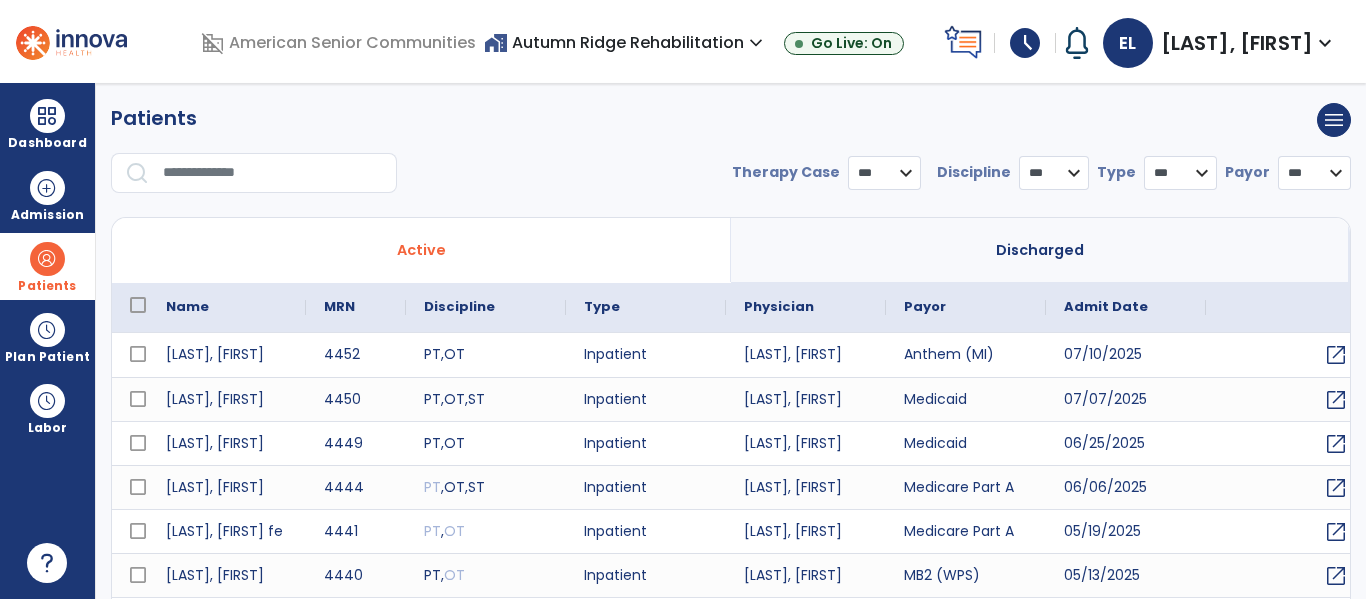 scroll, scrollTop: 0, scrollLeft: 21, axis: horizontal 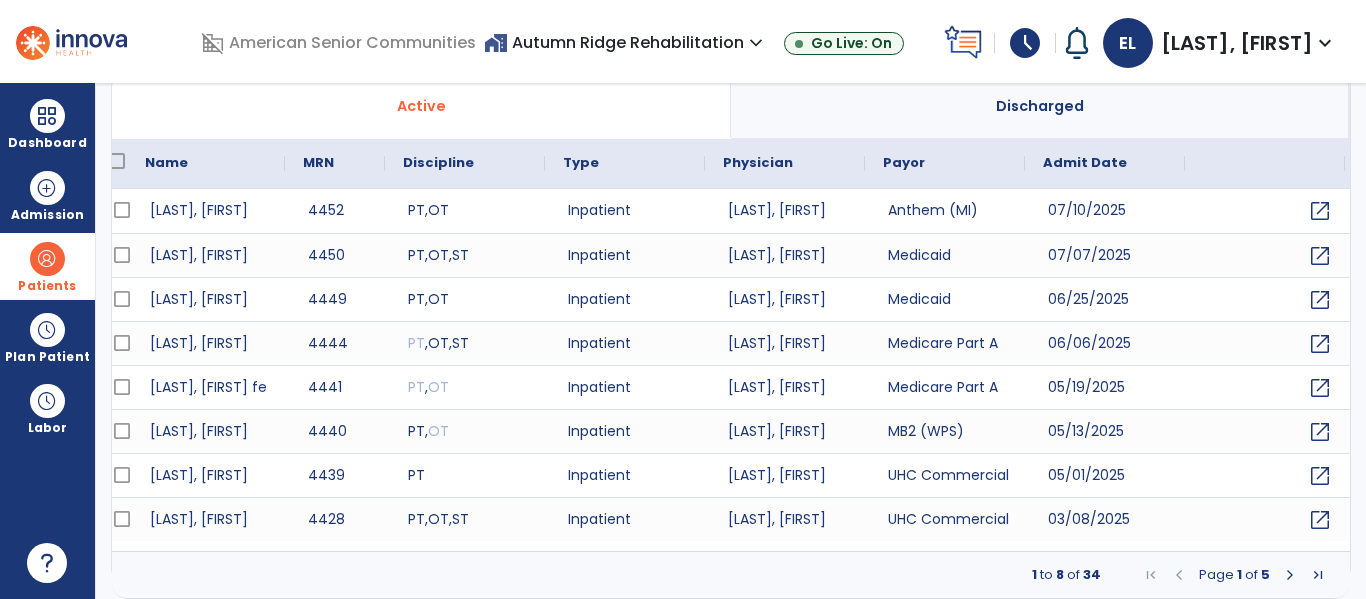 select on "***" 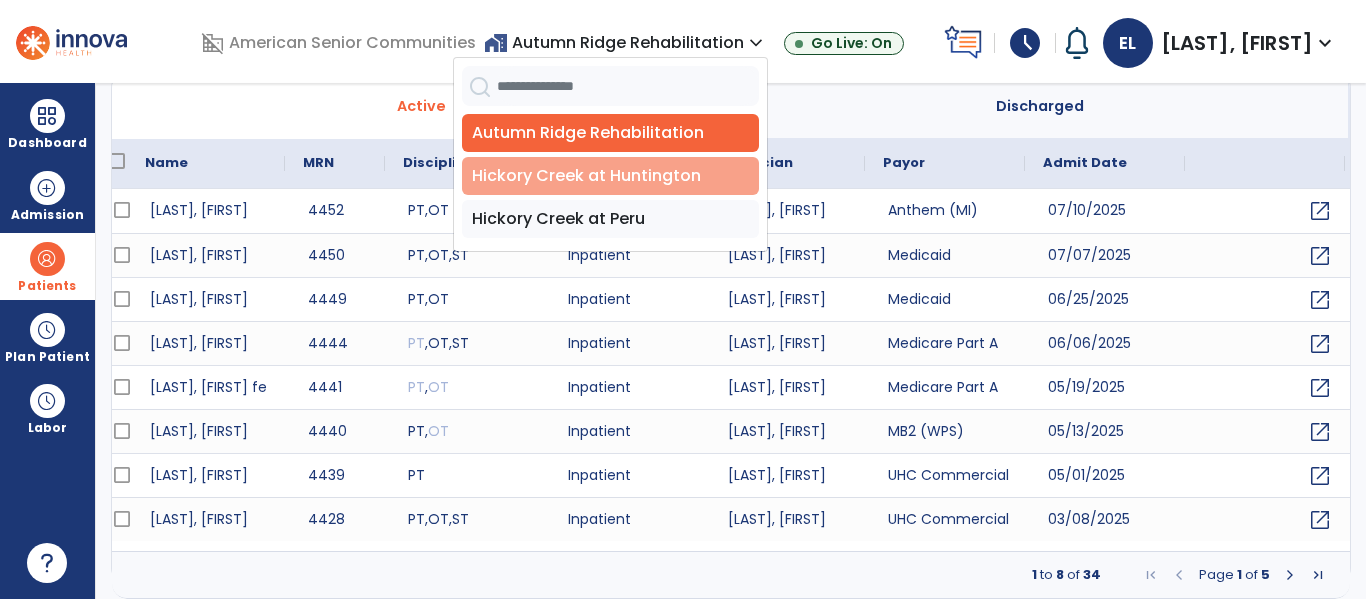 click on "Hickory Creek at Huntington" at bounding box center (610, 176) 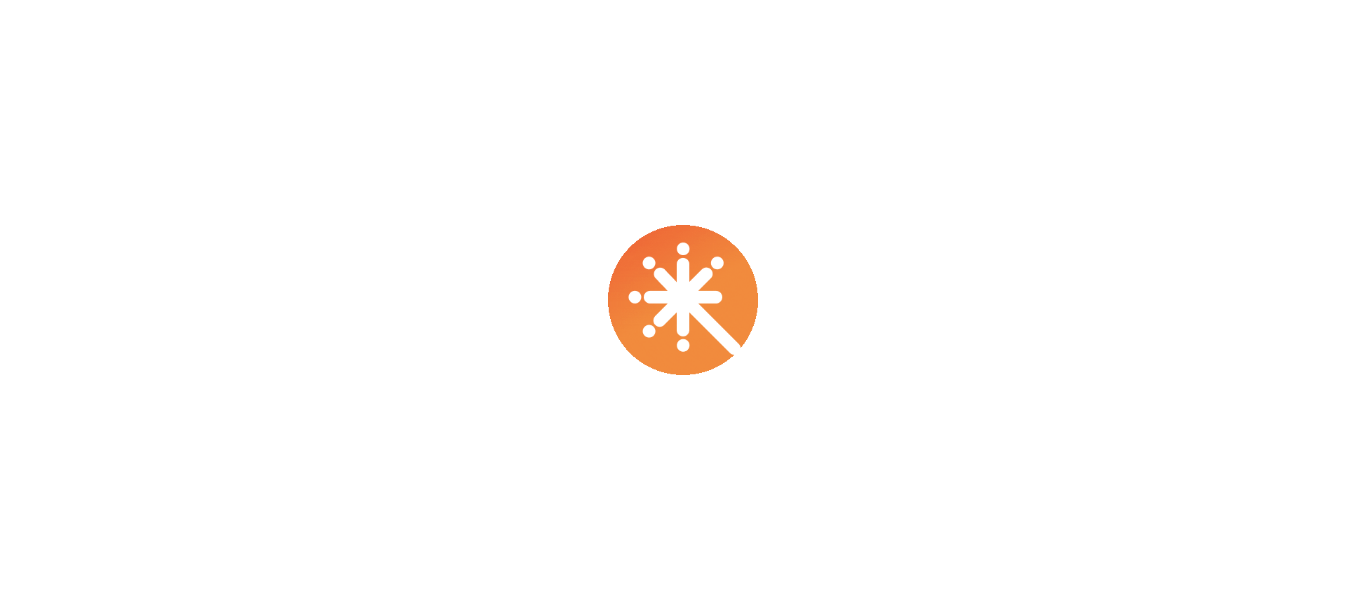 scroll, scrollTop: 0, scrollLeft: 0, axis: both 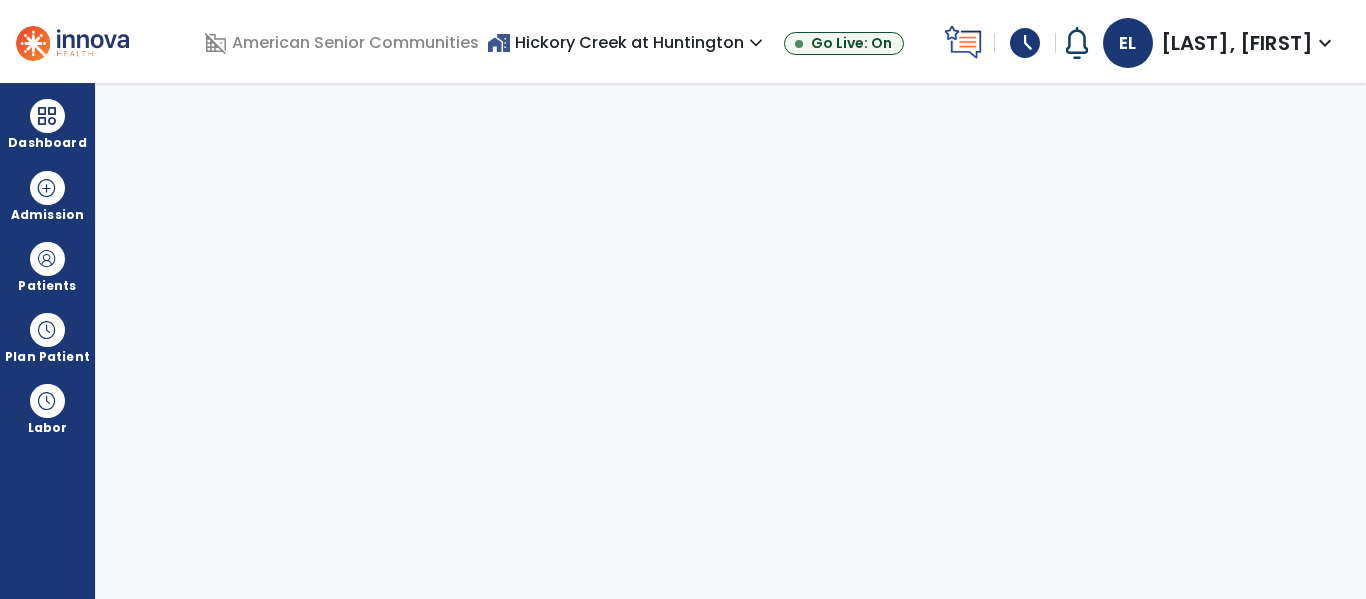 select on "****" 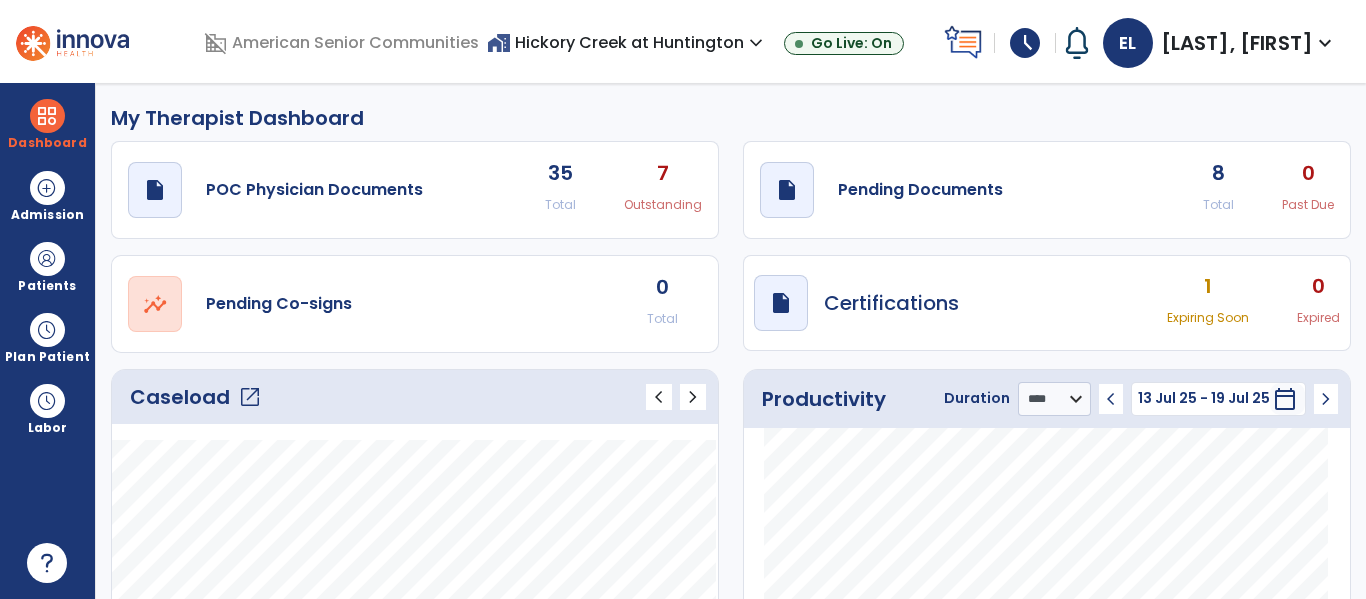 click on "open_in_new" 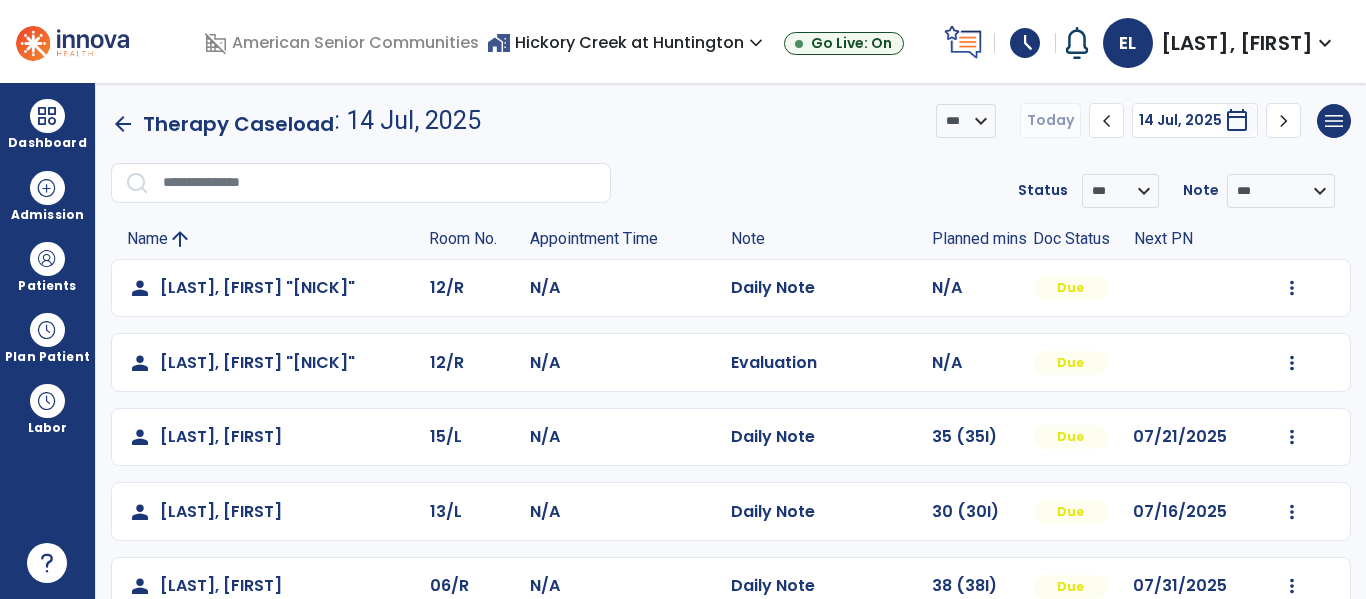 click on "Mark Visit As Complete   Reset Note   Open Document   G + C Mins" 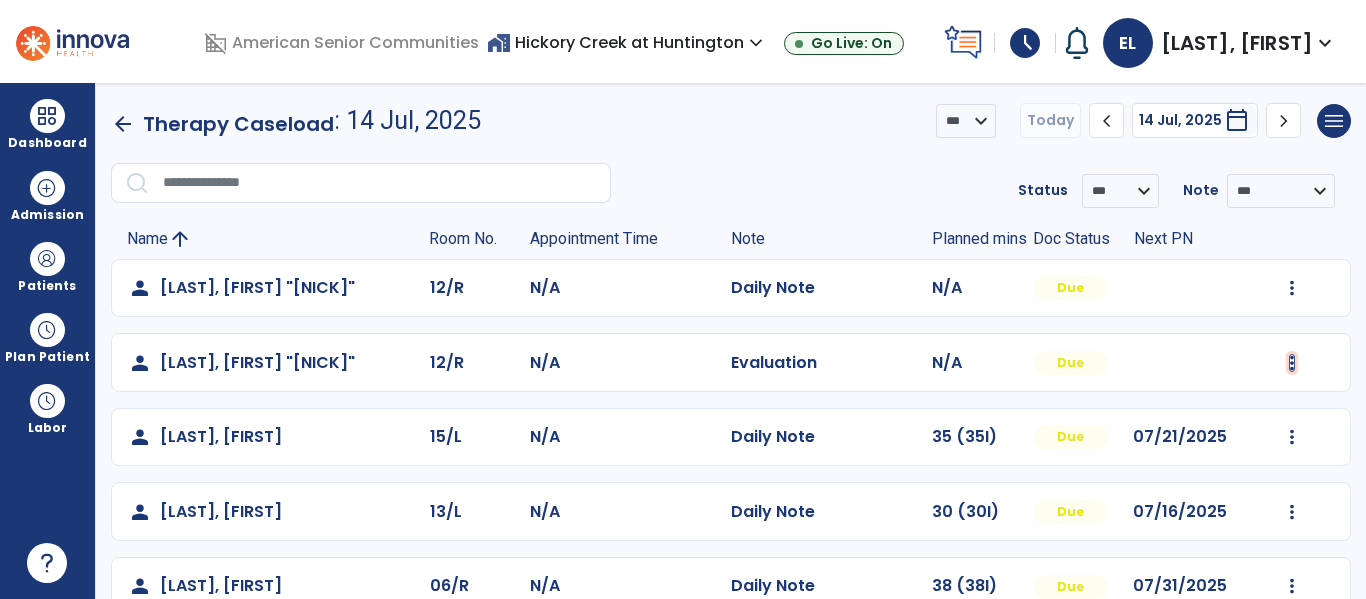 click at bounding box center (1292, 288) 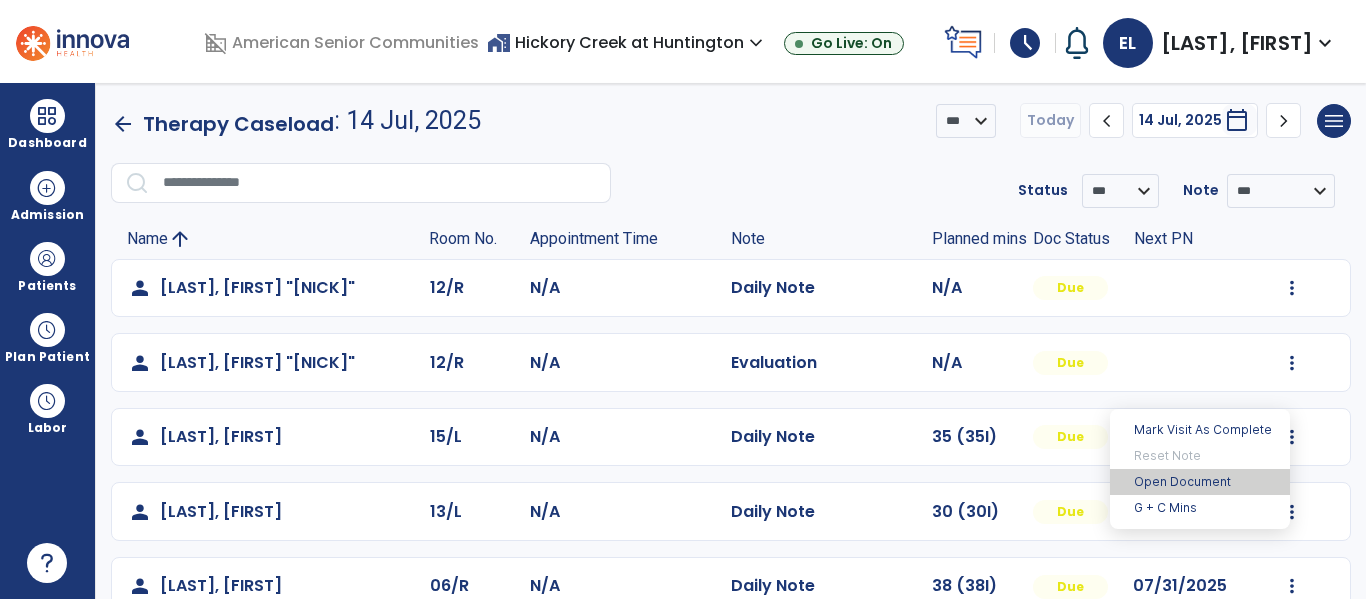 click on "Open Document" at bounding box center [1200, 482] 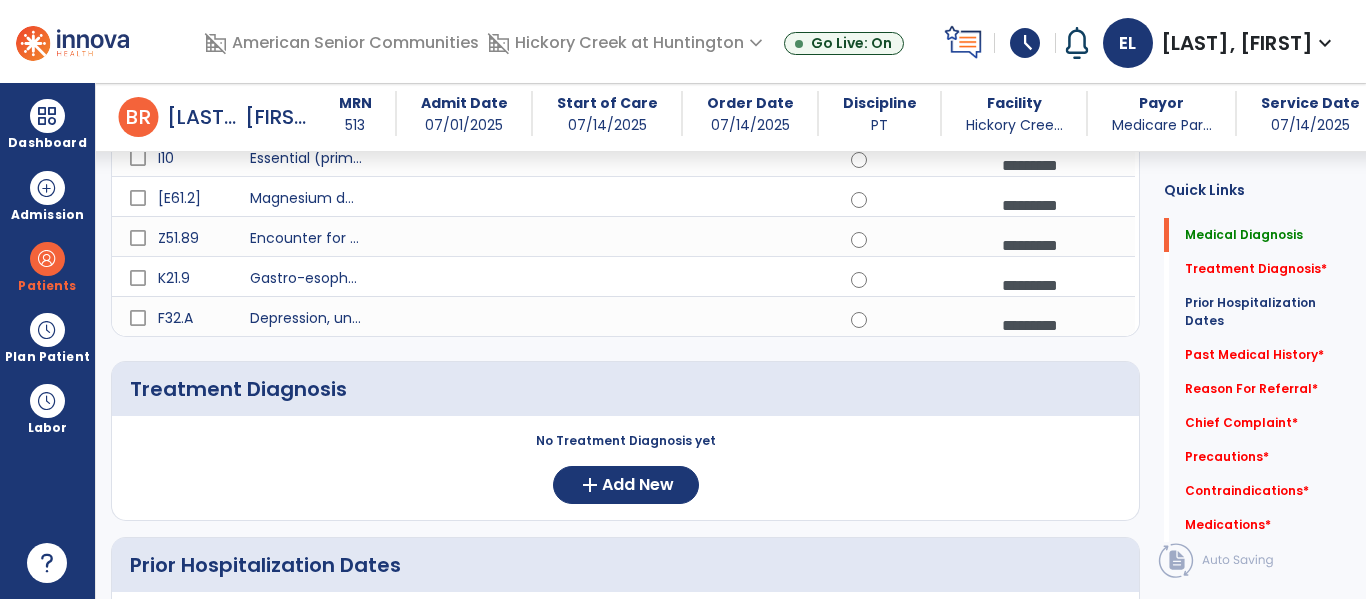 scroll, scrollTop: 505, scrollLeft: 0, axis: vertical 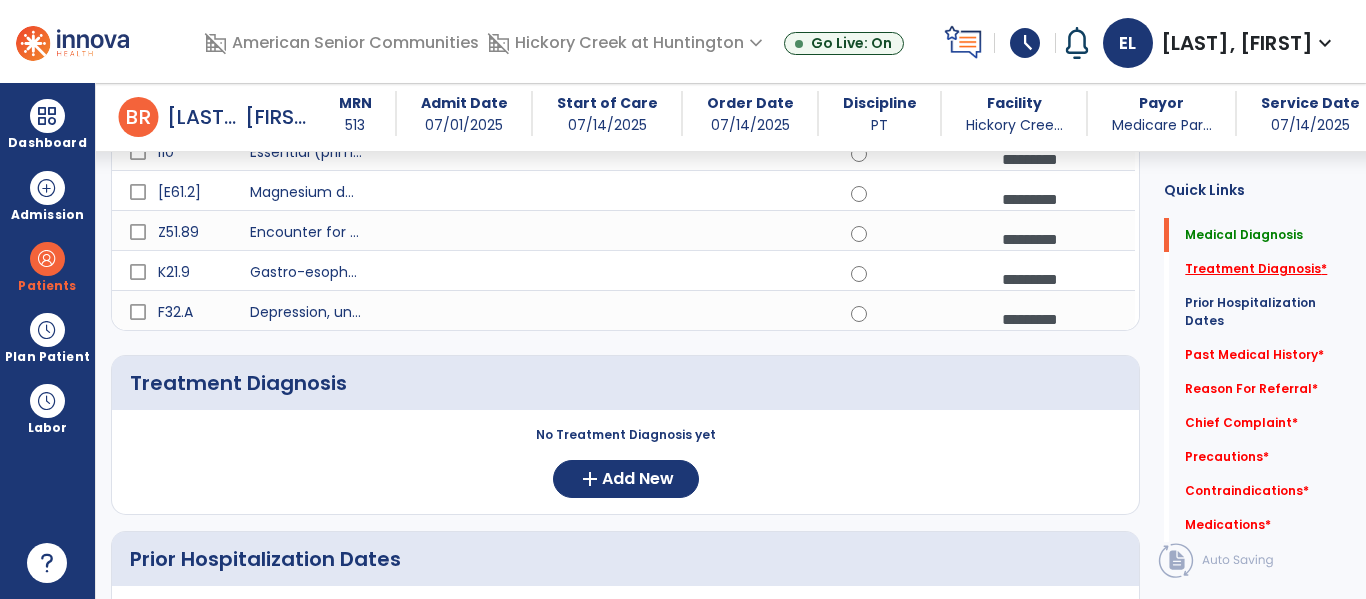 click on "Treatment Diagnosis   *" 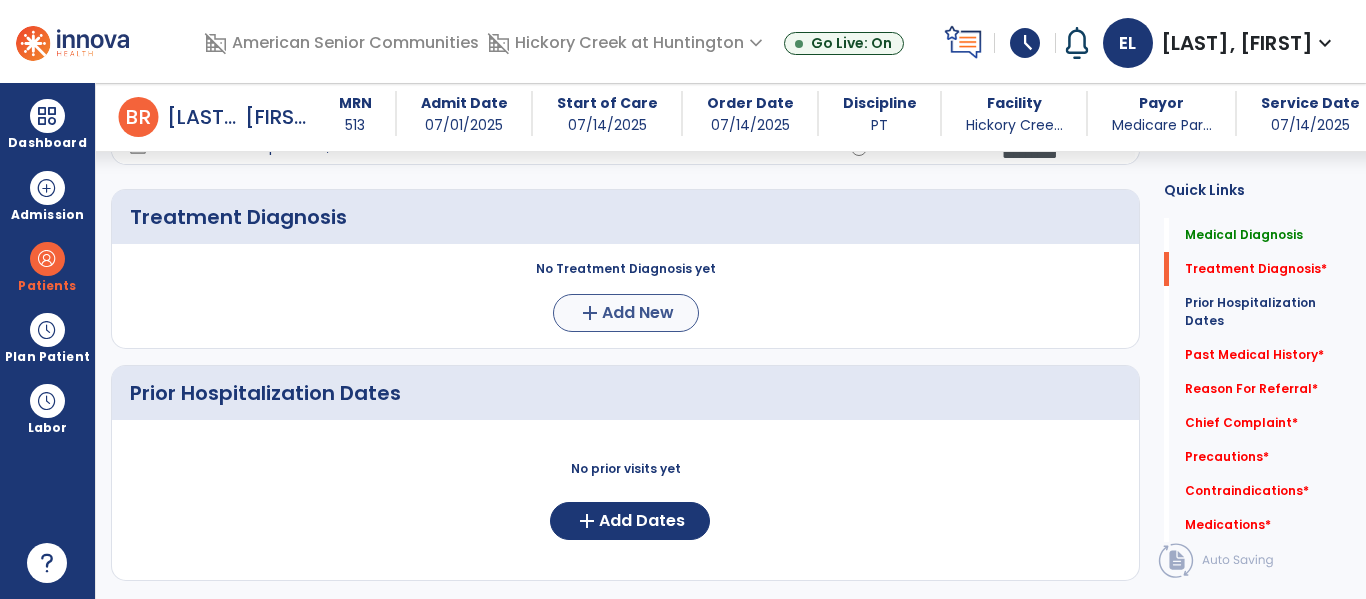 scroll, scrollTop: 670, scrollLeft: 0, axis: vertical 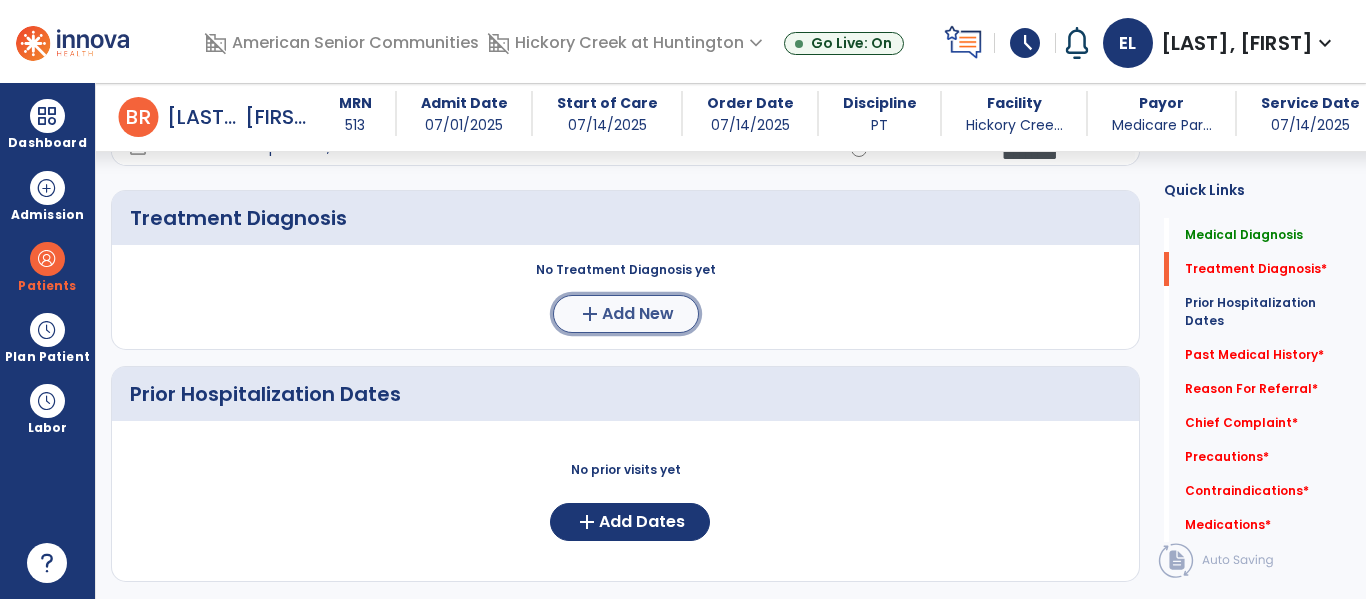 click on "add" 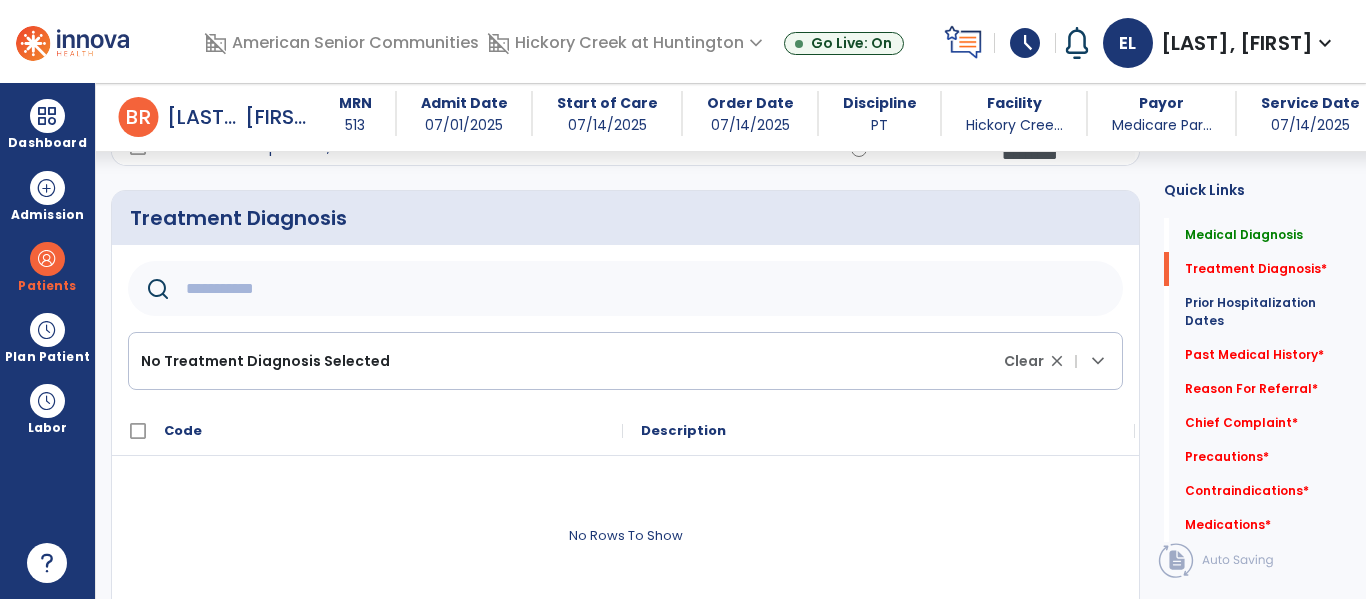 click 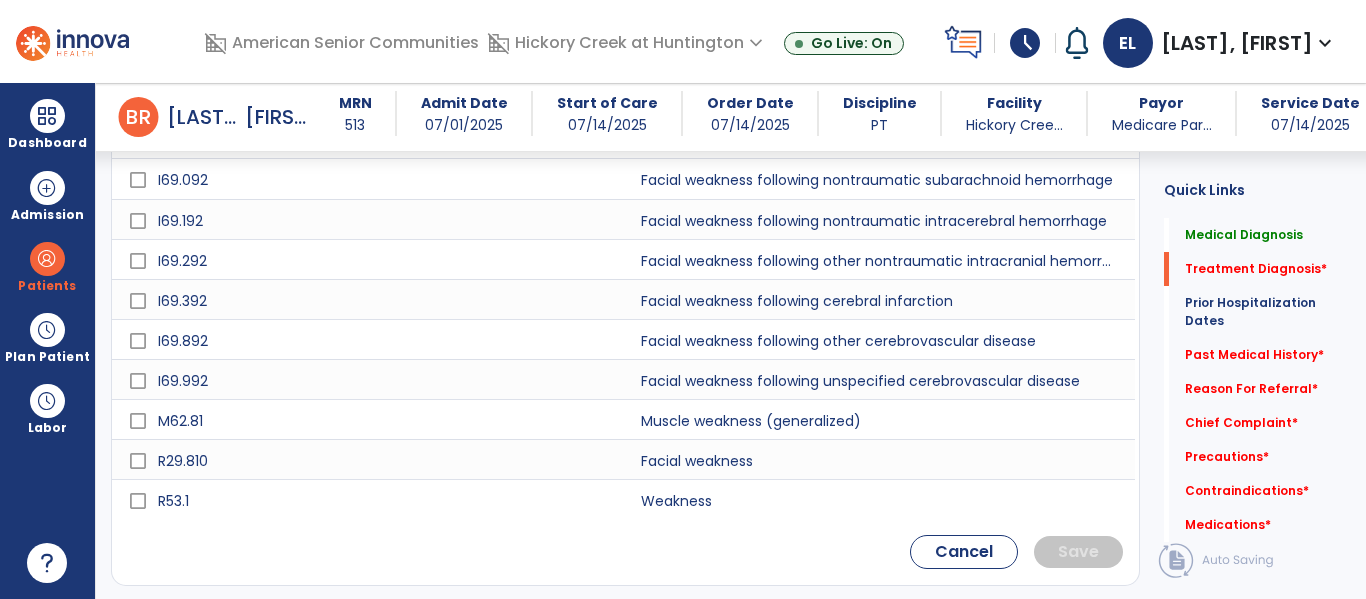 scroll, scrollTop: 1024, scrollLeft: 0, axis: vertical 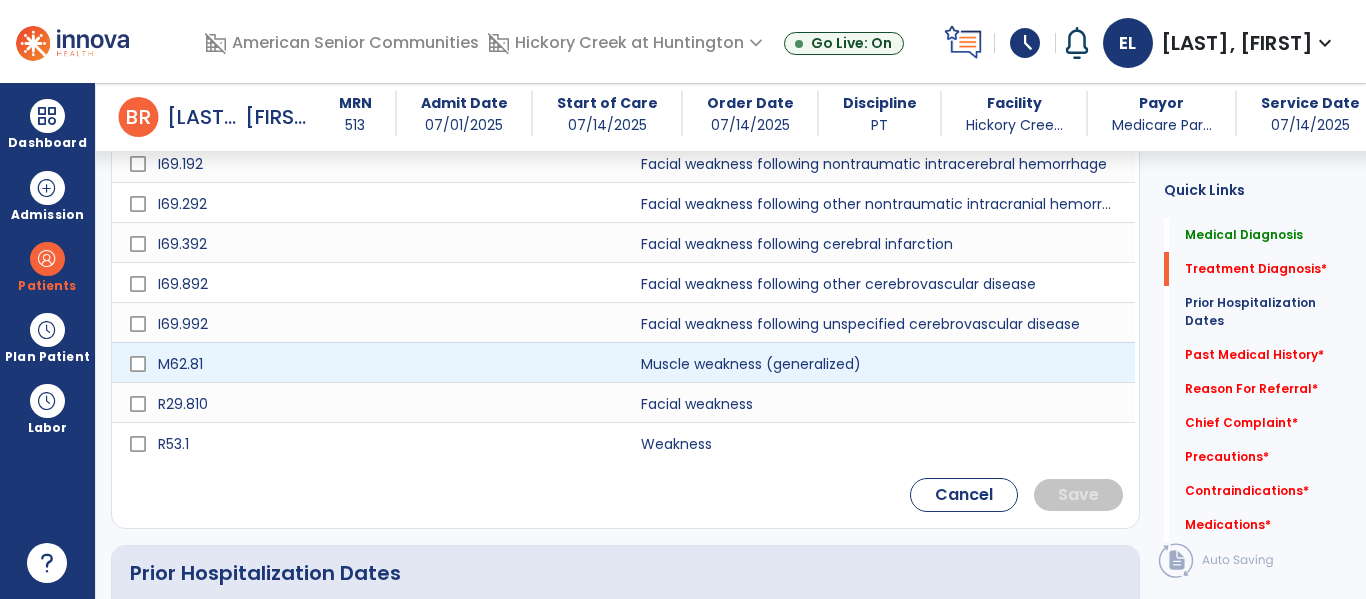 type on "********" 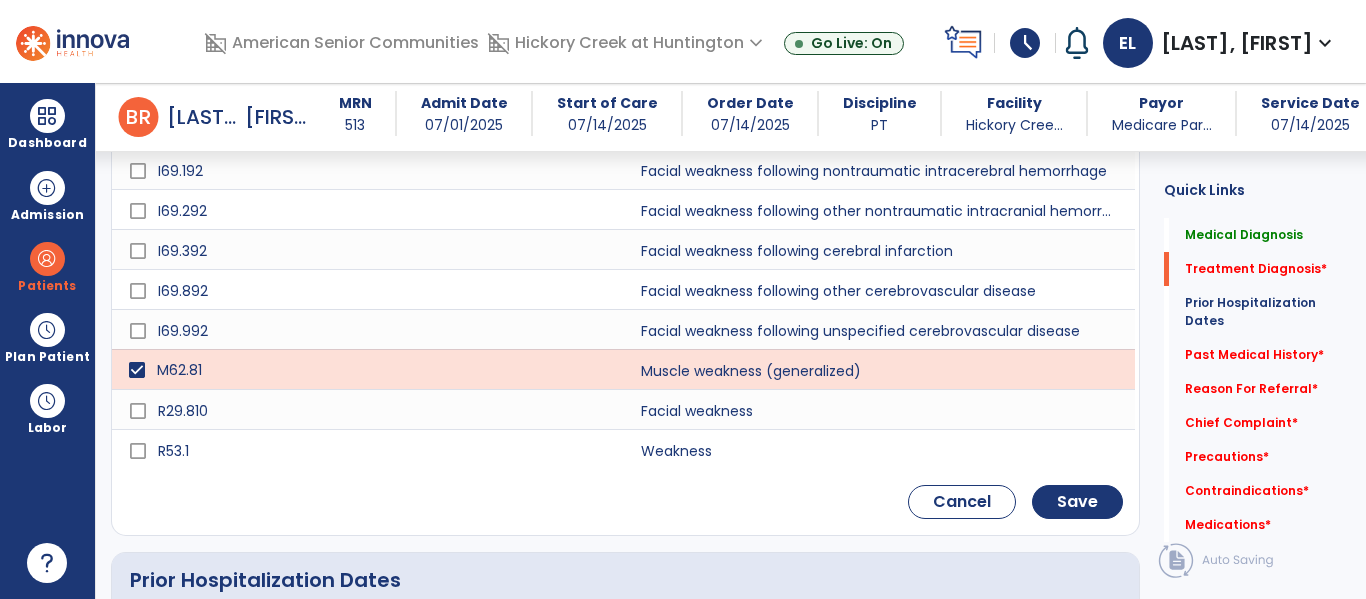scroll, scrollTop: 1031, scrollLeft: 0, axis: vertical 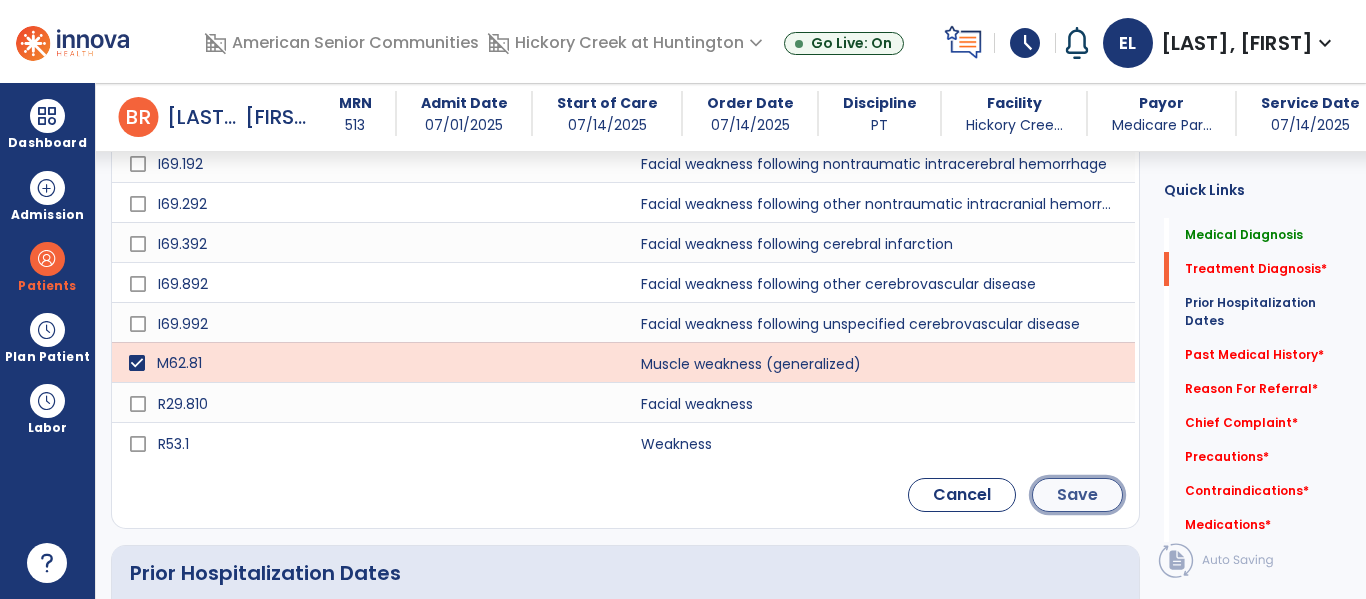 click on "Save" 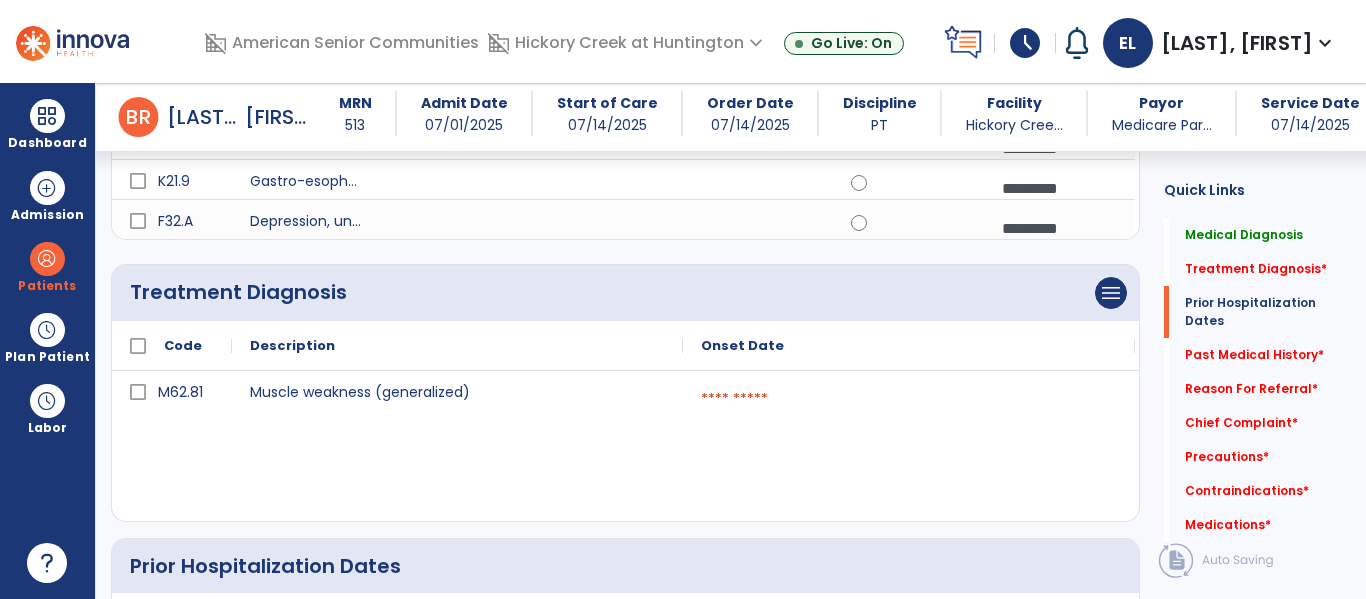 scroll, scrollTop: 595, scrollLeft: 0, axis: vertical 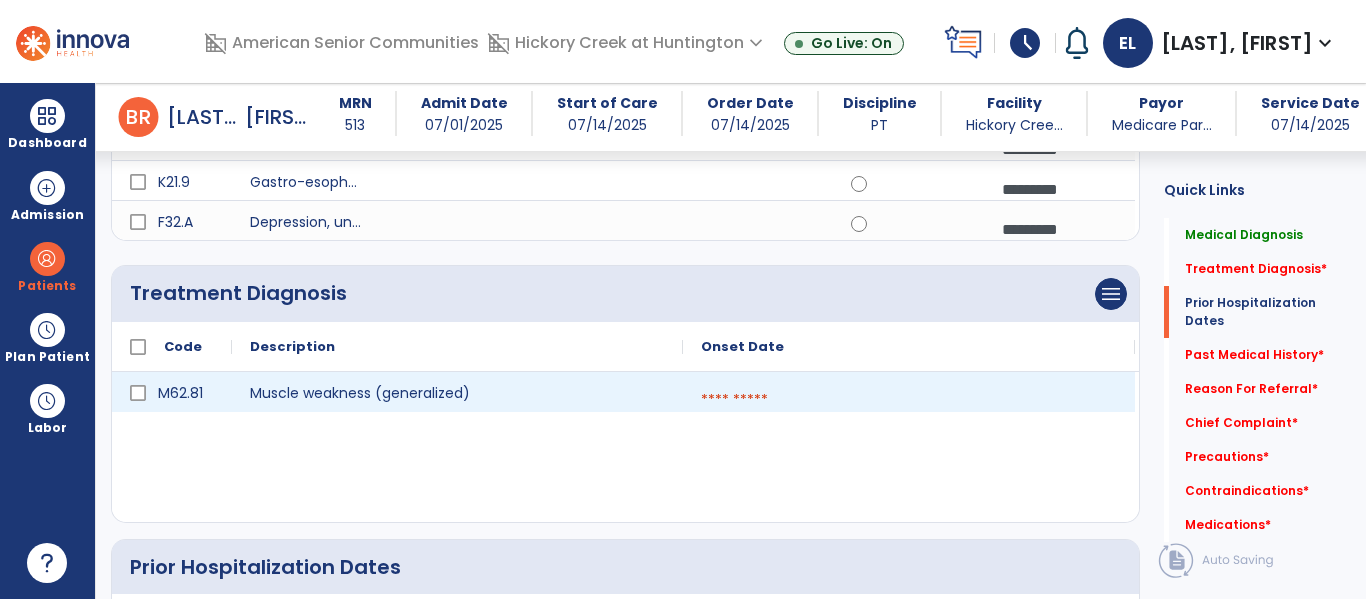 click at bounding box center (909, 400) 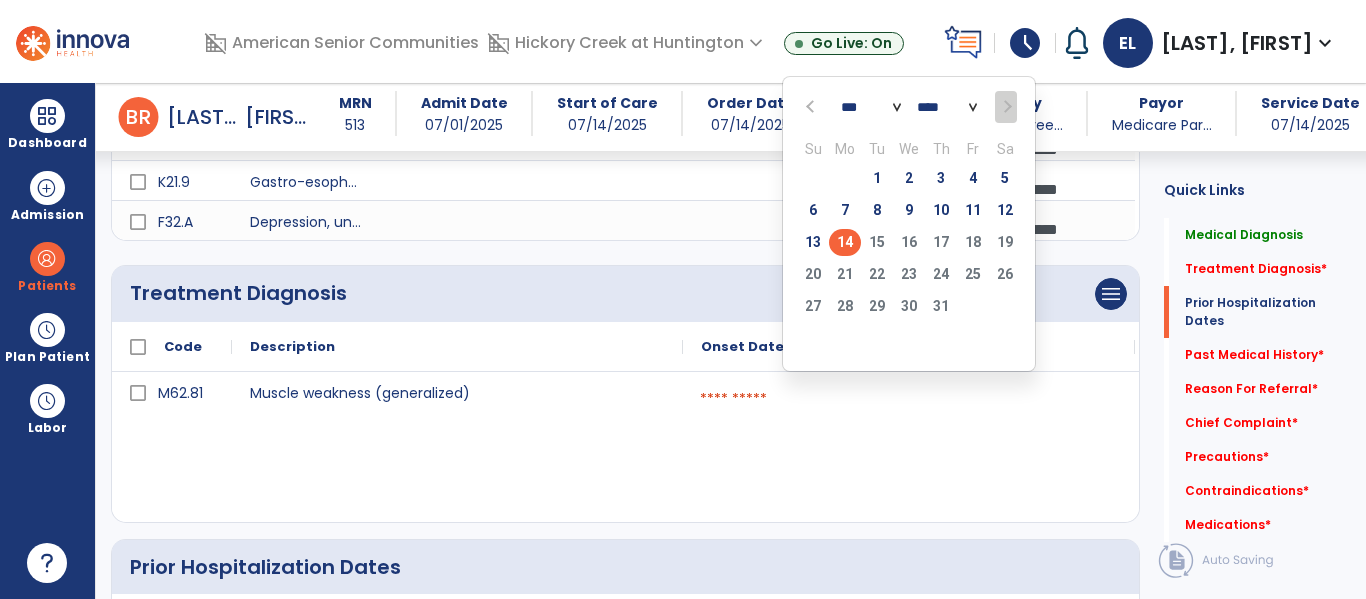 click on "14" 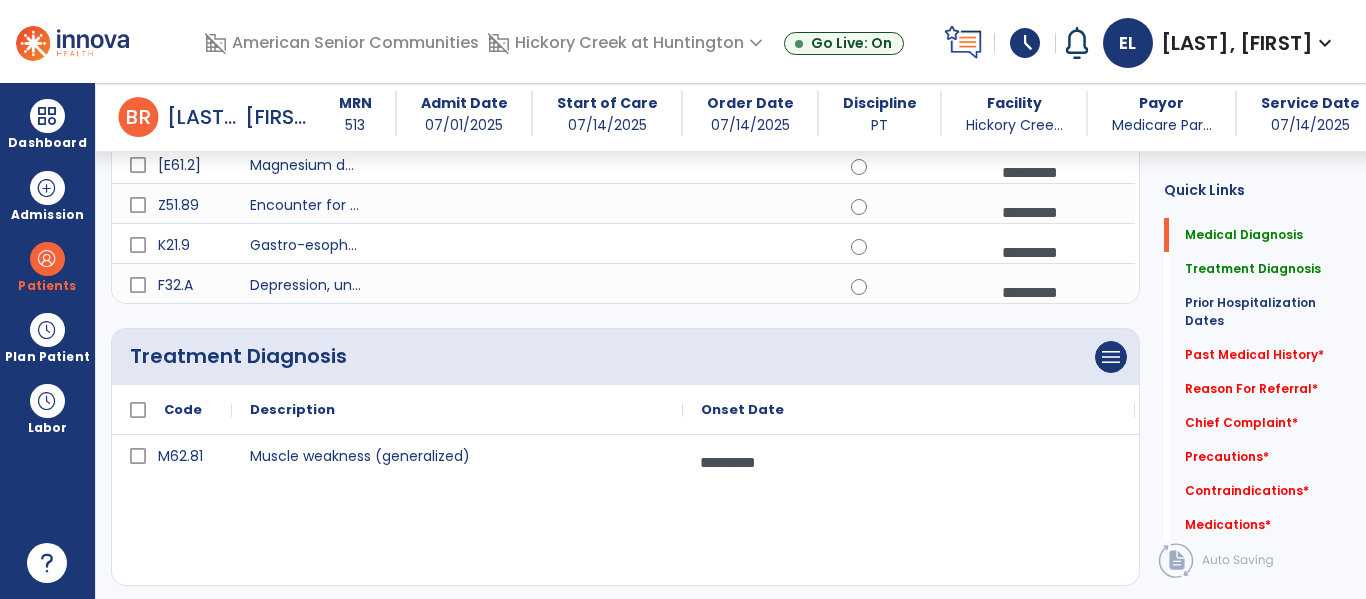 scroll, scrollTop: 505, scrollLeft: 0, axis: vertical 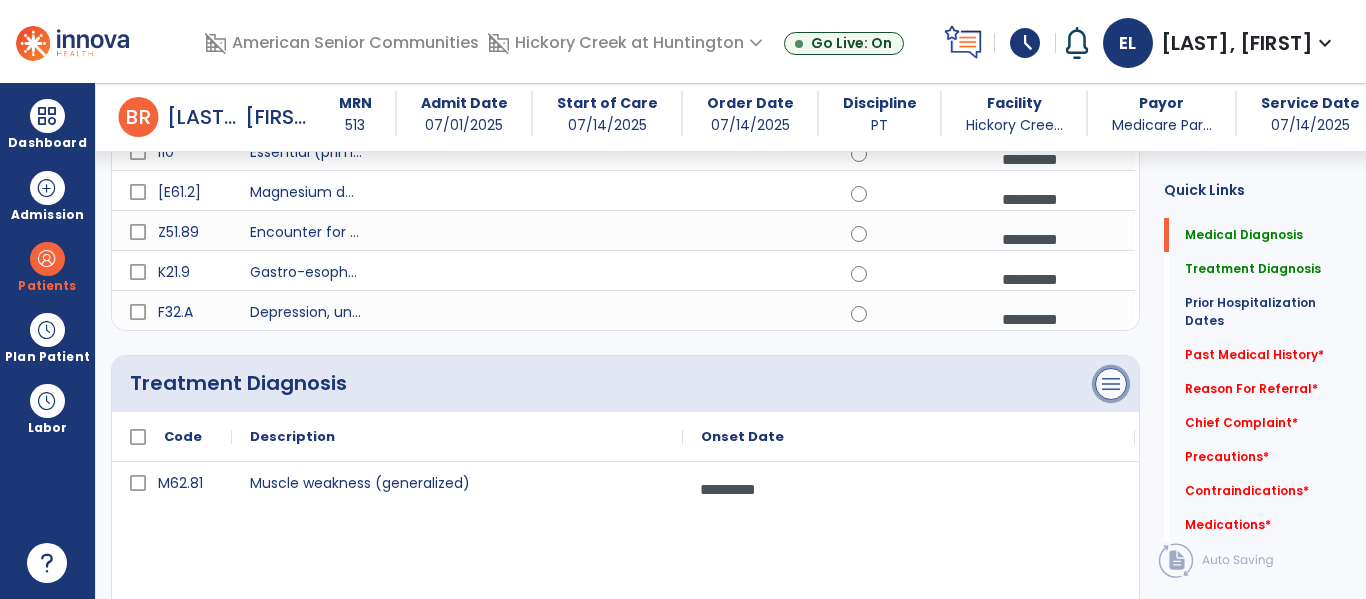 click on "menu" at bounding box center (1111, -148) 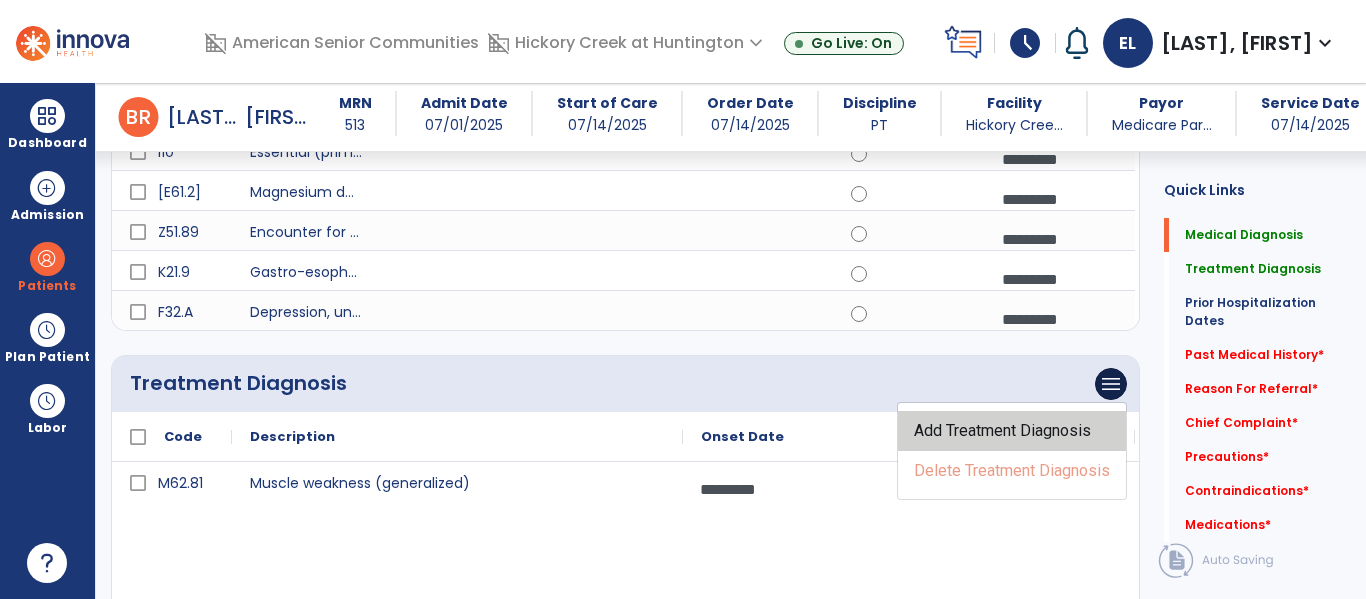 click on "Add Treatment Diagnosis" 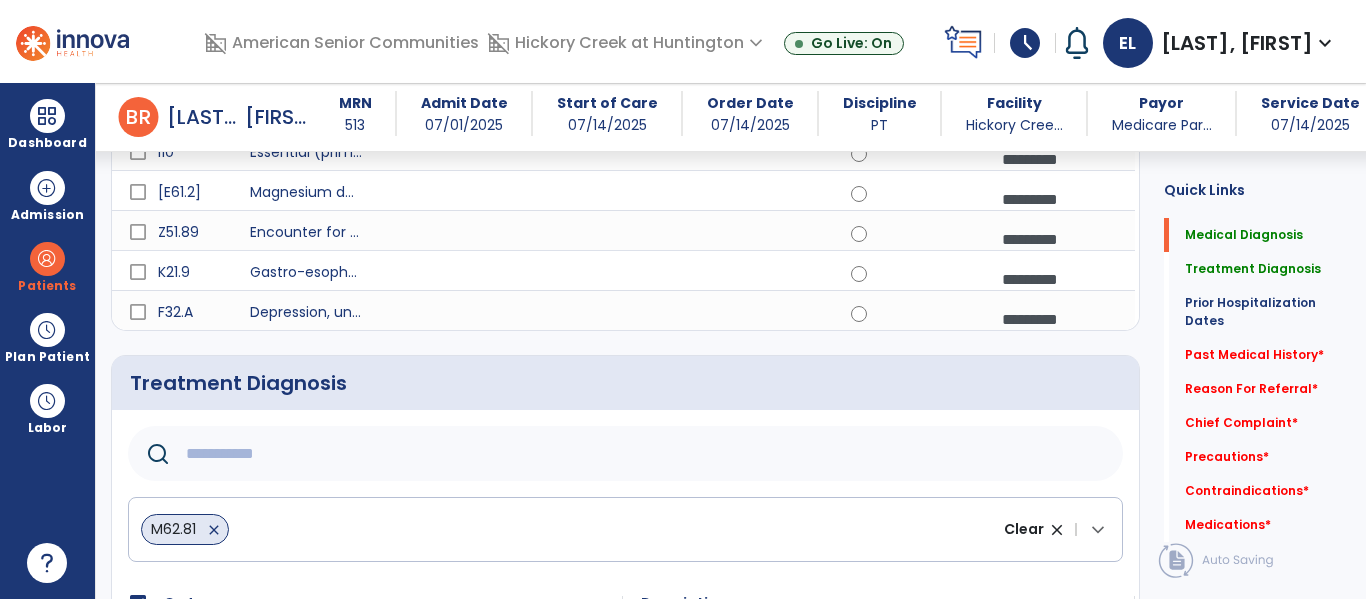 click 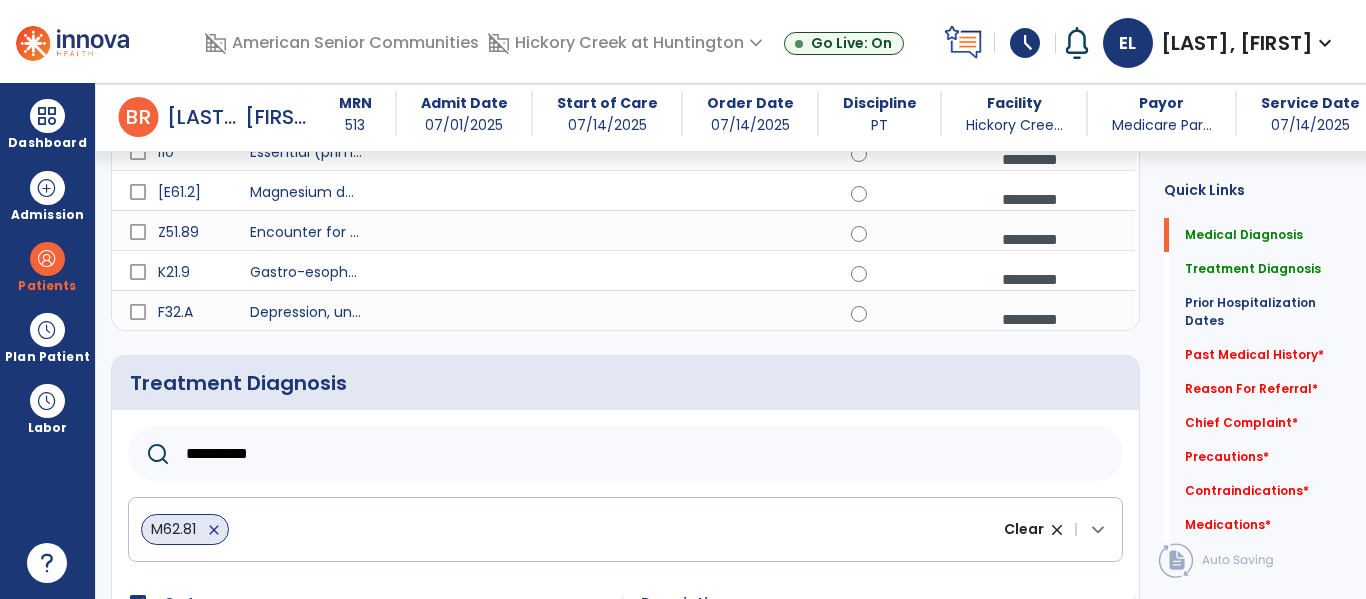 type on "**********" 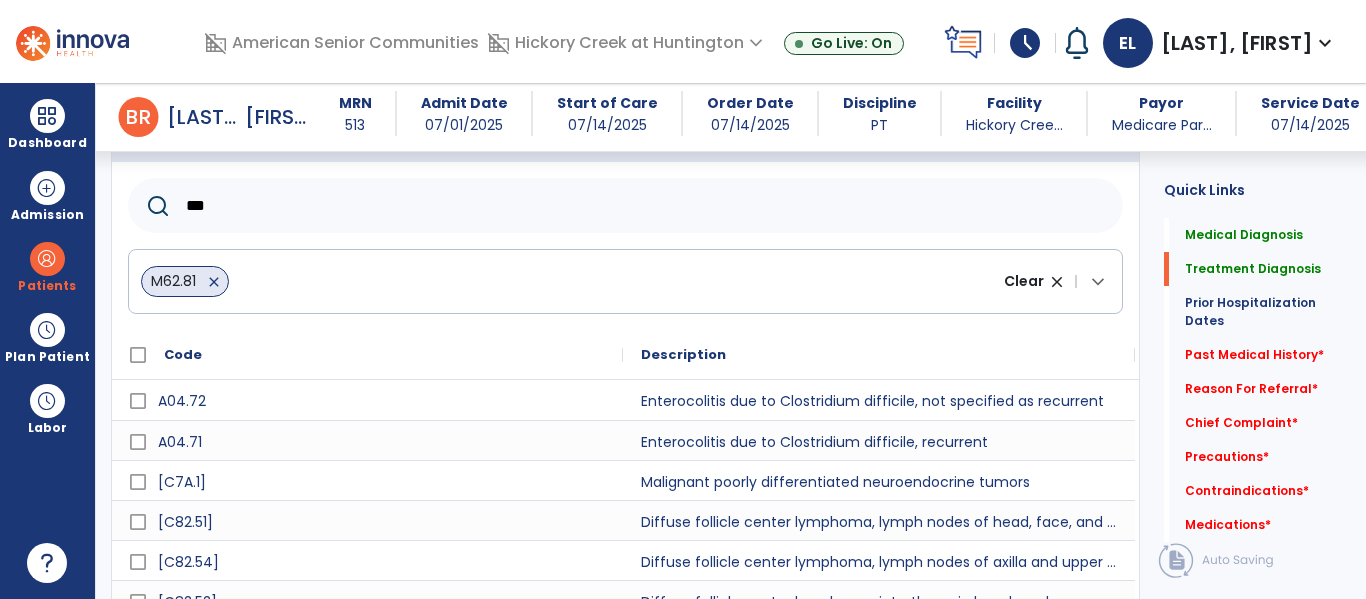 scroll, scrollTop: 980, scrollLeft: 0, axis: vertical 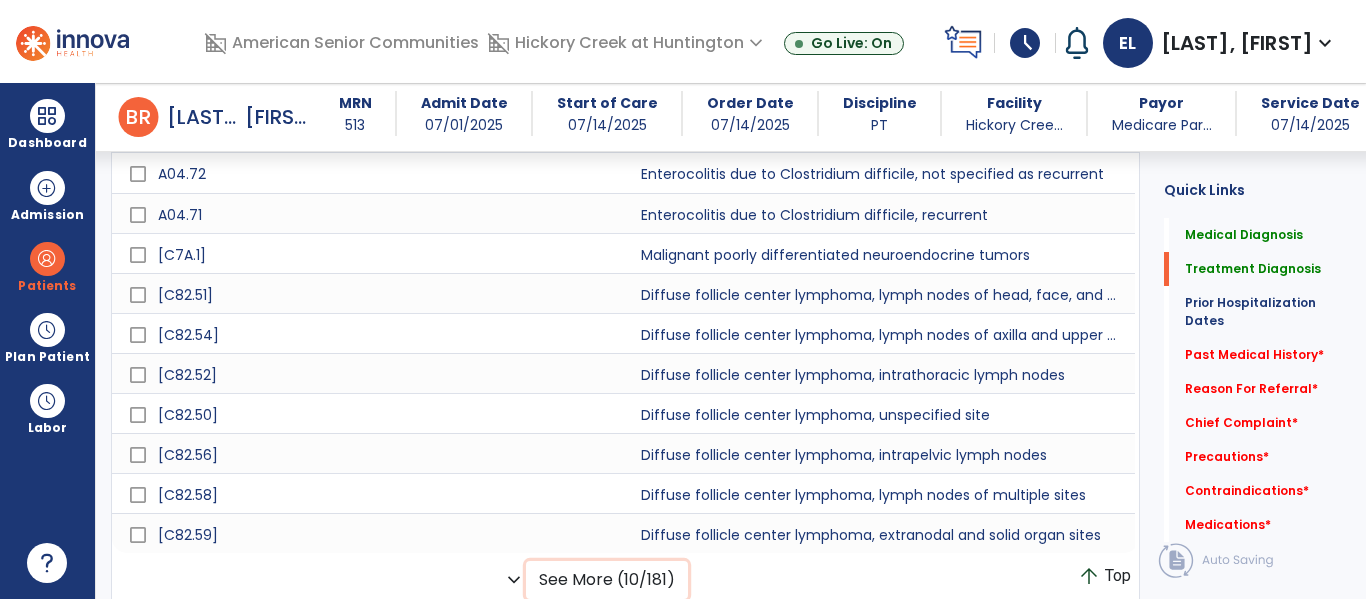 click on "See More (10/181)" 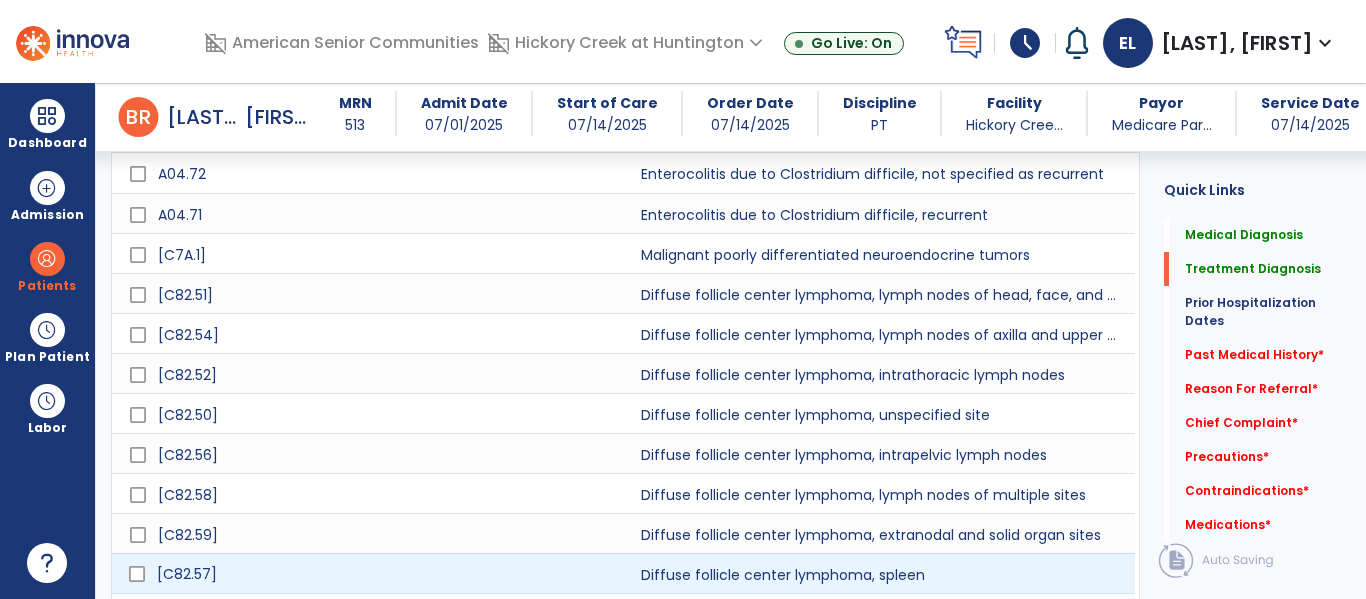 click on "C82.57" at bounding box center [381, 574] 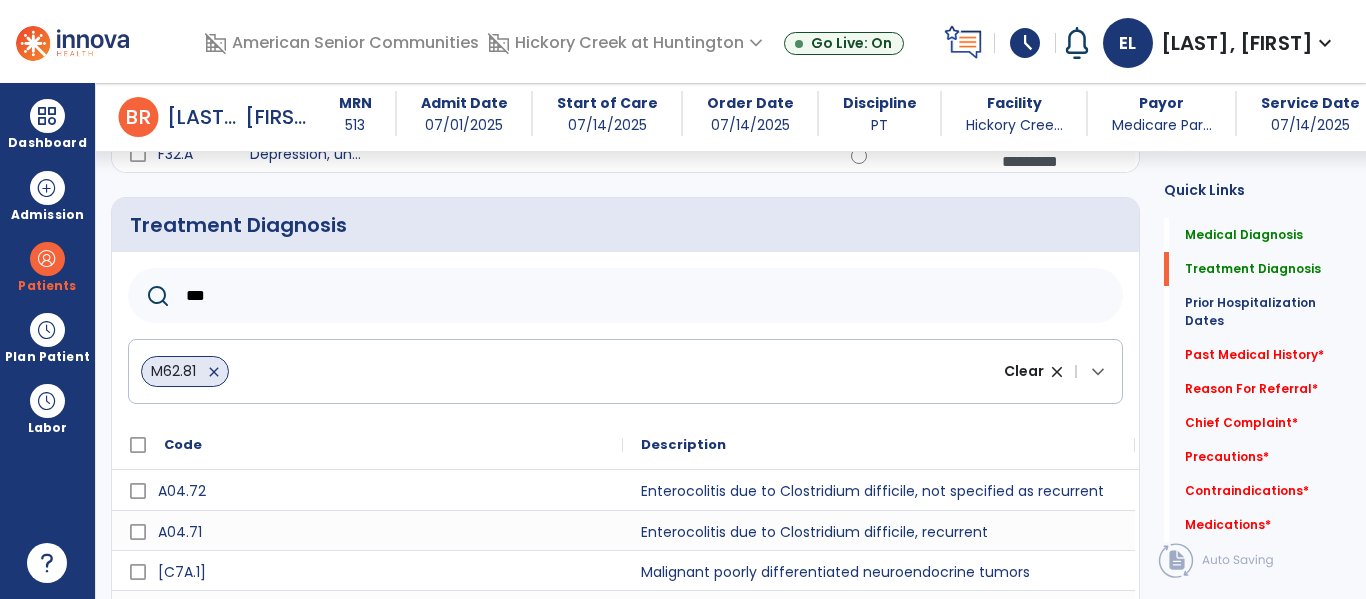 scroll, scrollTop: 658, scrollLeft: 0, axis: vertical 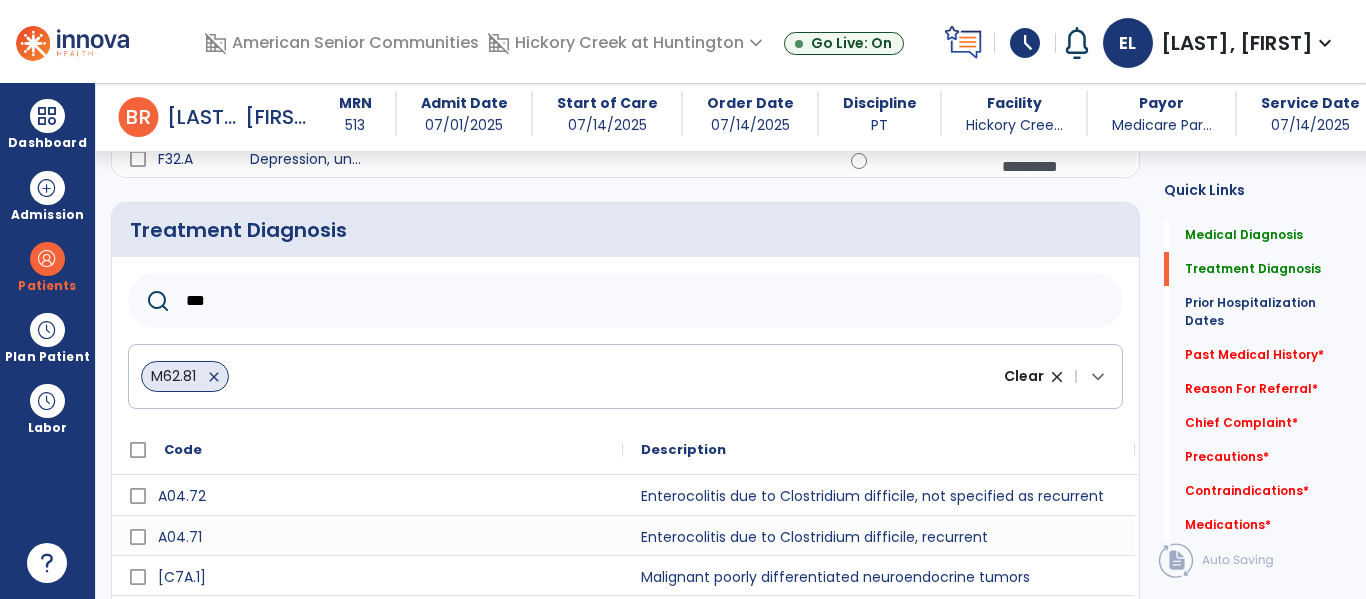 click on "***" 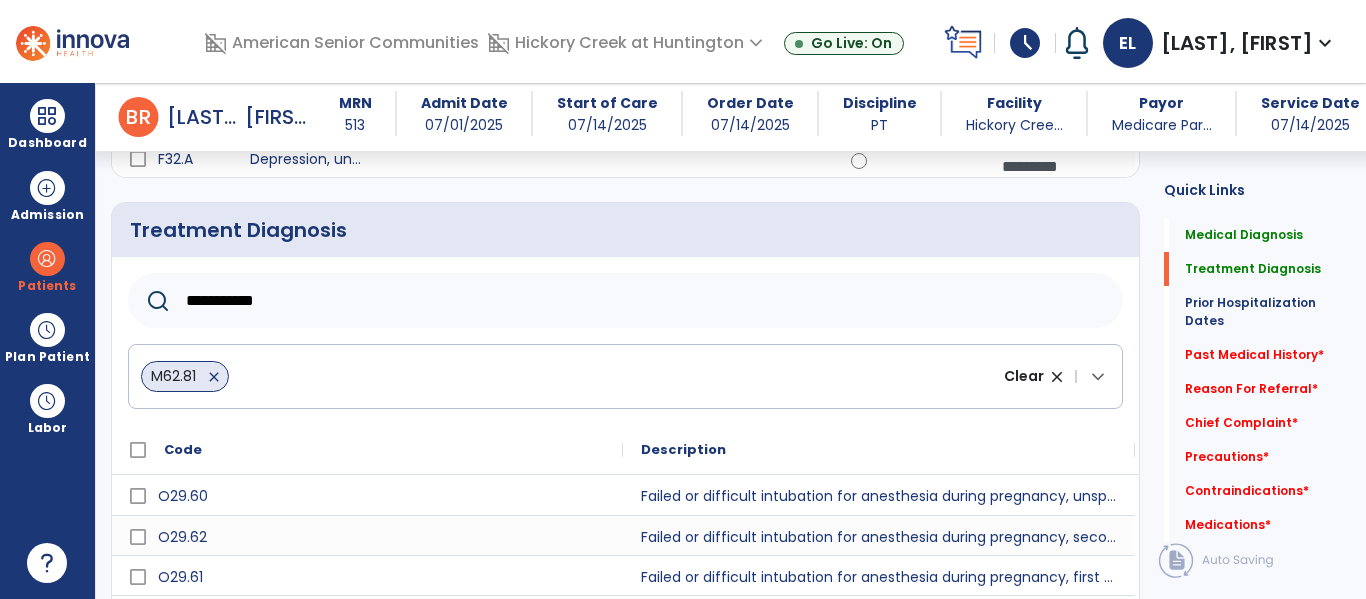 scroll, scrollTop: 980, scrollLeft: 0, axis: vertical 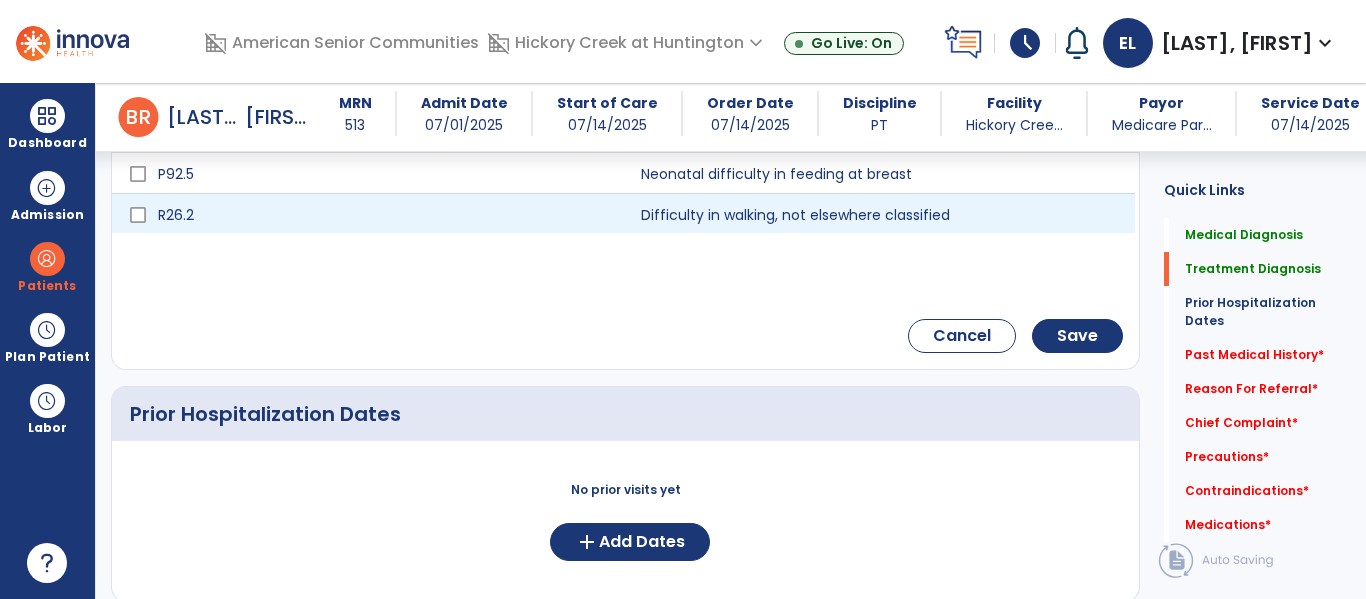 type on "**********" 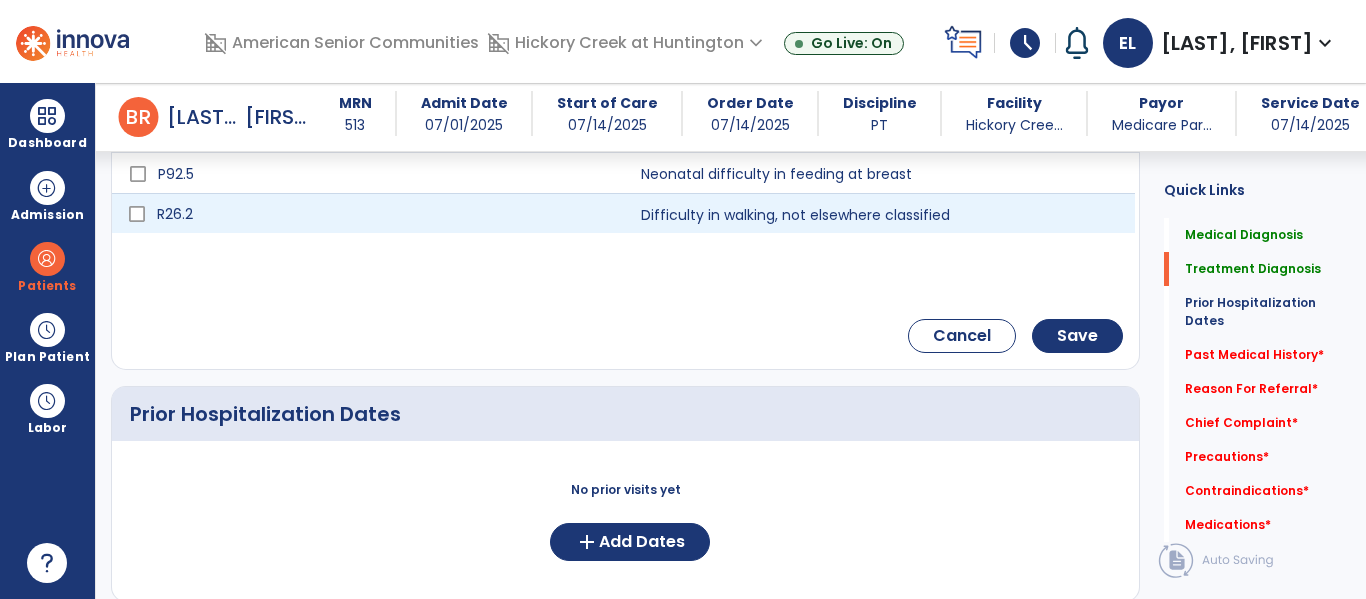 click on "R26.2" 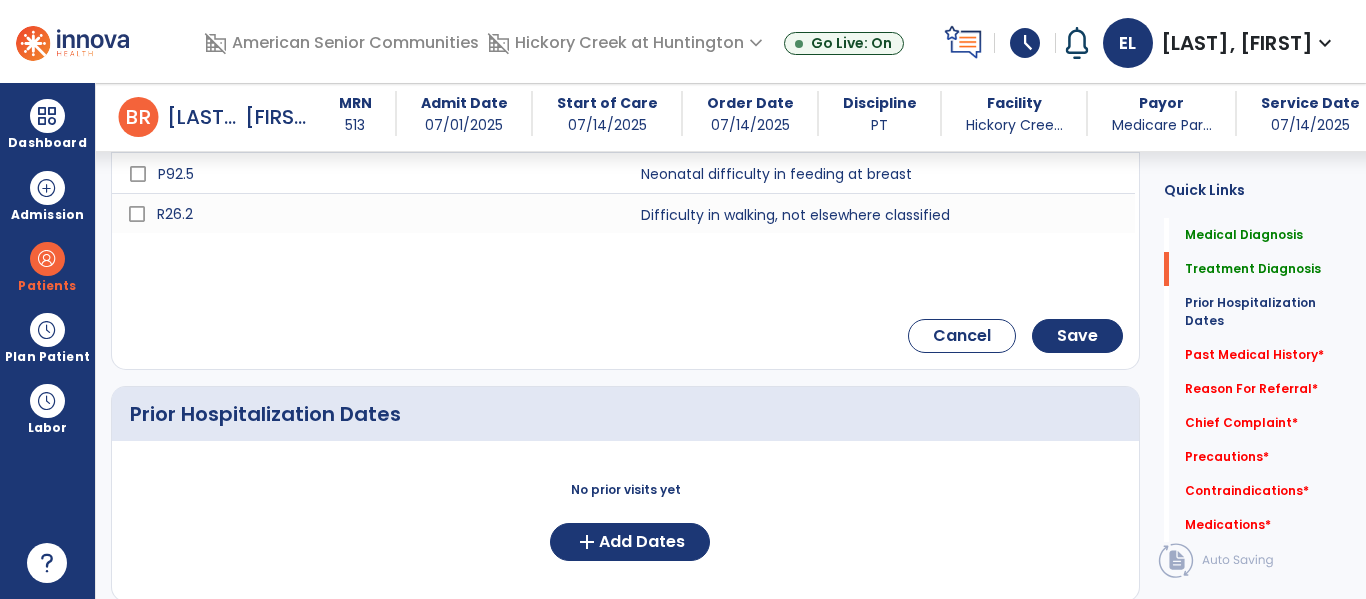 click on "R26.2" at bounding box center [381, 214] 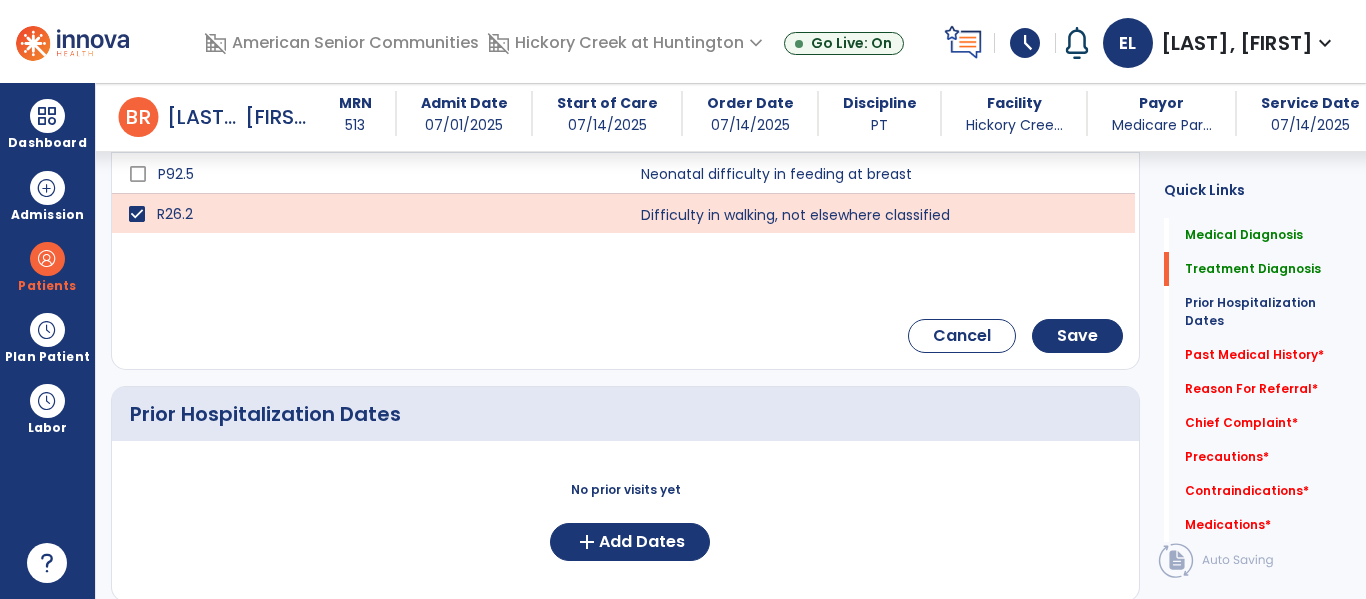scroll, scrollTop: 982, scrollLeft: 0, axis: vertical 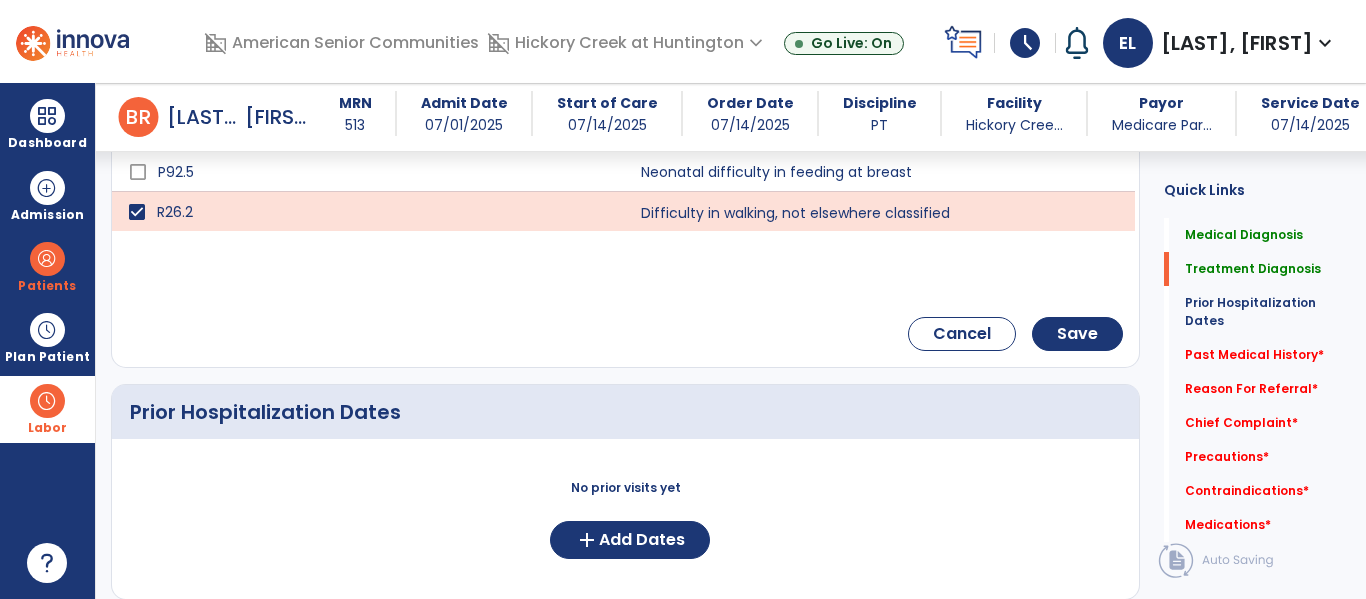 click on "Labor" at bounding box center [47, 409] 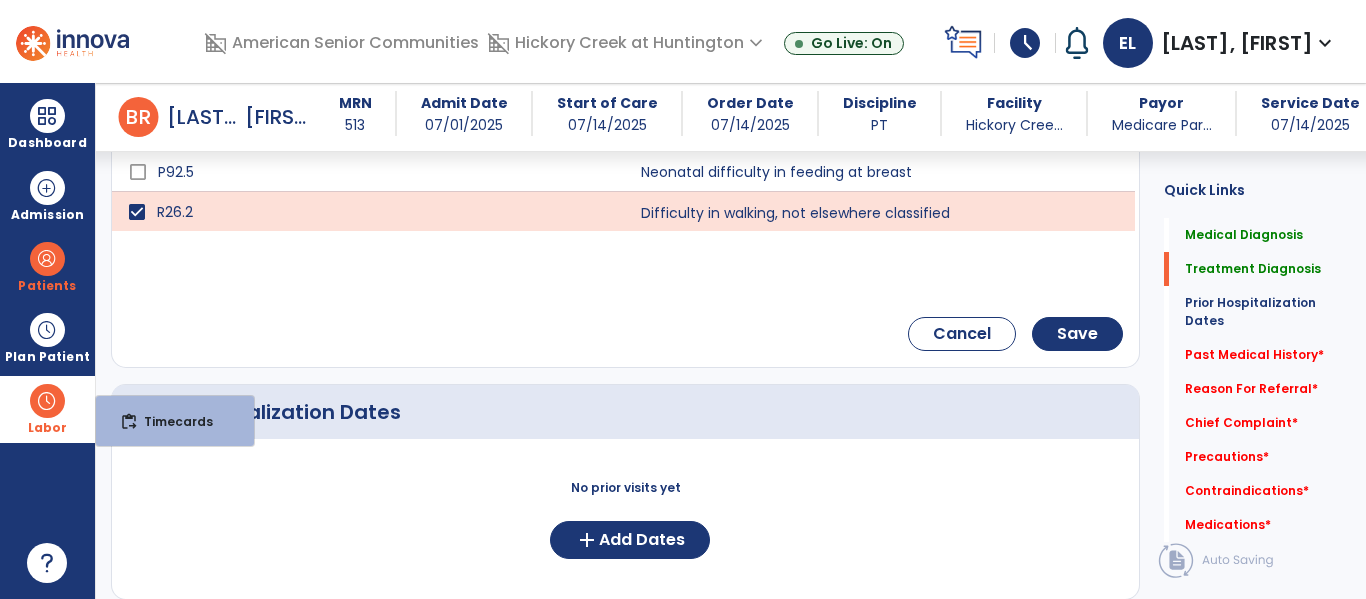 scroll, scrollTop: 990, scrollLeft: 0, axis: vertical 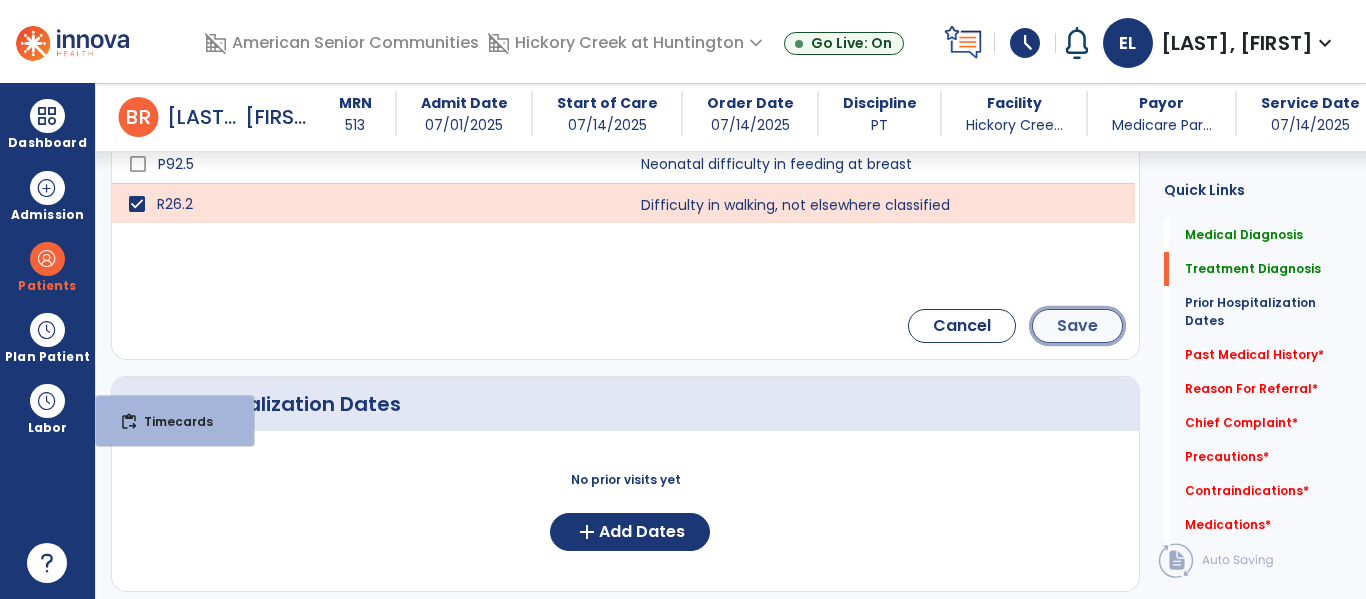 click on "Save" 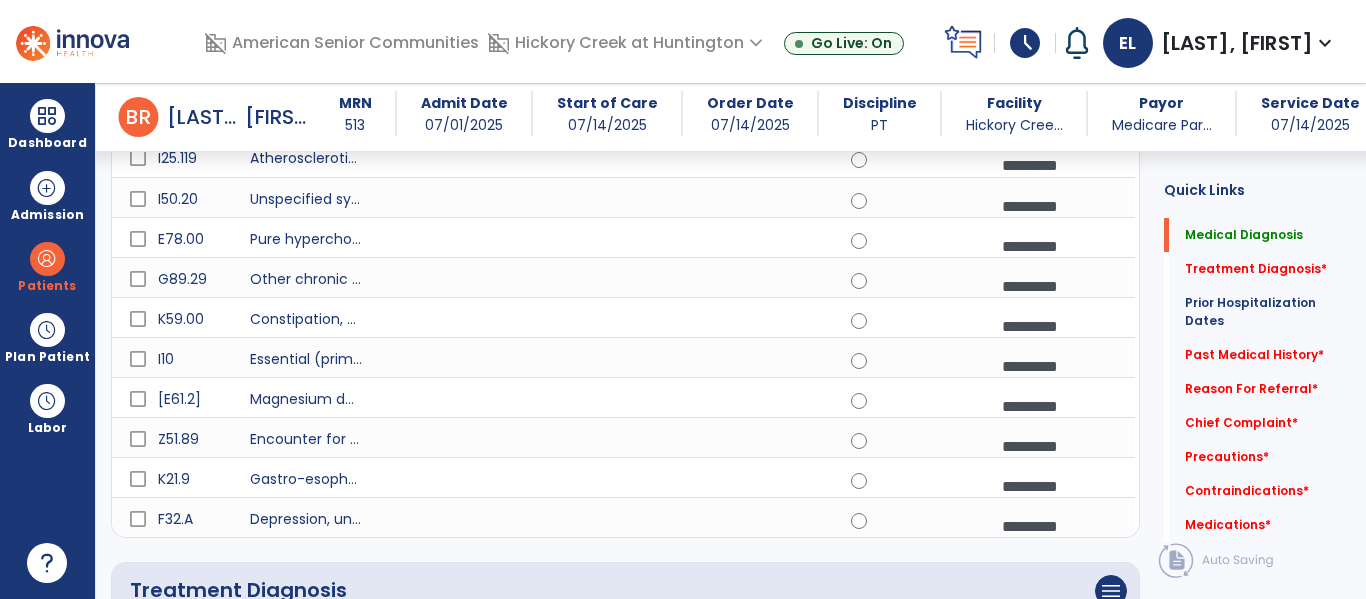 scroll, scrollTop: 688, scrollLeft: 0, axis: vertical 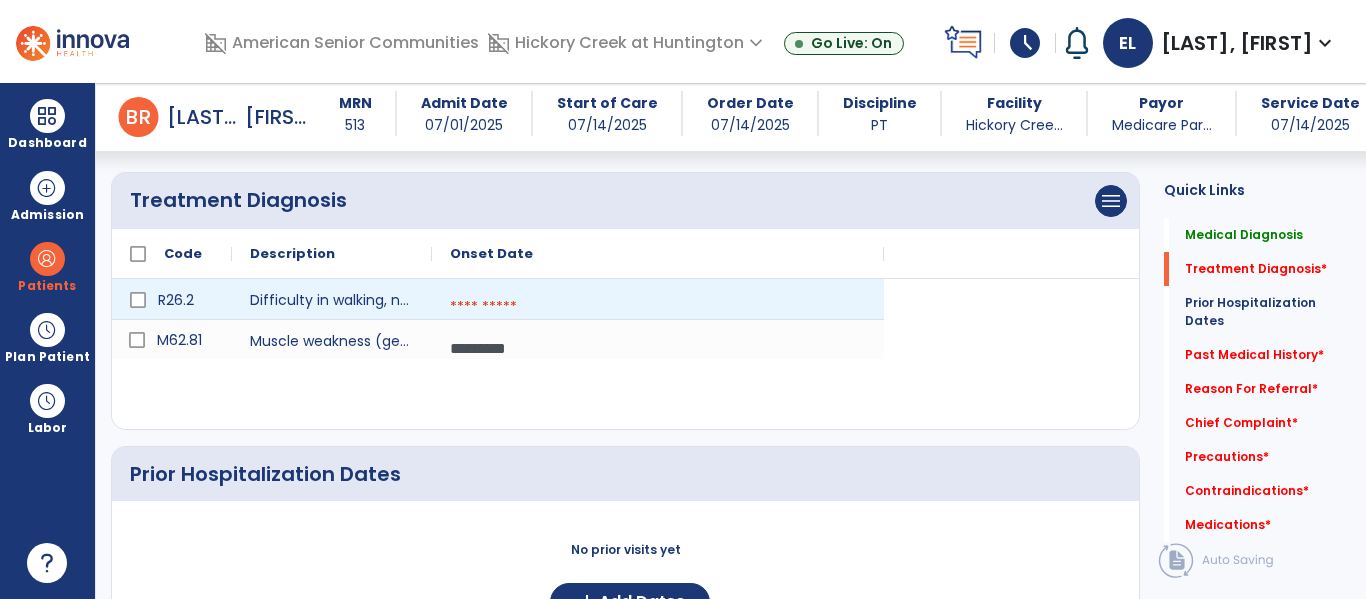 click at bounding box center [658, 307] 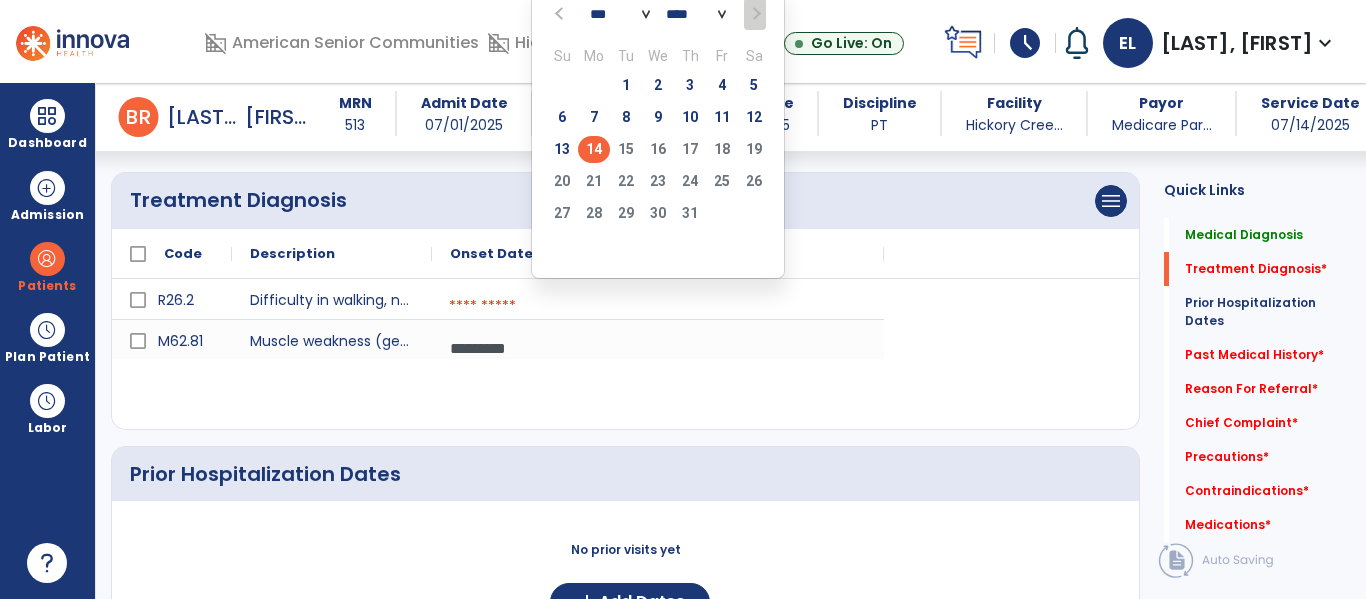 click on "14" 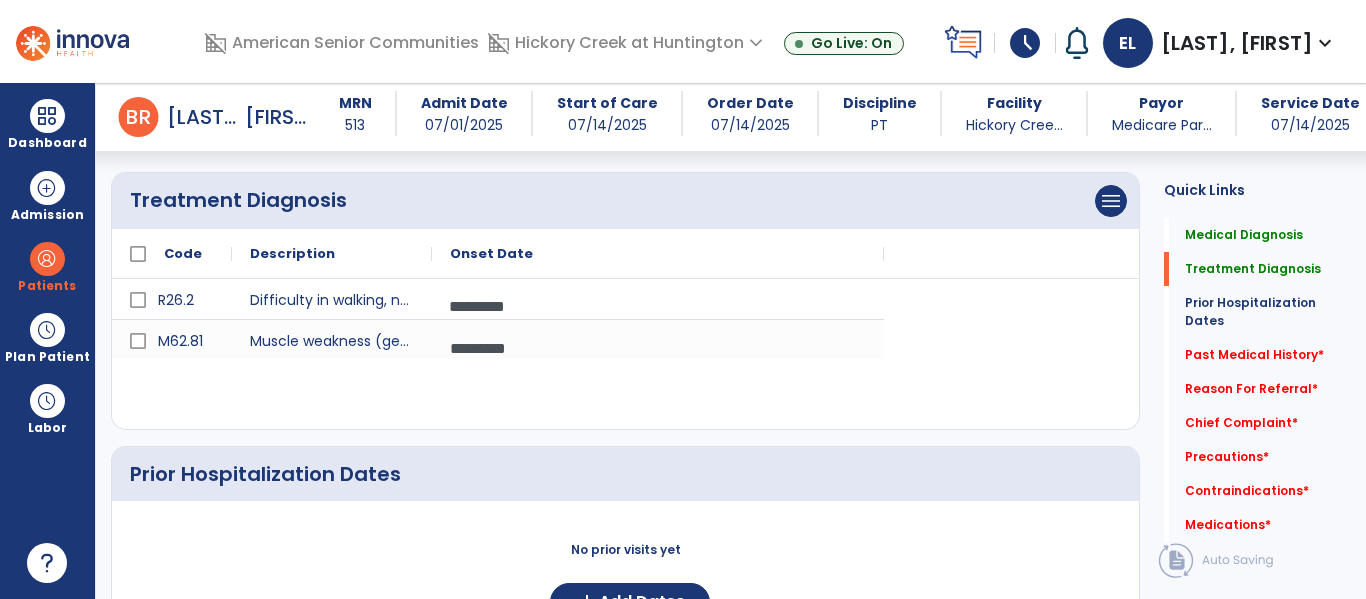 click on "Treatment Diagnosis      menu   Add Treatment Diagnosis   Delete Treatment Diagnosis
Code
Description
Onset Date
R26.2" 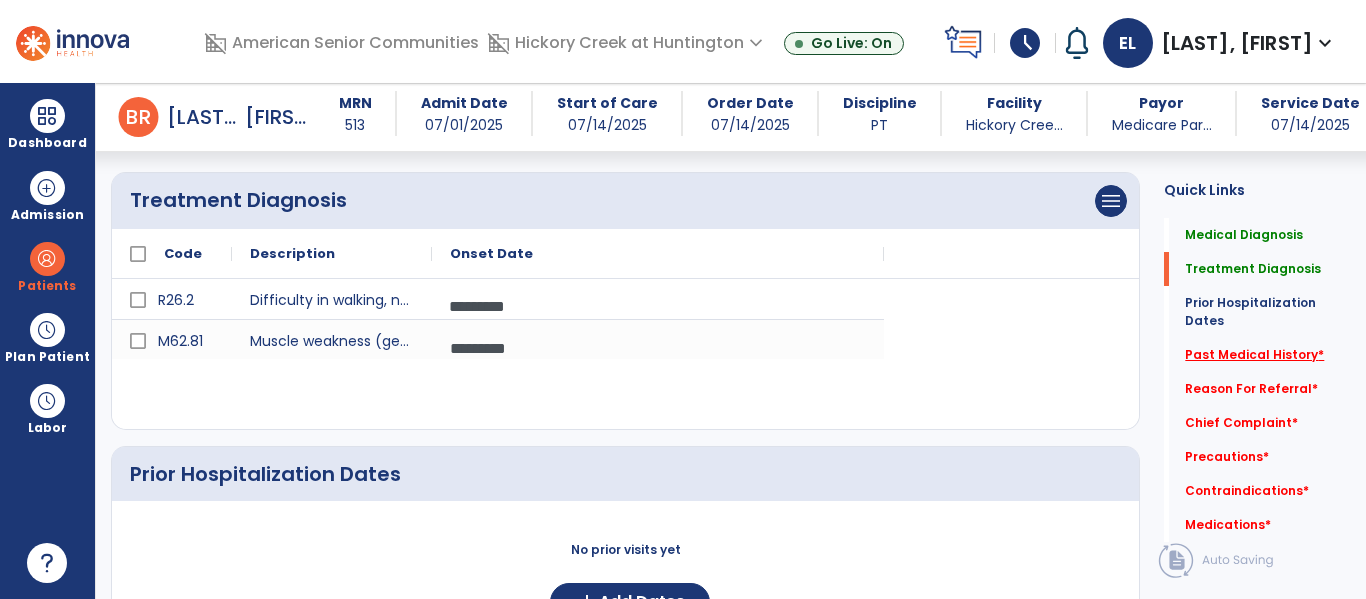 click on "Past Medical History   *" 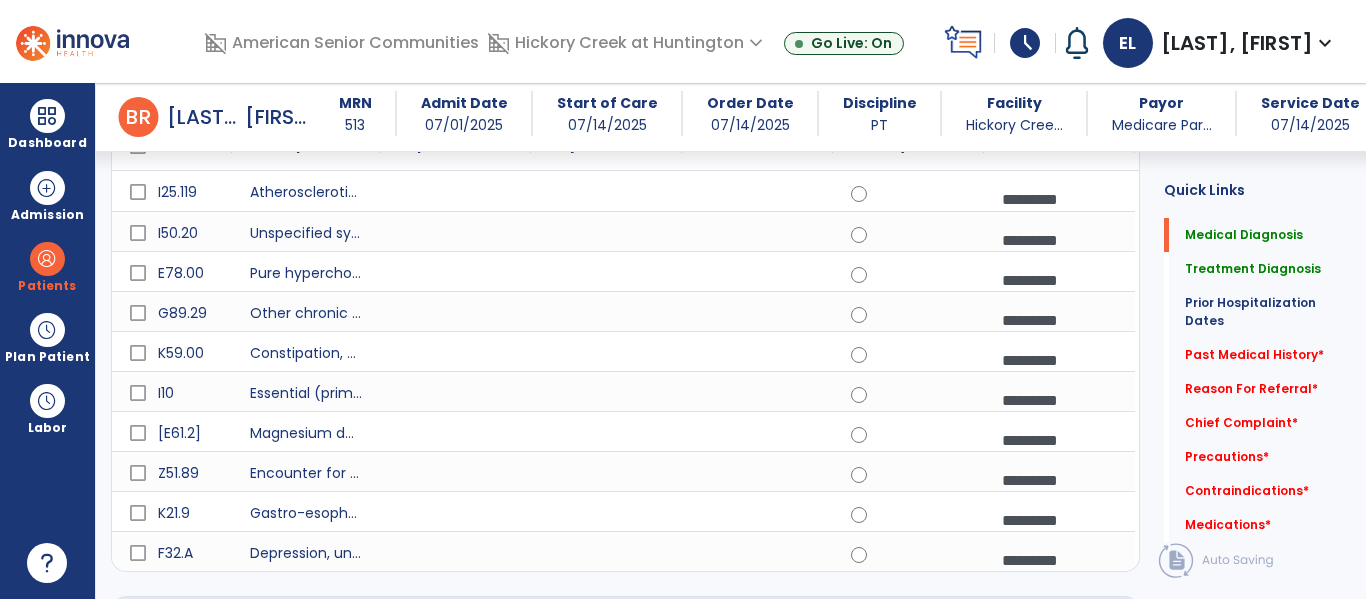 scroll, scrollTop: 150, scrollLeft: 0, axis: vertical 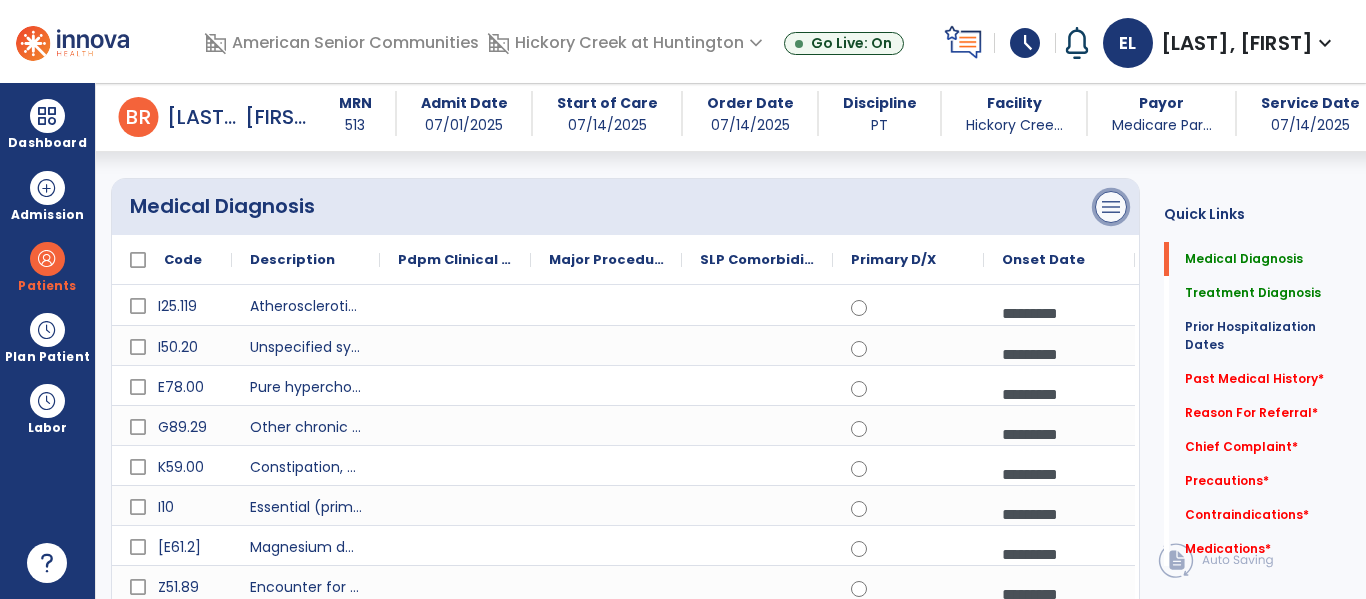 click on "menu" at bounding box center [1111, 207] 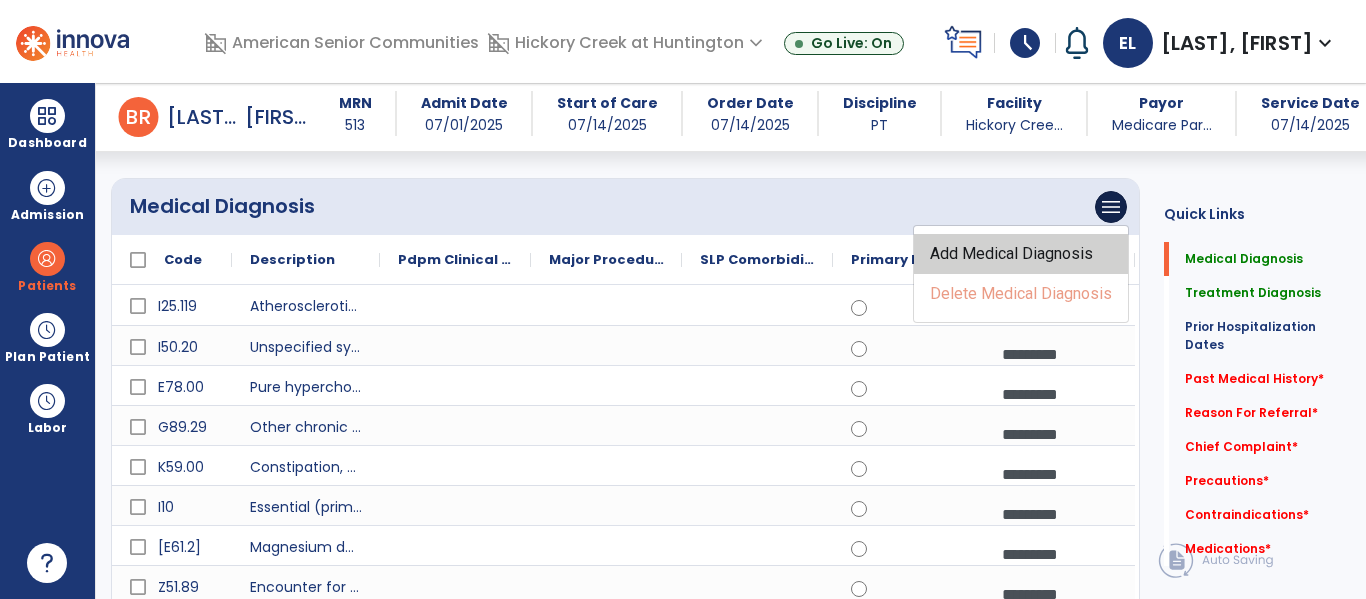 click on "Add Medical Diagnosis" 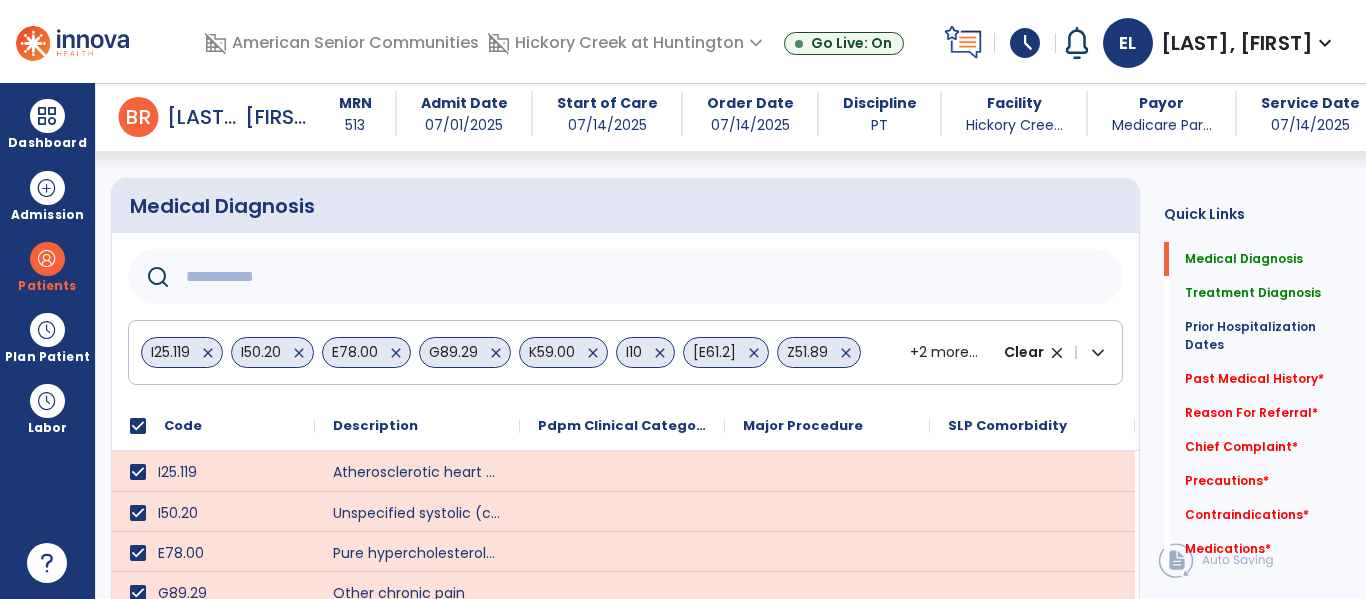 click 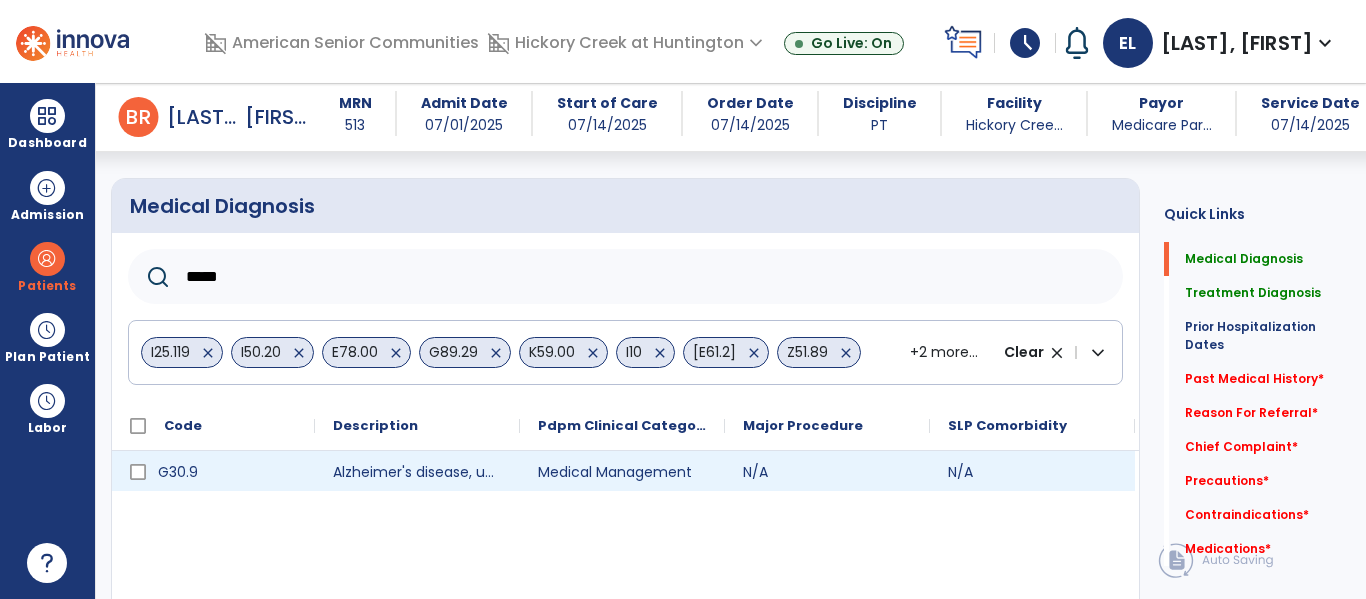 type on "*****" 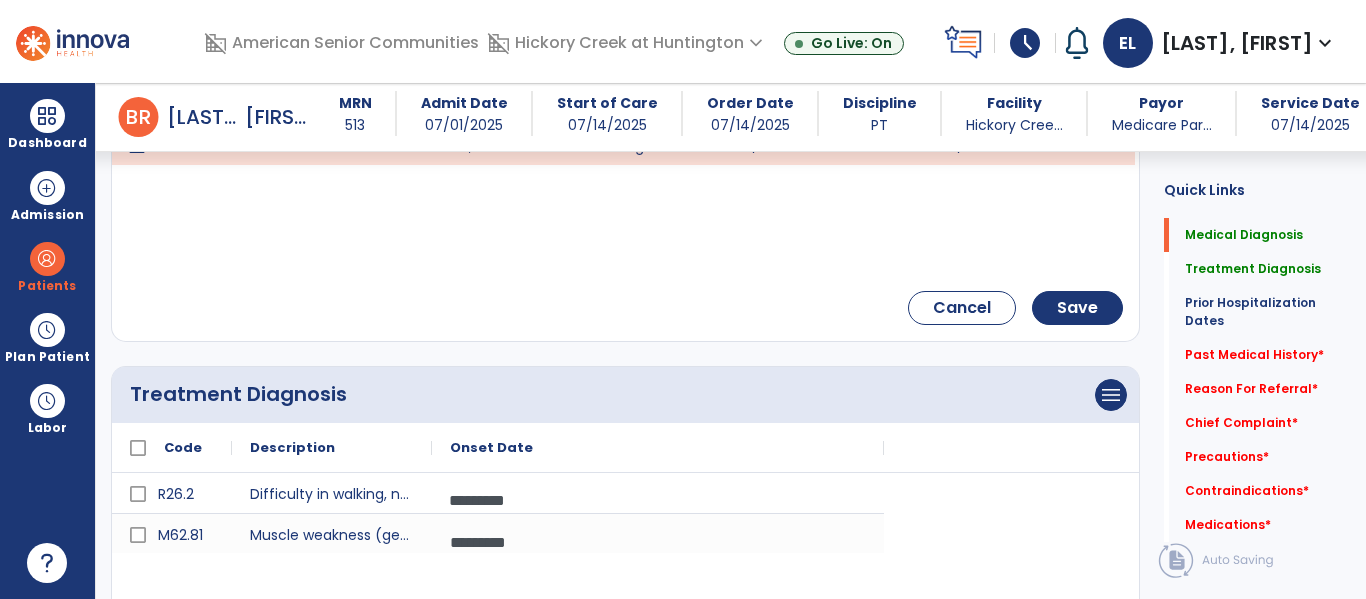 scroll, scrollTop: 477, scrollLeft: 0, axis: vertical 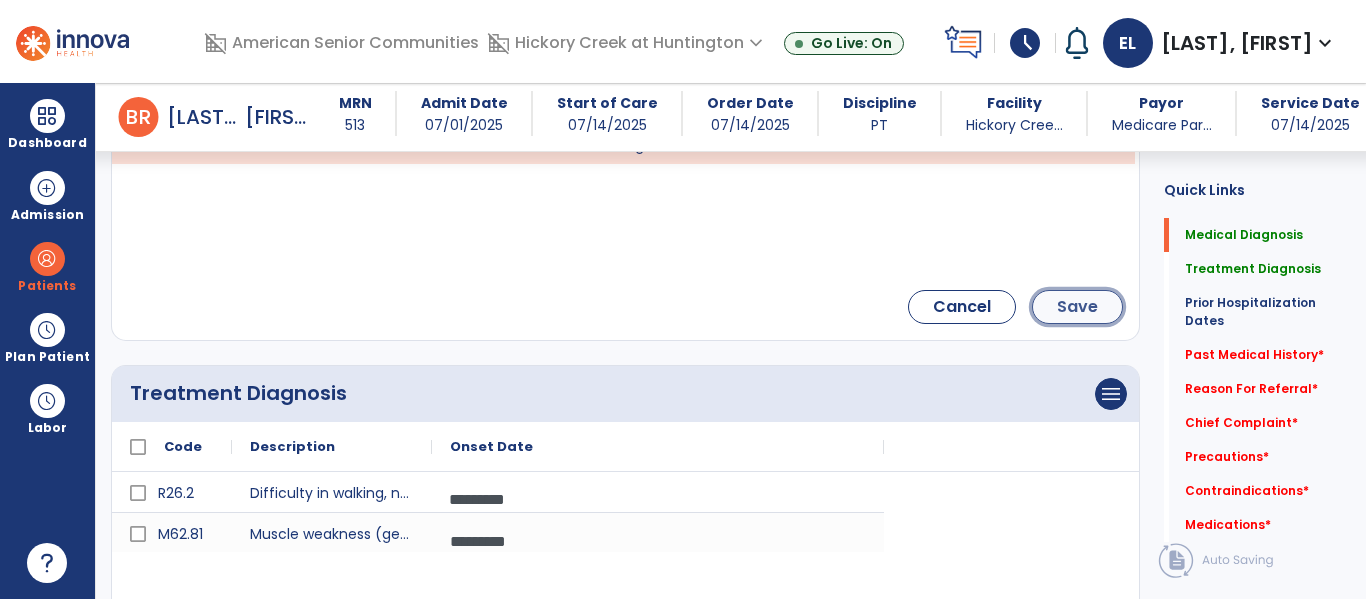 click on "Save" 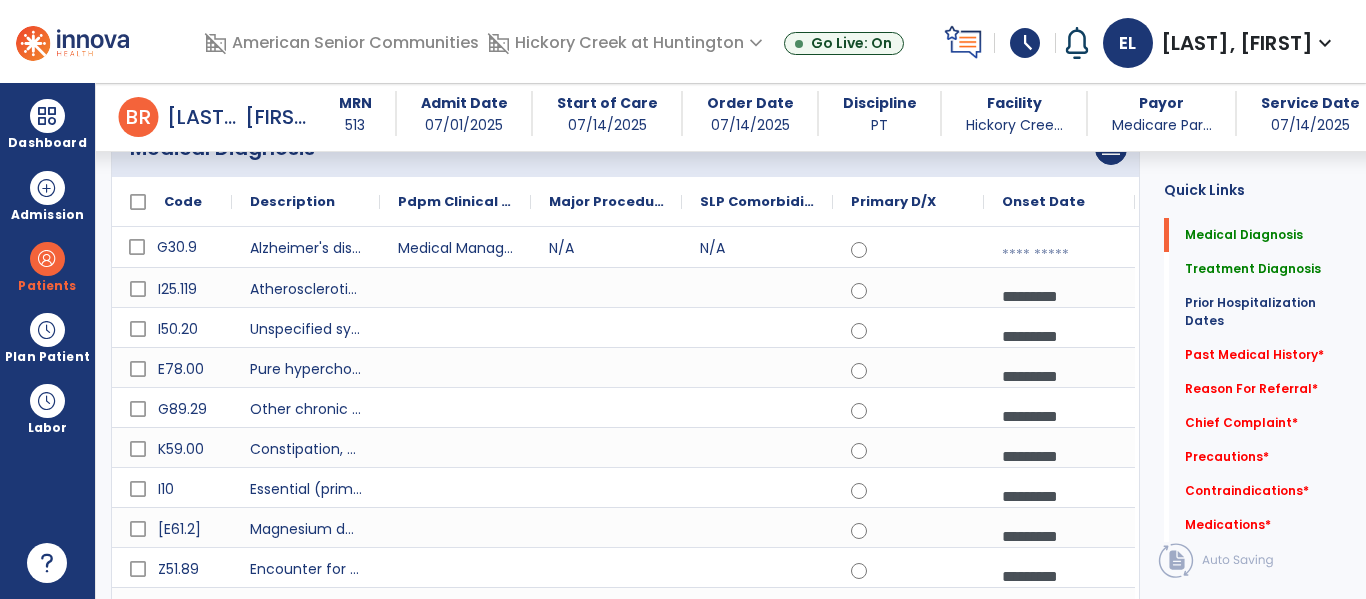 scroll, scrollTop: 200, scrollLeft: 0, axis: vertical 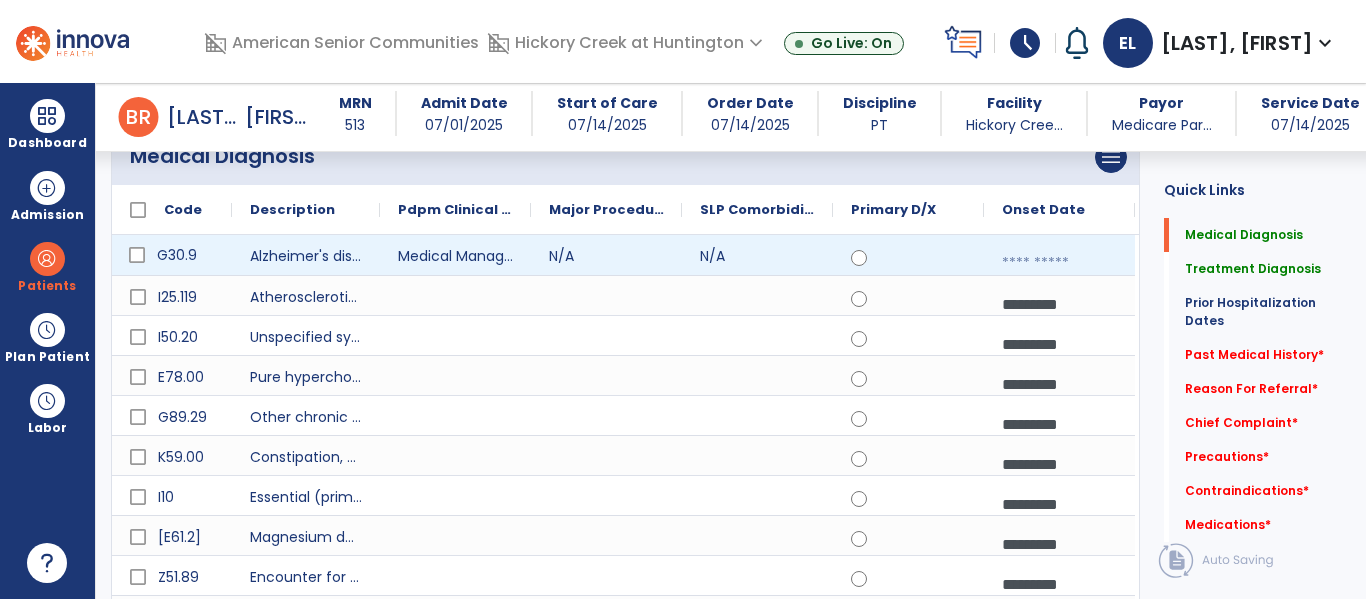 click at bounding box center (1059, 263) 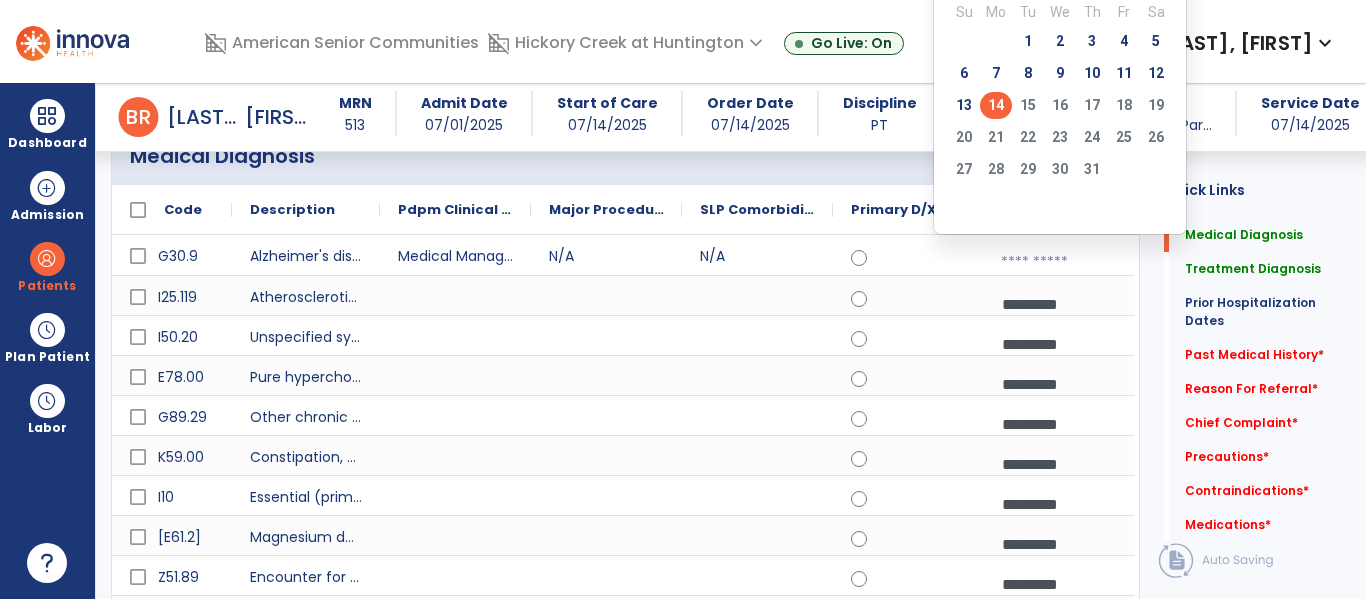 click on "14" 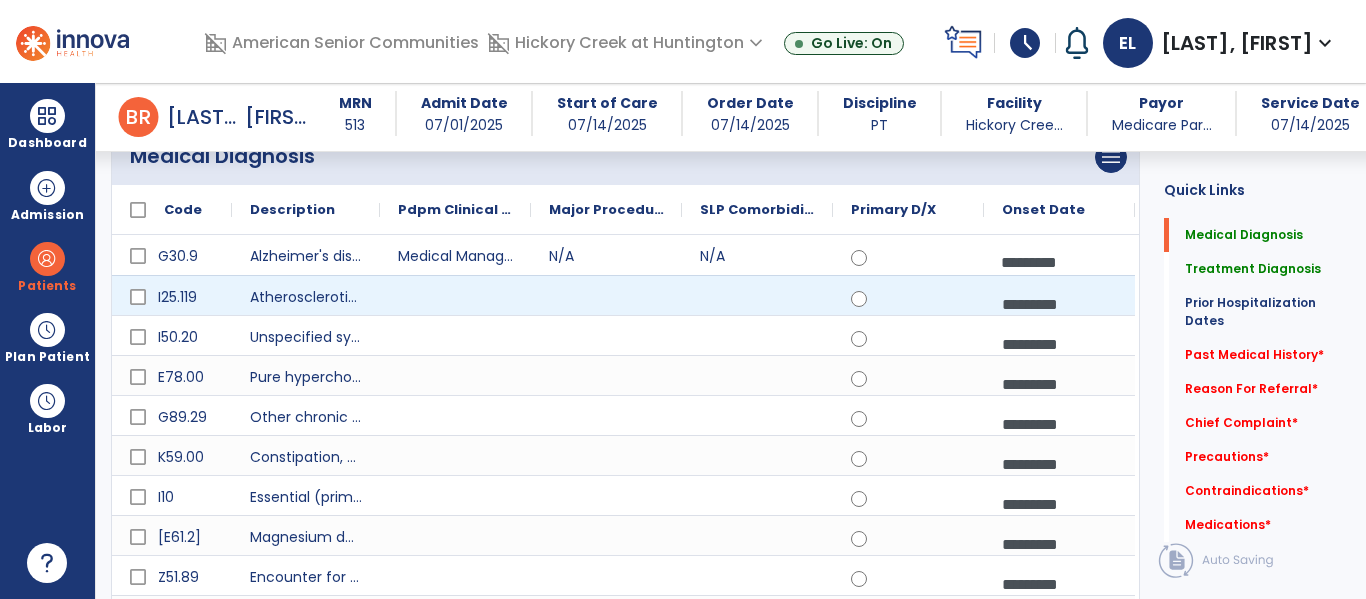 click on "*********" at bounding box center [1059, 304] 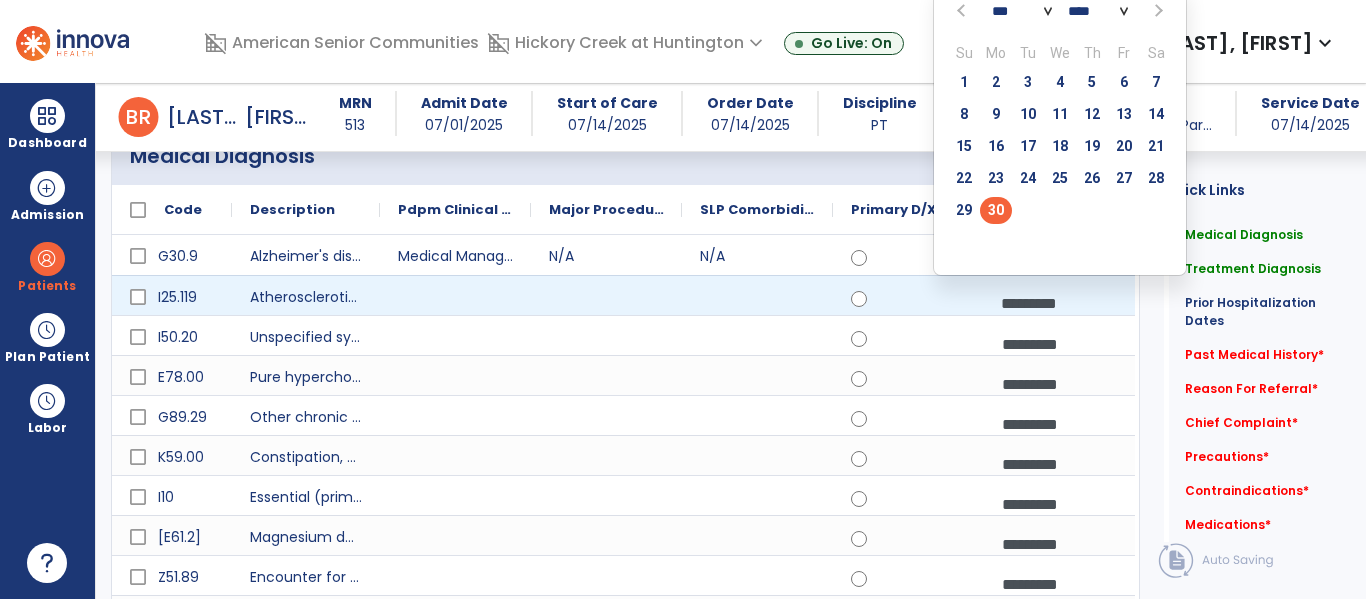 click 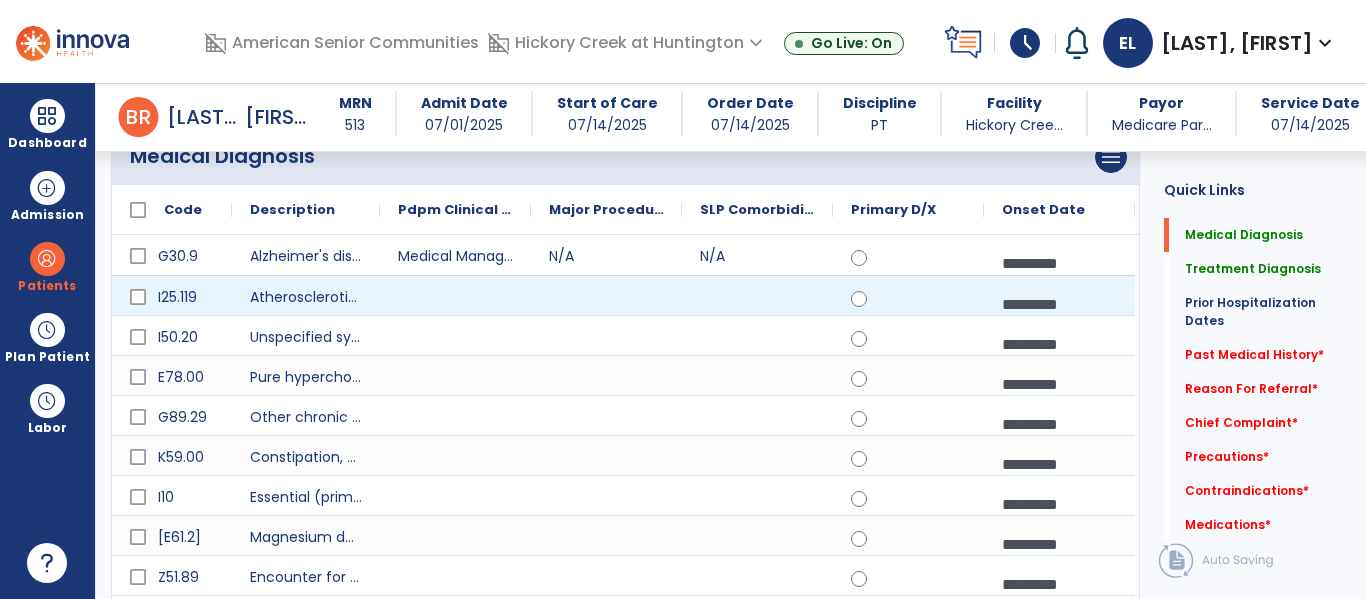 scroll, scrollTop: 3, scrollLeft: 0, axis: vertical 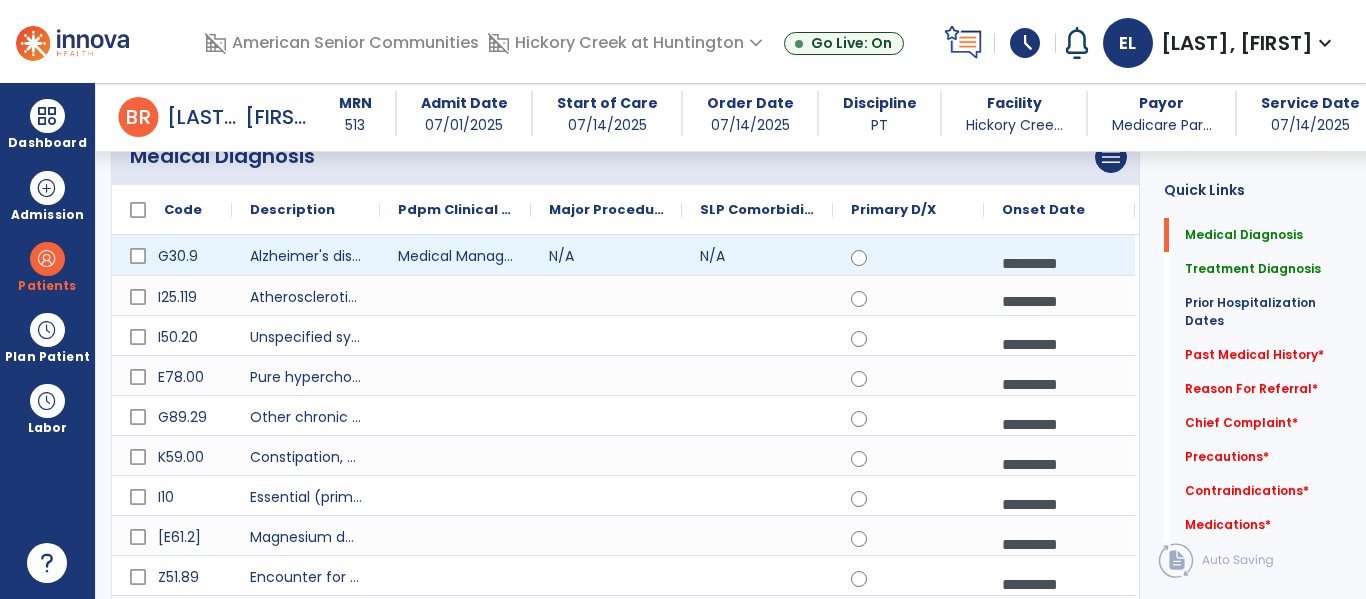 click on "*********" at bounding box center (1059, 263) 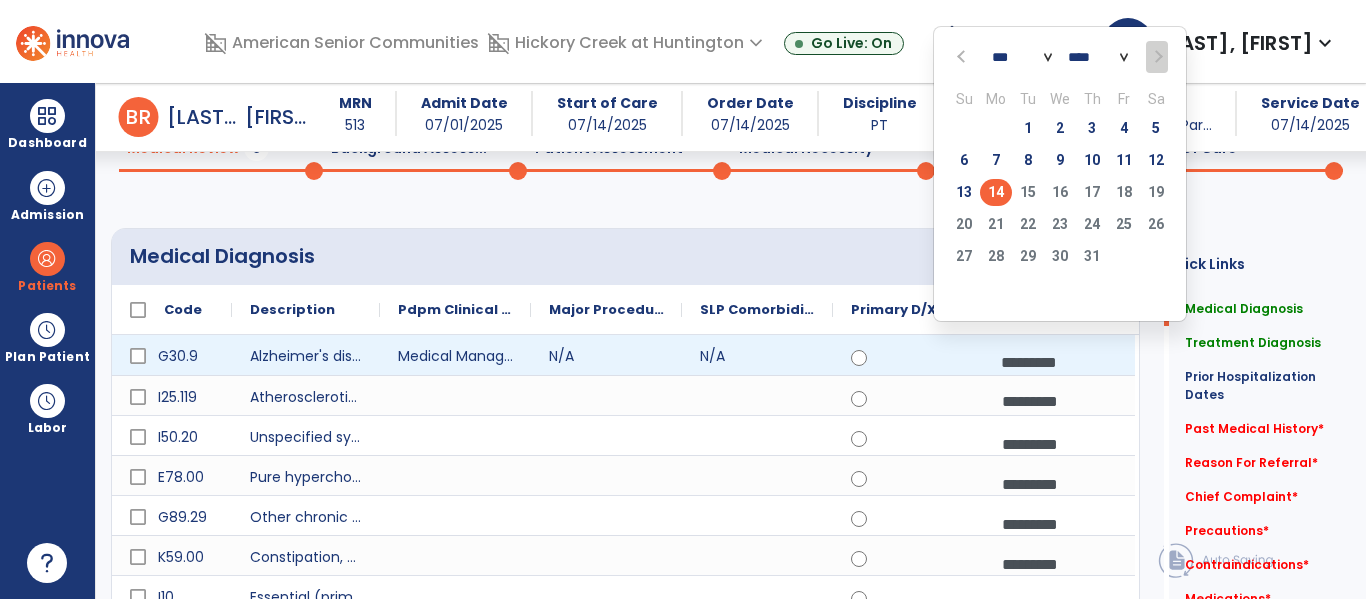 scroll, scrollTop: 99, scrollLeft: 0, axis: vertical 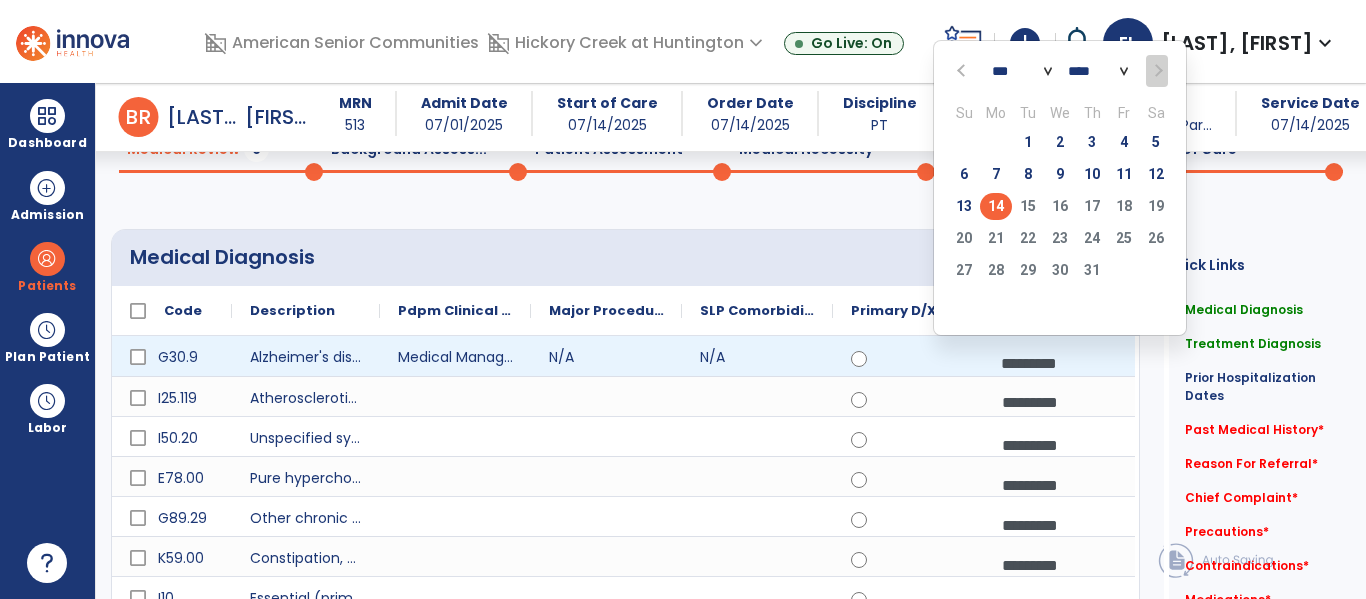 click 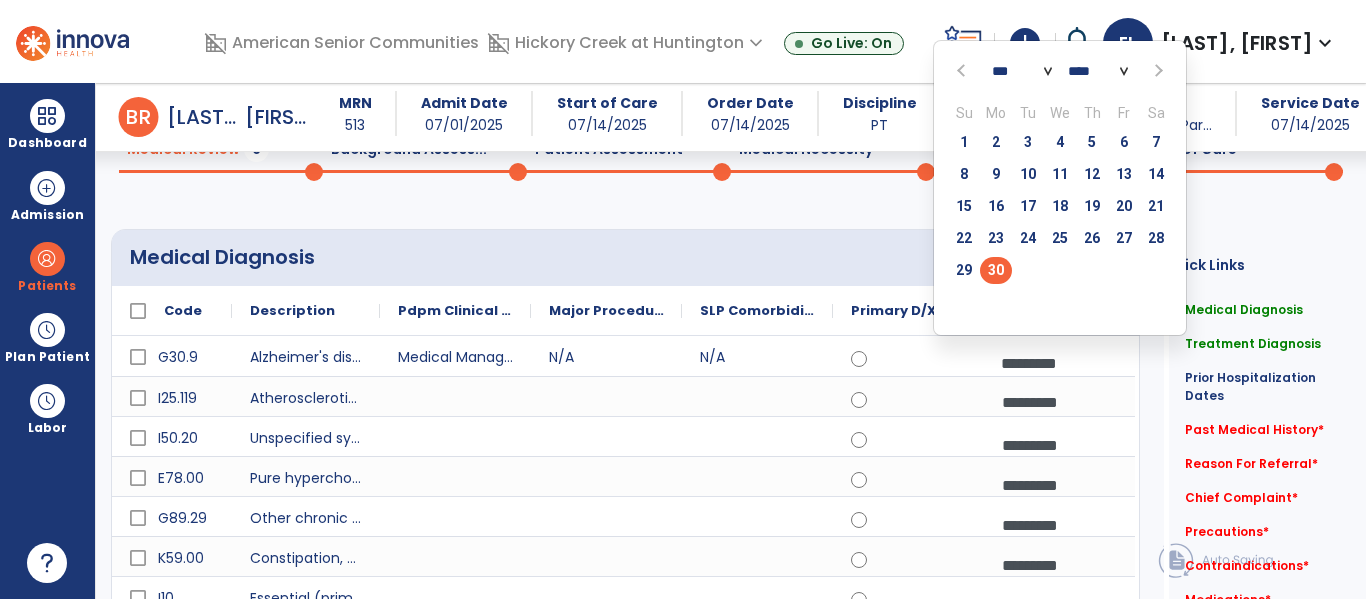 click on "30" 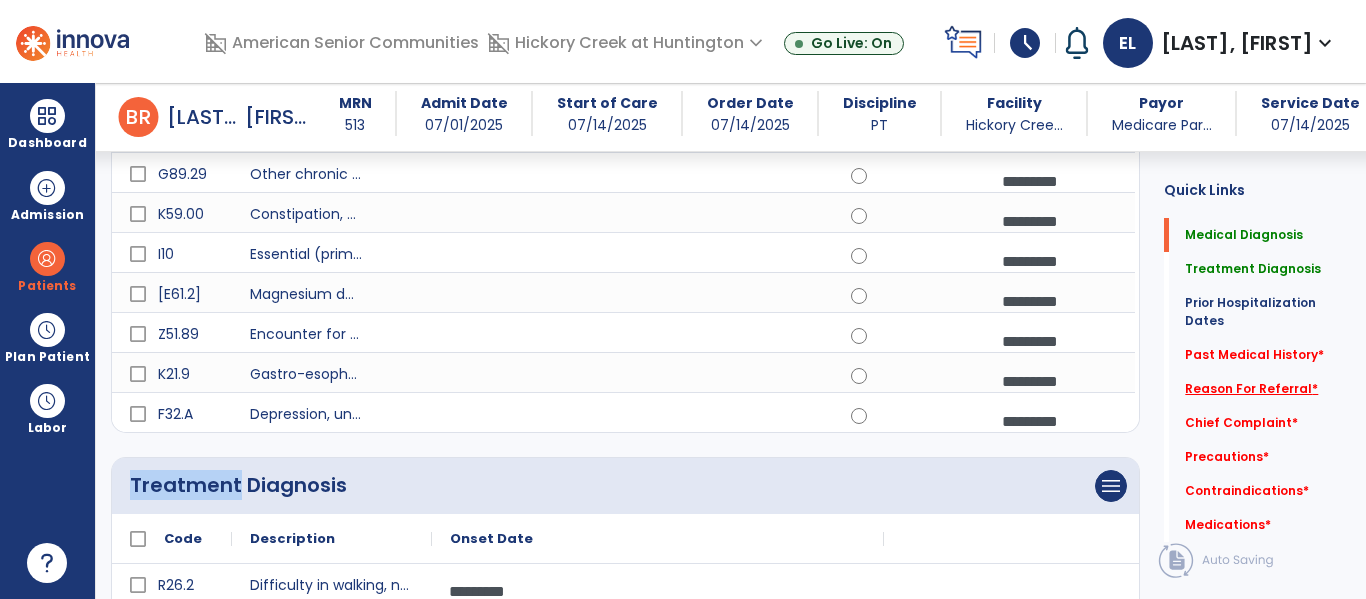 scroll, scrollTop: 454, scrollLeft: 0, axis: vertical 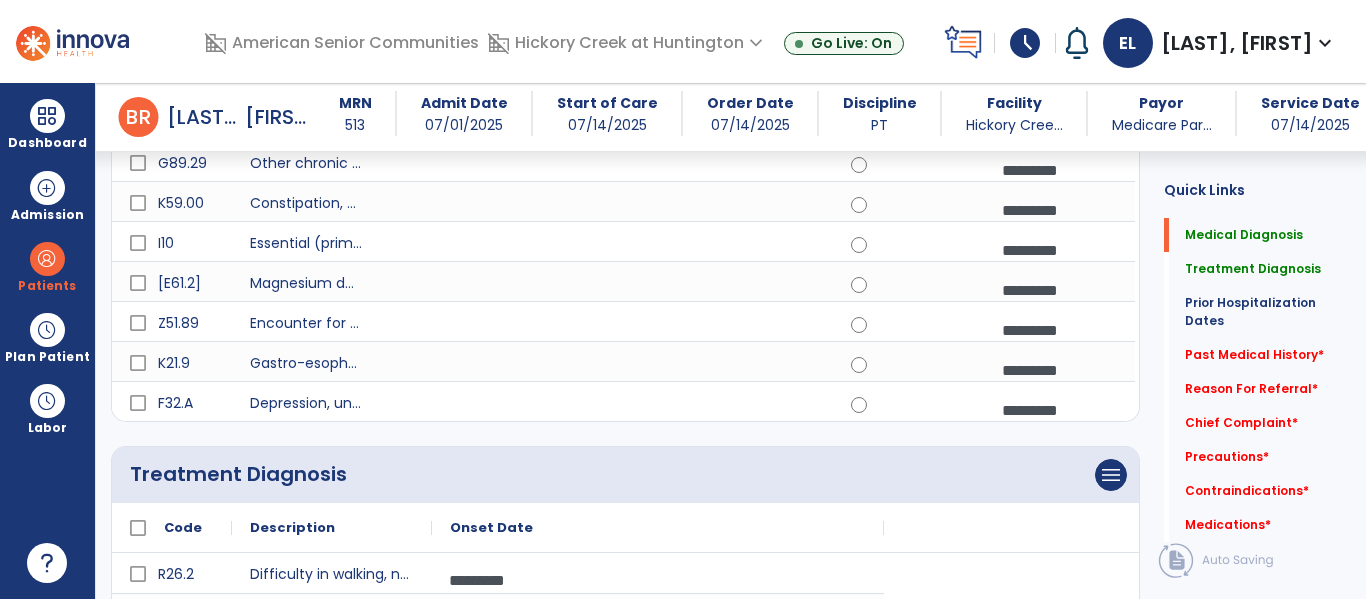 click on "Chief Complaint   *  Chief Complaint   *" 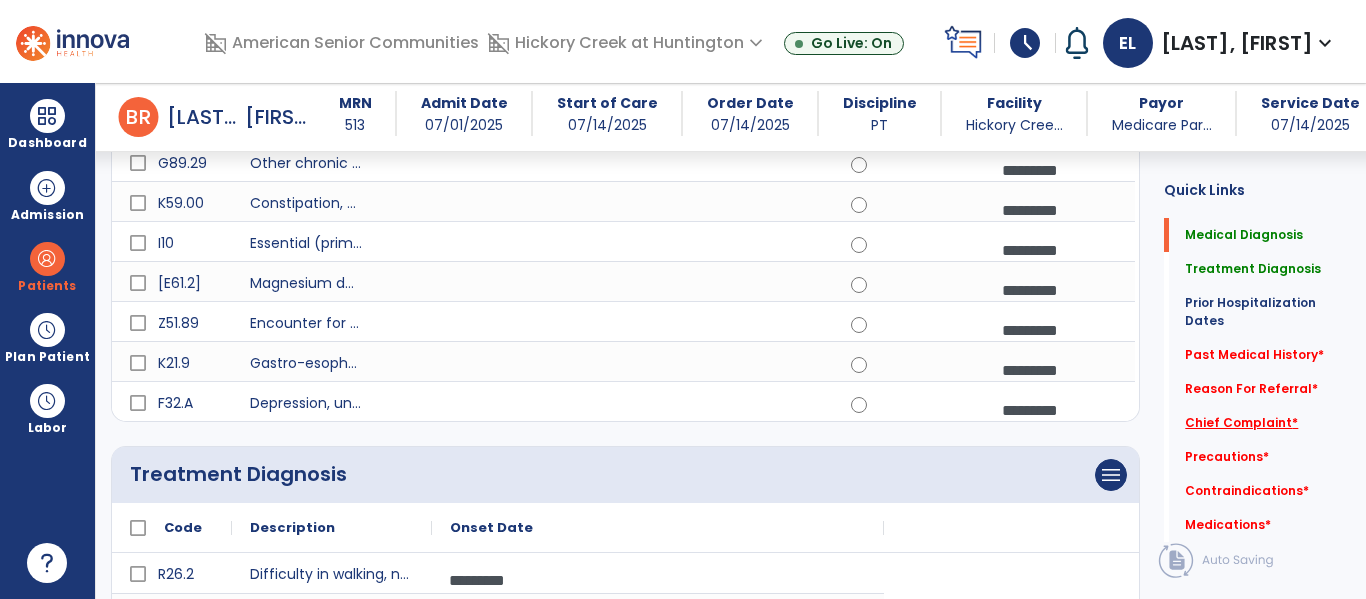 click on "Chief Complaint   *" 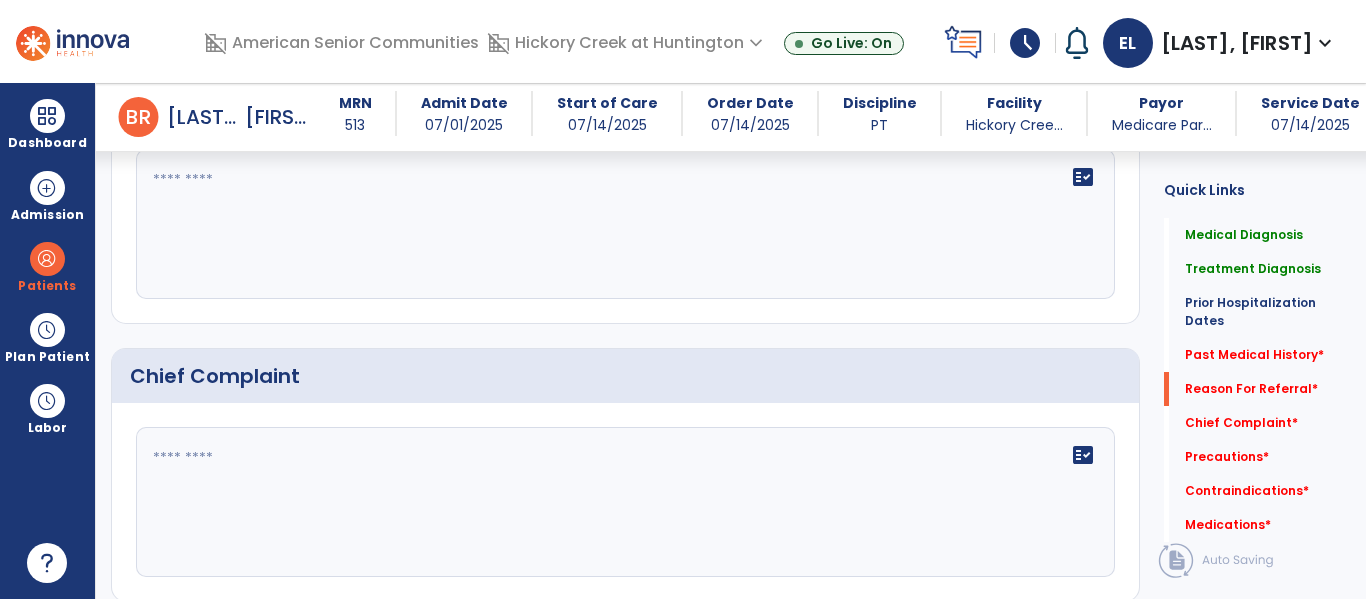 scroll, scrollTop: 1533, scrollLeft: 0, axis: vertical 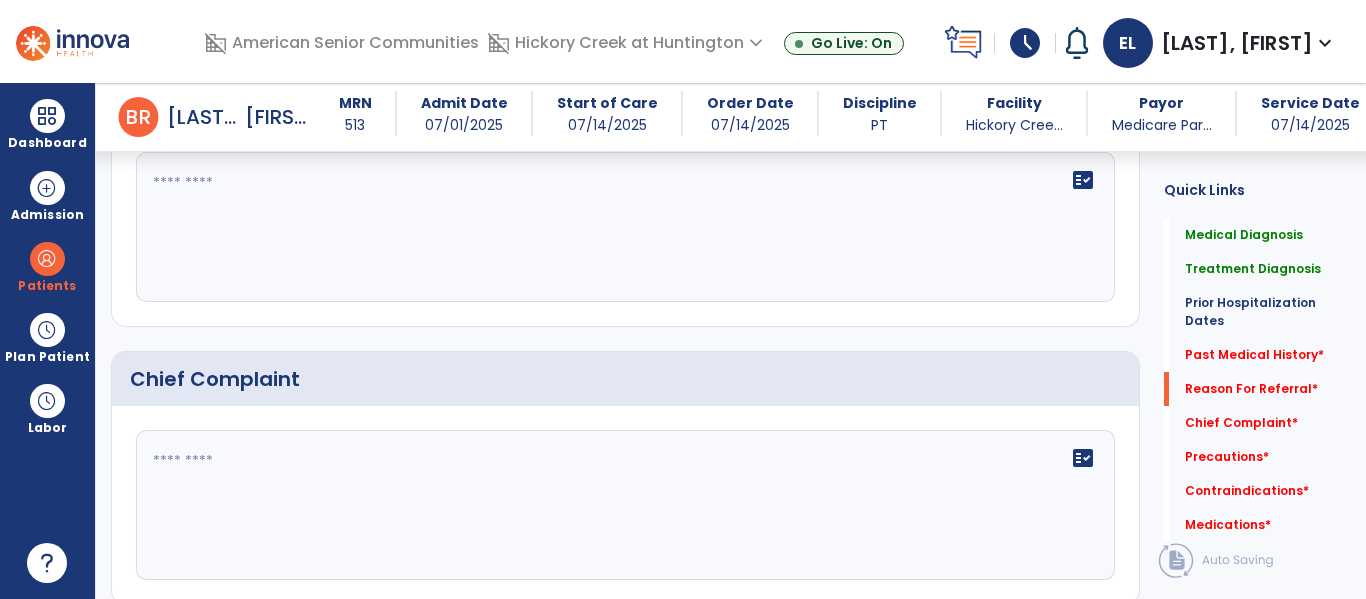 click on "Chief Complaint   *  Chief Complaint   *" 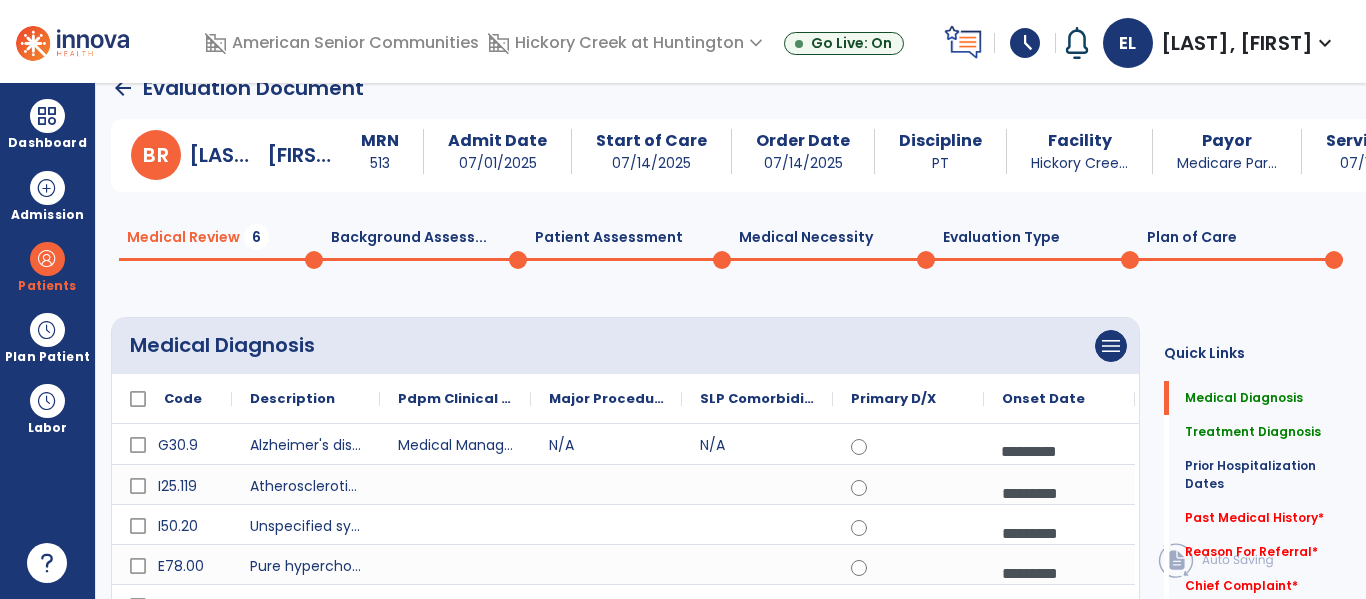 scroll, scrollTop: 27, scrollLeft: 0, axis: vertical 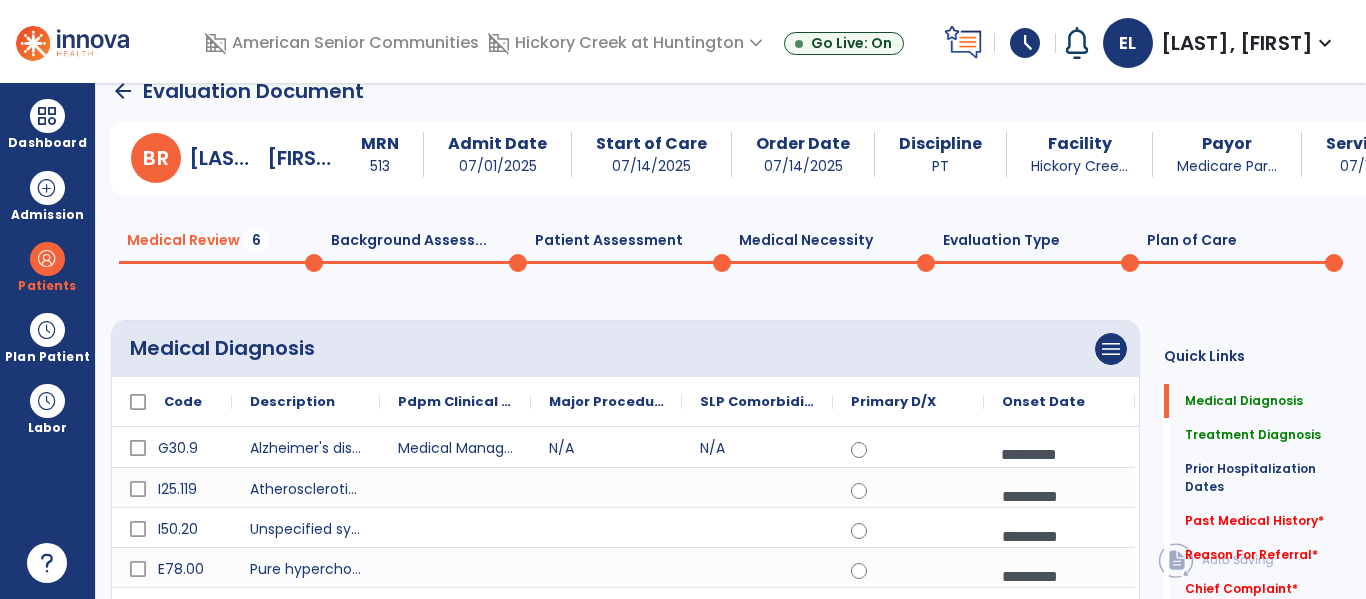 click on "Background Assess...  0" 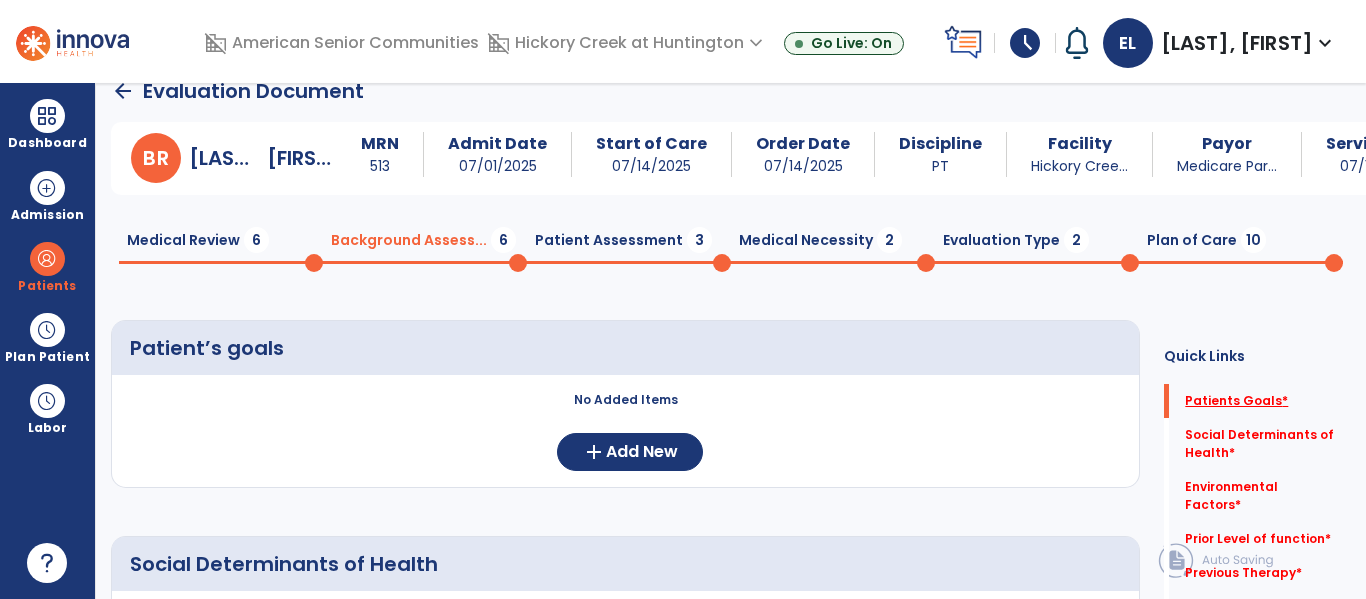 click on "Patients Goals   *" 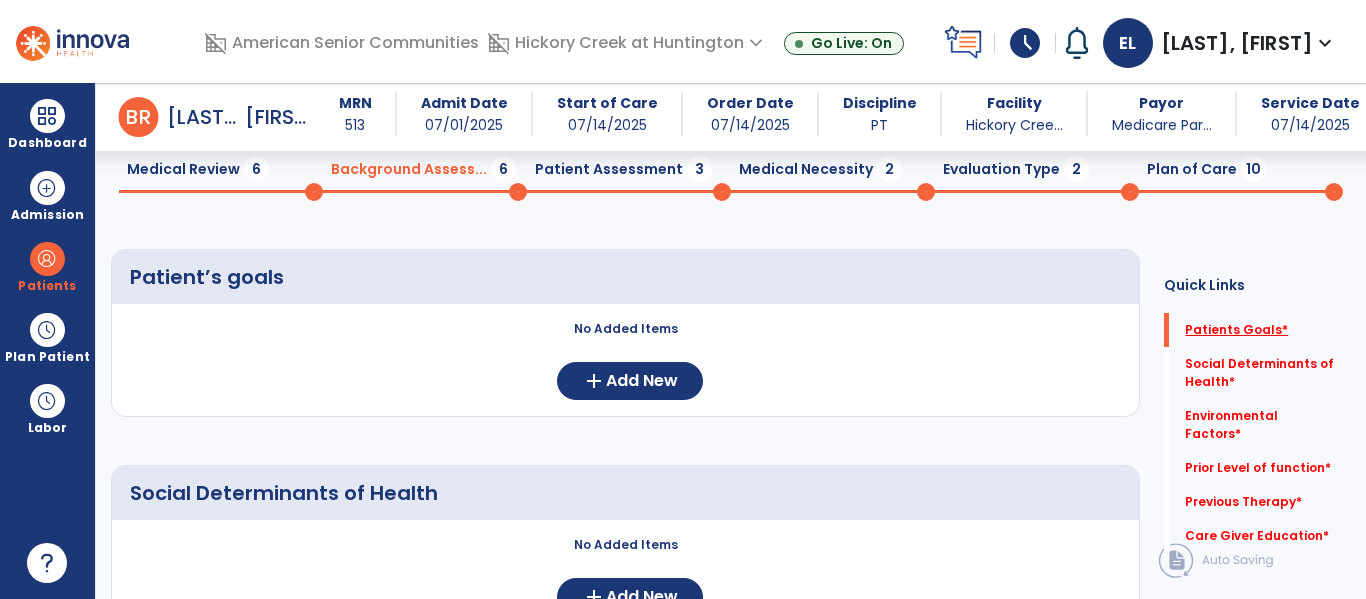 click on "Patients Goals   *" 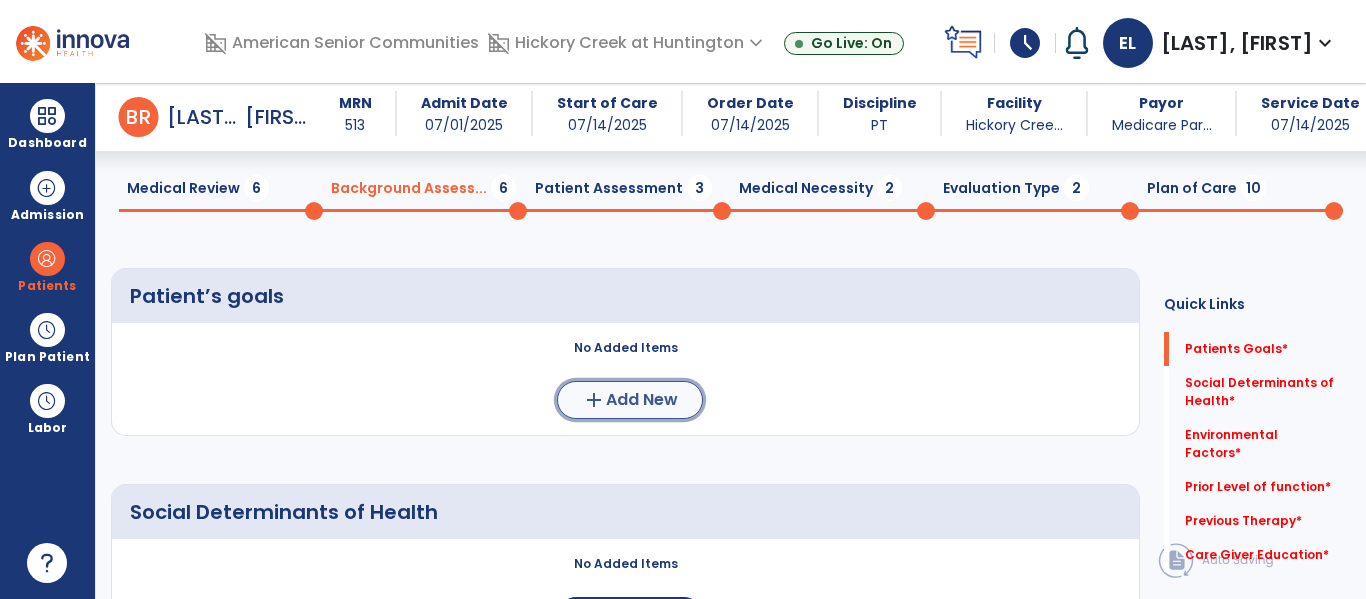 click on "add" 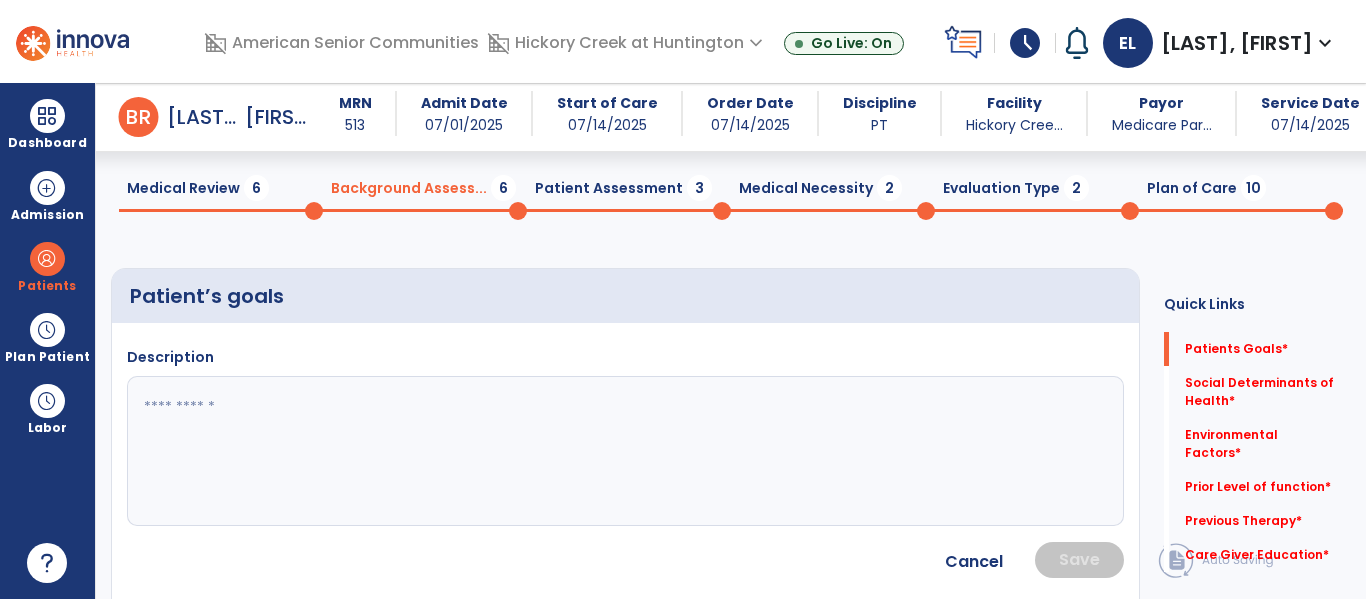 click 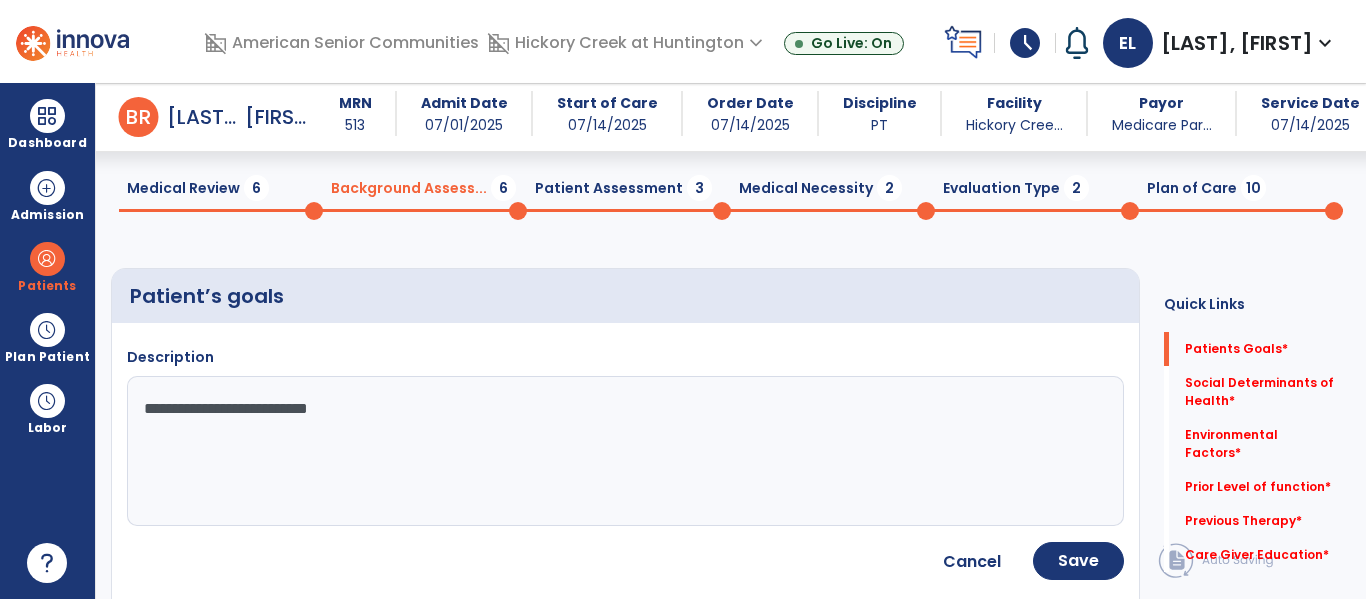 type on "**********" 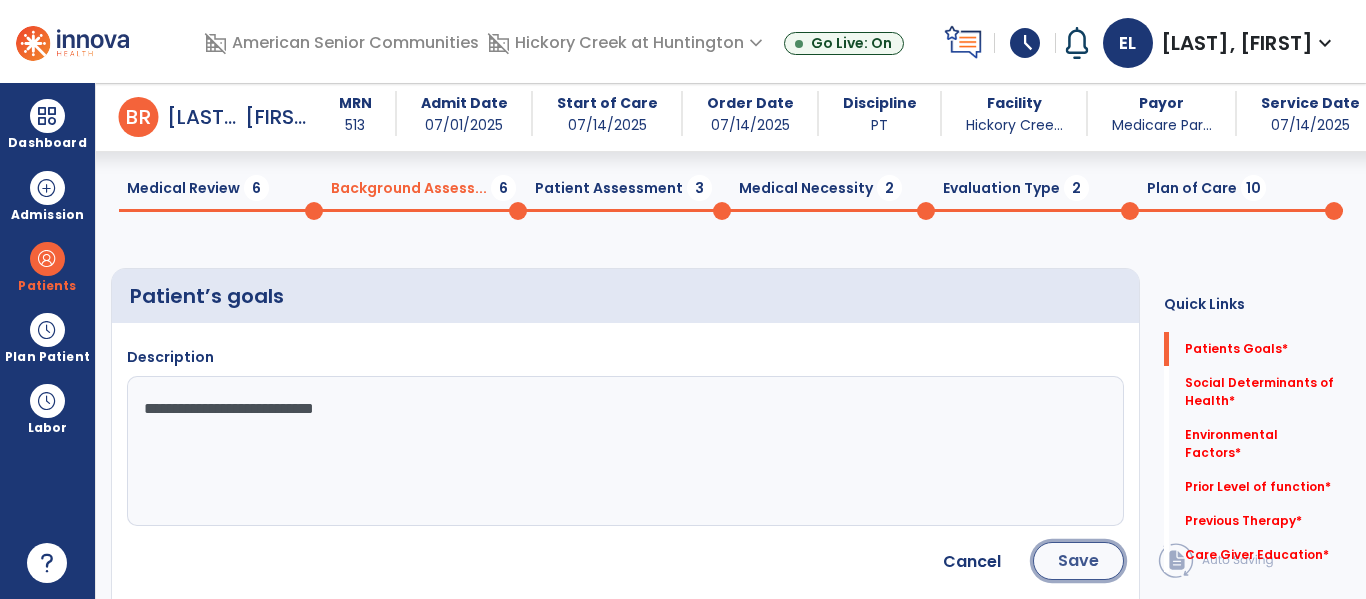 click on "Save" 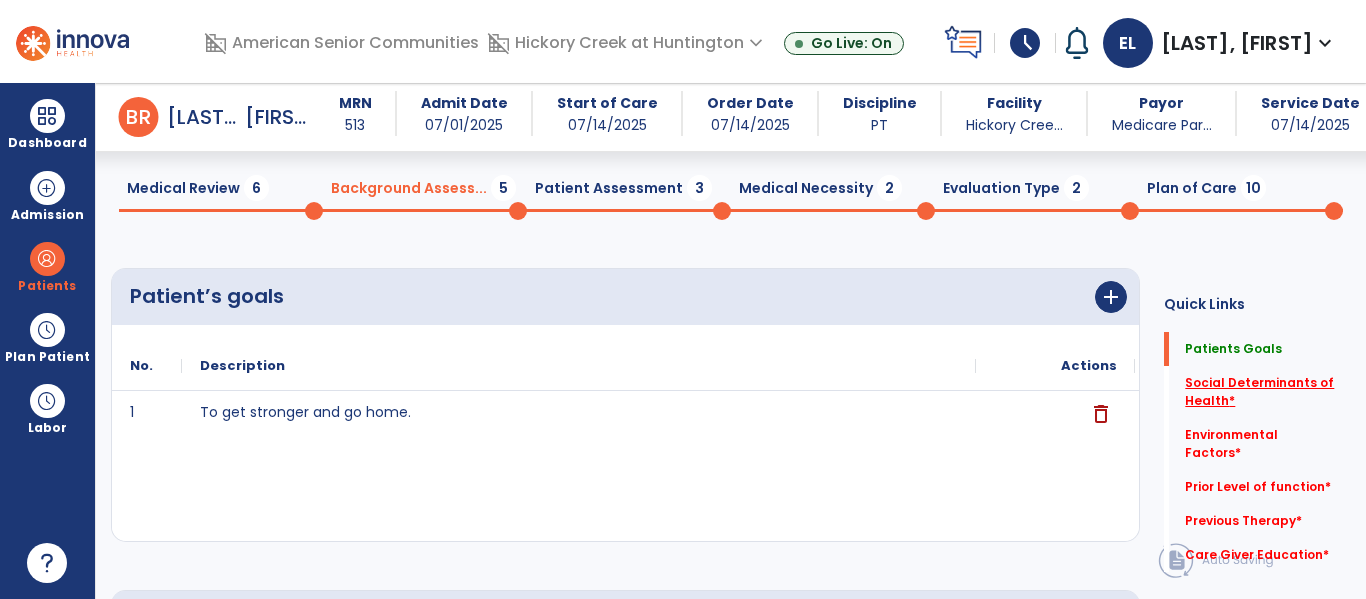 click on "Social Determinants of Health   *" 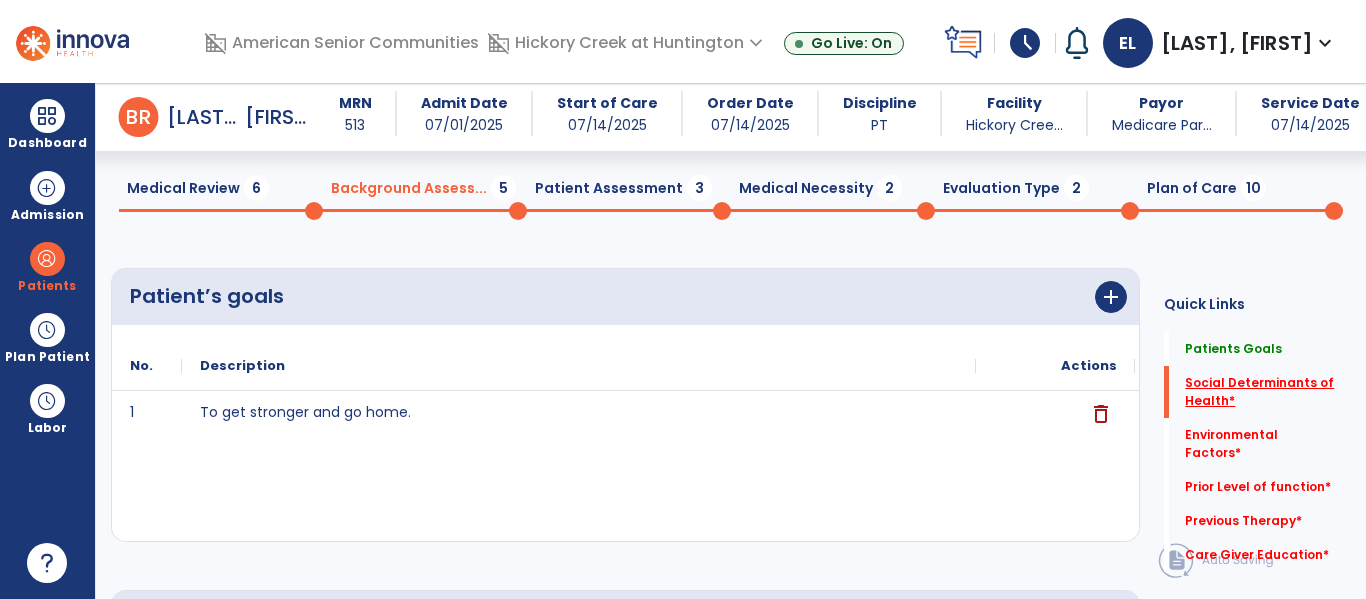 click on "Social Determinants of Health   *" 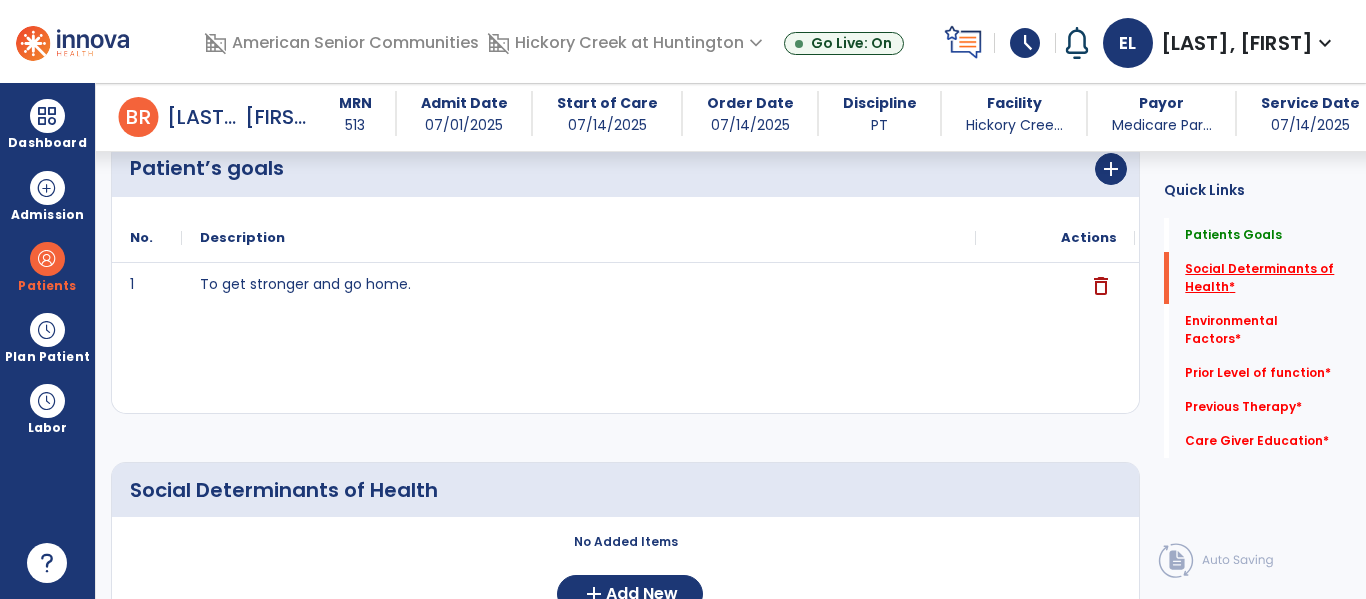 scroll, scrollTop: 190, scrollLeft: 0, axis: vertical 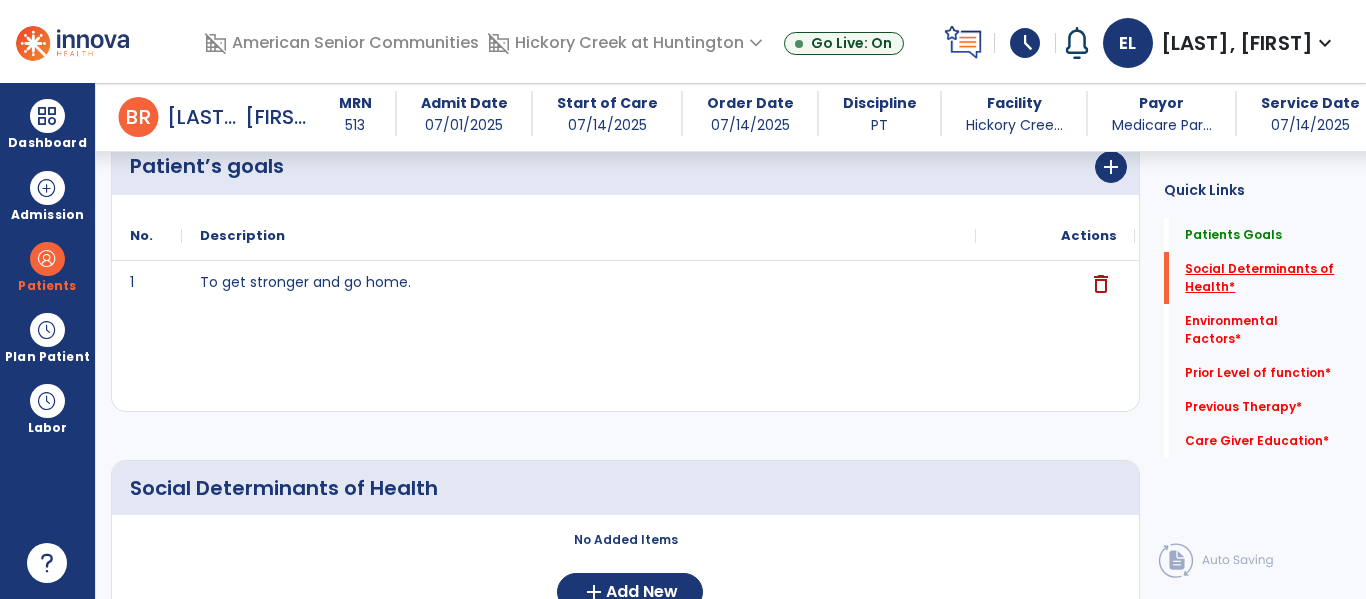 click on "Social Determinants of Health   *" 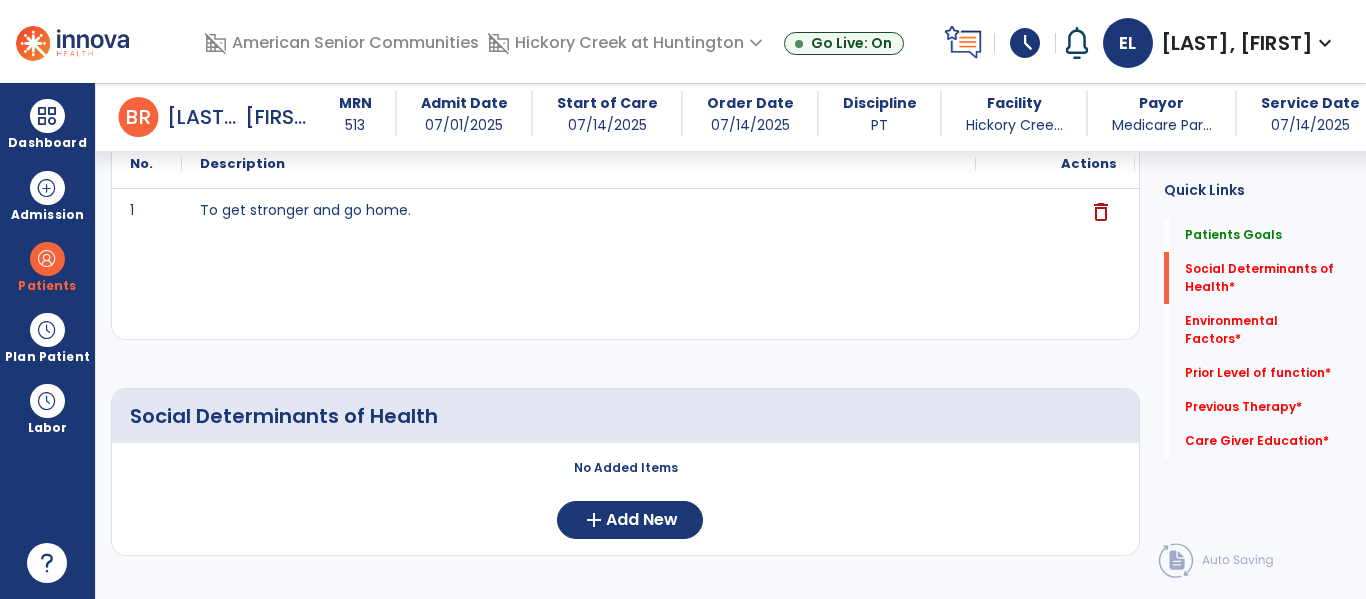scroll, scrollTop: 266, scrollLeft: 0, axis: vertical 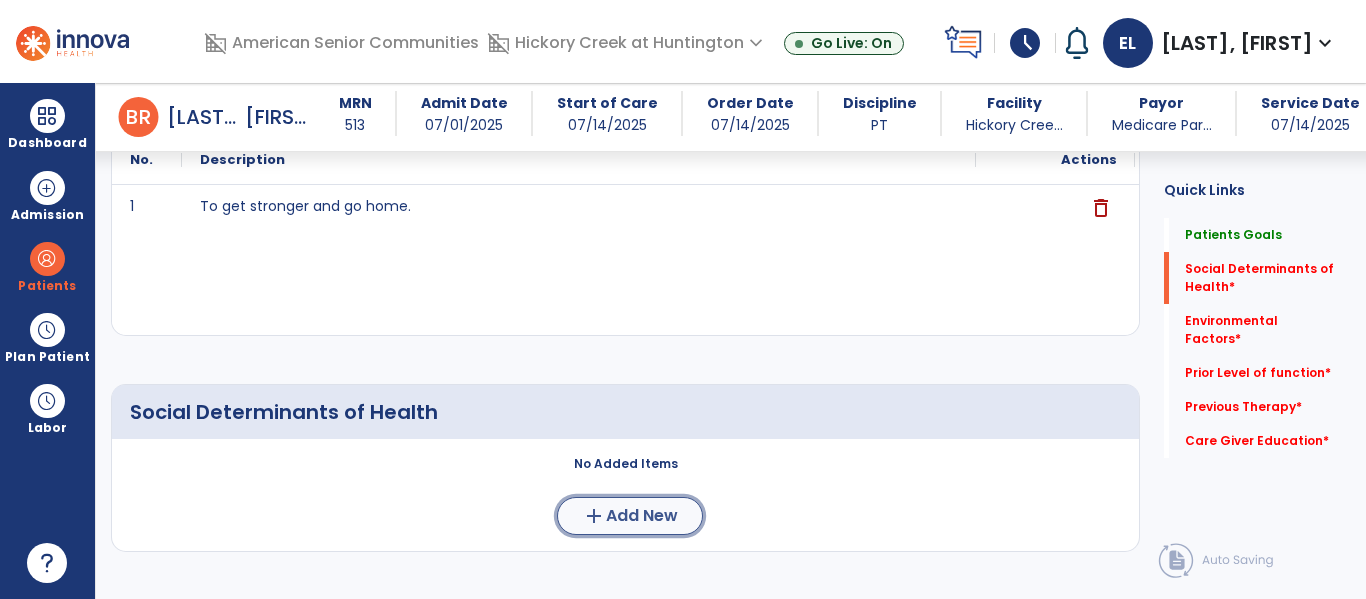 click on "Add New" 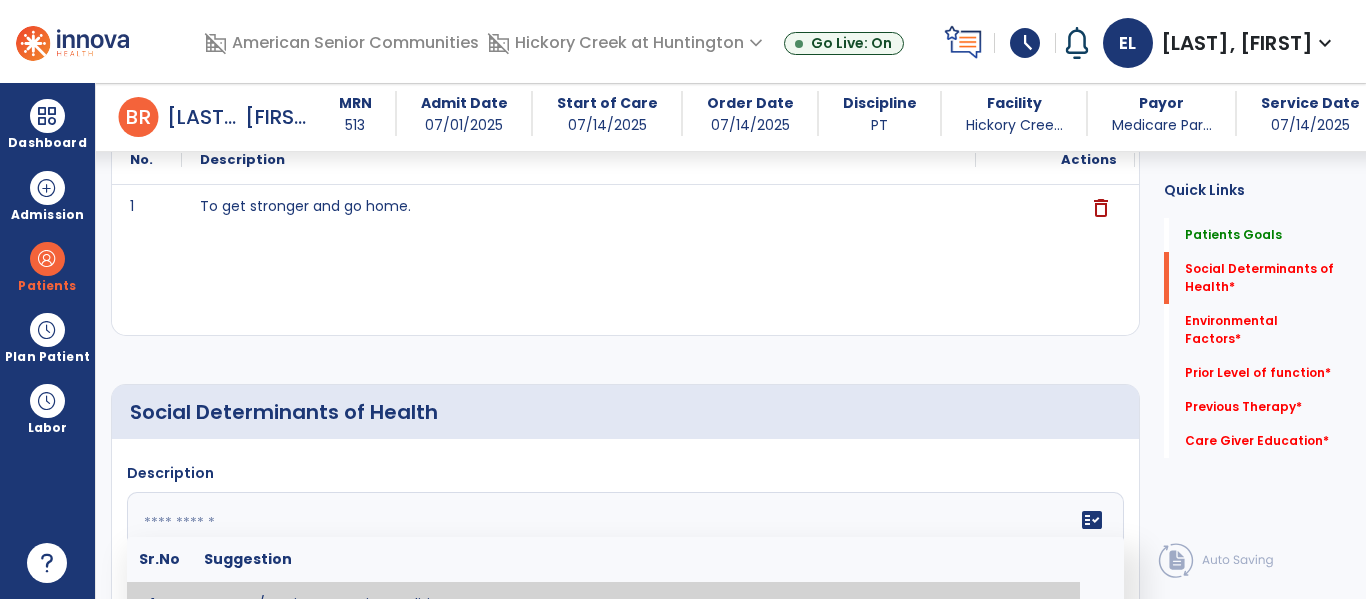 click 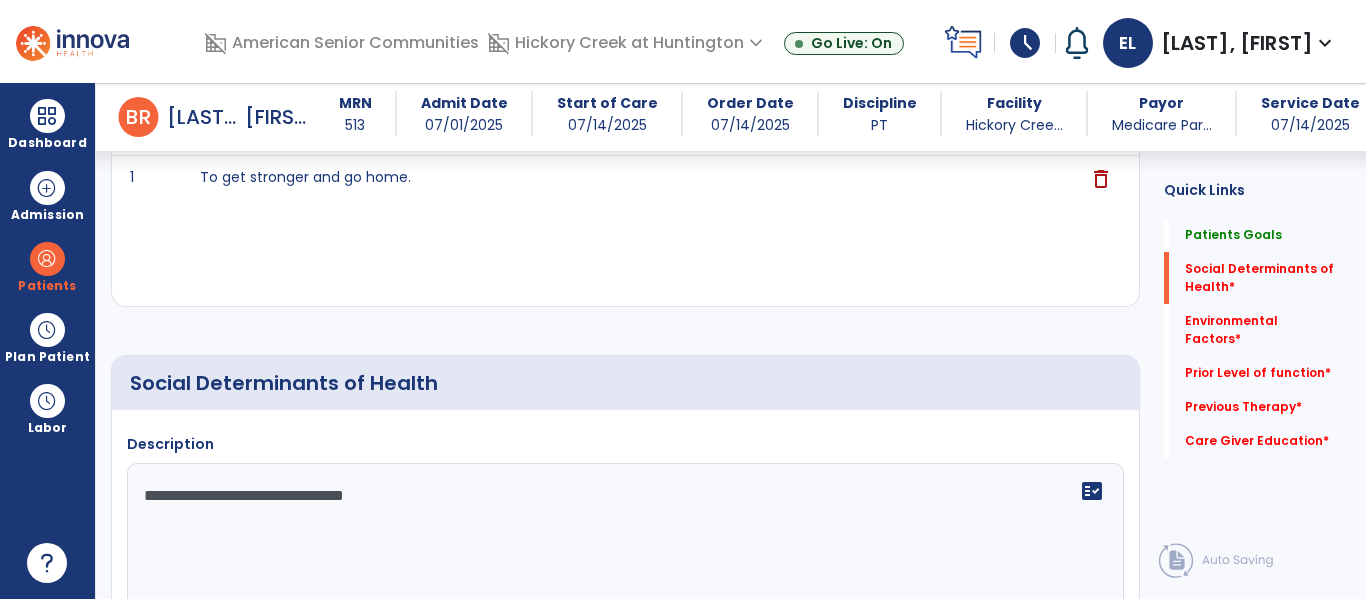 type on "**********" 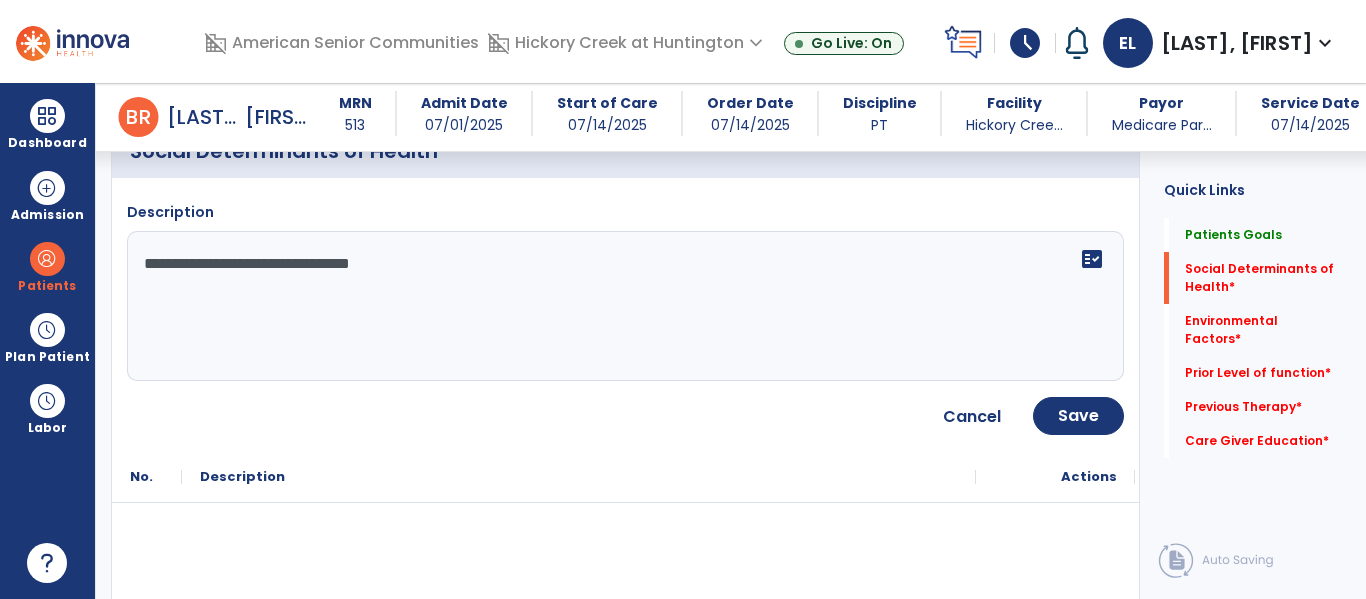 scroll, scrollTop: 535, scrollLeft: 0, axis: vertical 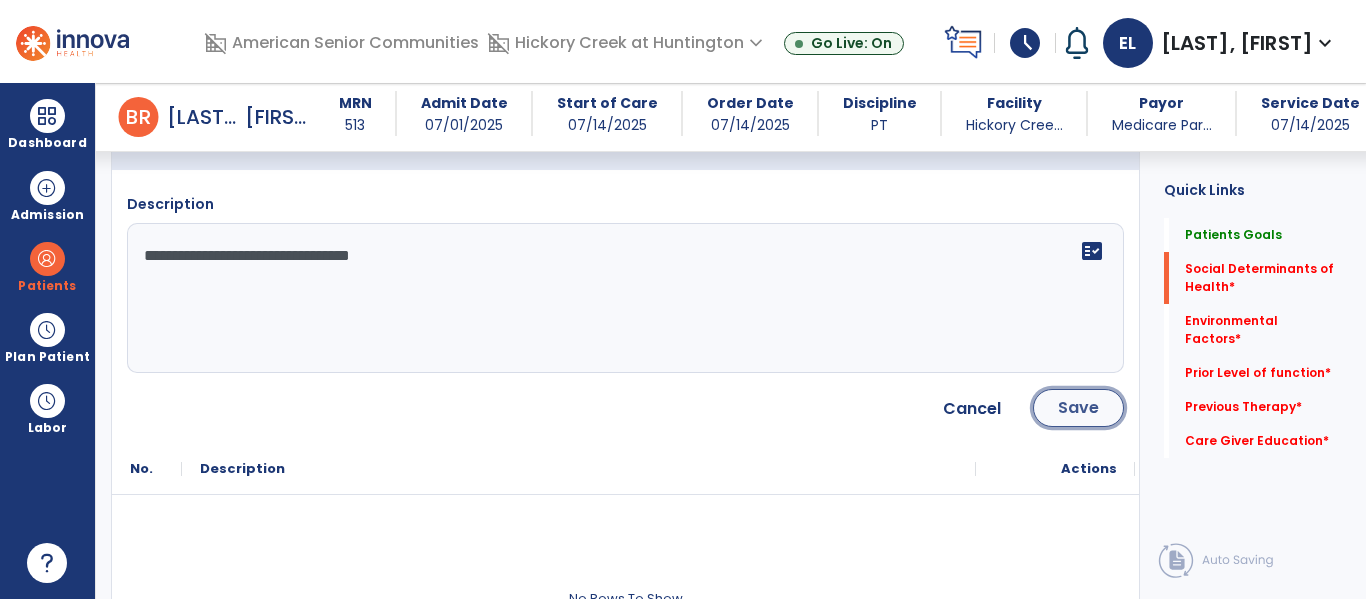 click on "Save" 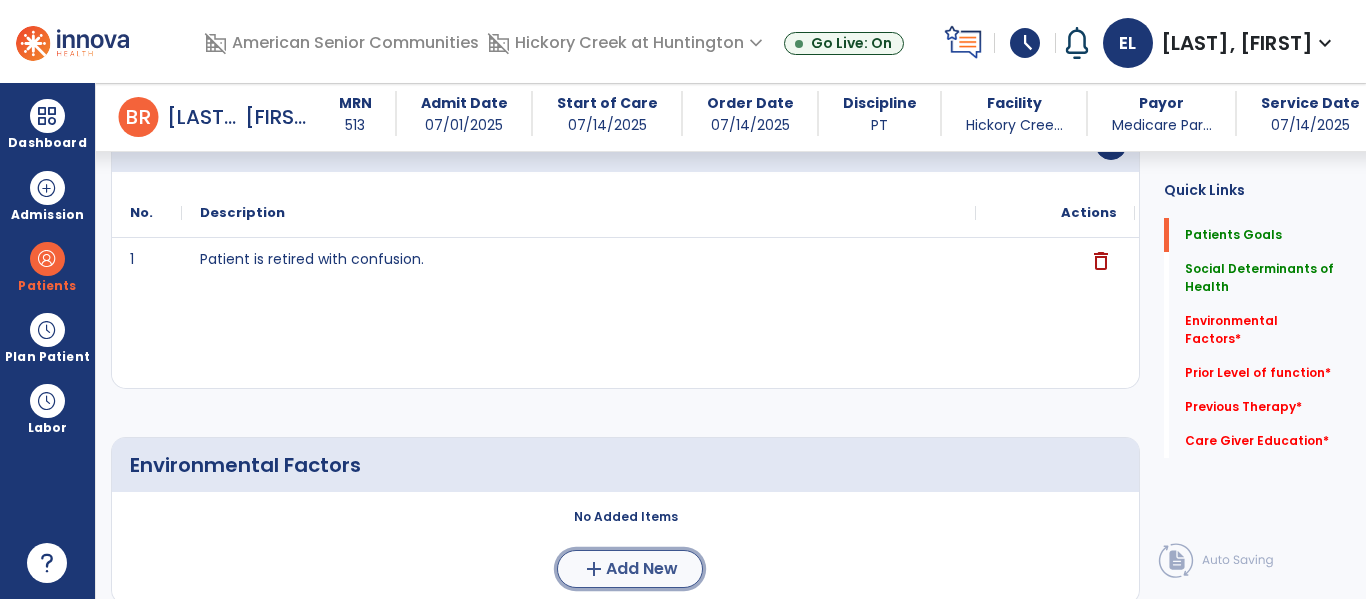 click on "Add New" 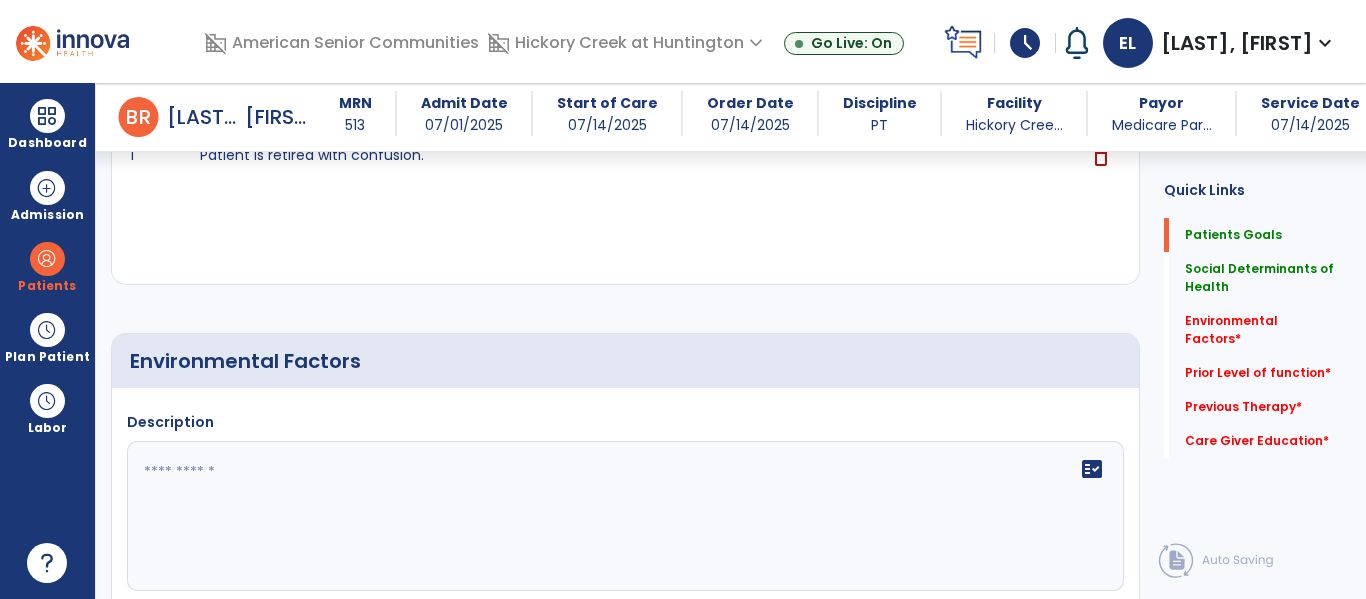 scroll, scrollTop: 651, scrollLeft: 0, axis: vertical 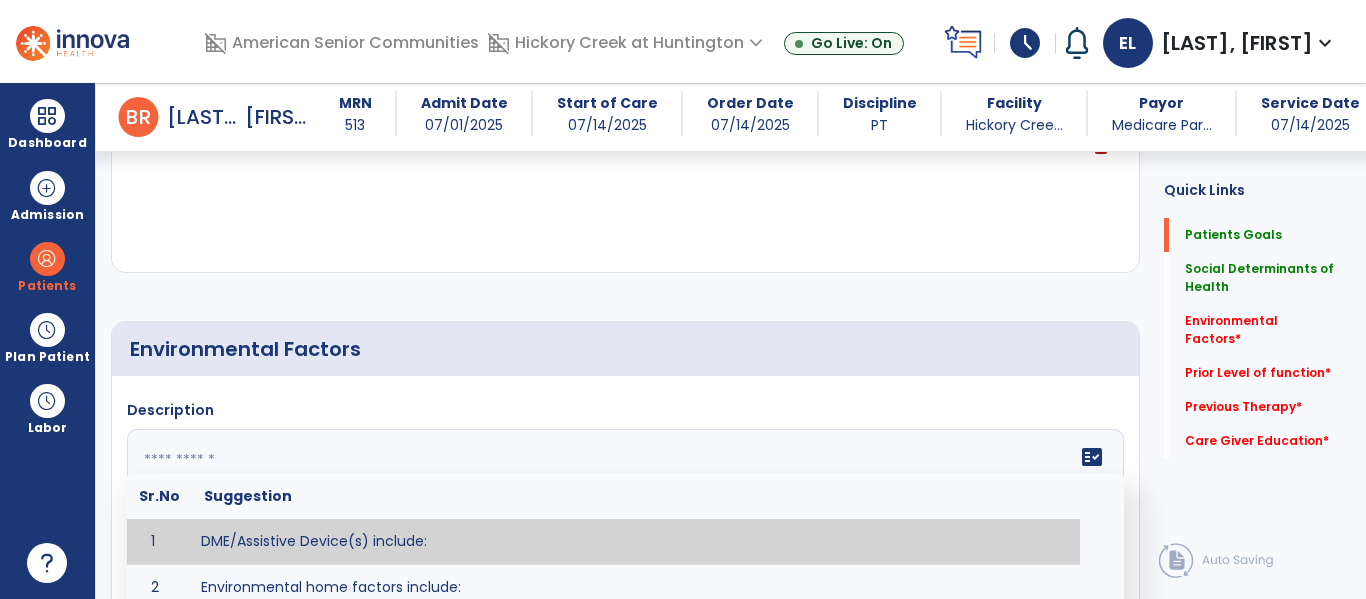 click 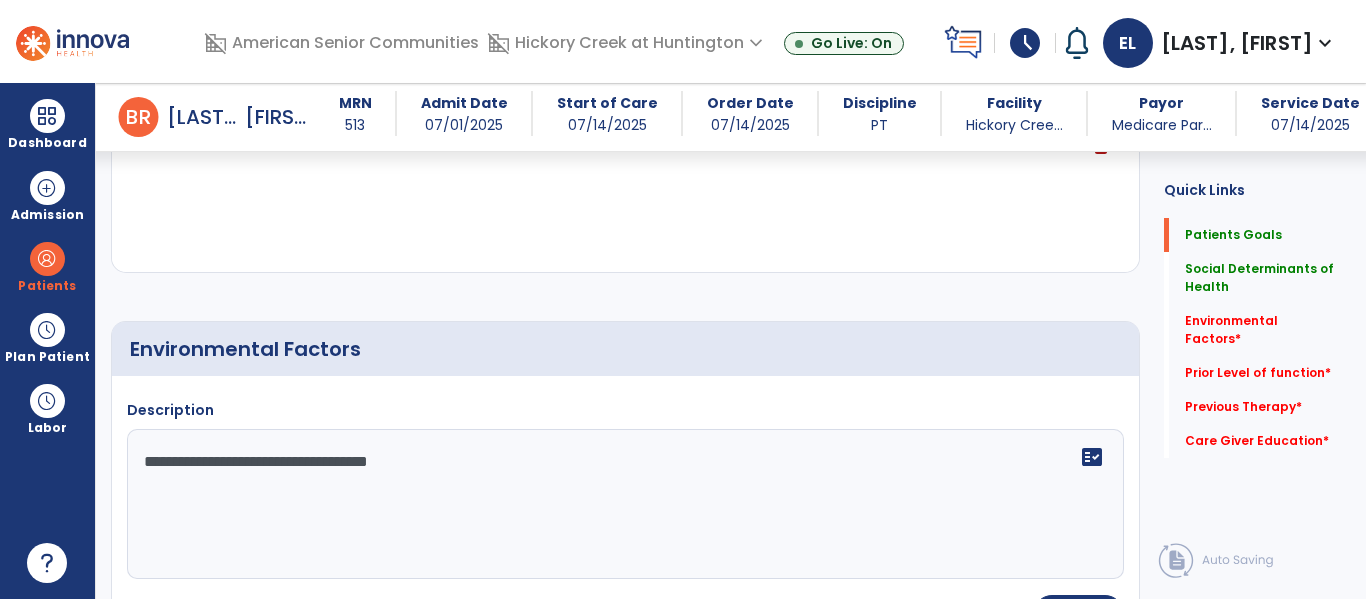 type on "**********" 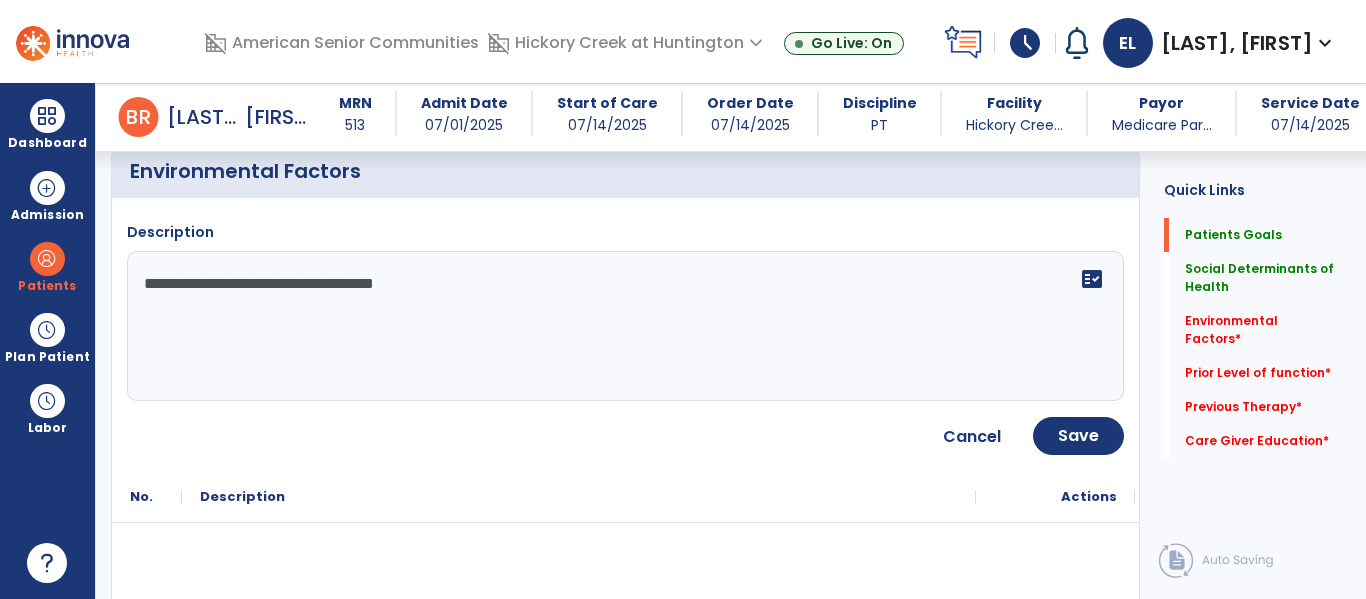 scroll, scrollTop: 833, scrollLeft: 0, axis: vertical 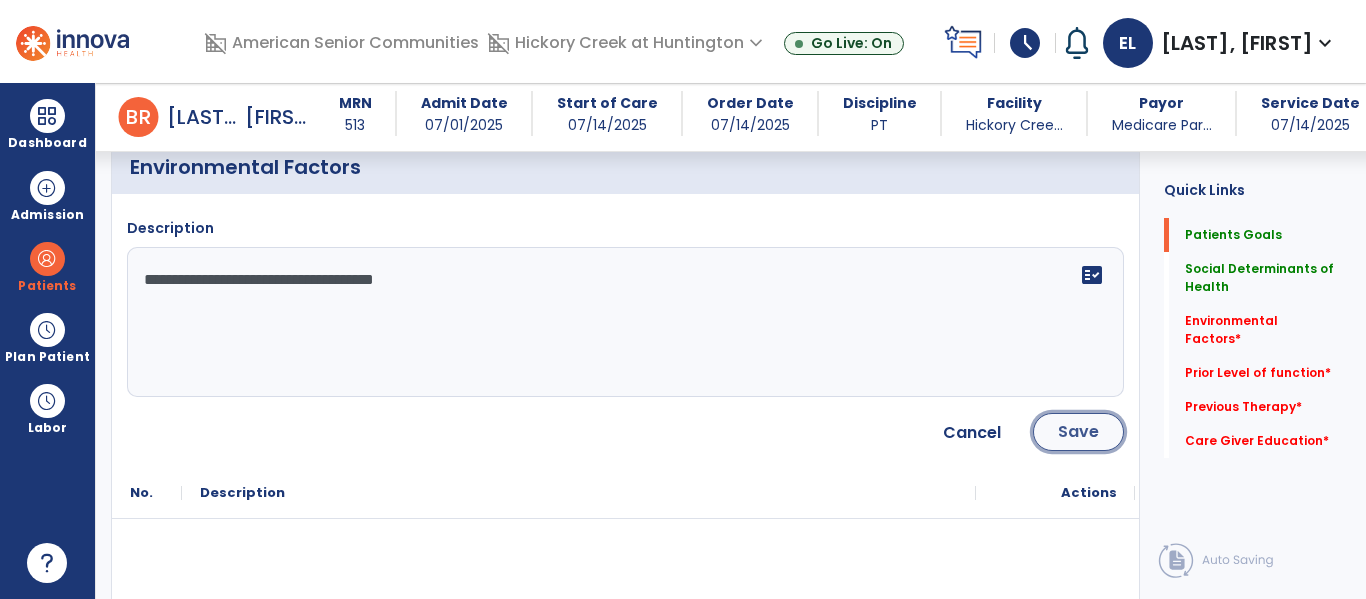 click on "Save" 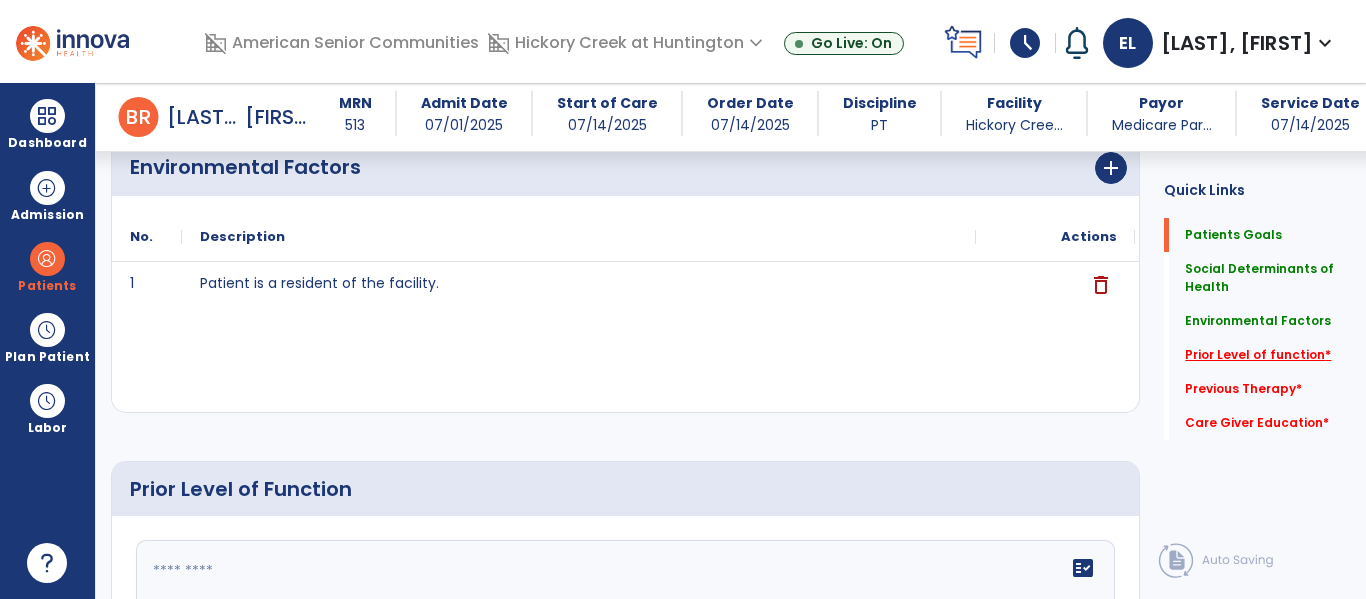 click on "Prior Level of function   *" 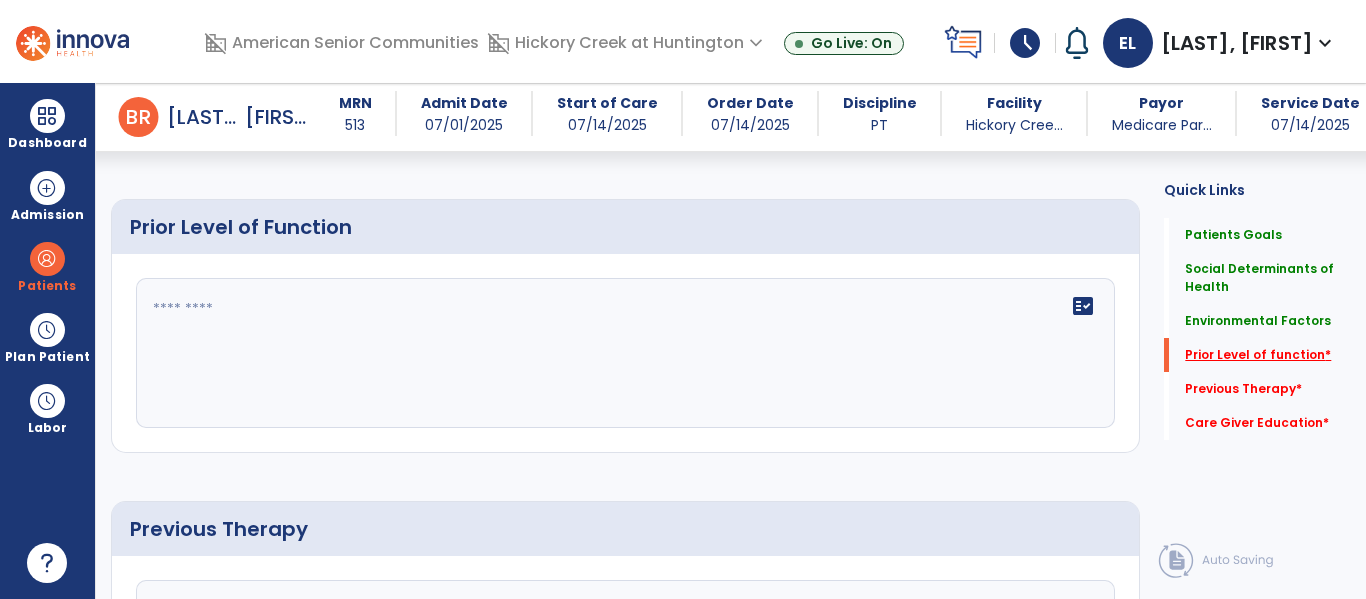 scroll, scrollTop: 1108, scrollLeft: 0, axis: vertical 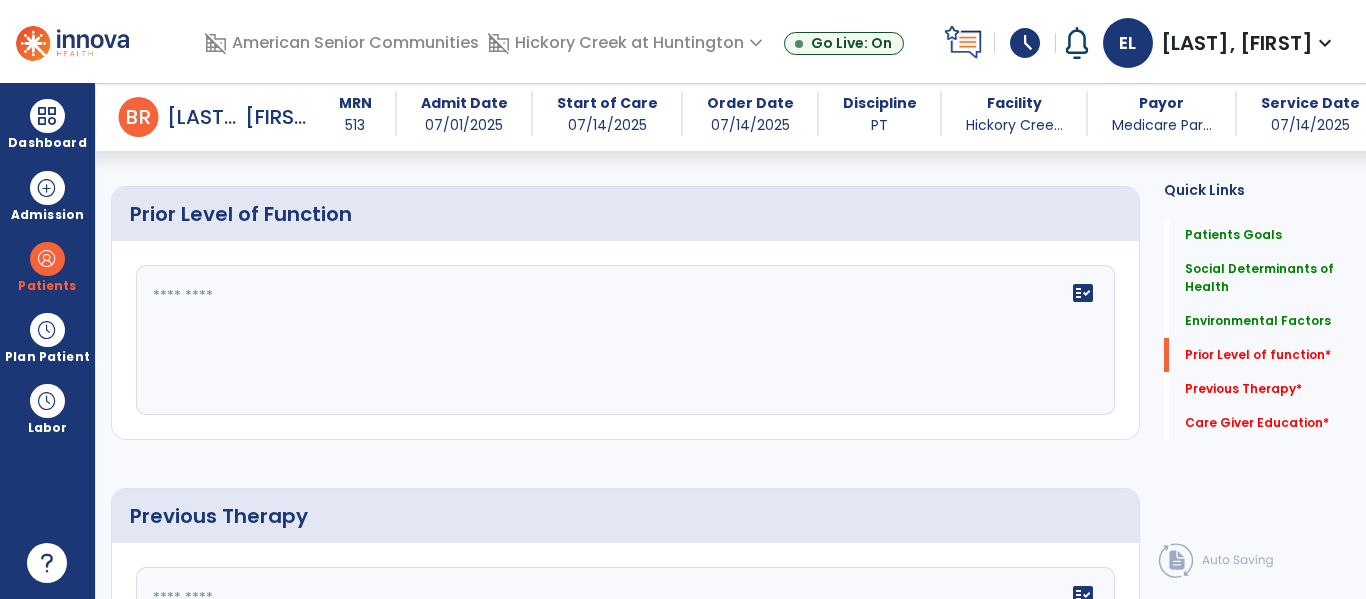 click on "domain_disabled   Hickory Creek at Huntington   expand_more   Autumn Ridge Rehabilitation   Hickory Creek at Huntington   Hickory Creek at Peru  Go Live: On" at bounding box center [711, 43] 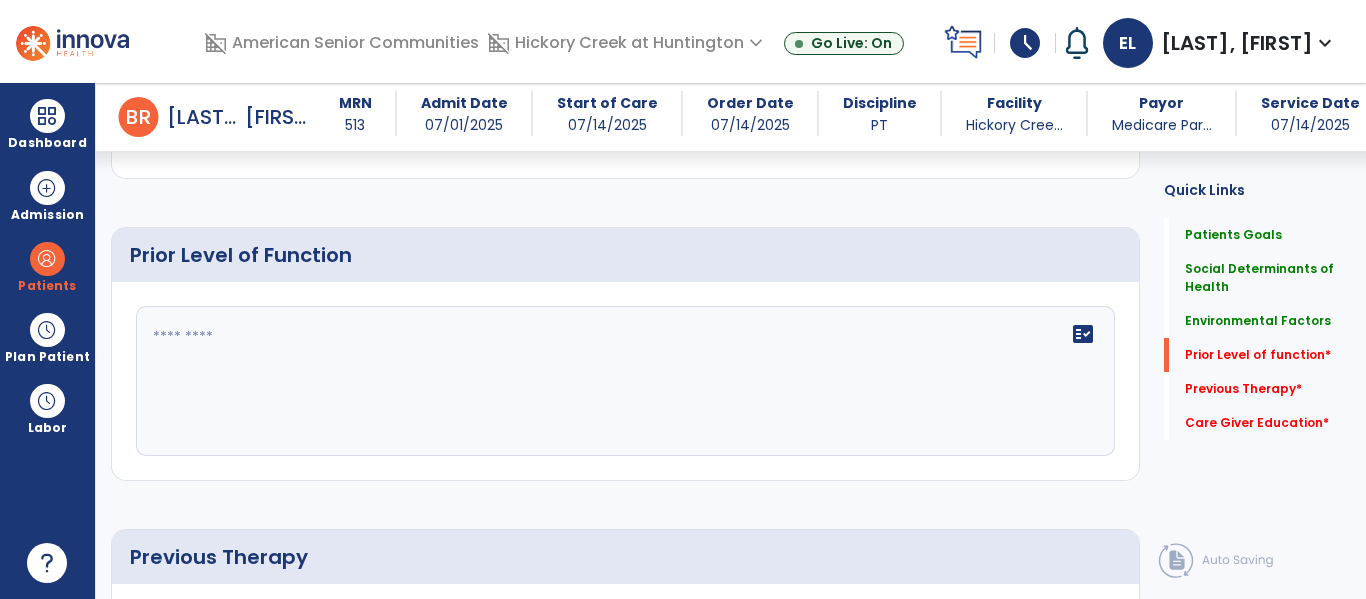 scroll, scrollTop: 1052, scrollLeft: 0, axis: vertical 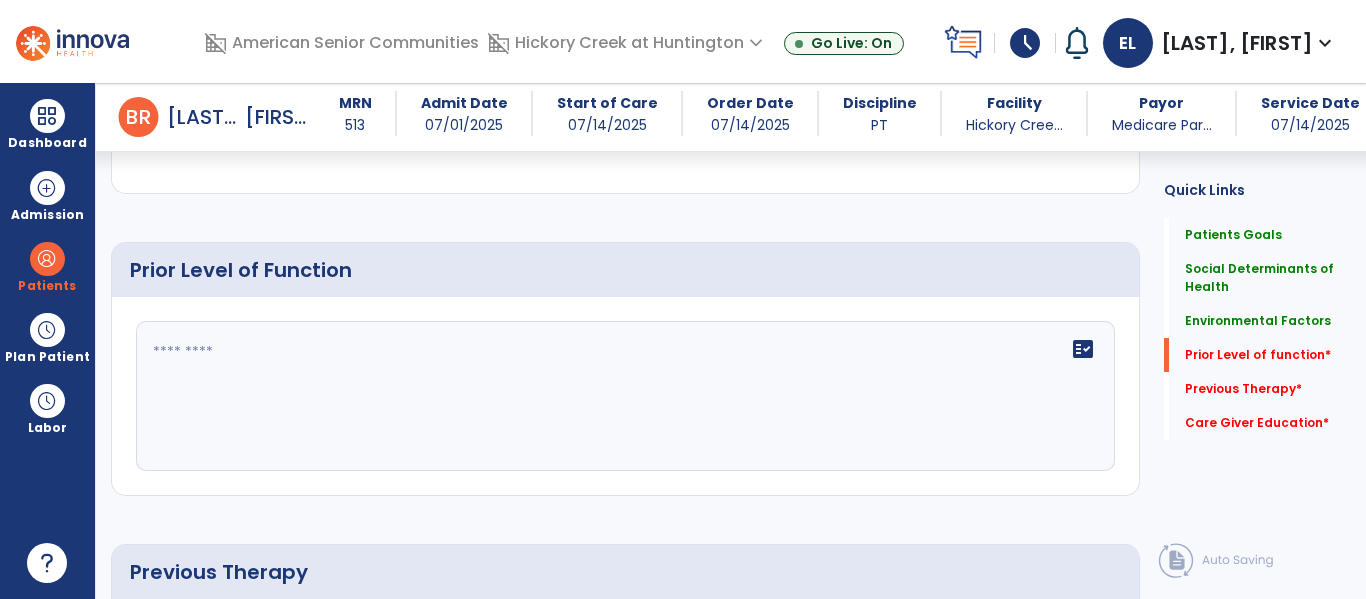 click on "Dashboard  dashboard  Therapist Dashboard Admission Patients  format_list_bulleted  Patient List  space_dashboard  Patient Board  insert_chart  PDPM Board Plan Patient  event_note  Planner  content_paste_go  Scheduler  content_paste_go  Whiteboard Labor  content_paste_go  Timecards" at bounding box center (48, 341) 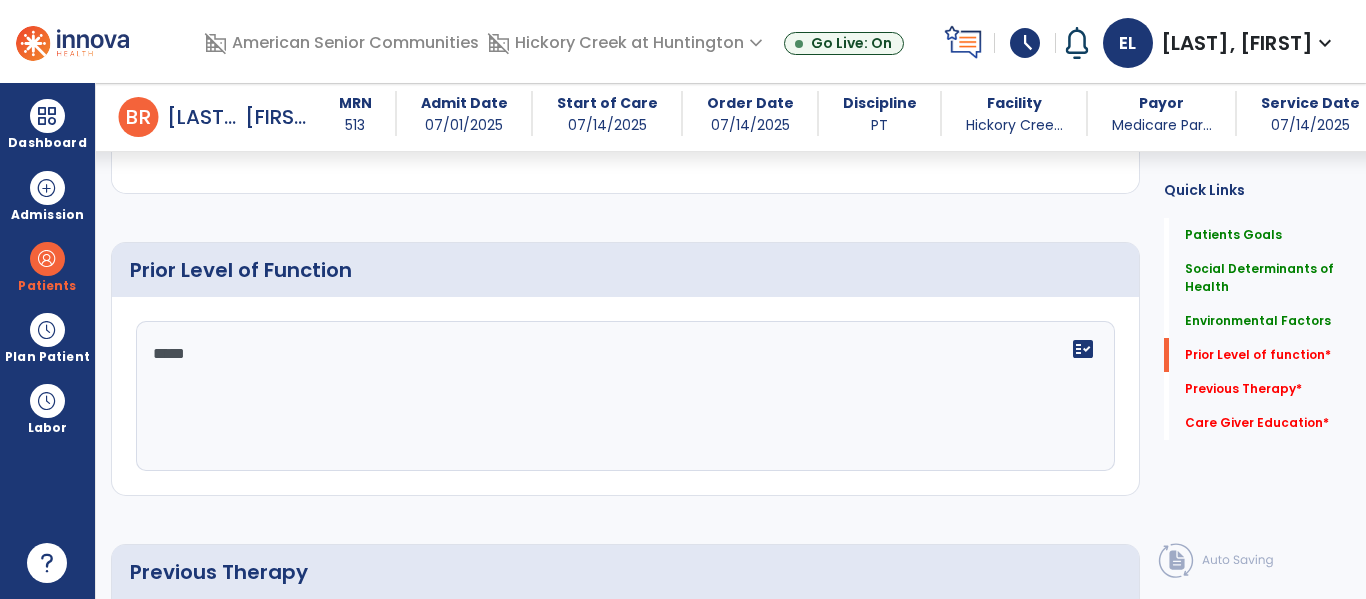 type on "******" 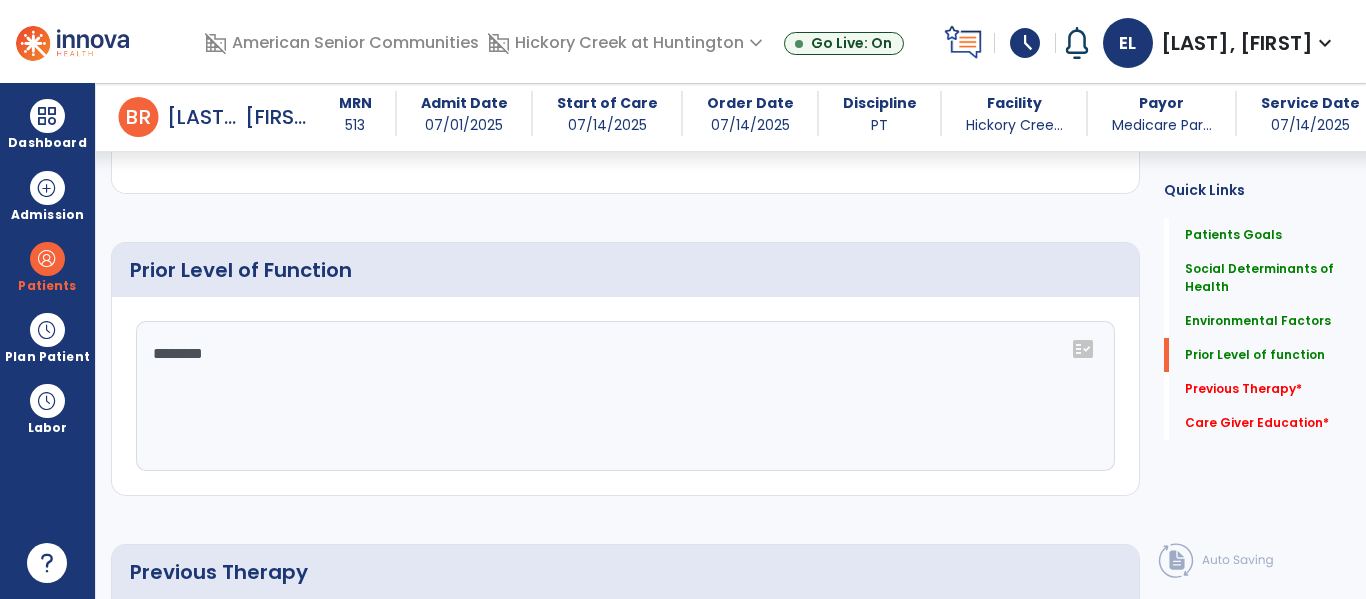 type on "*******" 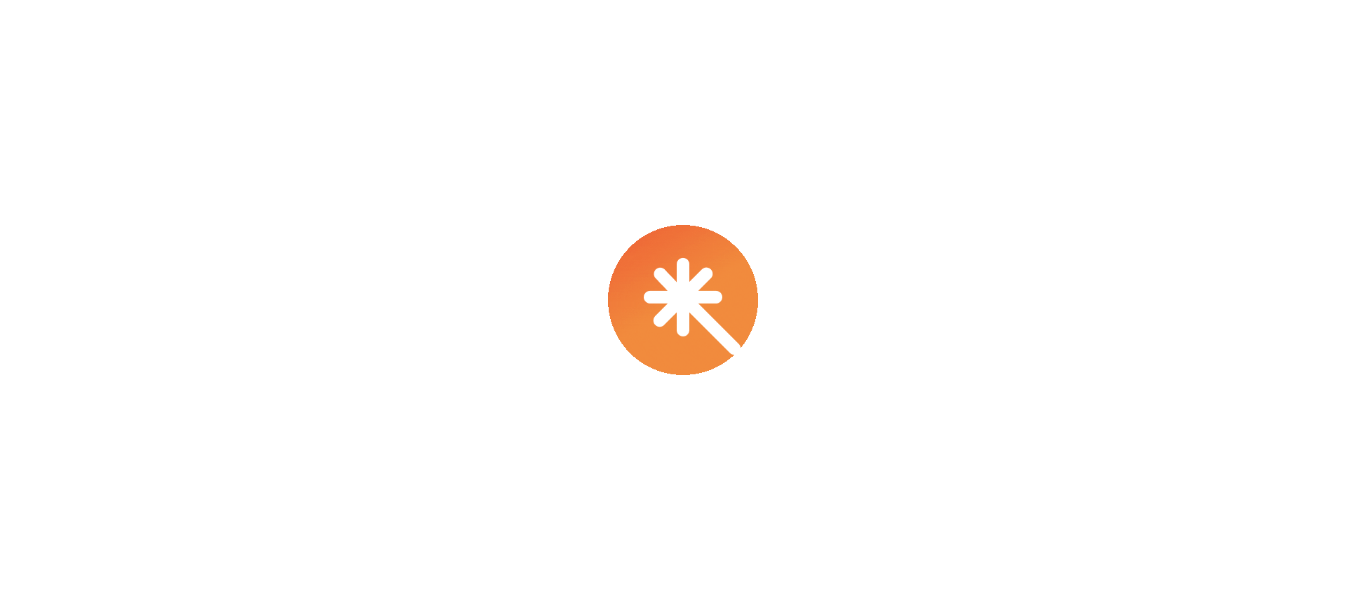 scroll, scrollTop: 0, scrollLeft: 0, axis: both 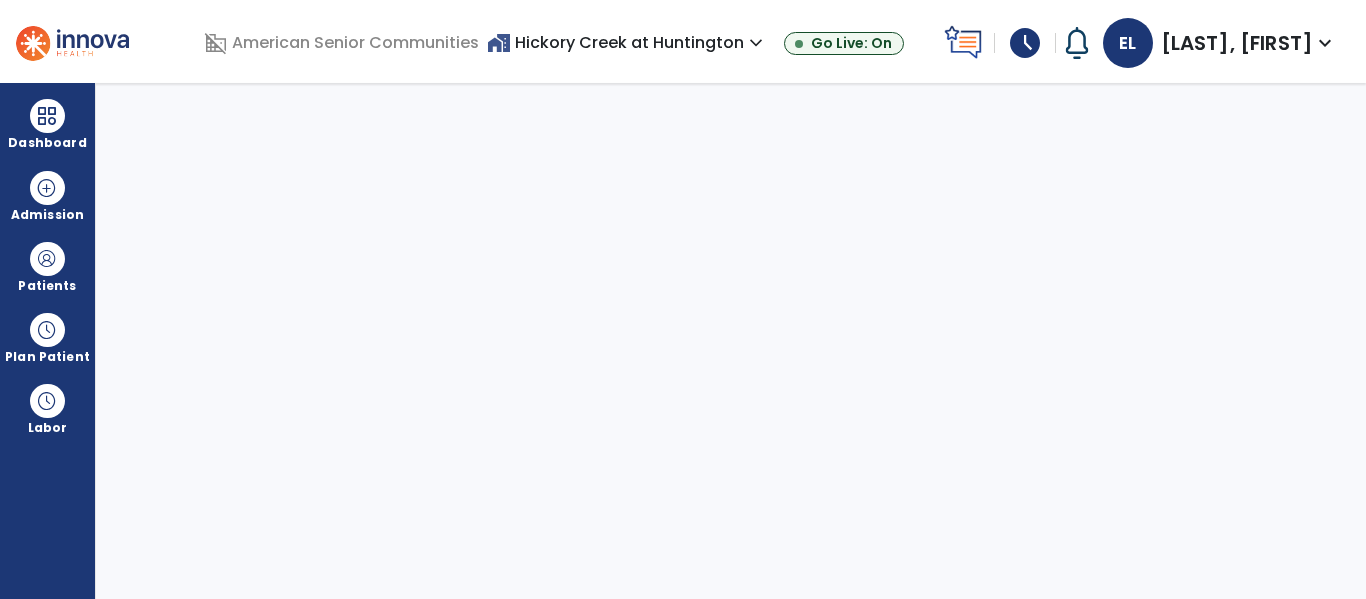 select on "****" 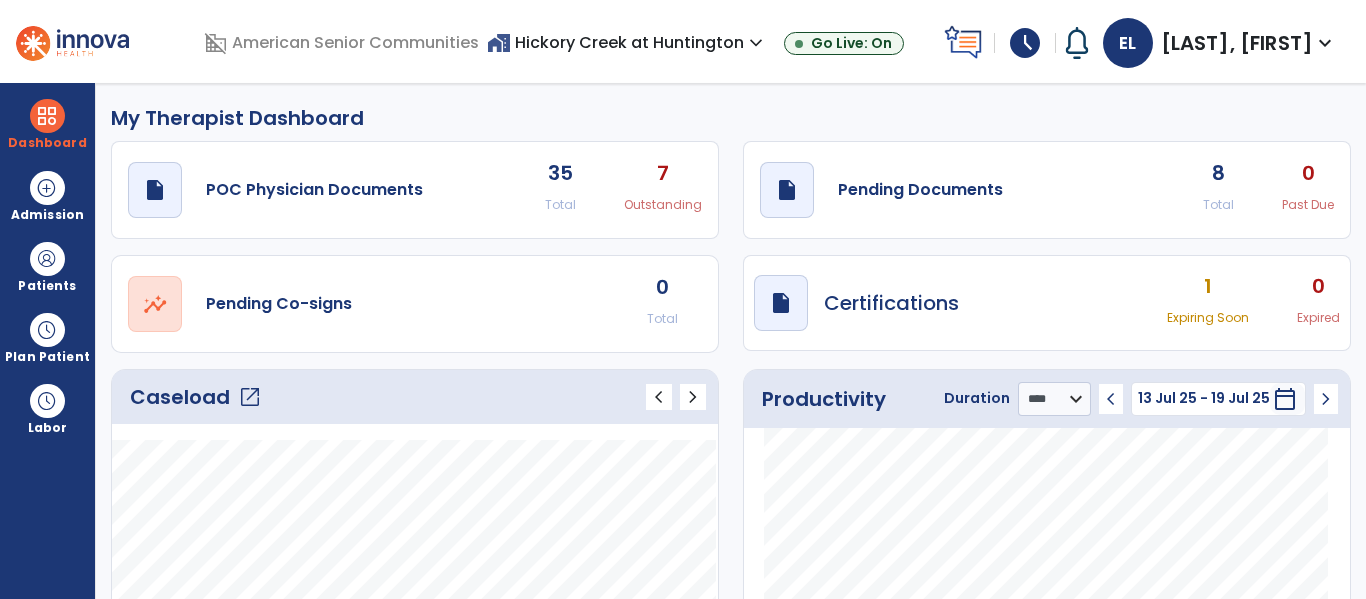 scroll, scrollTop: 126, scrollLeft: 0, axis: vertical 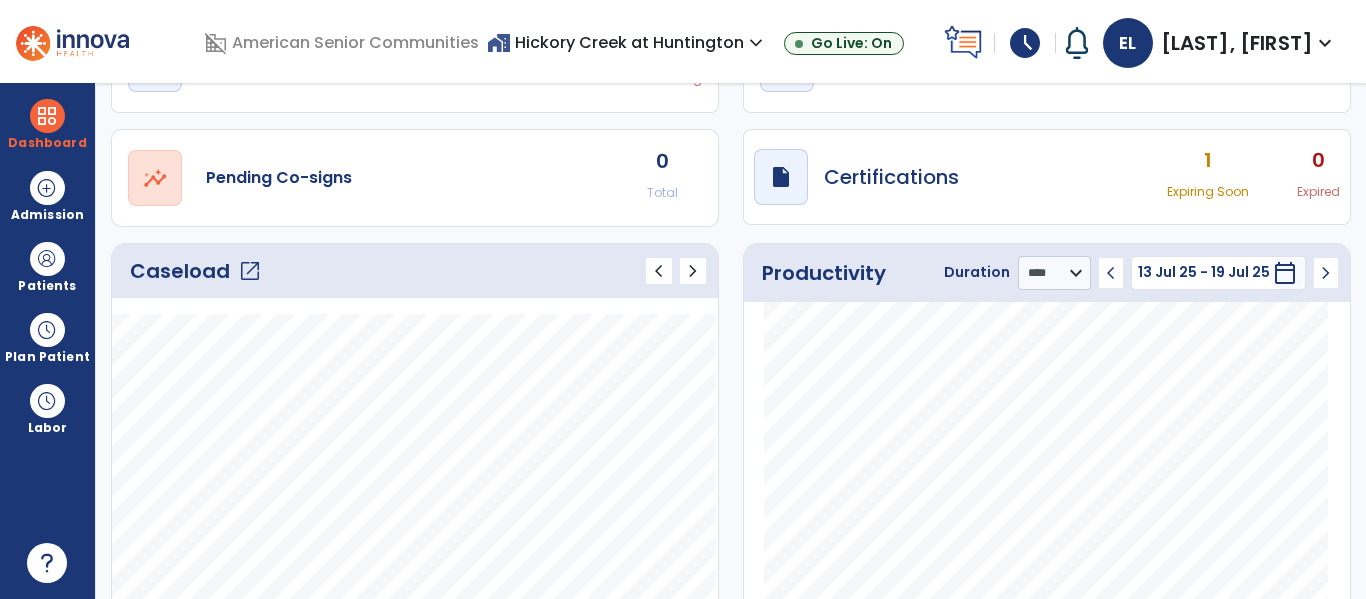click on "open_in_new" 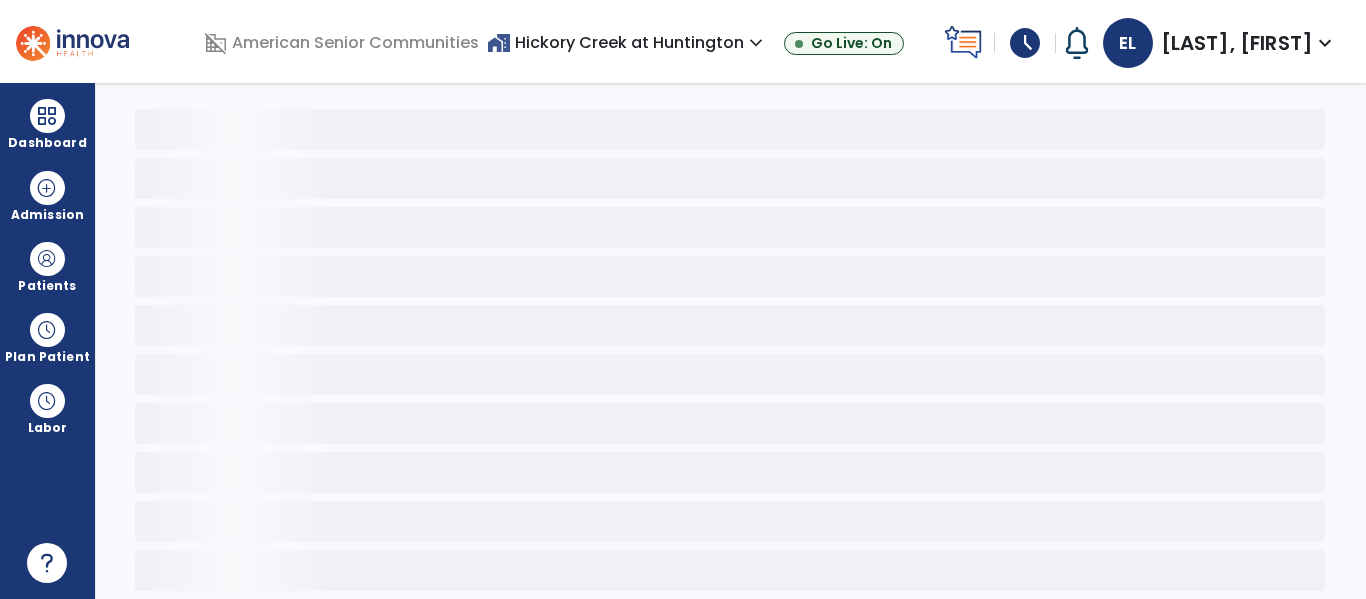 scroll, scrollTop: 78, scrollLeft: 0, axis: vertical 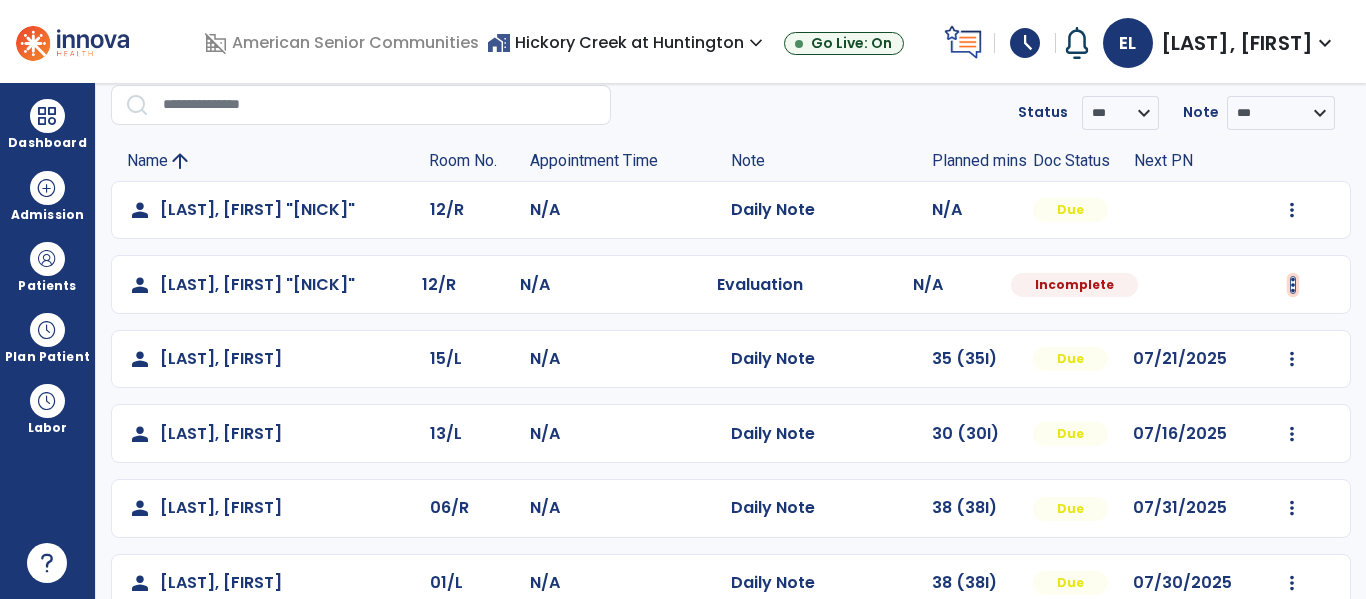 click at bounding box center (1292, 210) 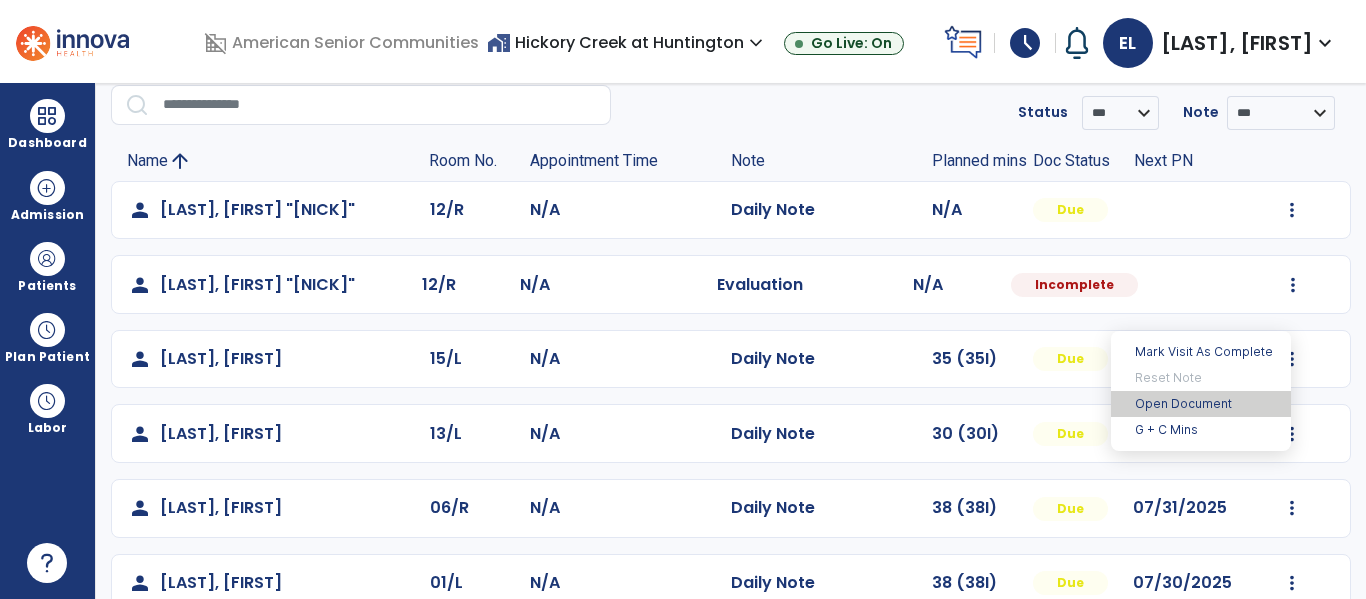 click on "Open Document" at bounding box center [1201, 404] 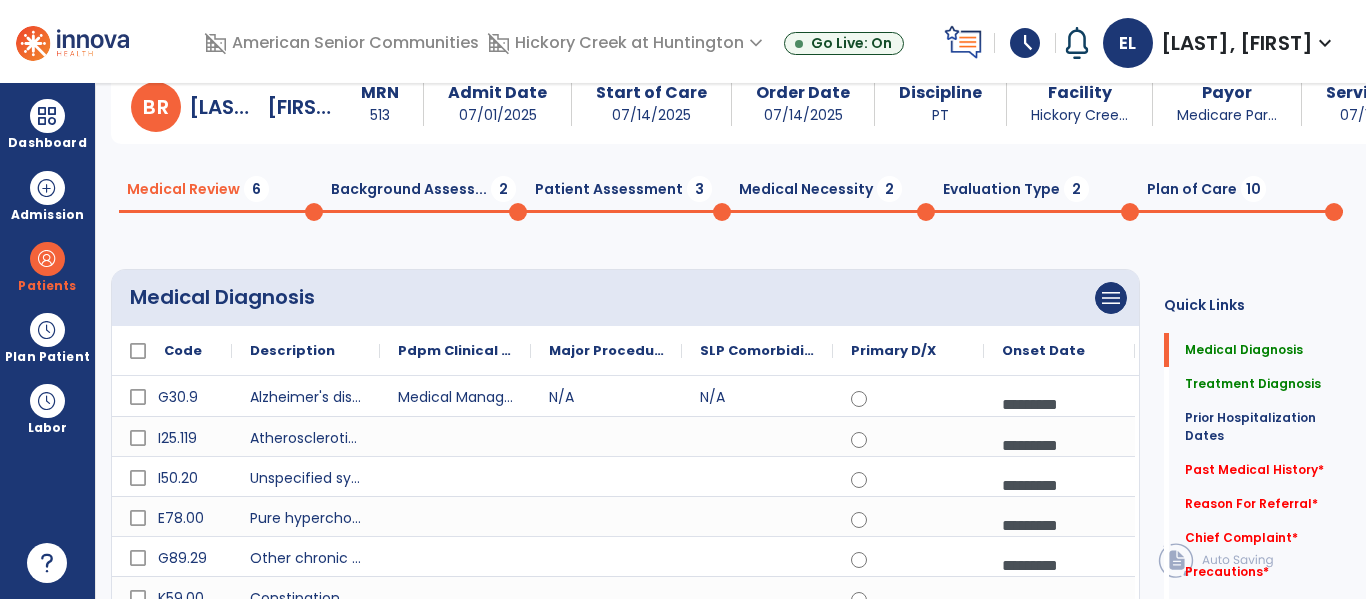 click on "Background Assess...  2" 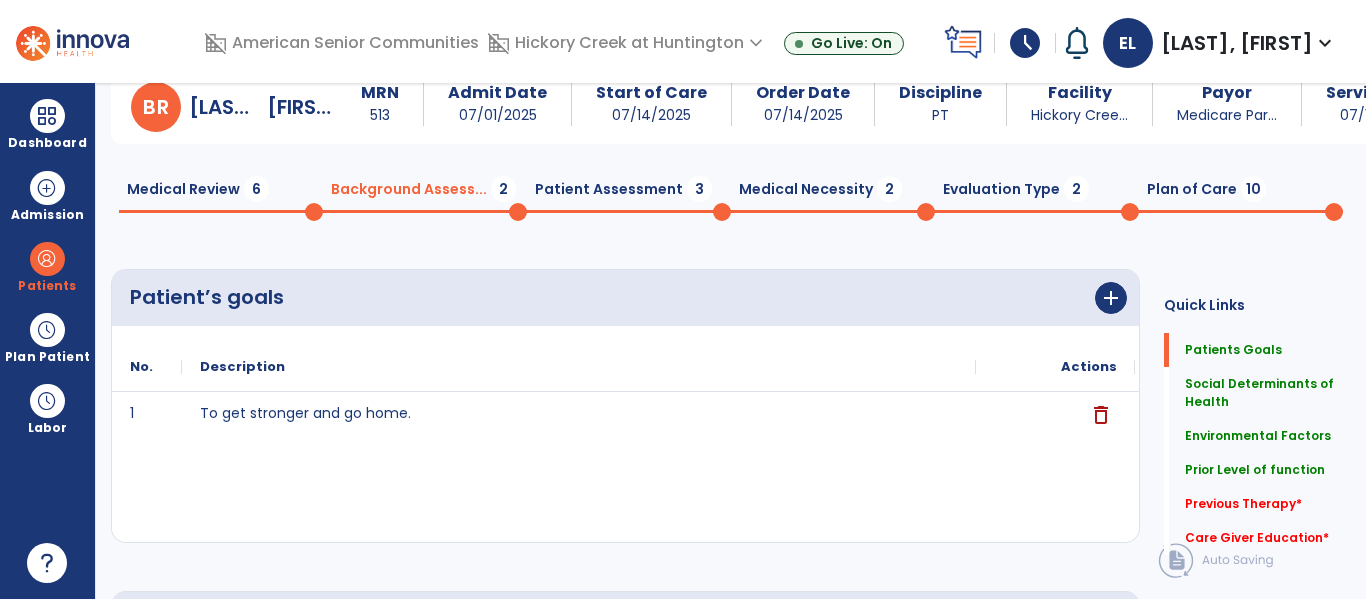 click 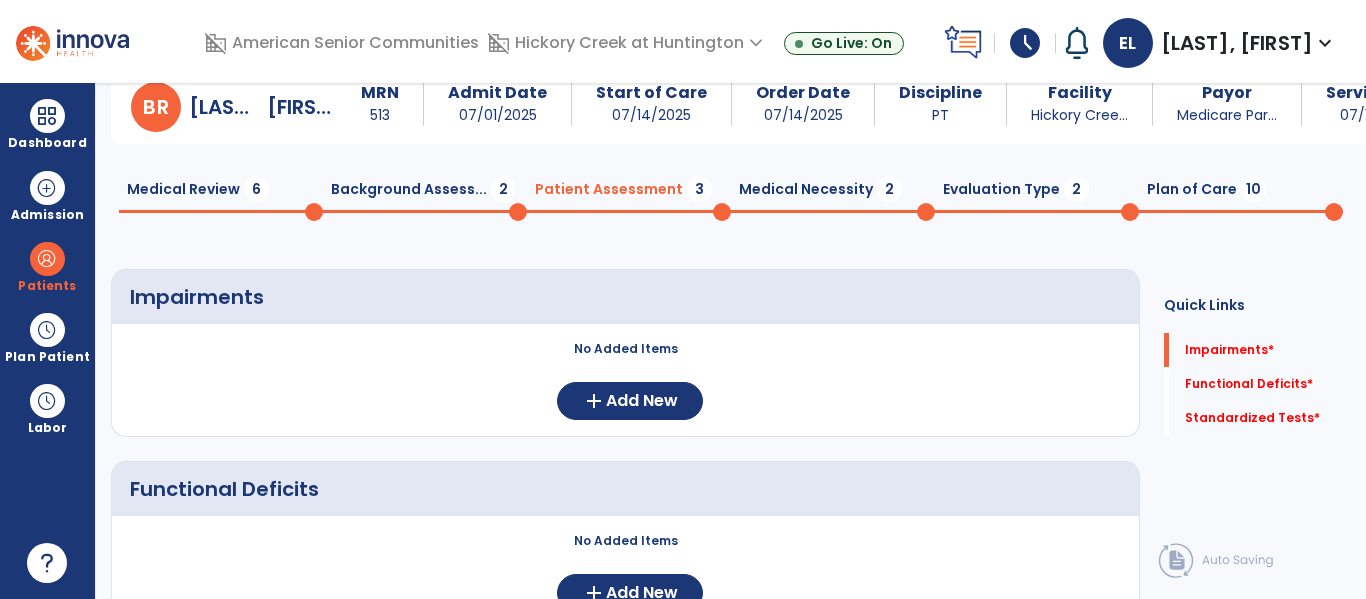 click on "Medical Necessity  2" 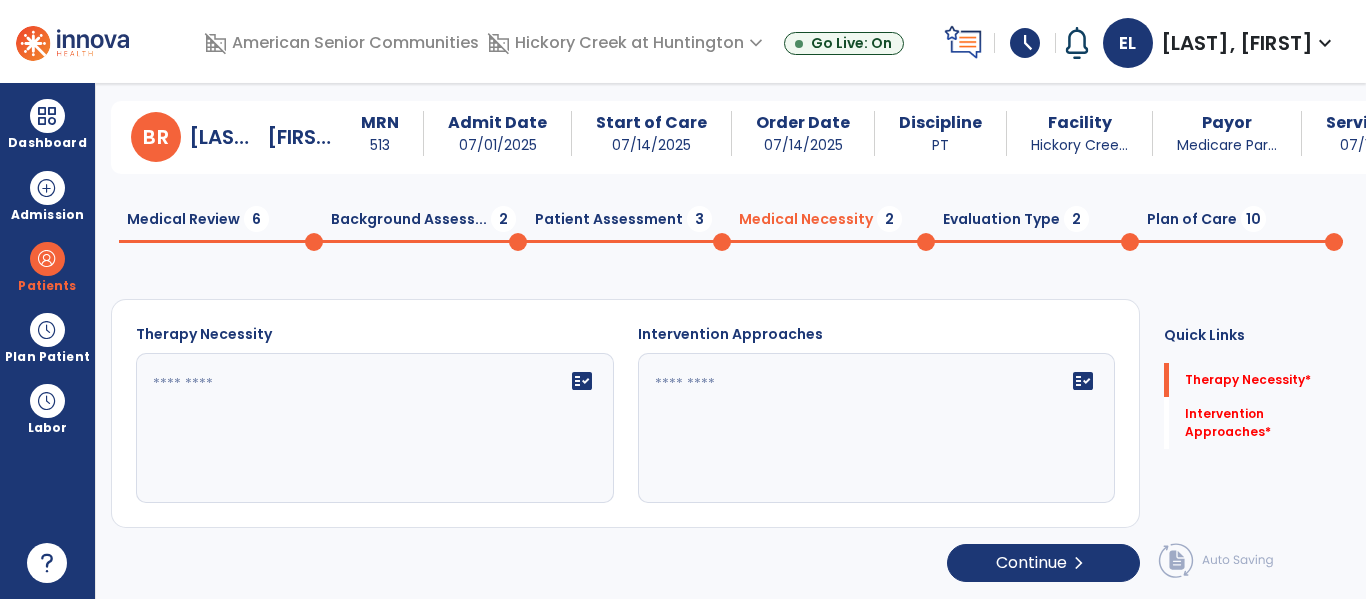 scroll, scrollTop: 48, scrollLeft: 0, axis: vertical 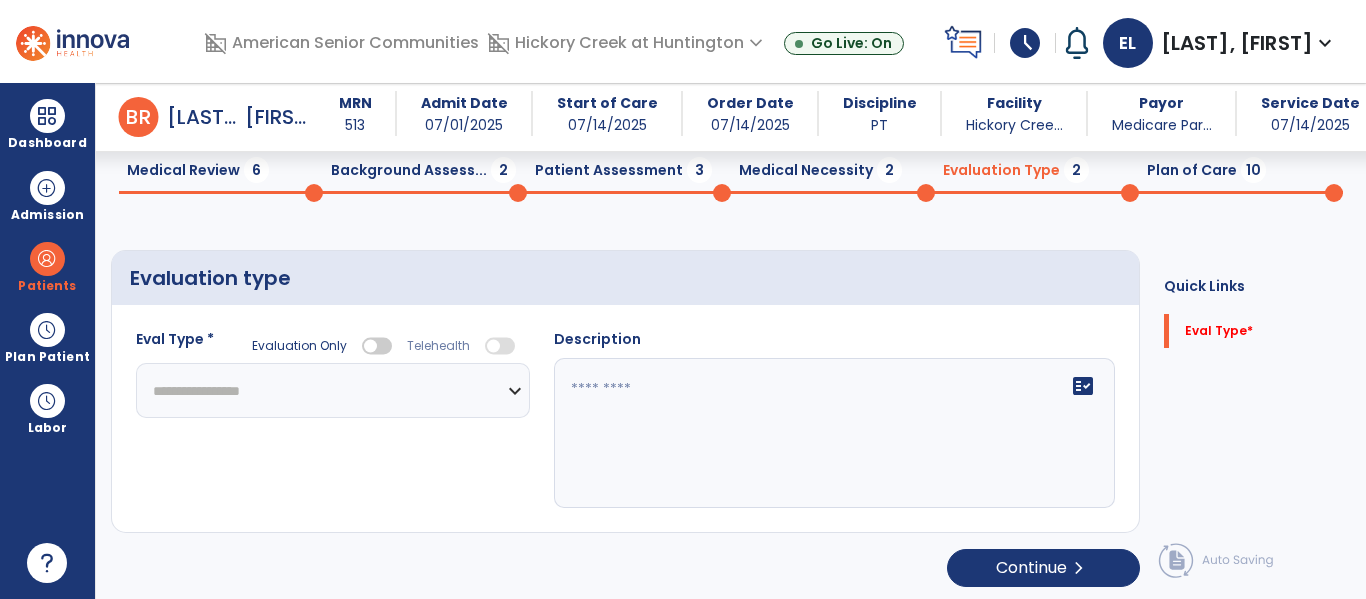 select 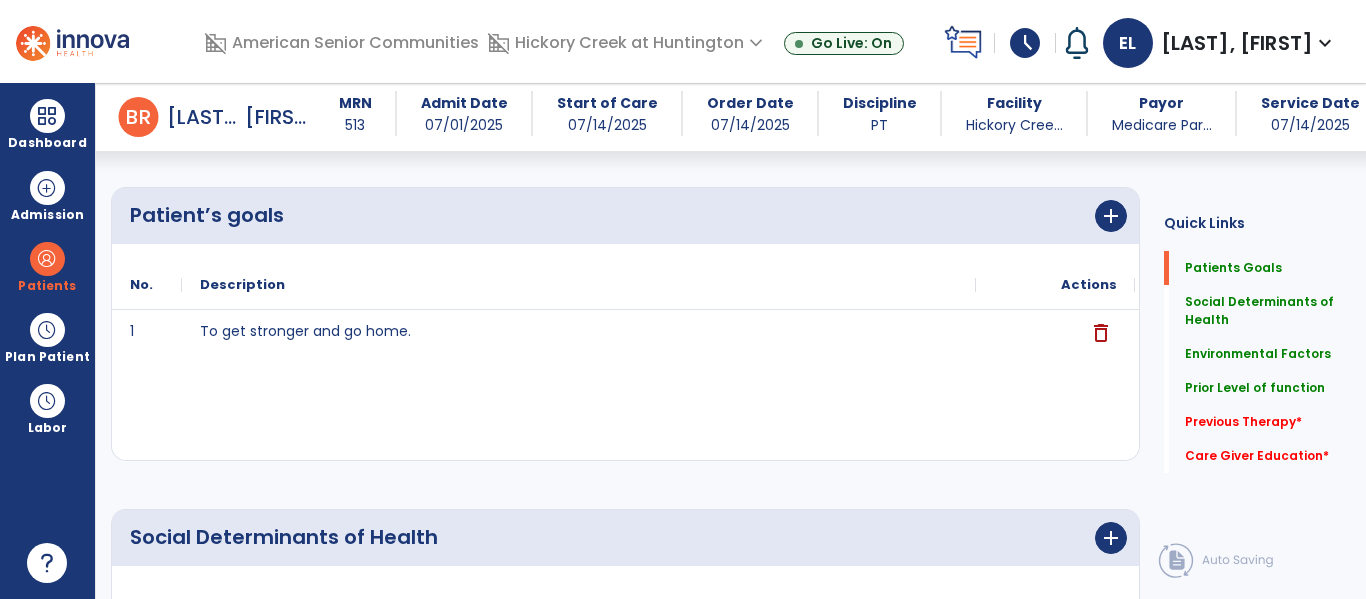 scroll, scrollTop: 0, scrollLeft: 0, axis: both 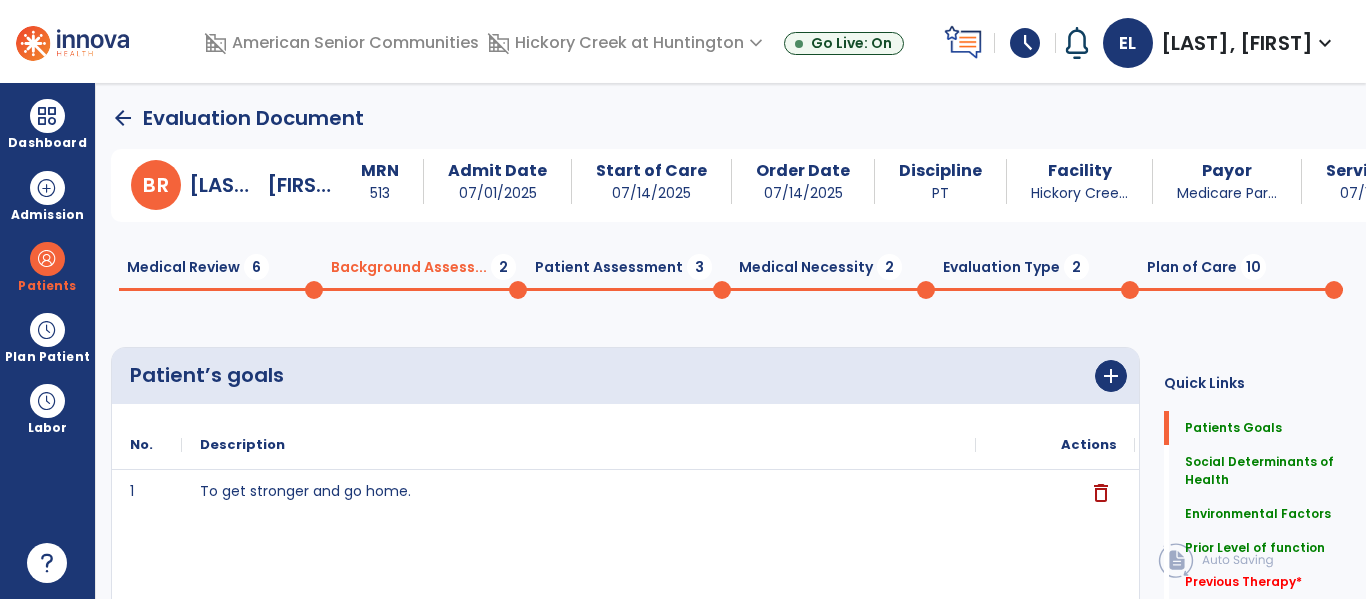 click on "Patient Assessment  3" 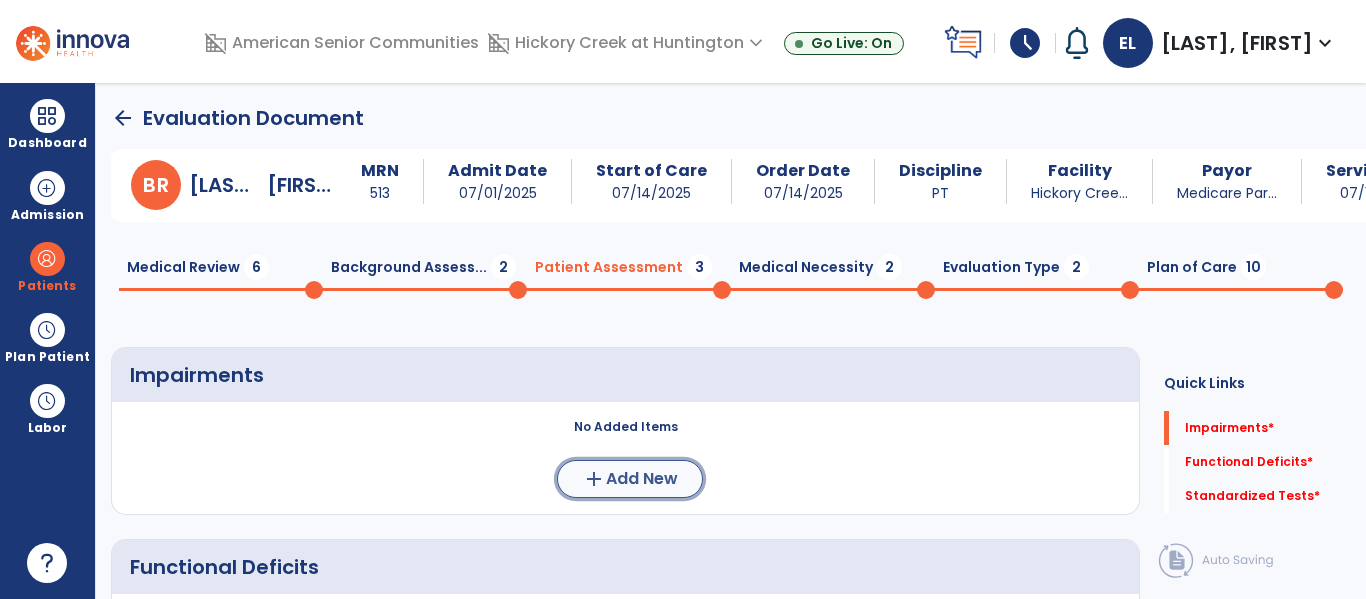 click on "add" 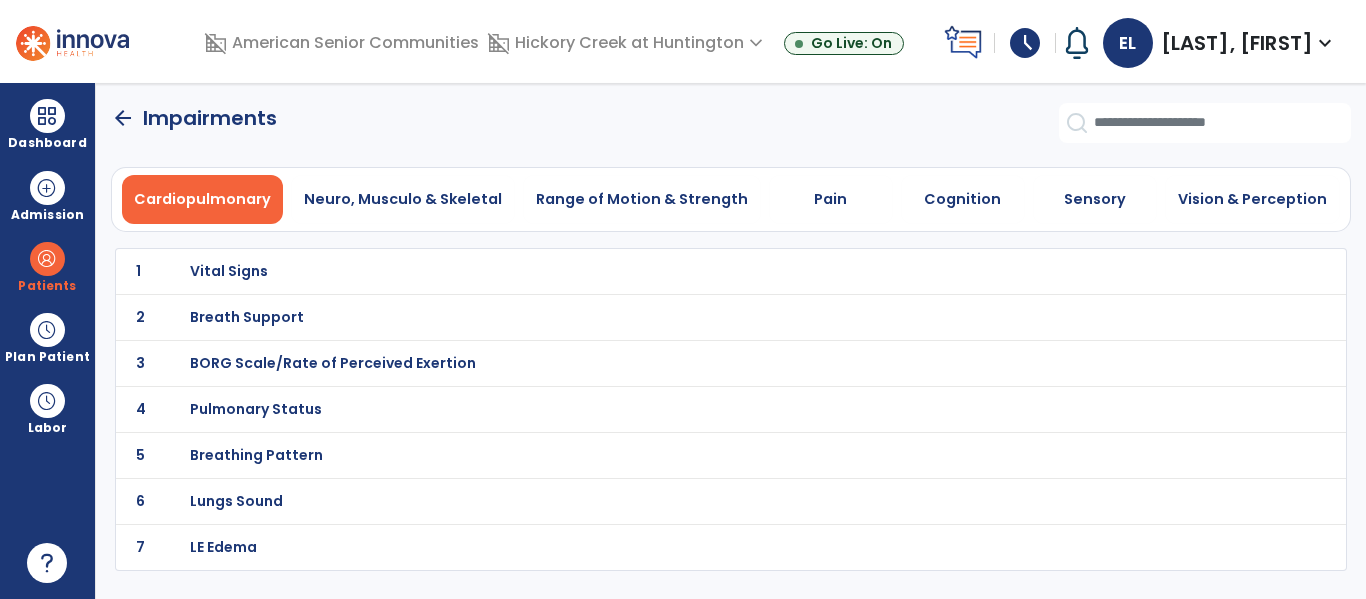 click on "arrow_back   Impairments   Cardiopulmonary   Neuro, Musculo & Skeletal   Range of Motion & Strength   Pain   Cognition   Sensory   Vision & Perception  1 Vital Signs 2 Breath Support 3 BORG Scale/Rate of Perceived Exertion 4 Pulmonary Status 5 Breathing Pattern 6 Lungs Sound 7 LE Edema" at bounding box center [731, 341] 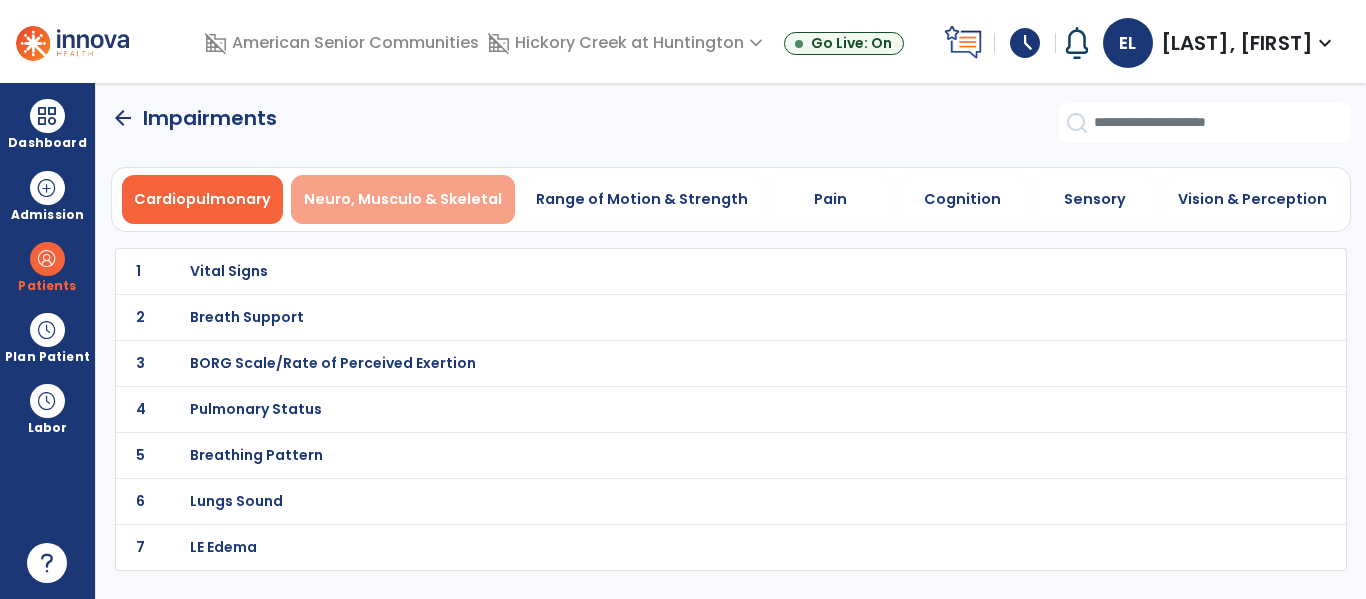 click on "Neuro, Musculo & Skeletal" at bounding box center [403, 199] 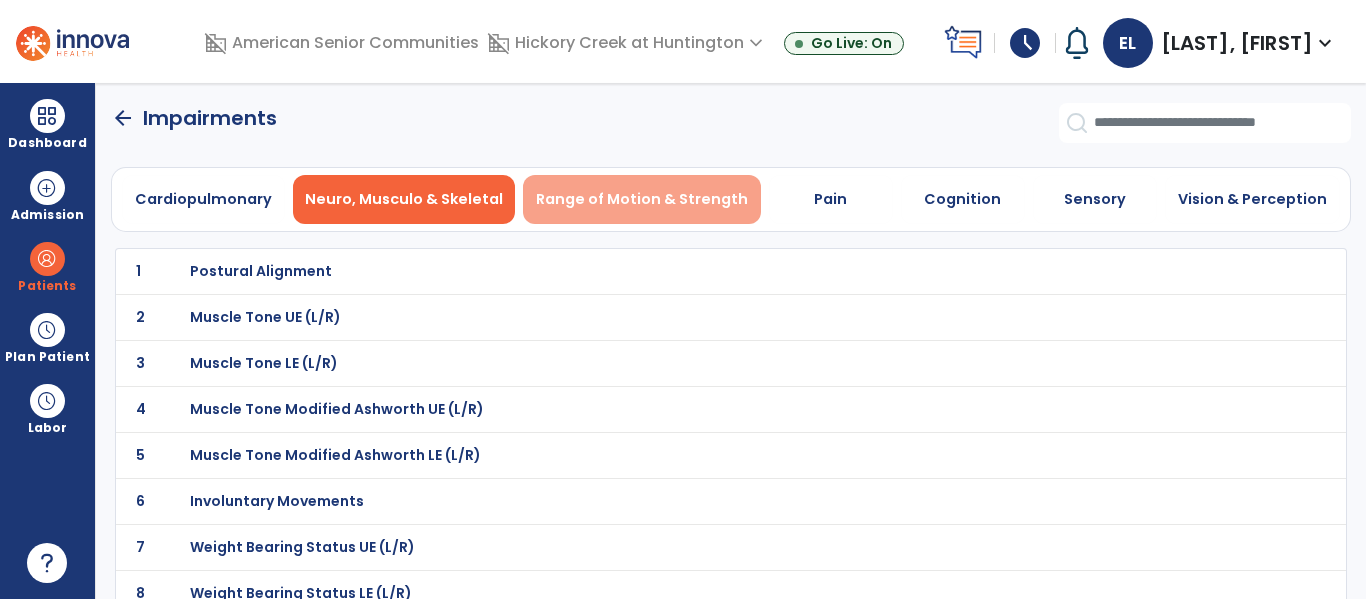 click on "Range of Motion & Strength" at bounding box center [642, 199] 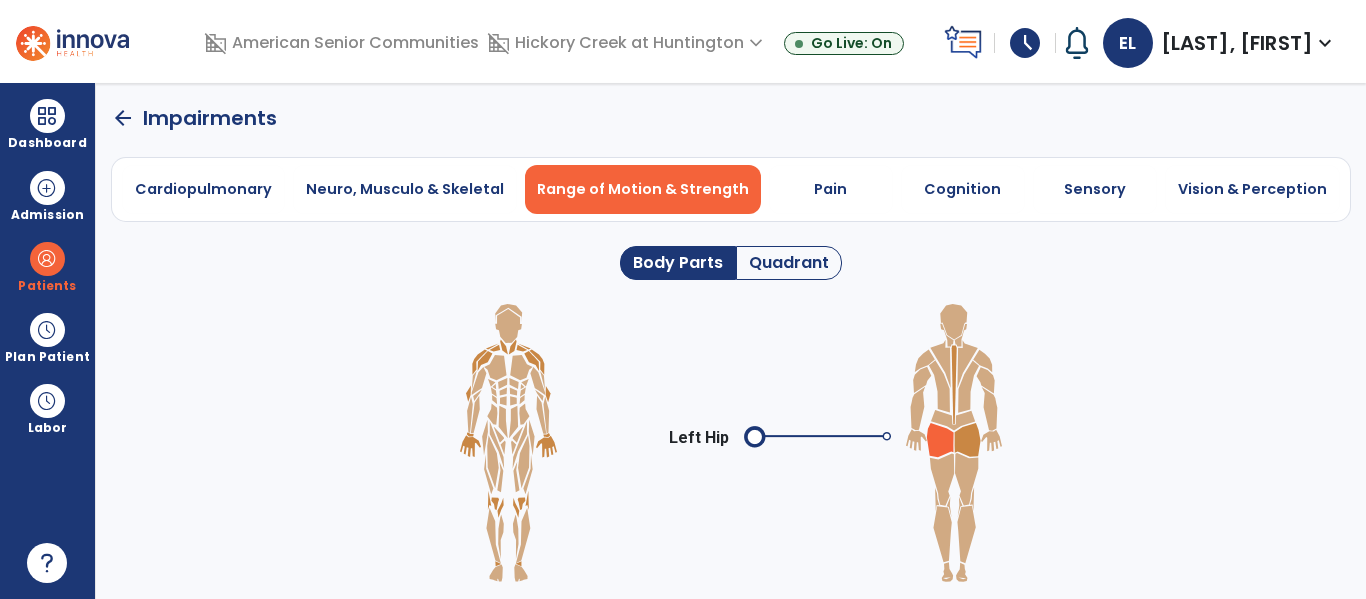 click 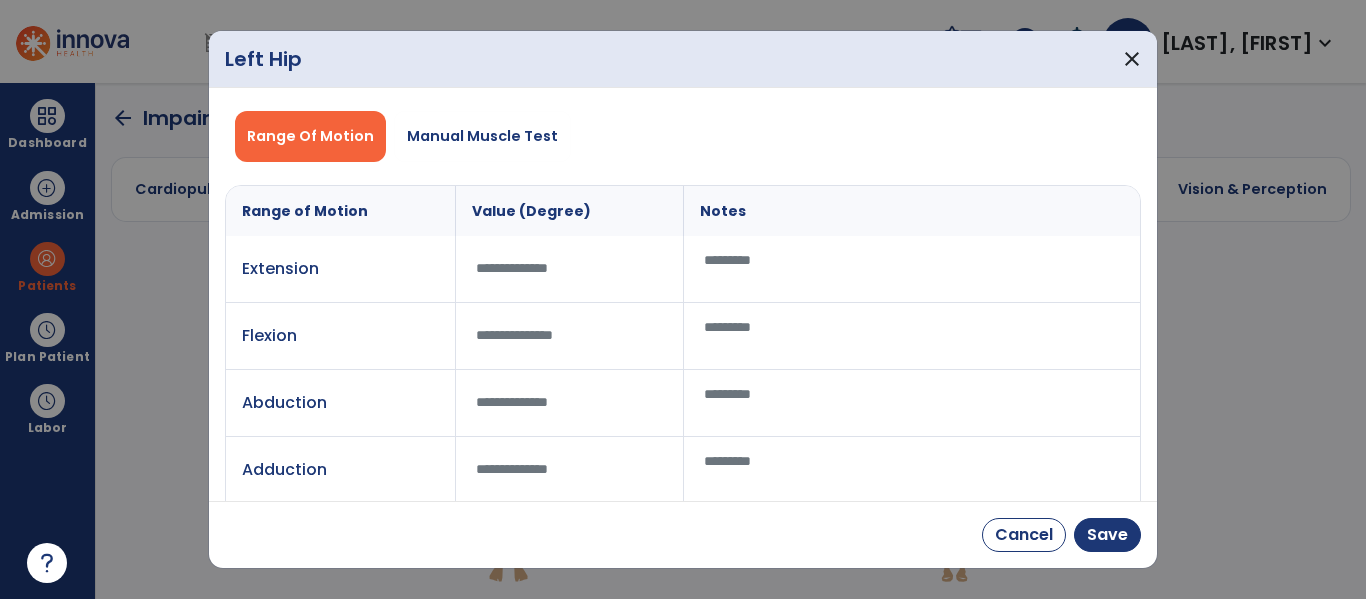 click at bounding box center (569, 336) 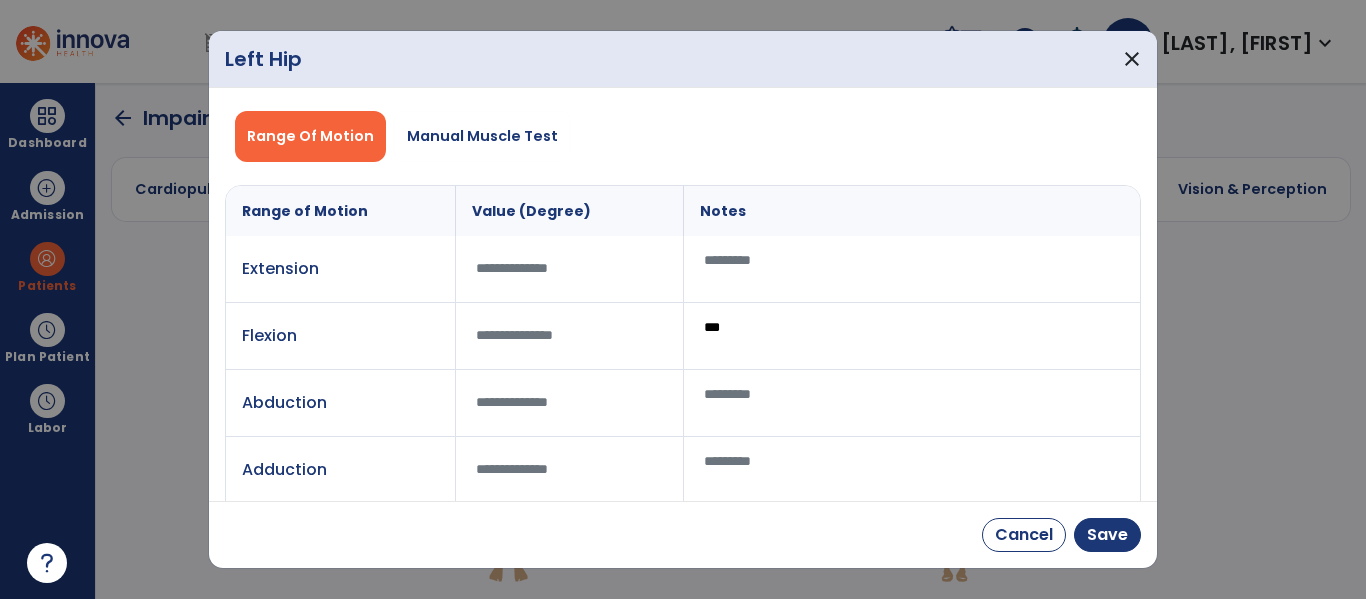 type on "****" 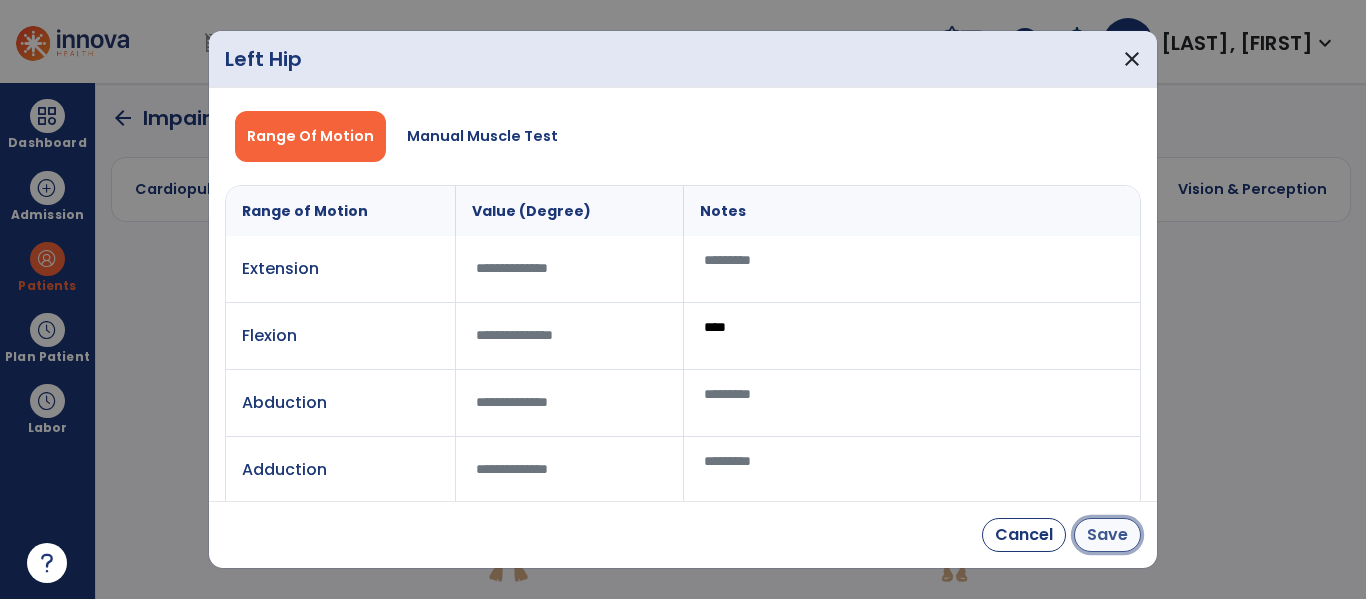 click on "Save" at bounding box center [1107, 535] 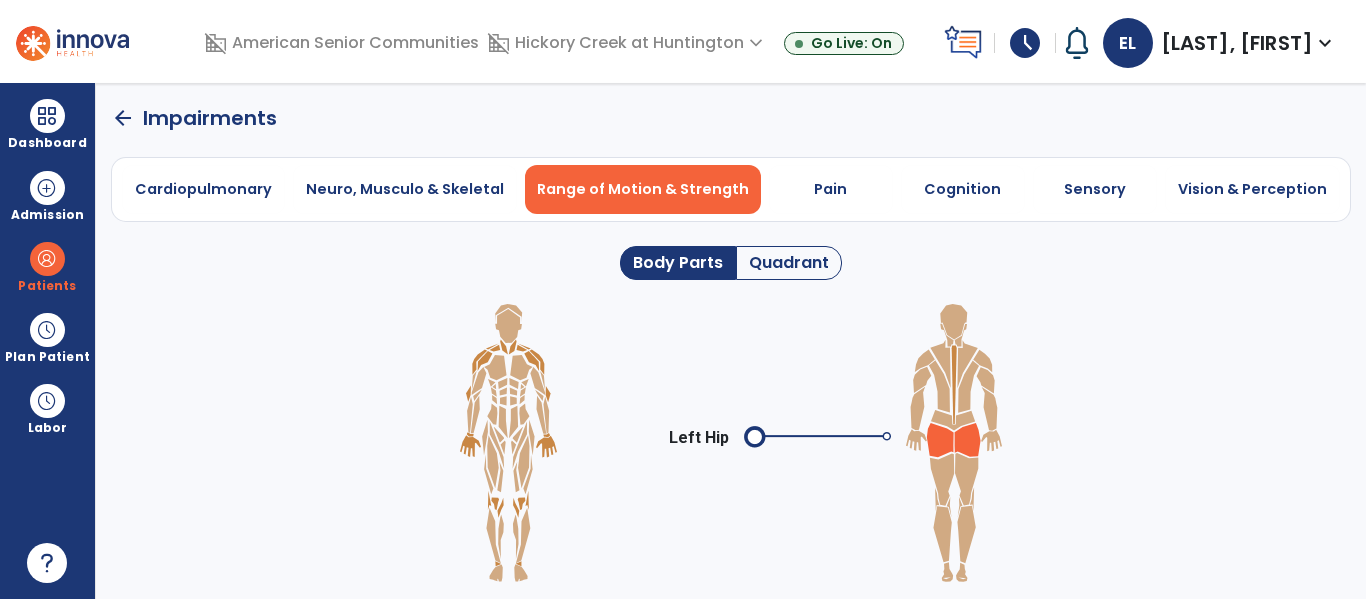 click 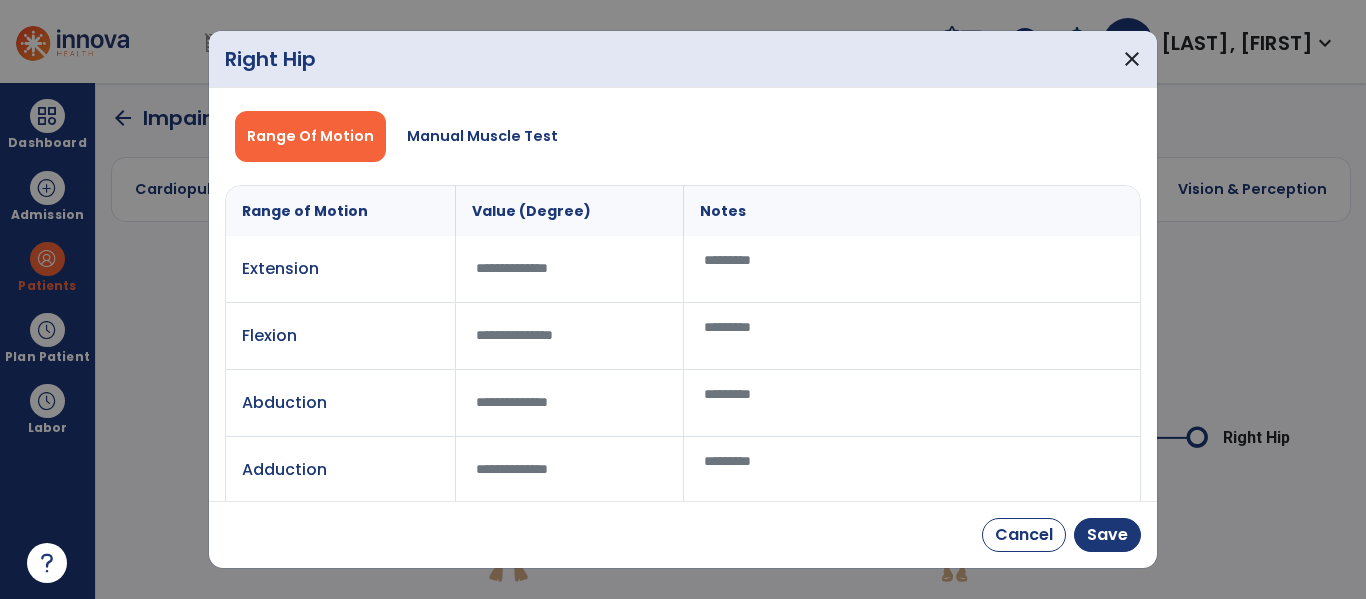 click at bounding box center (570, 335) 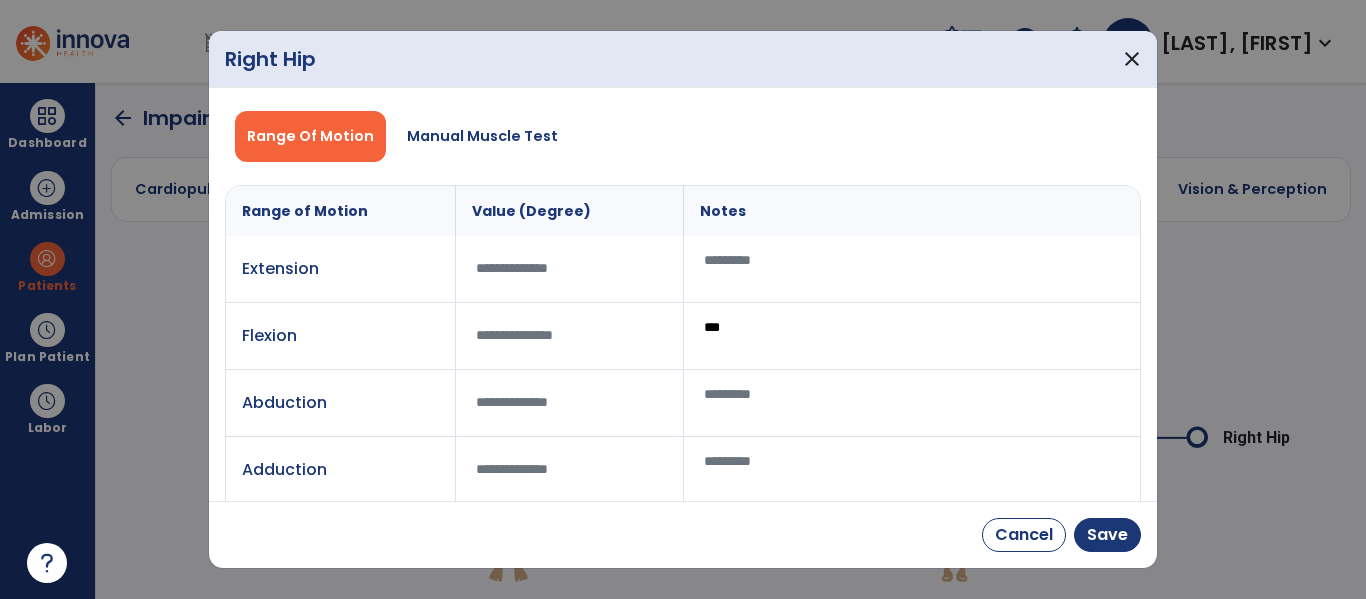 type on "****" 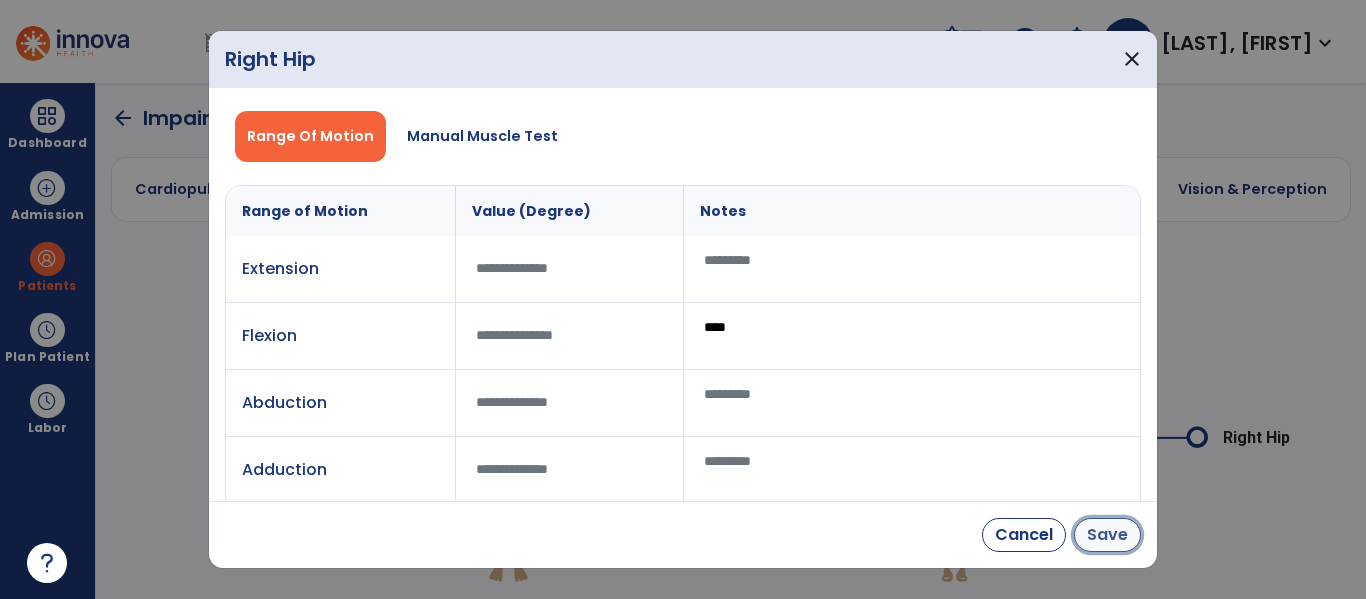 click on "Save" at bounding box center (1107, 535) 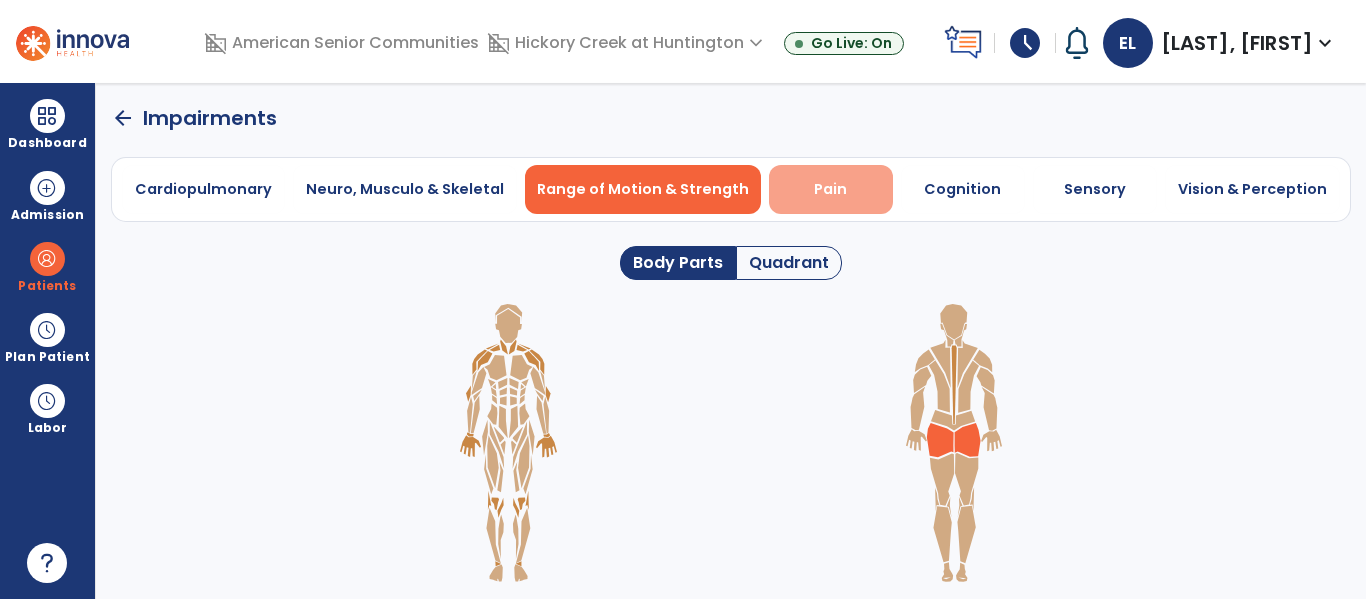 click on "Pain" at bounding box center [831, 189] 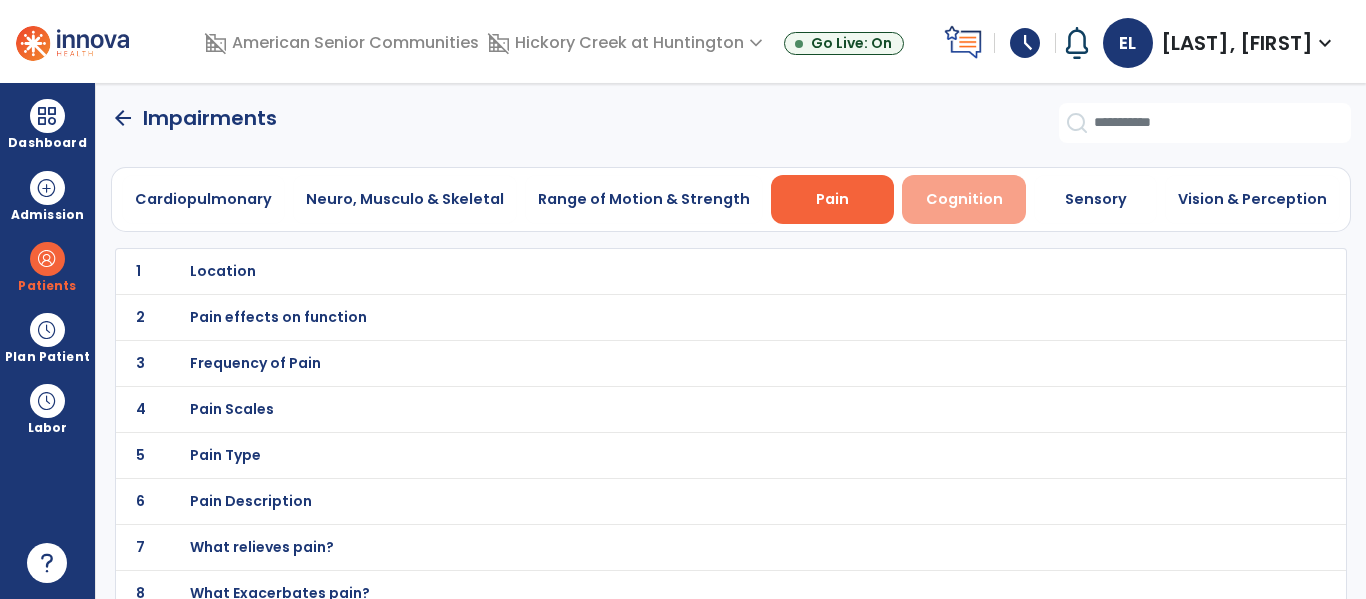 click on "Cognition" at bounding box center (964, 199) 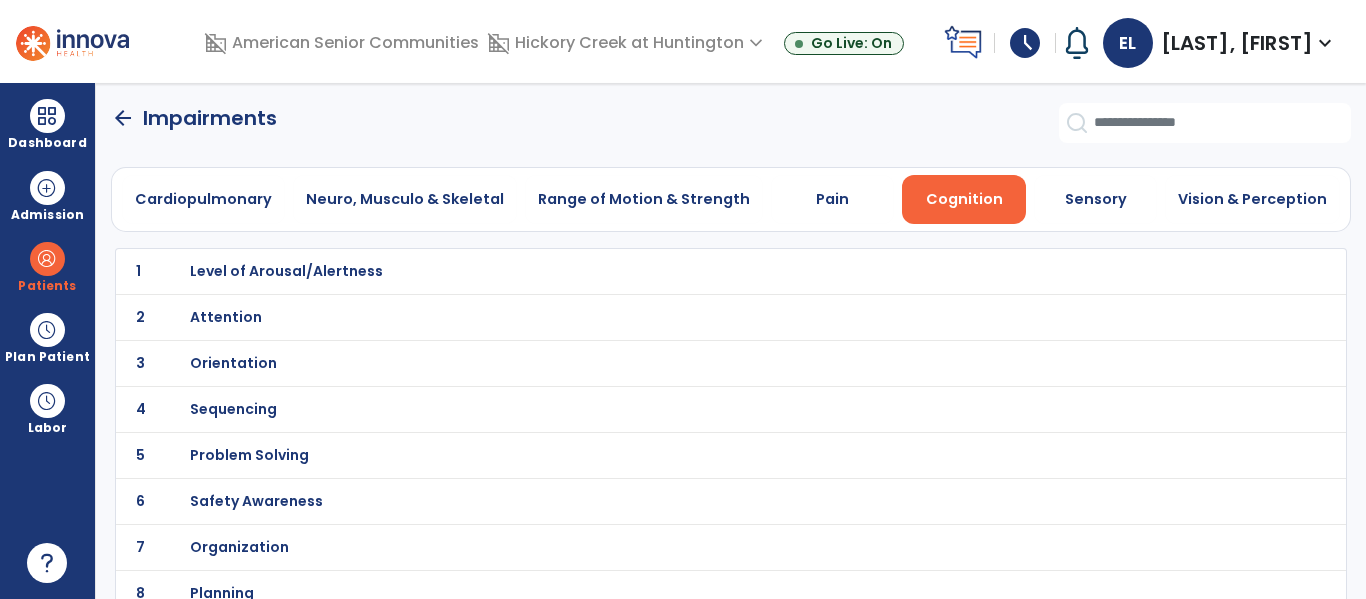 click on "Level of Arousal/Alertness" at bounding box center [286, 271] 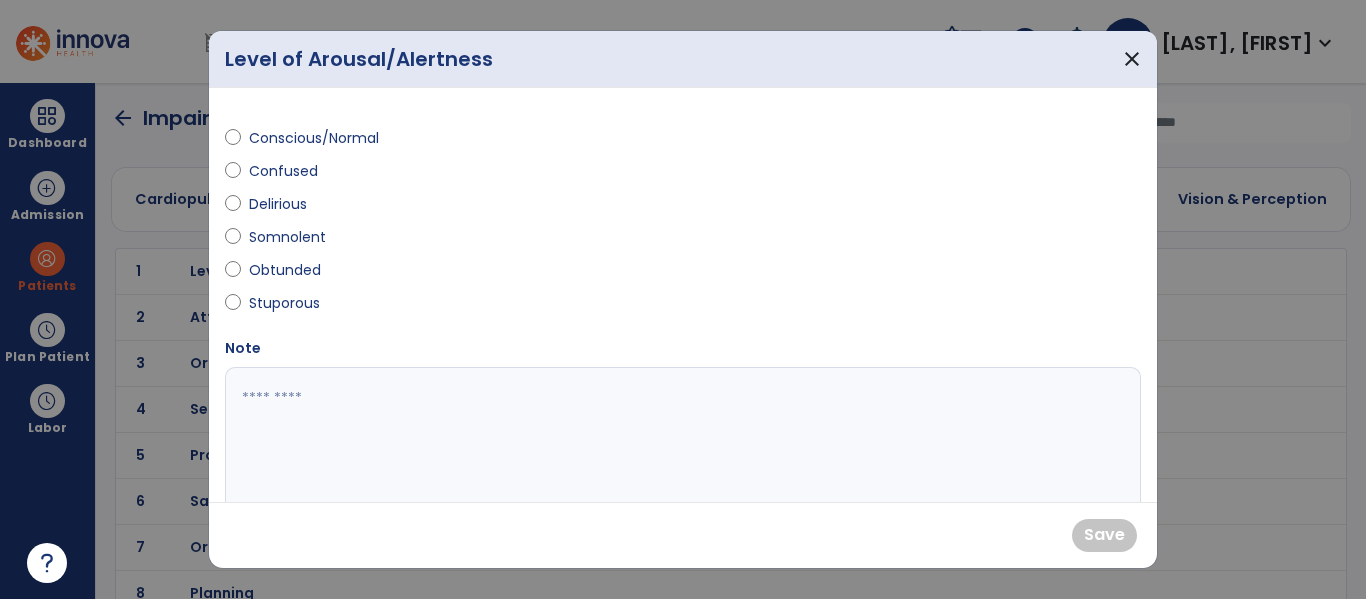 click on "Conscious/Normal" at bounding box center [314, 138] 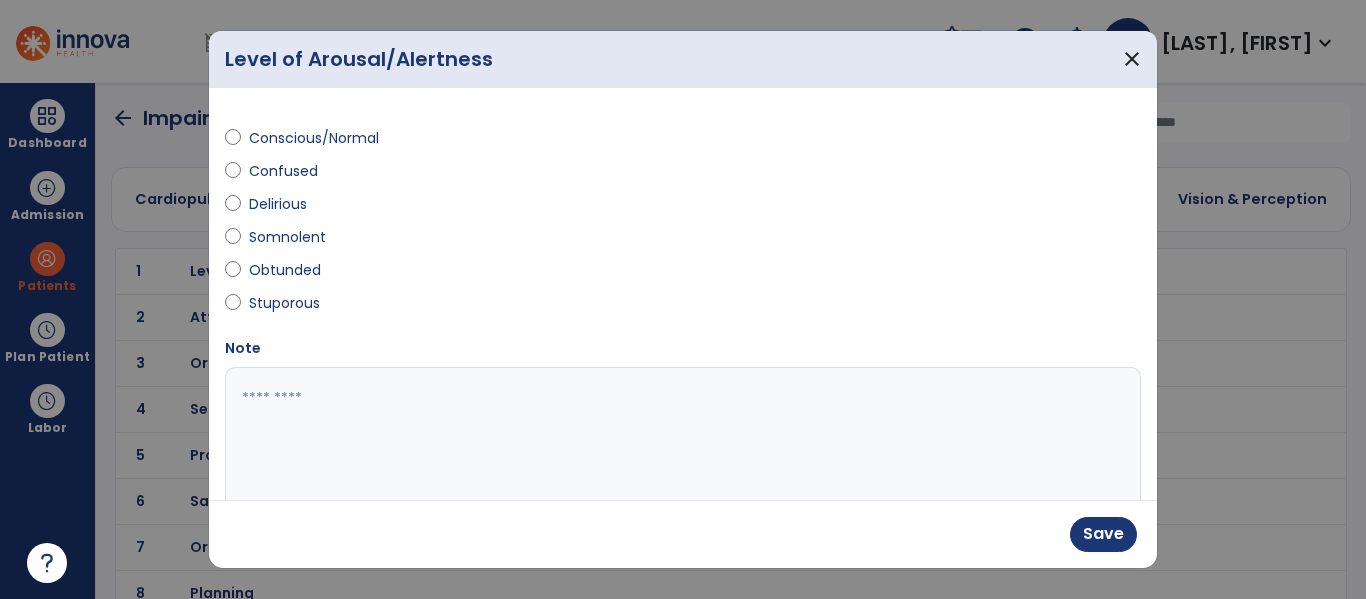 click on "Confused" at bounding box center (448, 175) 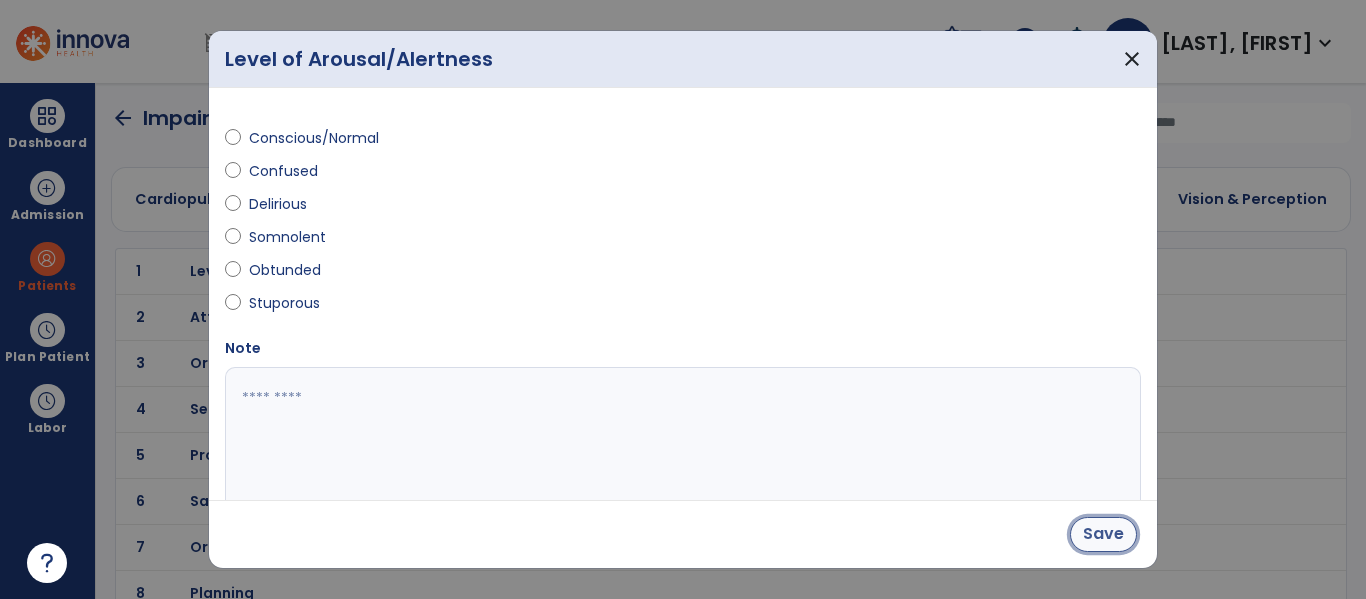 click on "Save" at bounding box center [1103, 534] 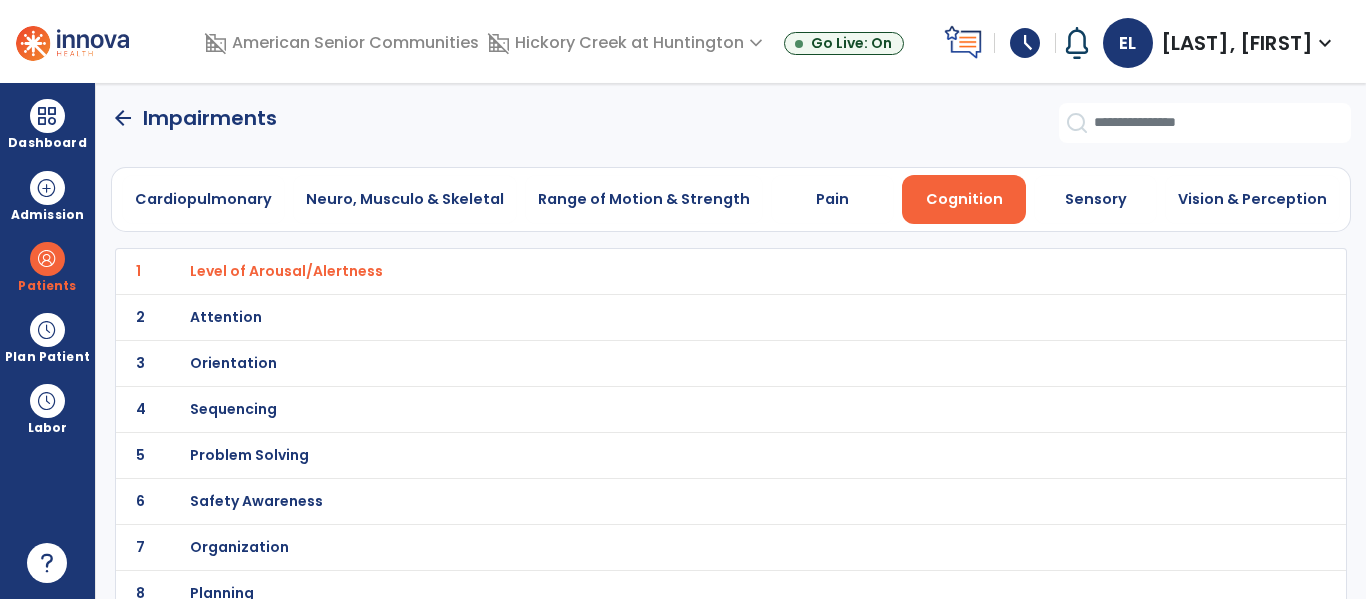 click on "Attention" at bounding box center (687, 271) 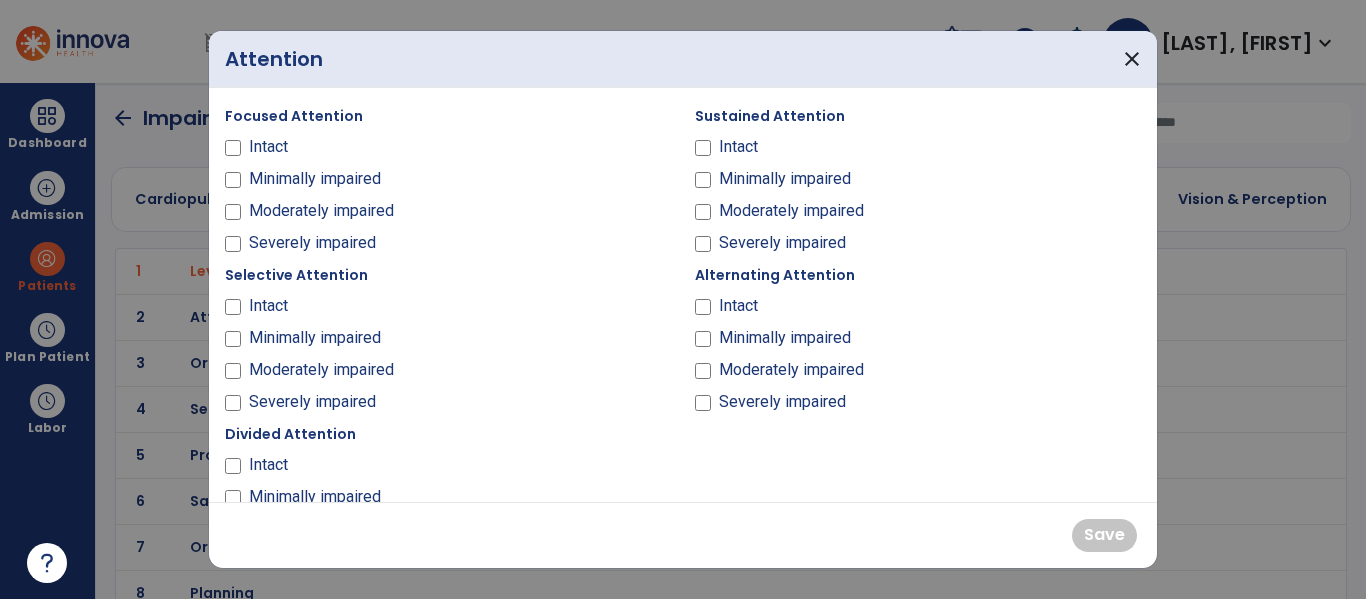 click at bounding box center [683, 299] 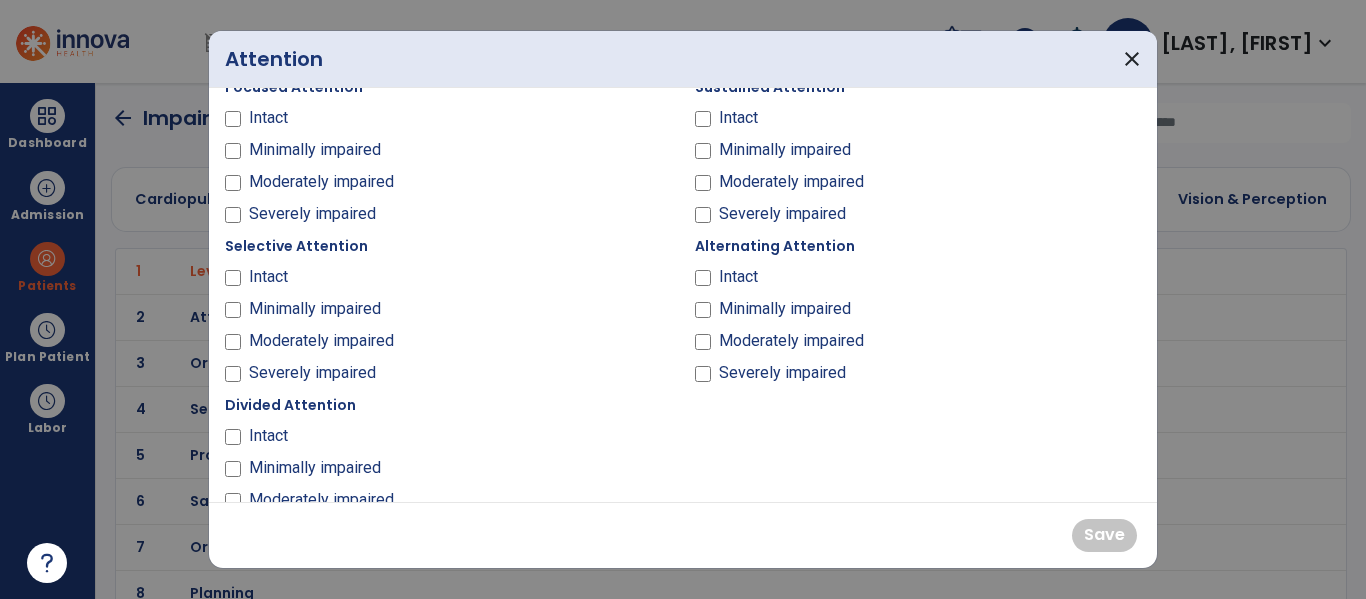 scroll, scrollTop: 0, scrollLeft: 0, axis: both 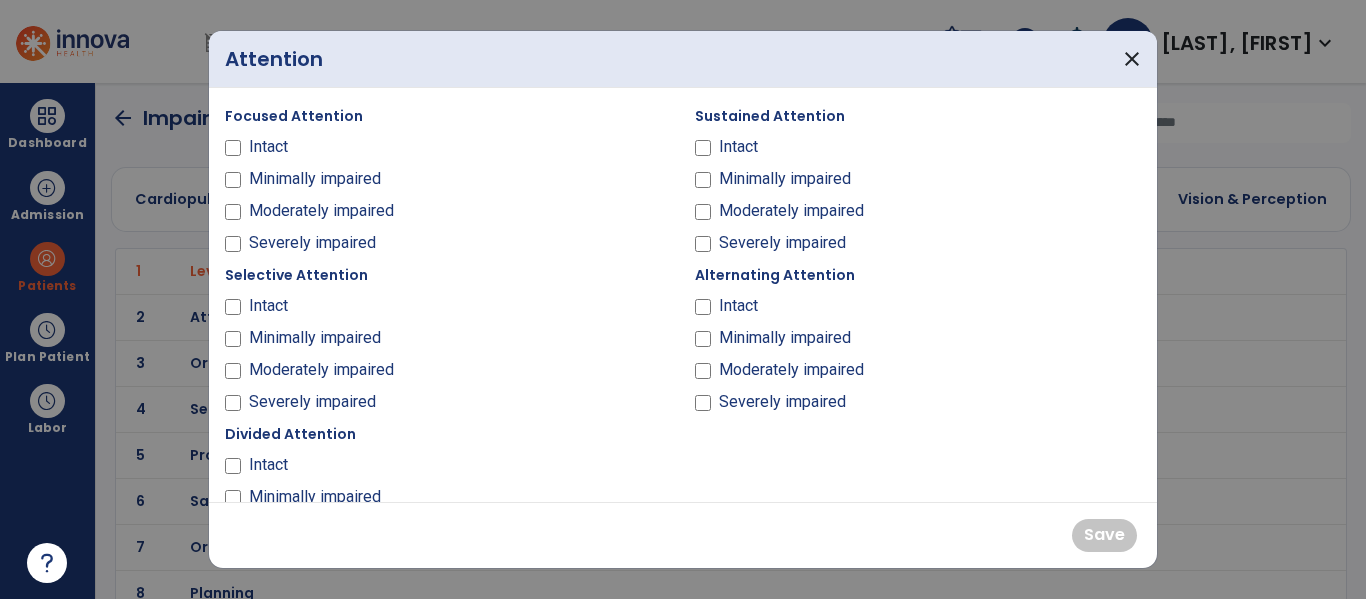 click on "Minimally impaired" at bounding box center (315, 179) 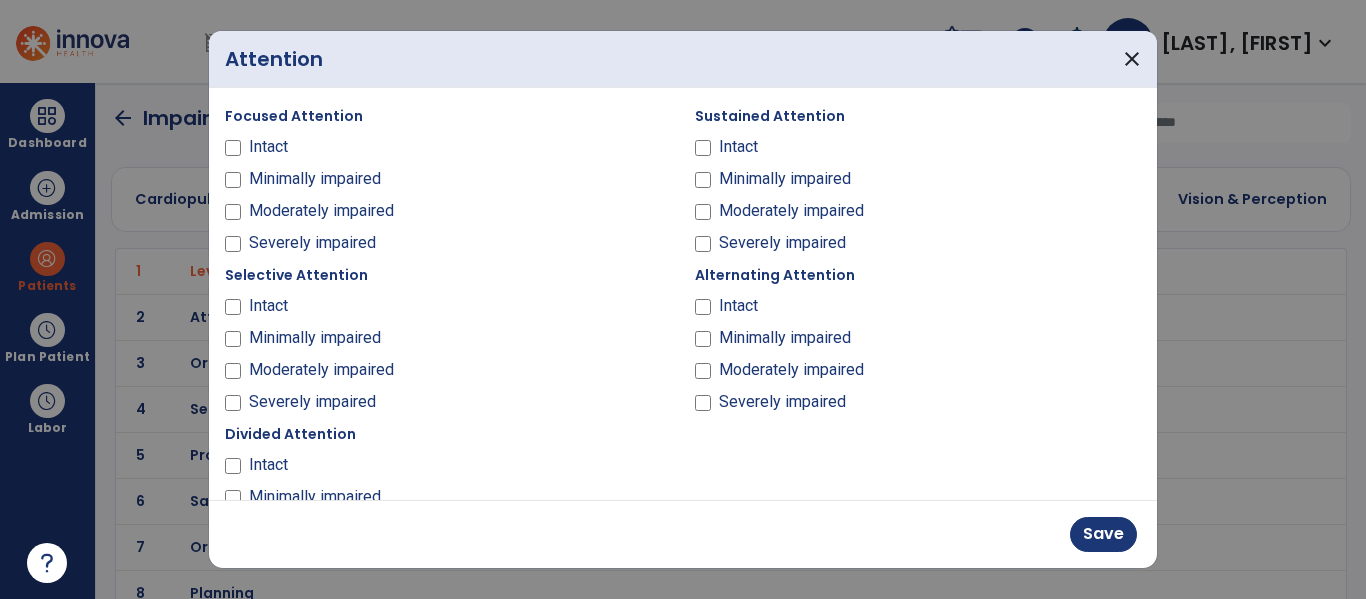 click on "Minimally impaired" at bounding box center (785, 179) 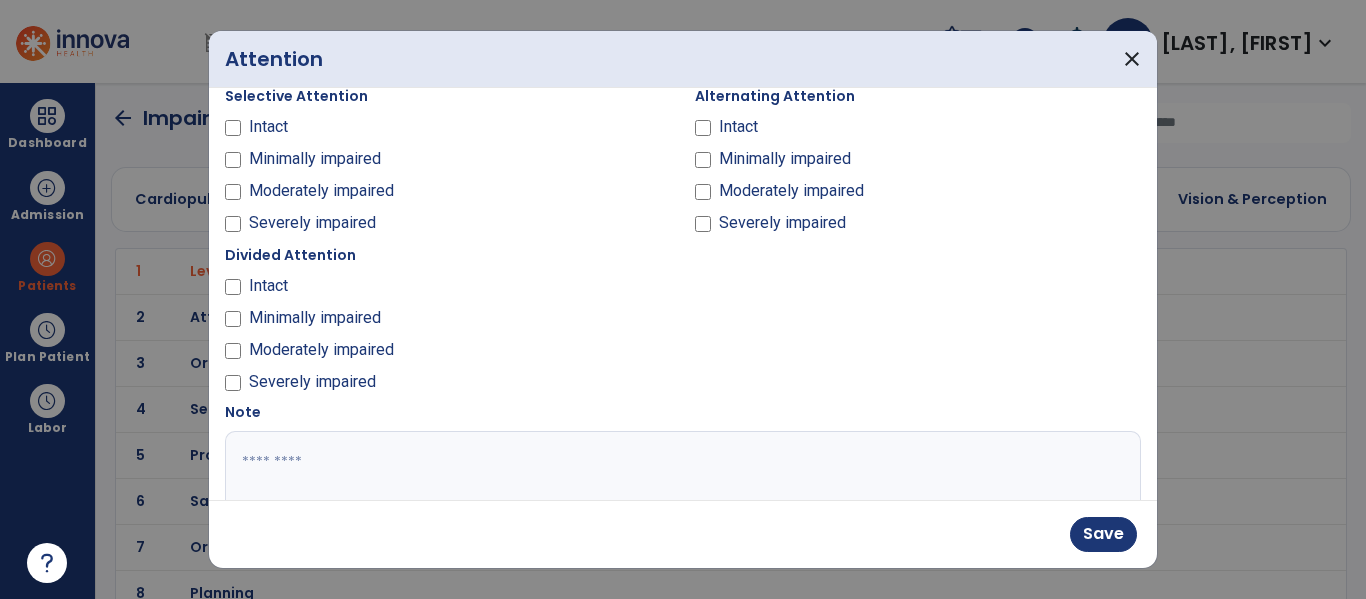 scroll, scrollTop: 142, scrollLeft: 0, axis: vertical 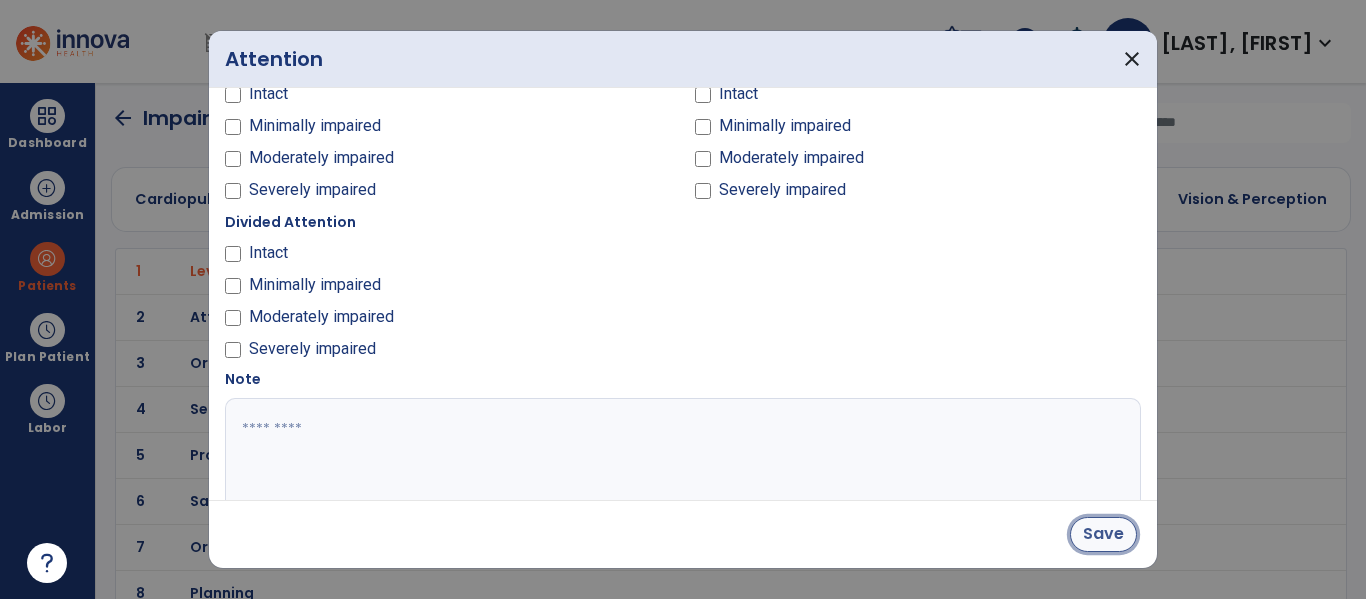 click on "Save" at bounding box center (1103, 534) 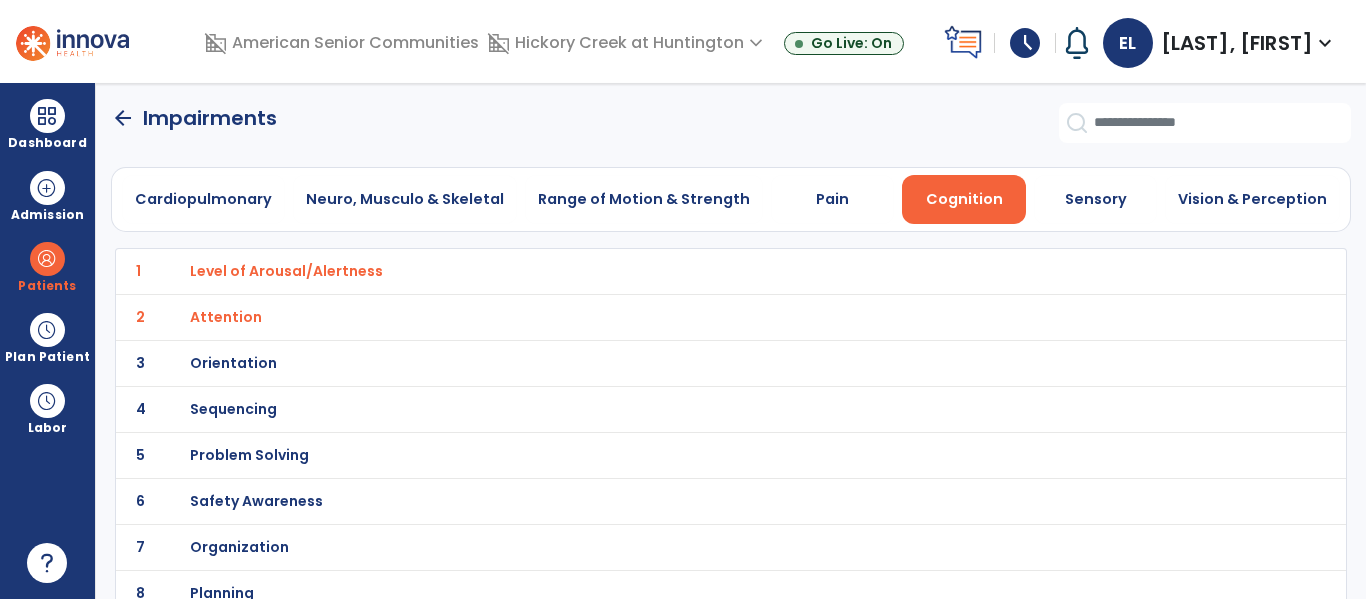click on "Orientation" at bounding box center [687, 271] 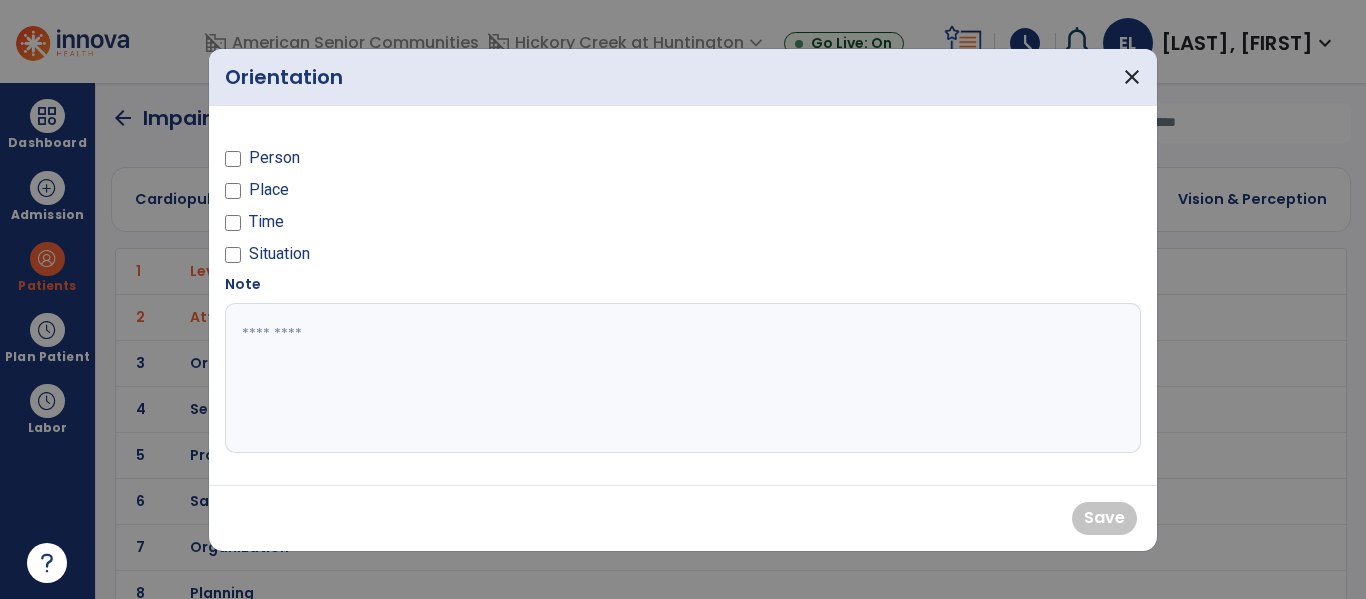 click on "Person" at bounding box center [448, 162] 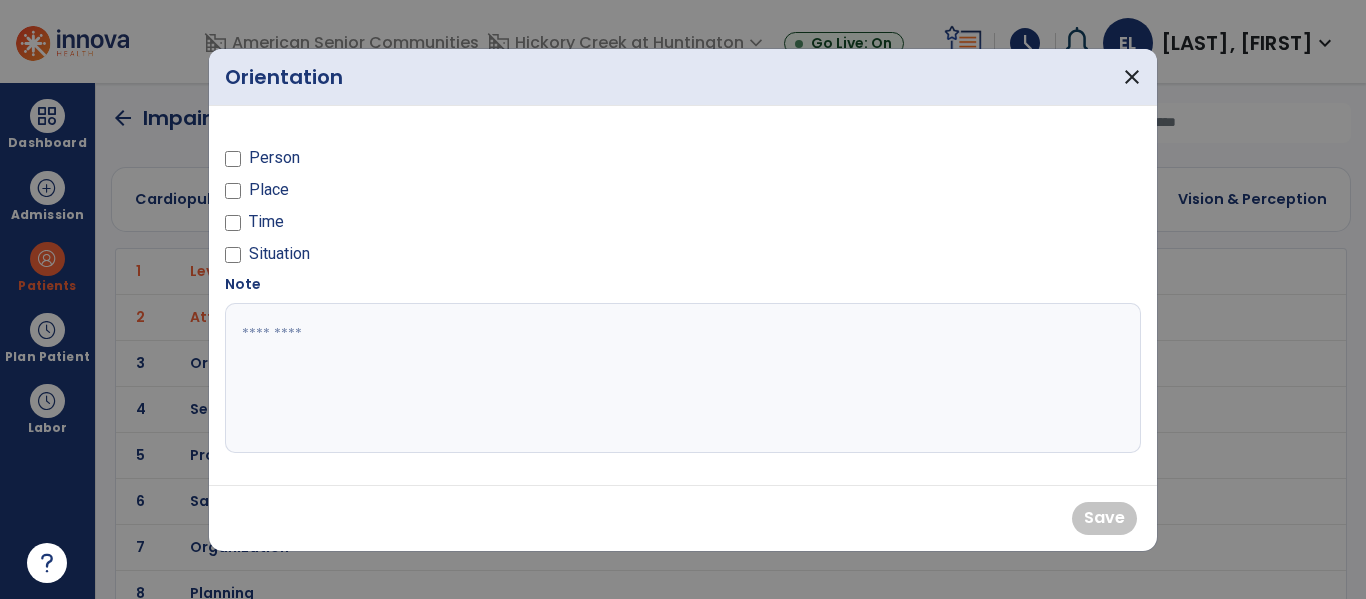 click on "Person" at bounding box center (448, 162) 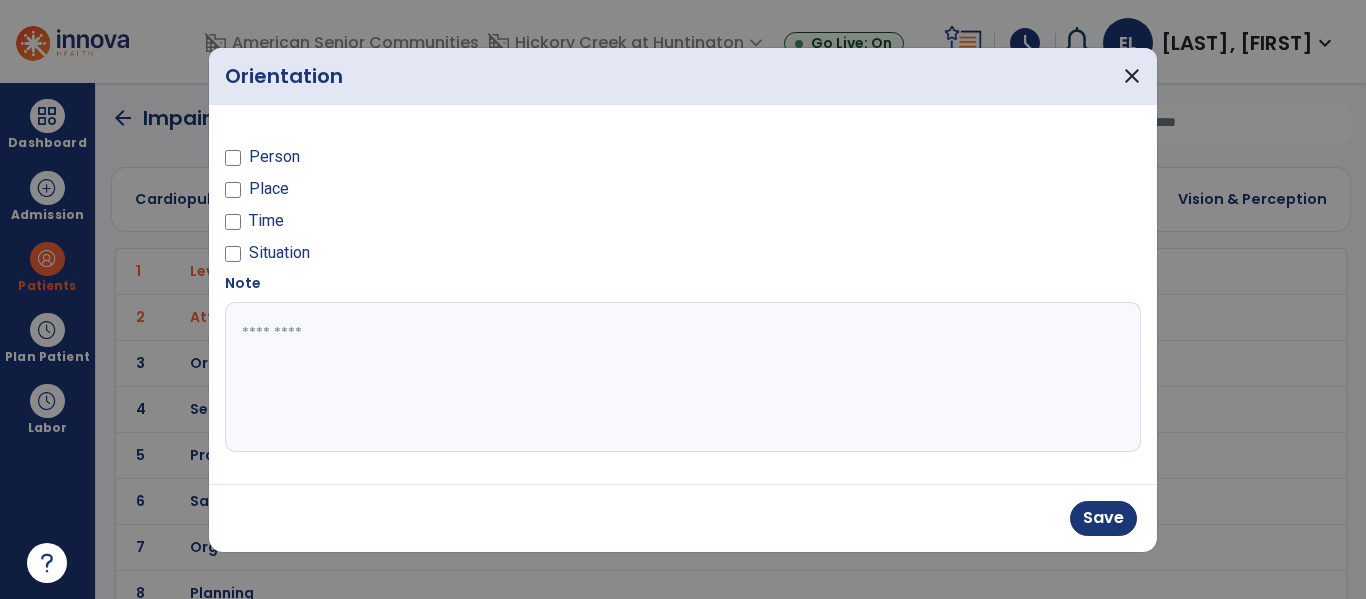 click at bounding box center (683, 377) 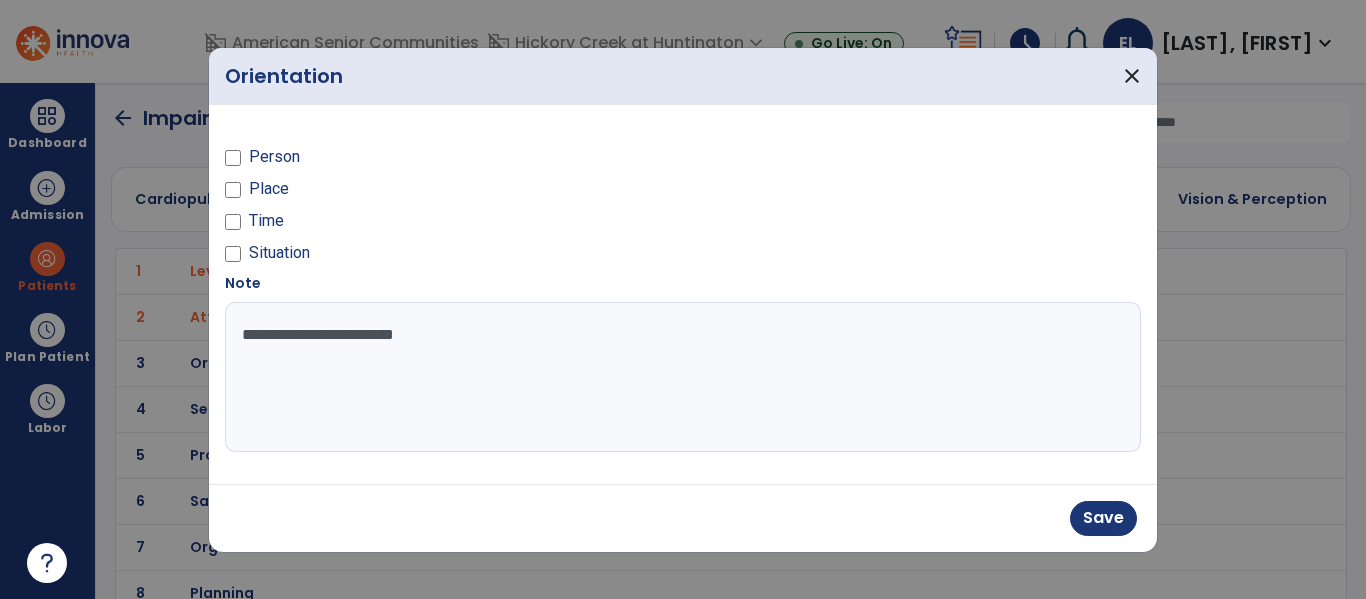 type on "**********" 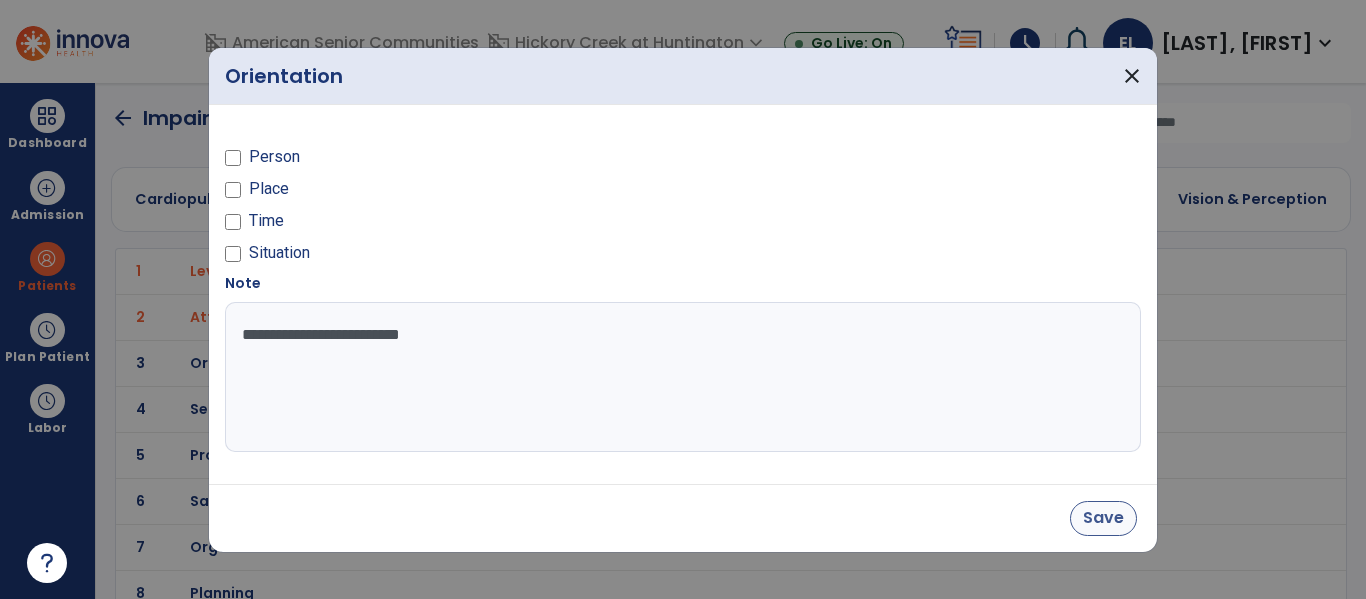 click on "Save" at bounding box center [1103, 518] 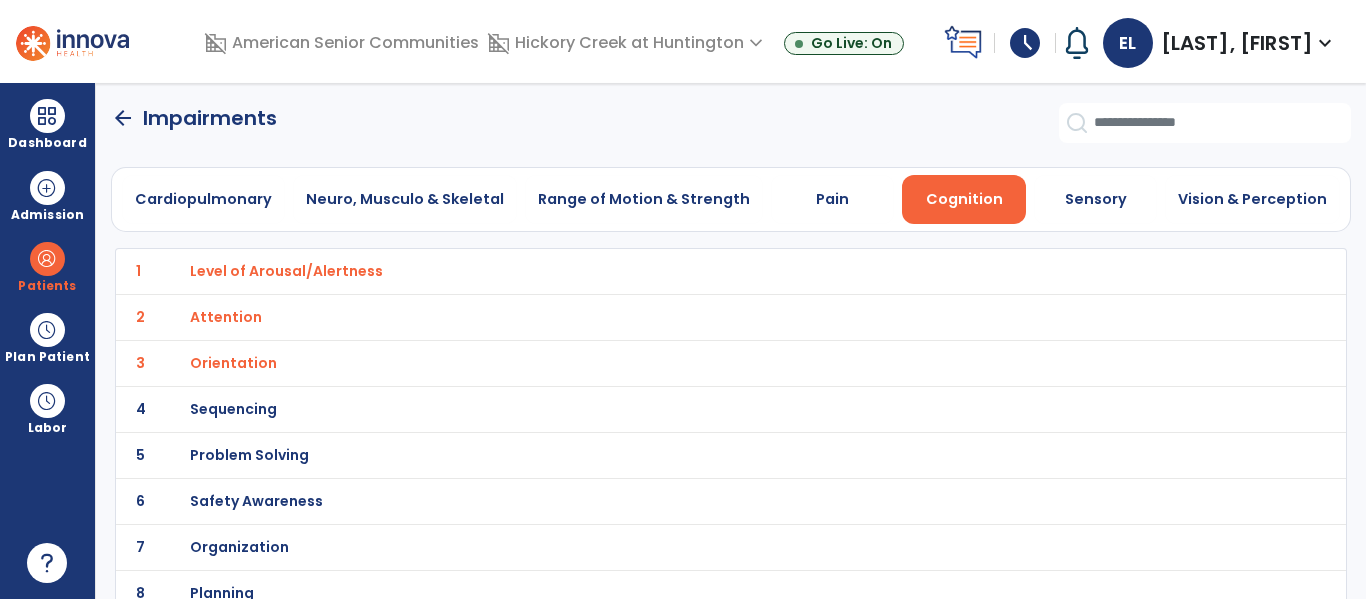 click on "Sequencing" at bounding box center (687, 271) 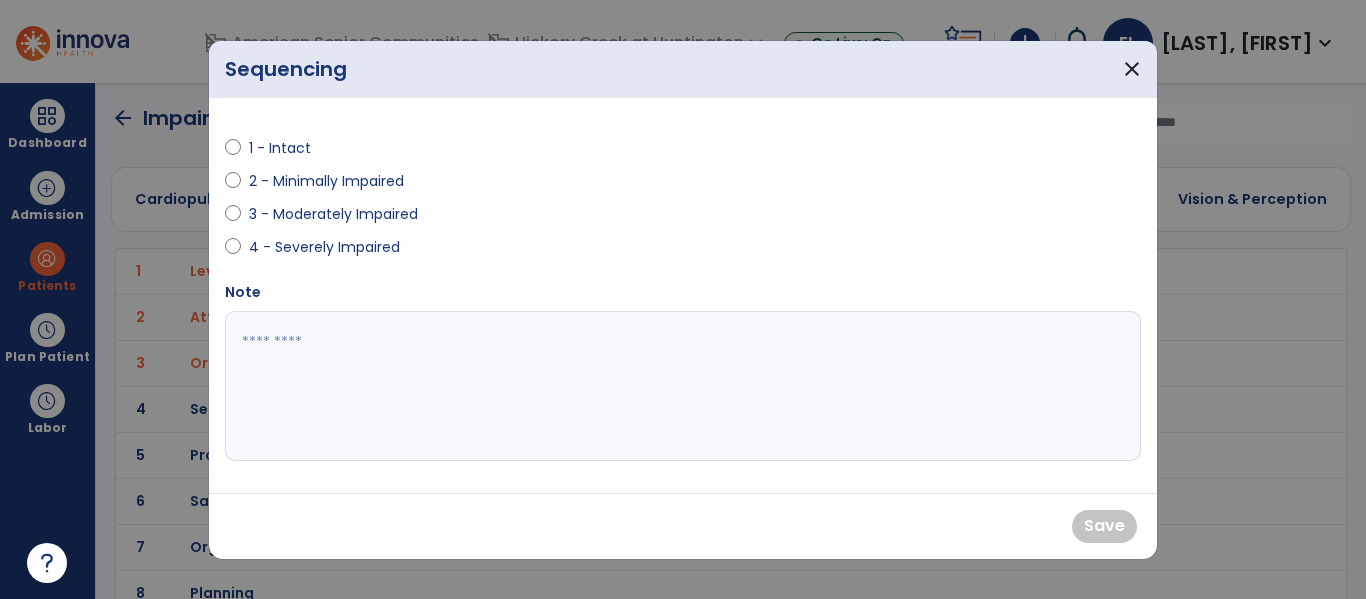 click on "4 - Severely Impaired" at bounding box center [324, 247] 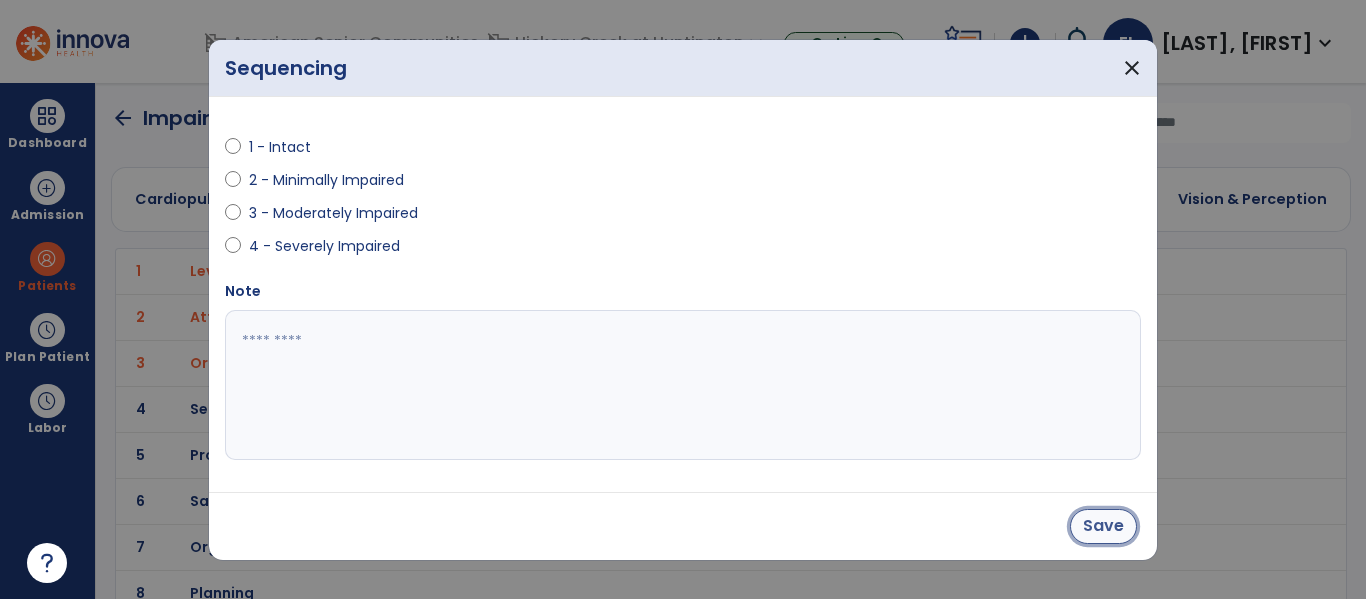 click on "Save" at bounding box center [1103, 526] 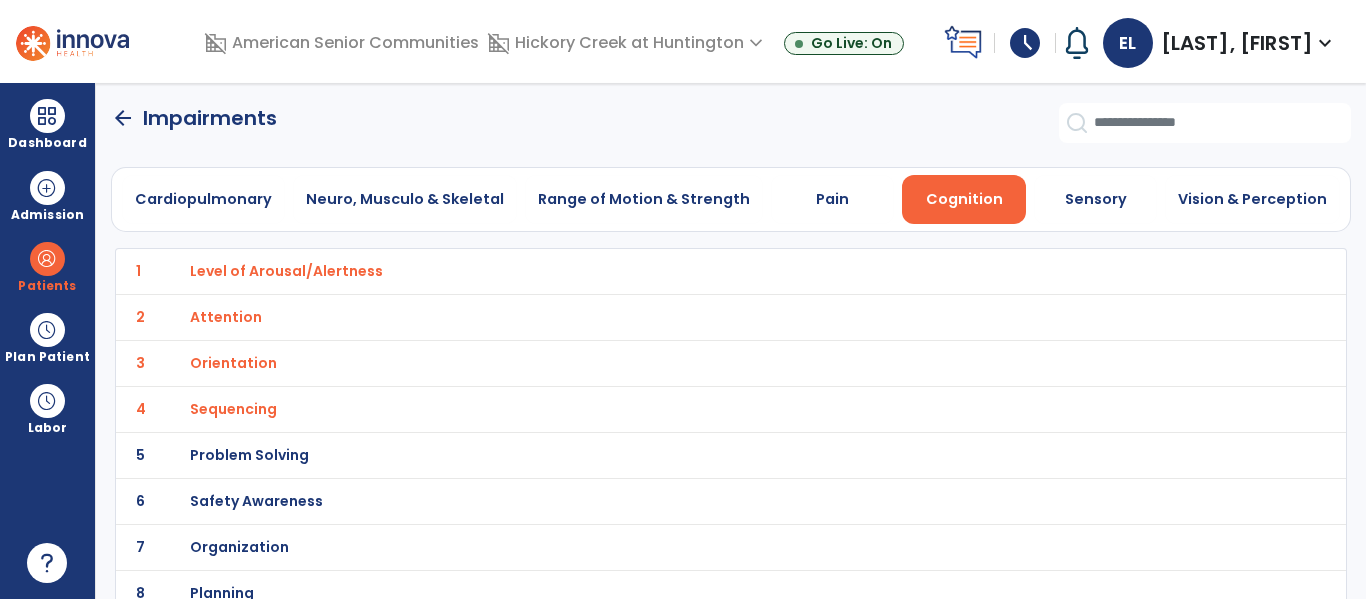 click on "Problem Solving" at bounding box center [286, 271] 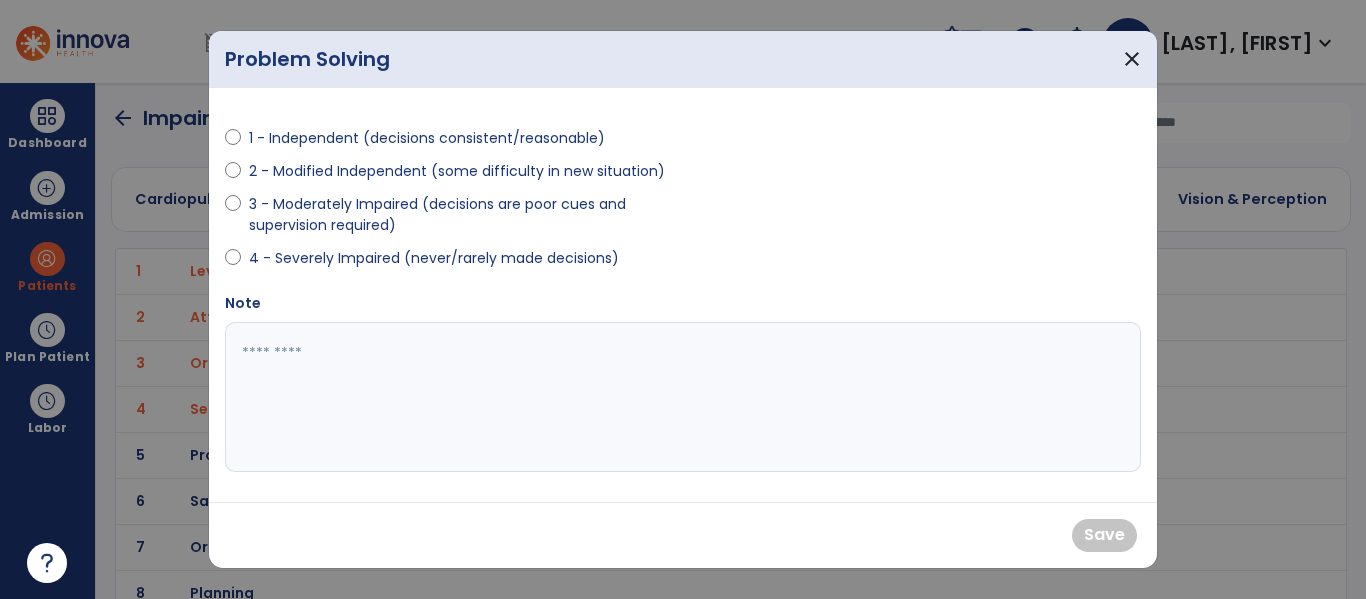 click on "4 - Severely Impaired (never/rarely made decisions)" at bounding box center [448, 262] 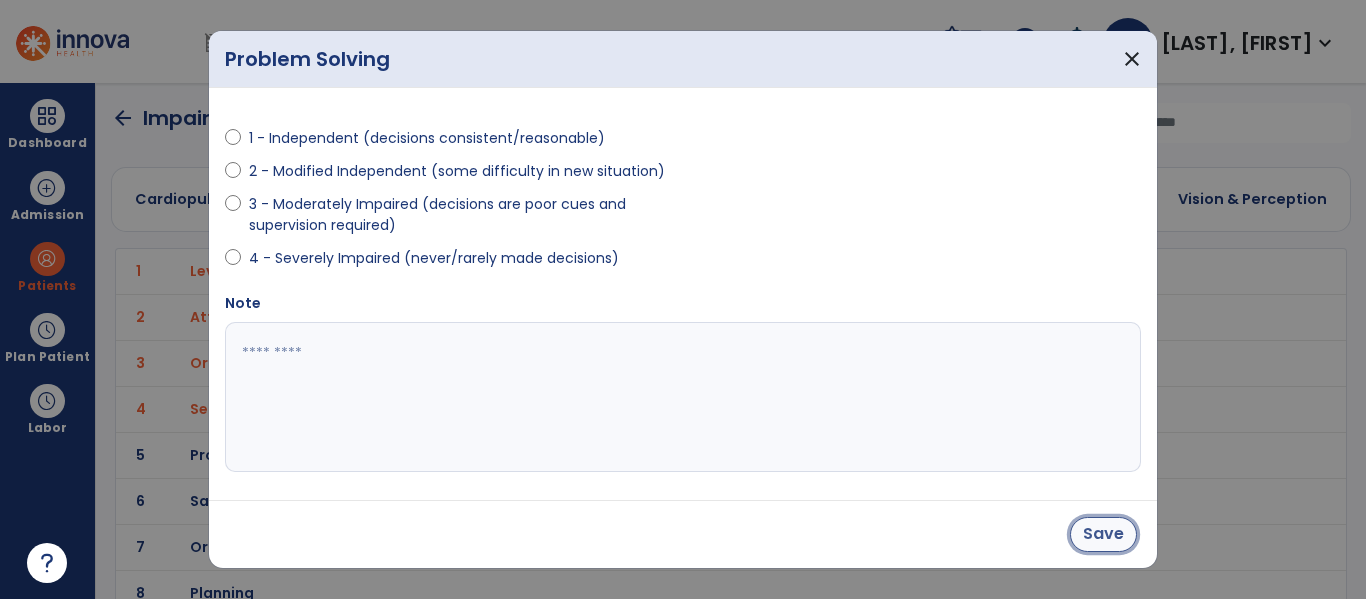 click on "Save" at bounding box center (1103, 534) 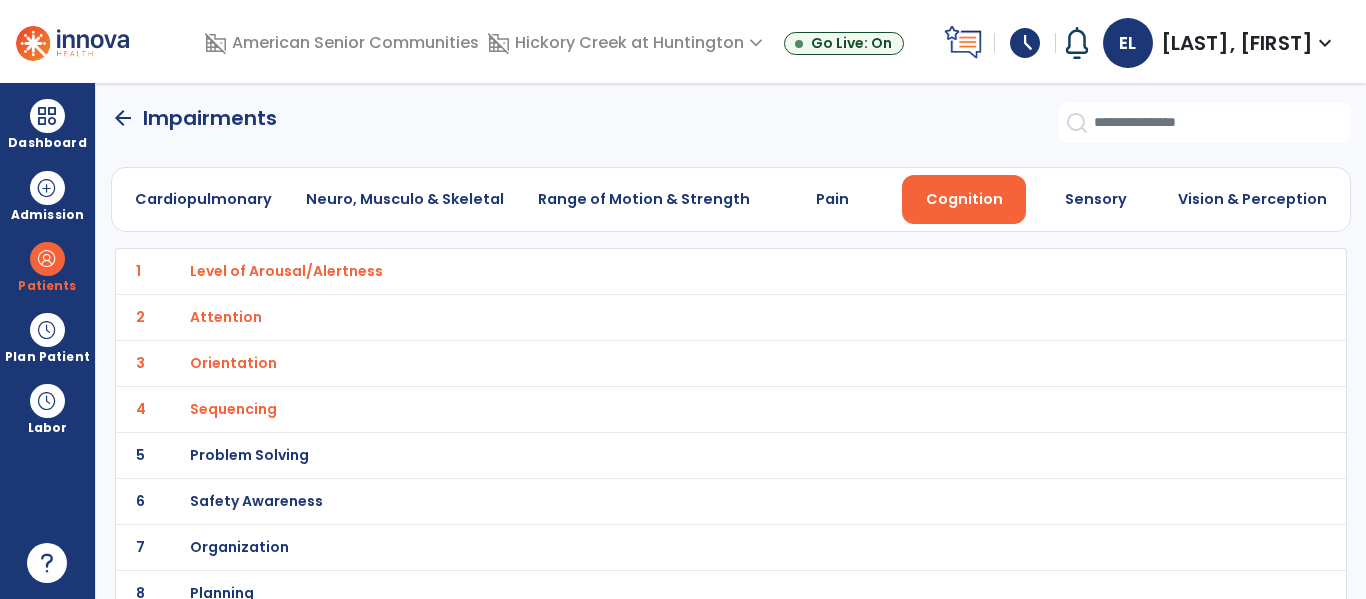 click on "Problem Solving" at bounding box center [687, 271] 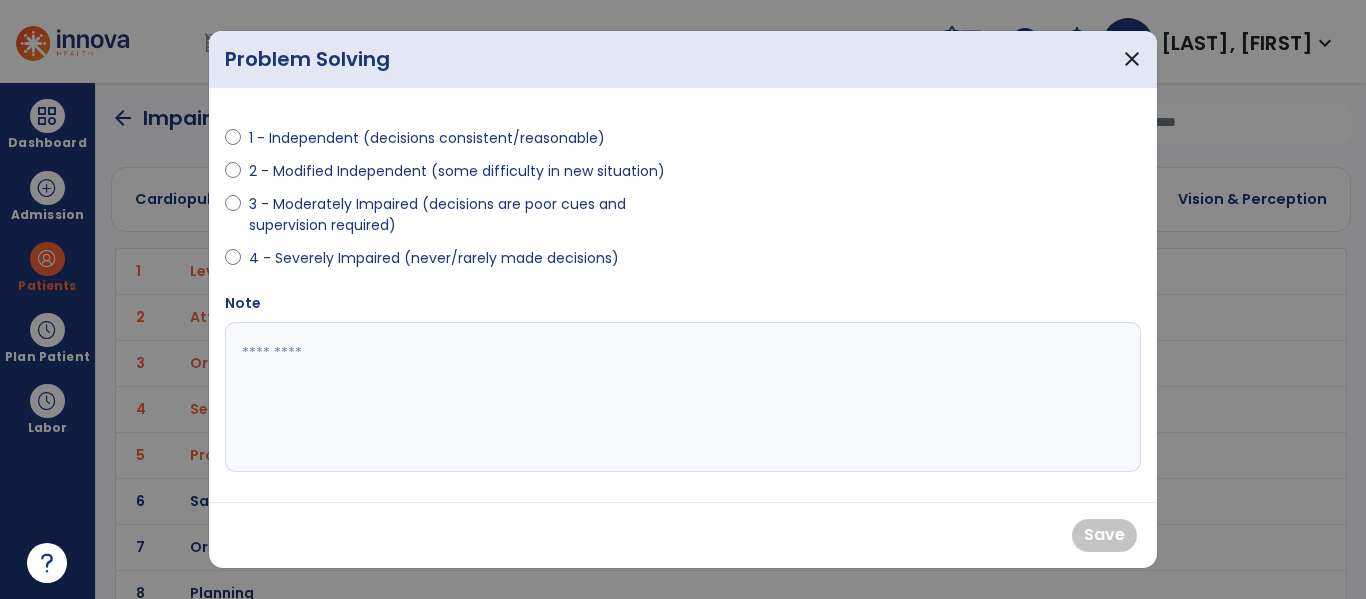 click on "4 - Severely Impaired (never/rarely made decisions)" at bounding box center (434, 258) 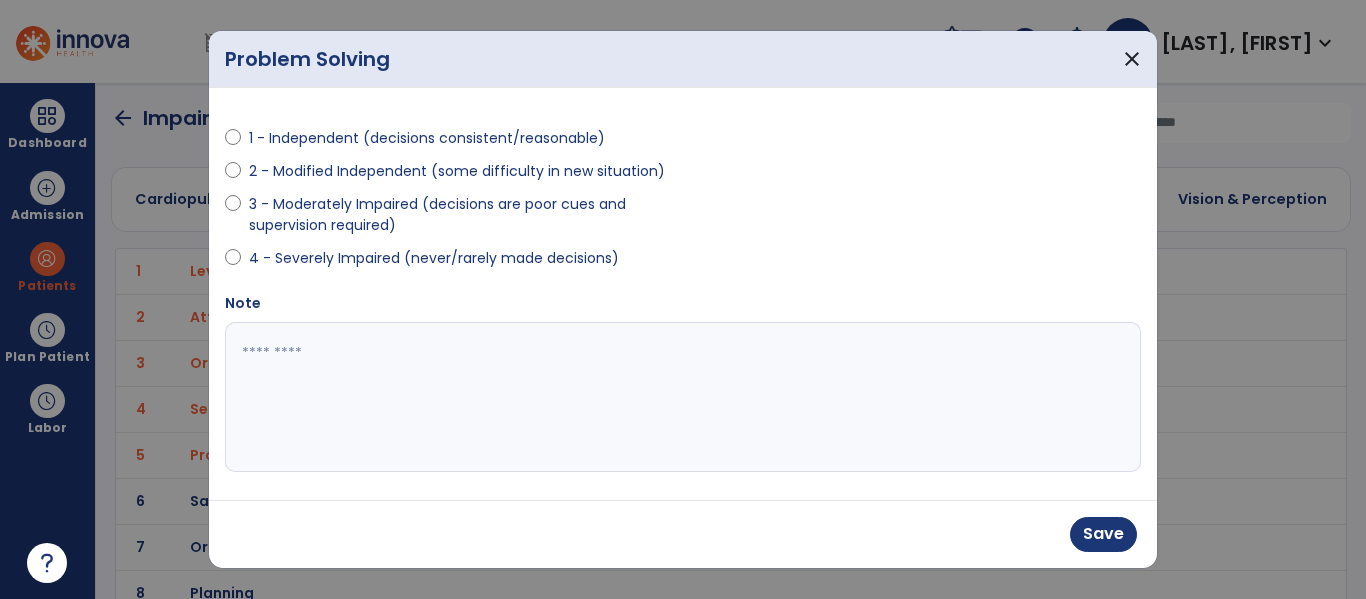 click on "Save" at bounding box center (683, 534) 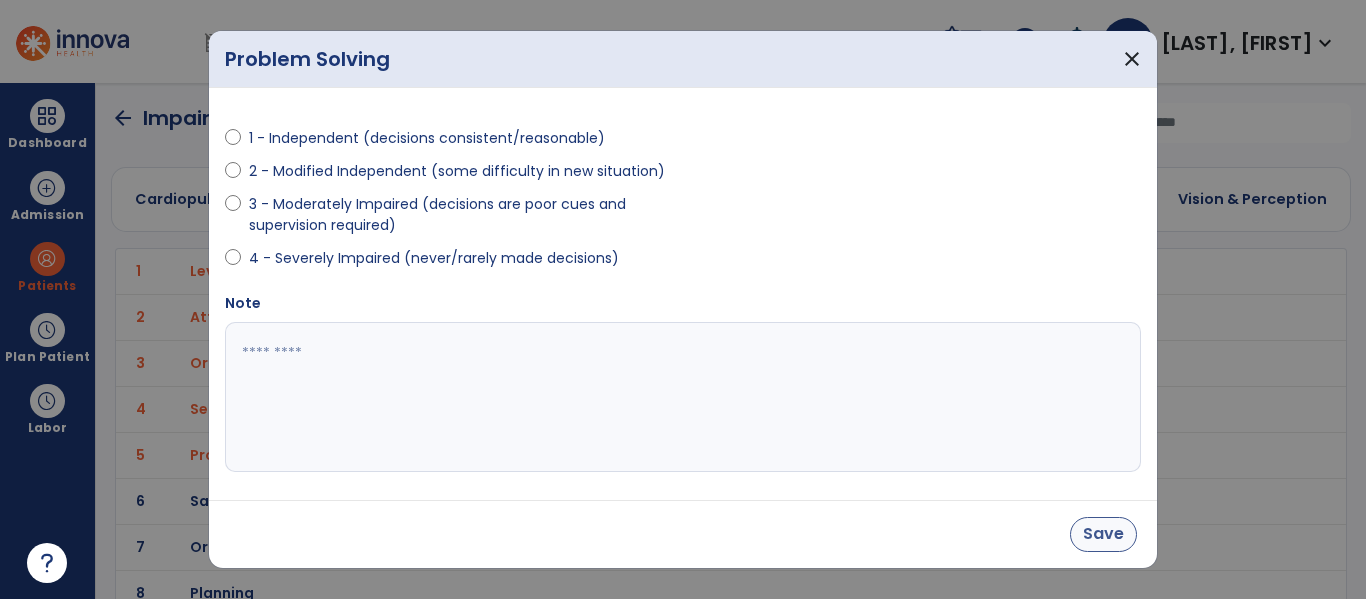 click on "Save" at bounding box center (1103, 534) 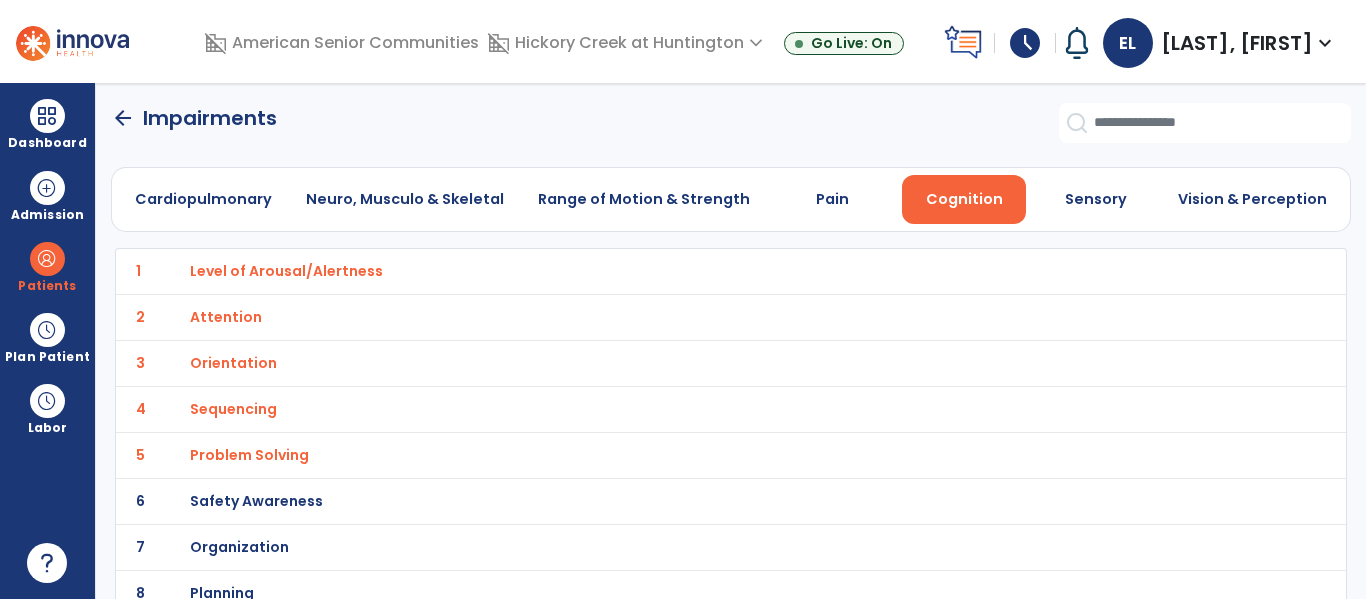 click on "Safety Awareness" at bounding box center [687, 271] 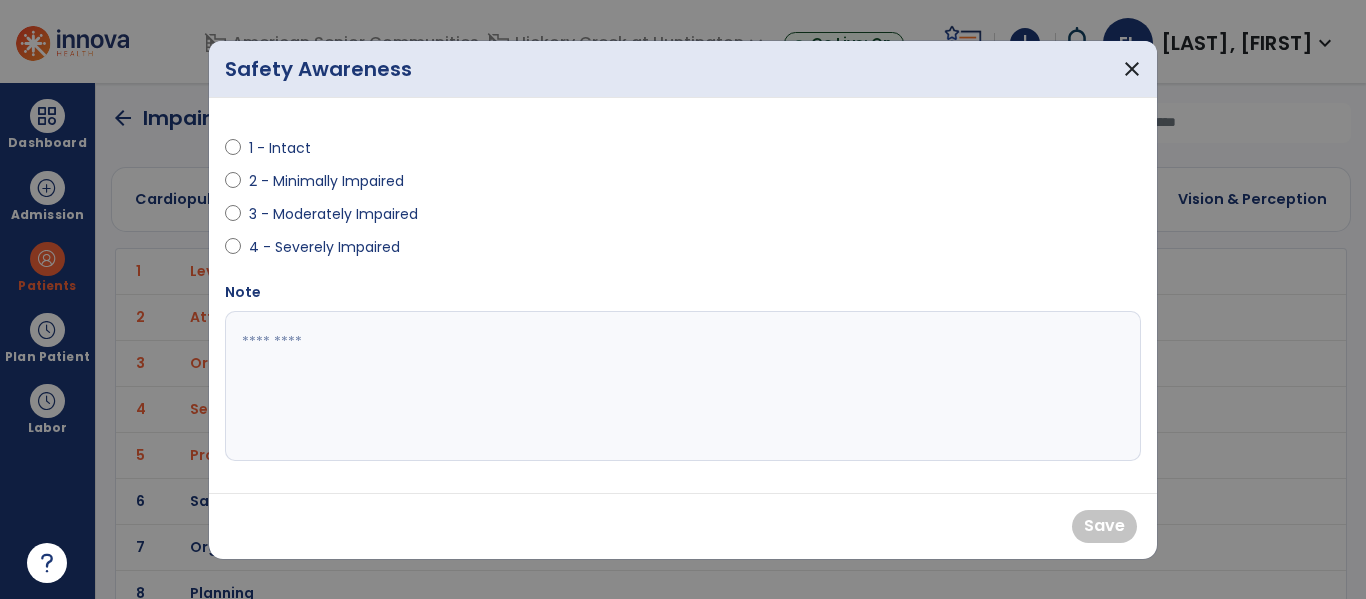 click on "3 - Moderately Impaired" at bounding box center [448, 218] 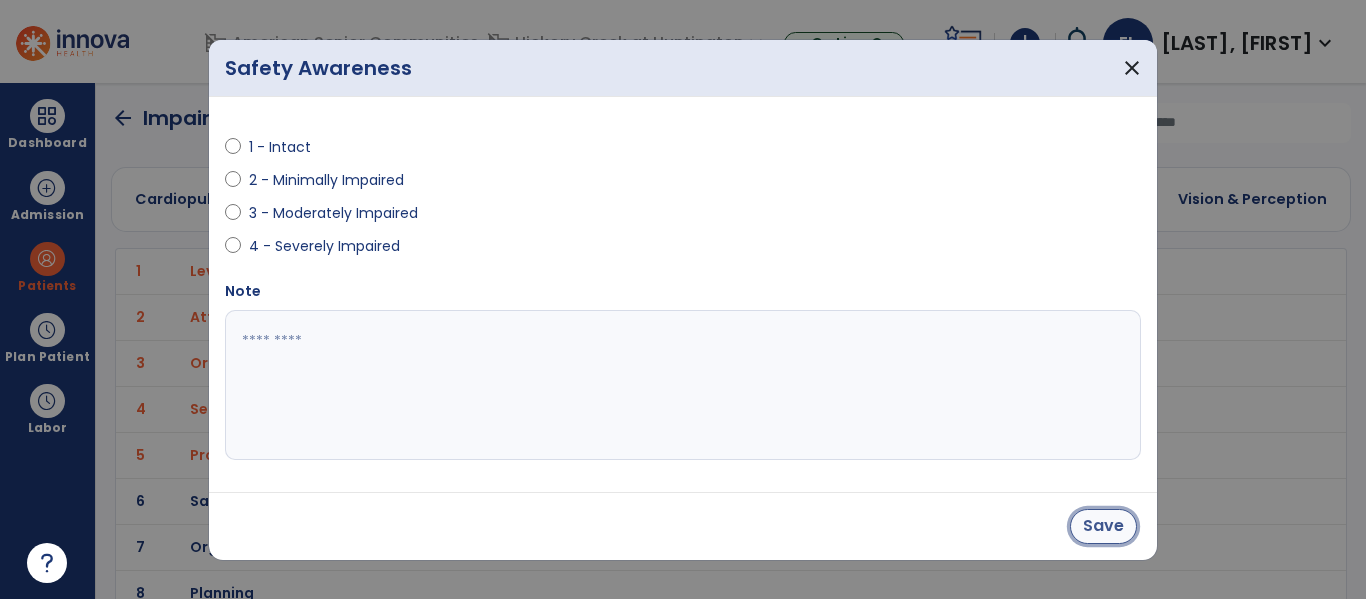 click on "Save" at bounding box center (1103, 526) 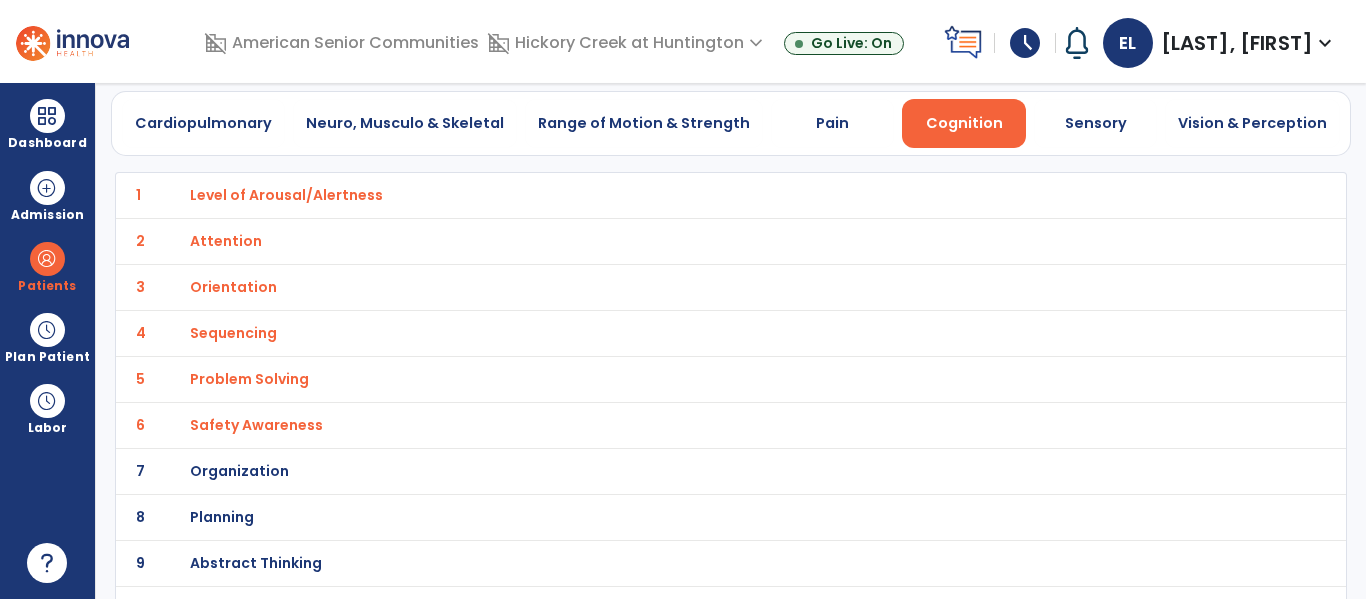scroll, scrollTop: 136, scrollLeft: 0, axis: vertical 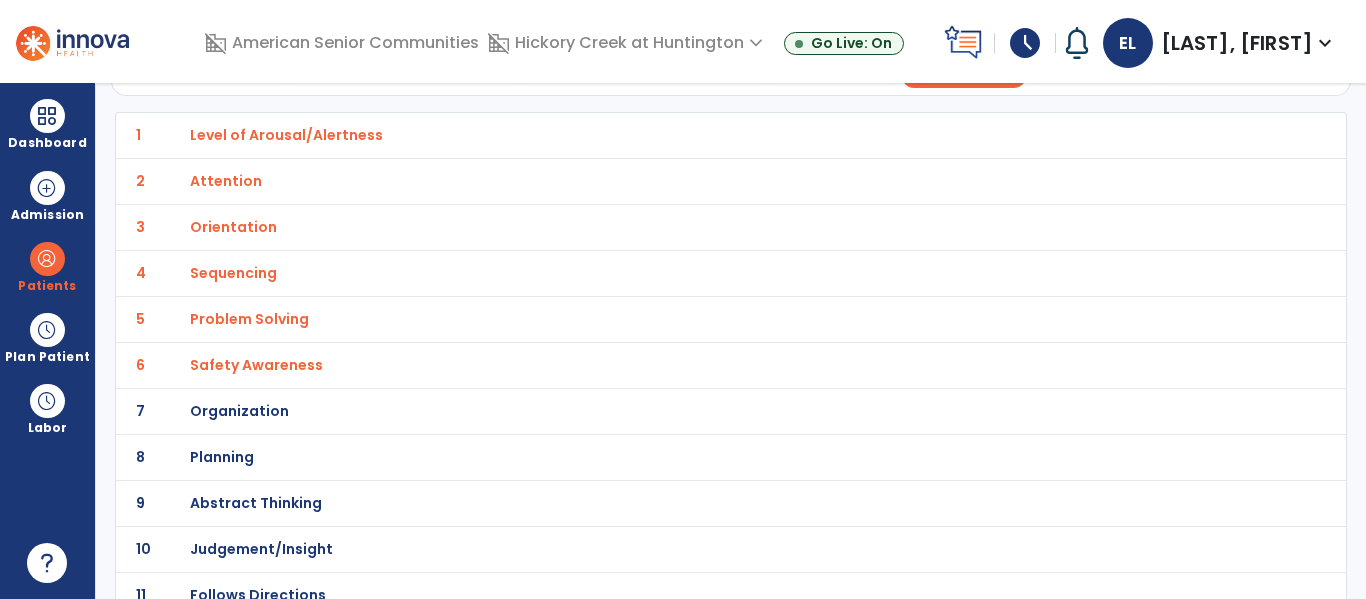click on "Organization" at bounding box center [687, 135] 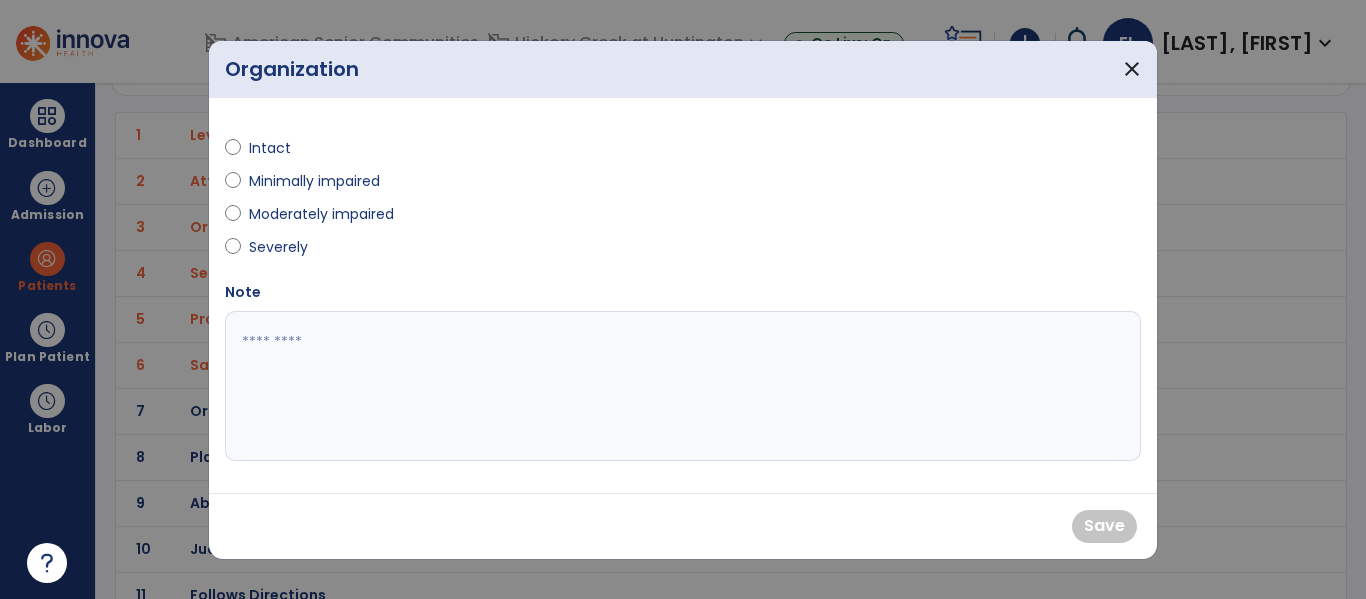 click on "Severely" at bounding box center (448, 251) 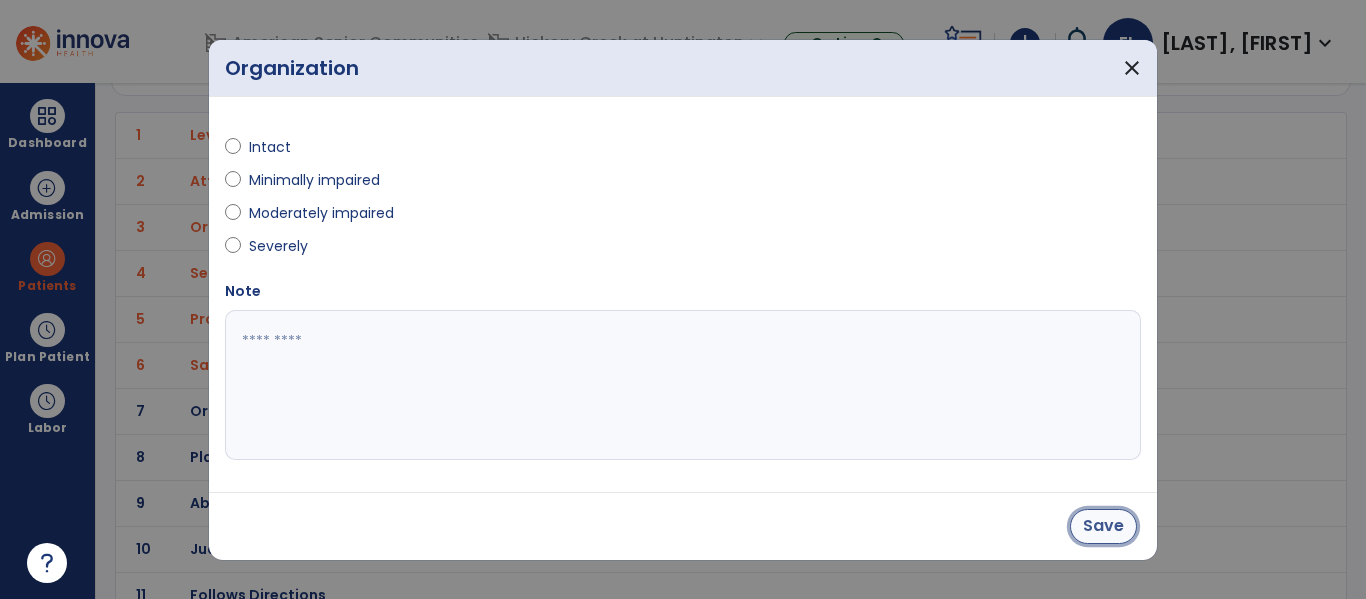 click on "Save" at bounding box center [1103, 526] 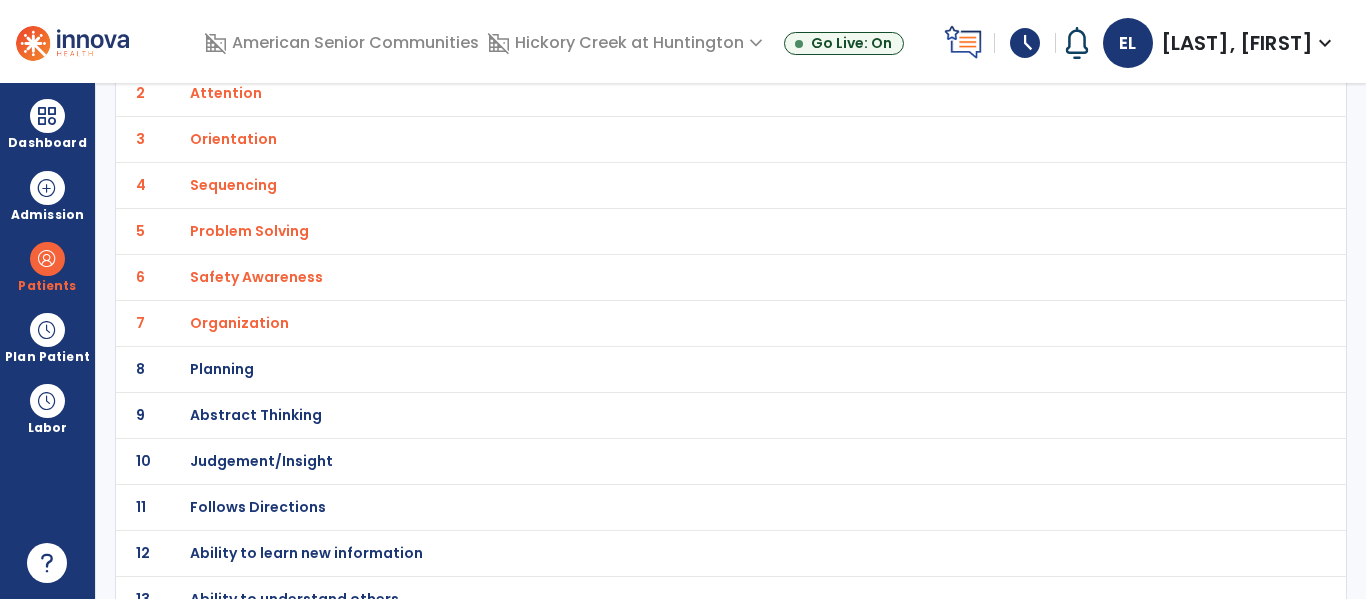 scroll, scrollTop: 225, scrollLeft: 0, axis: vertical 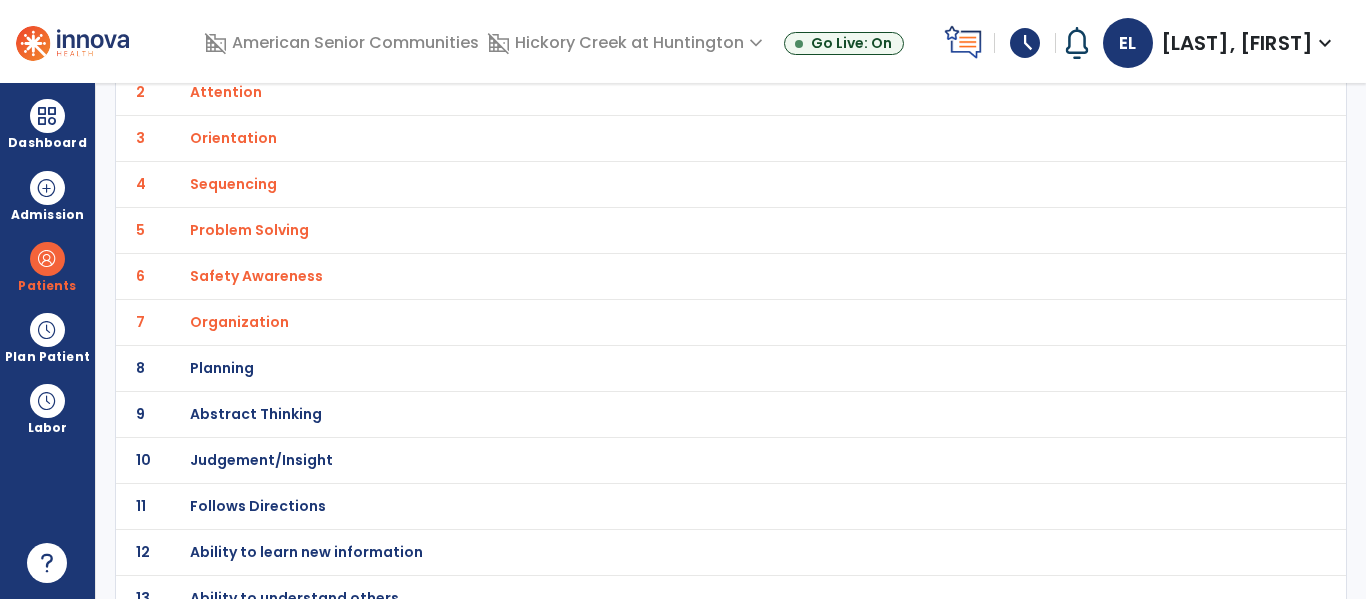 click on "Planning" at bounding box center [687, 46] 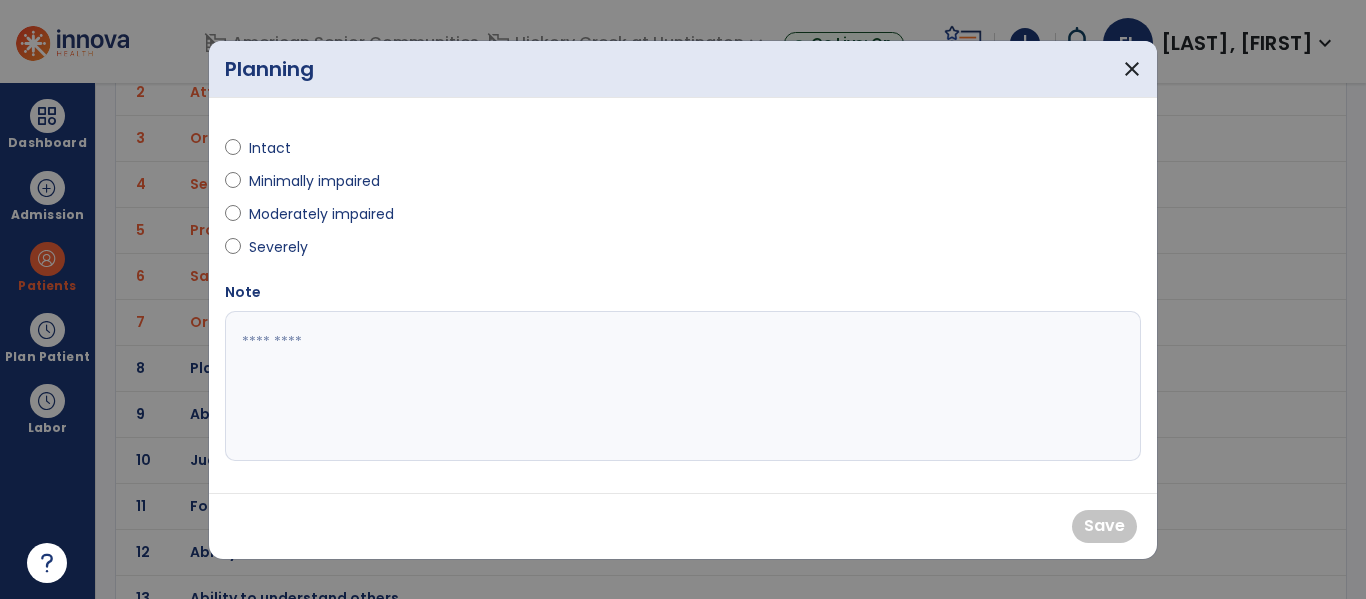 click on "Severely" at bounding box center [284, 247] 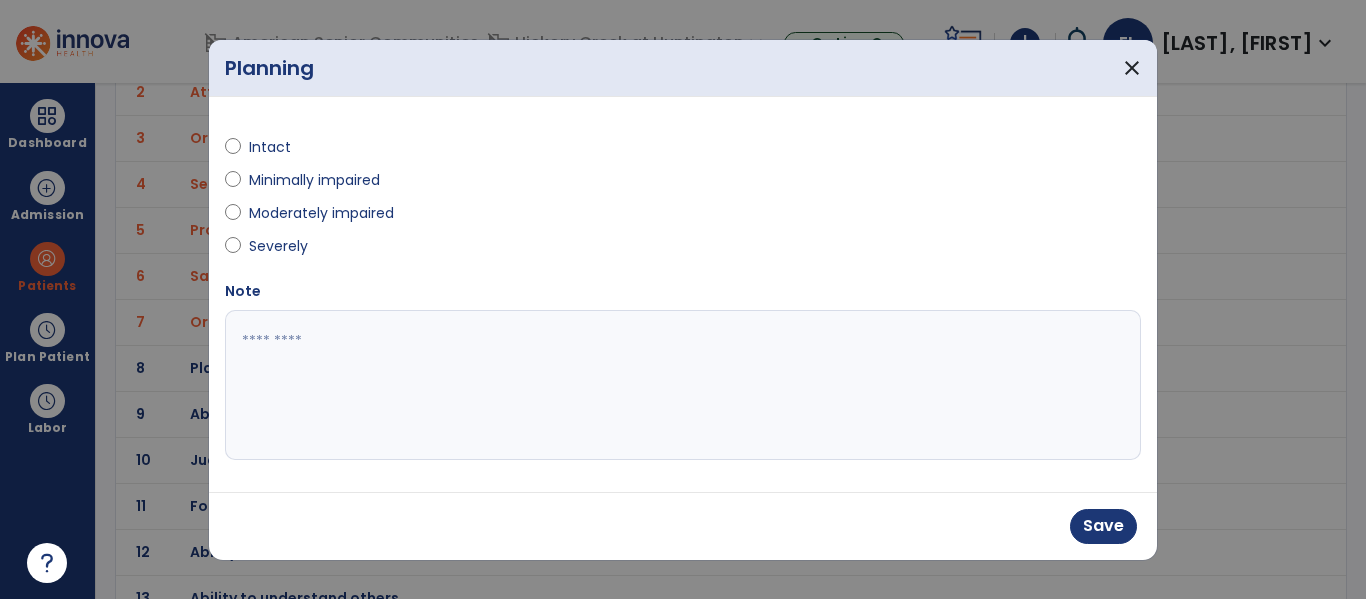 click on "Save" at bounding box center [683, 526] 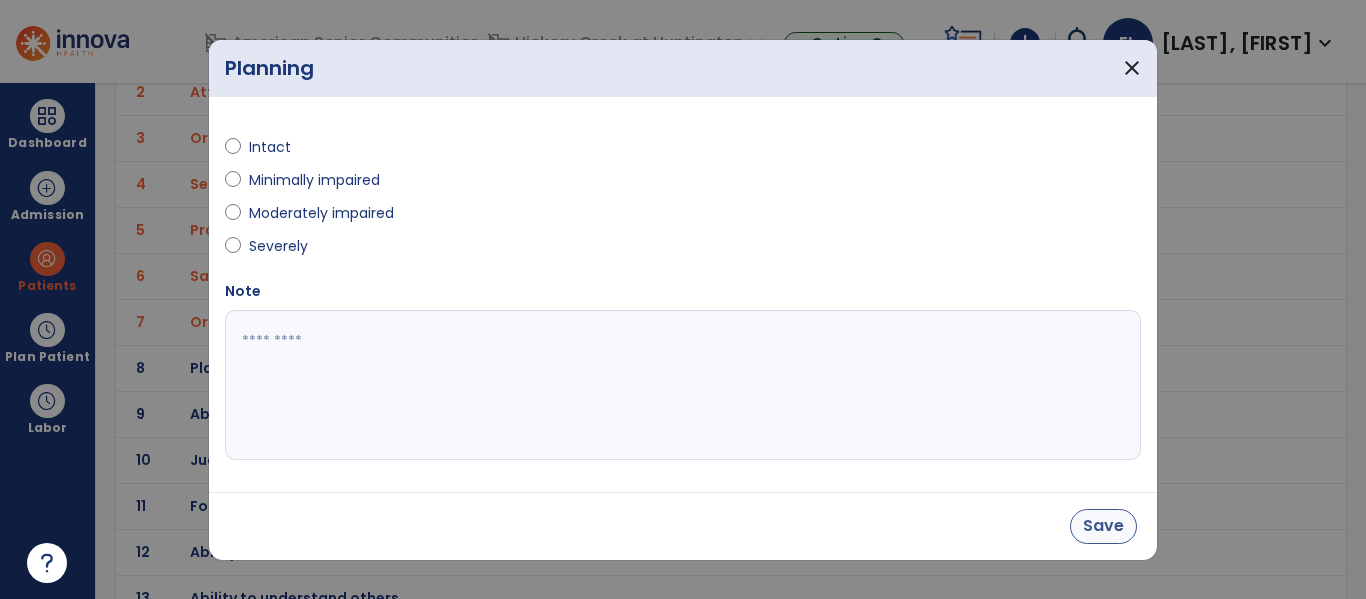 click on "Save" at bounding box center [1103, 526] 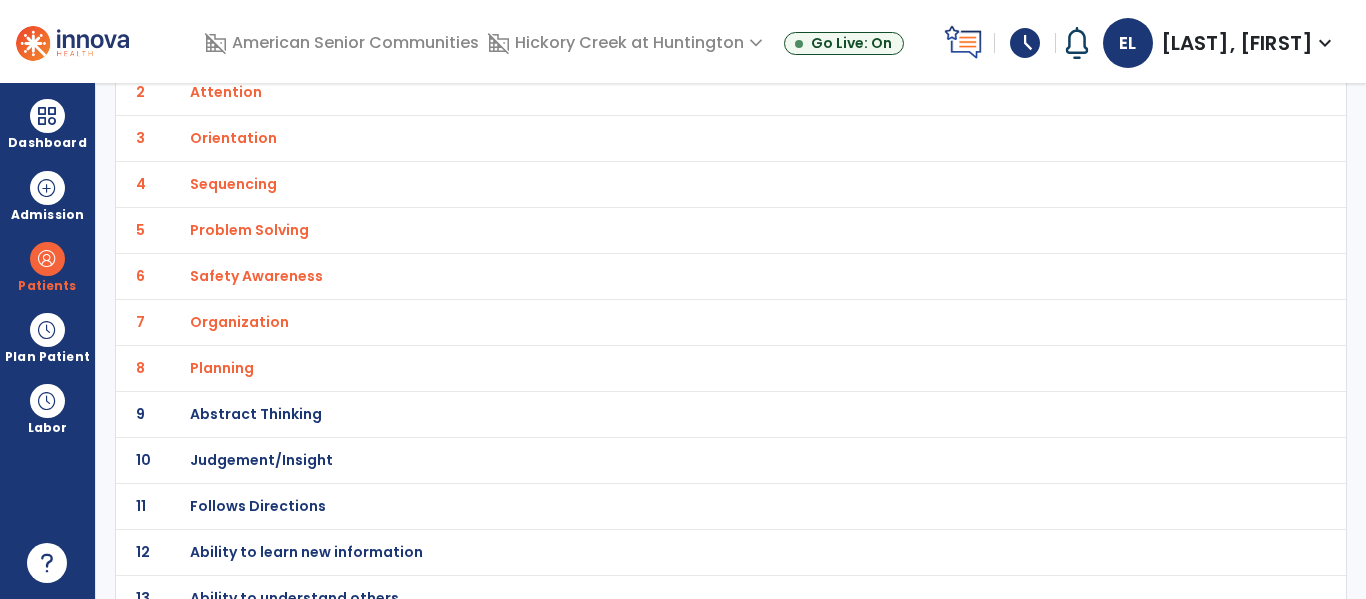 click on "Abstract Thinking" at bounding box center (687, 46) 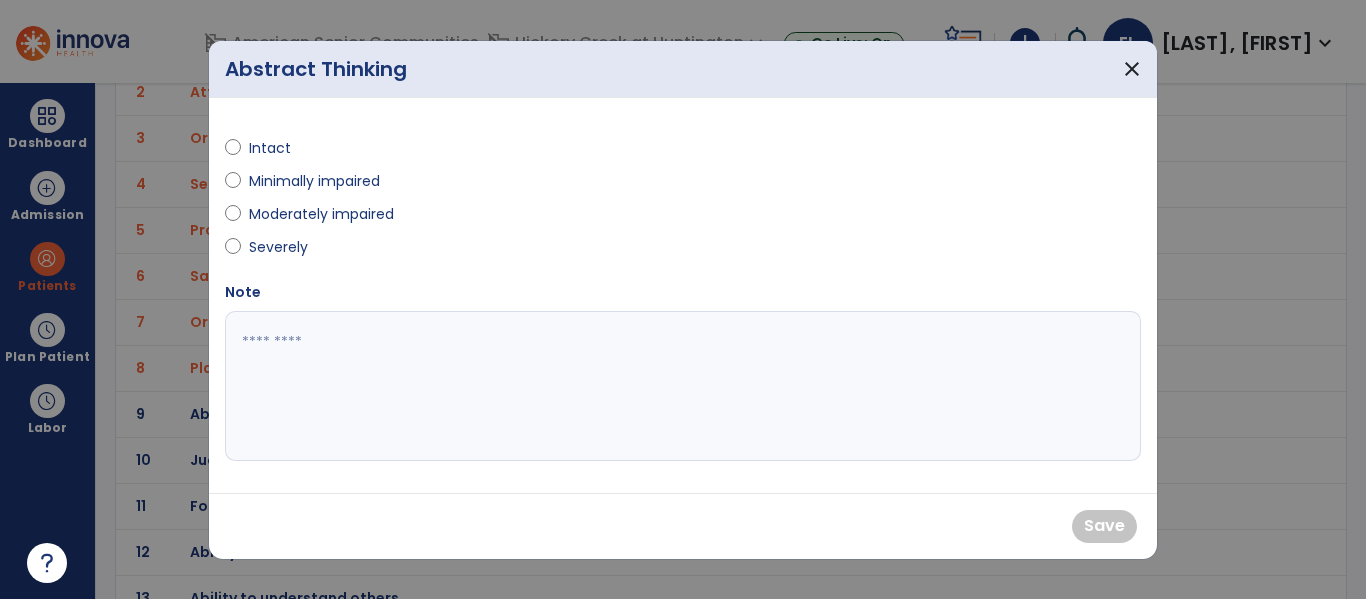 click on "Severely" at bounding box center (284, 247) 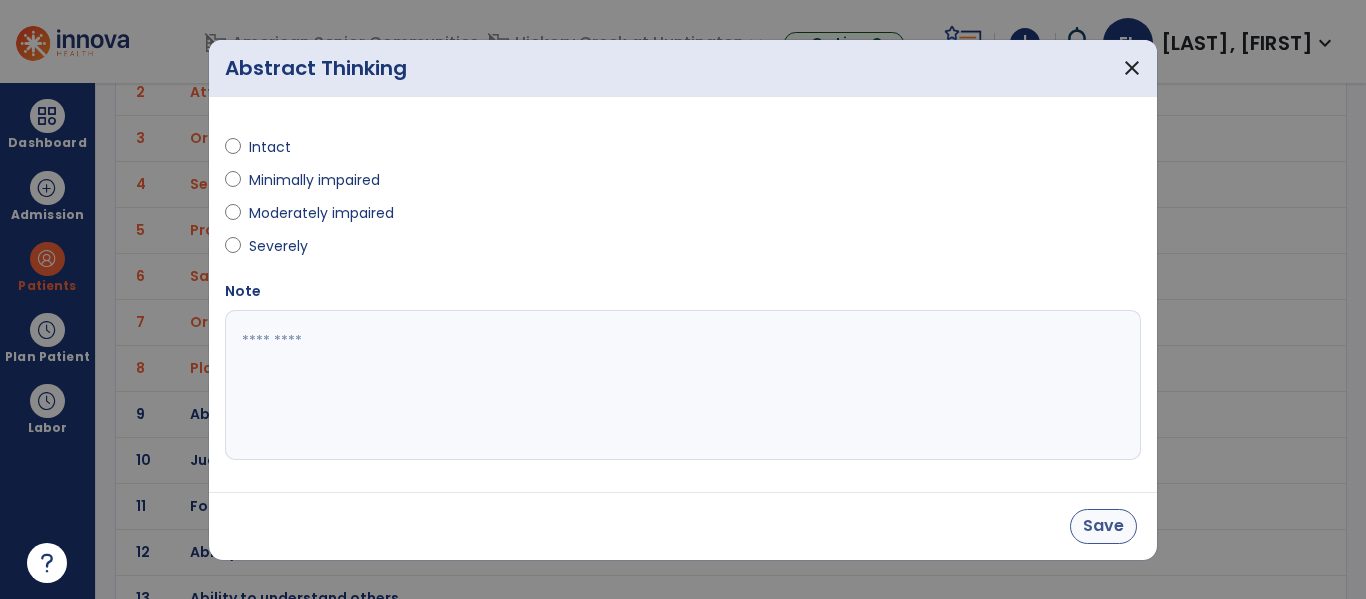 click on "Save" at bounding box center (1103, 526) 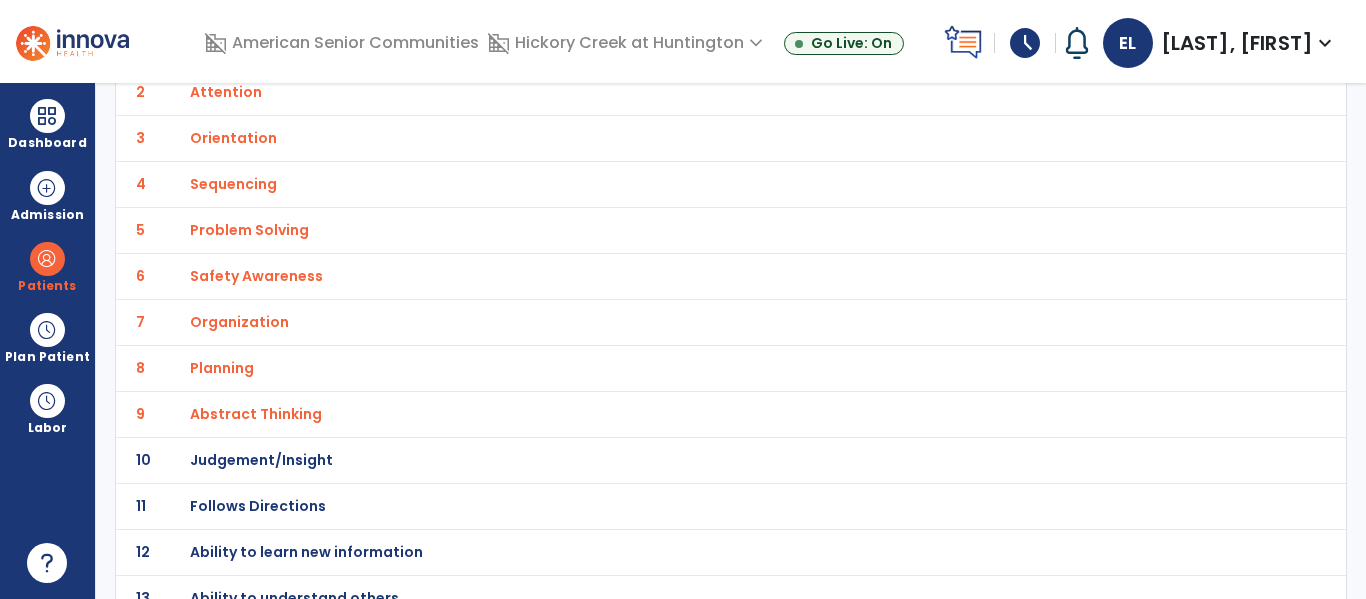 click on "Judgement/Insight" at bounding box center (687, 46) 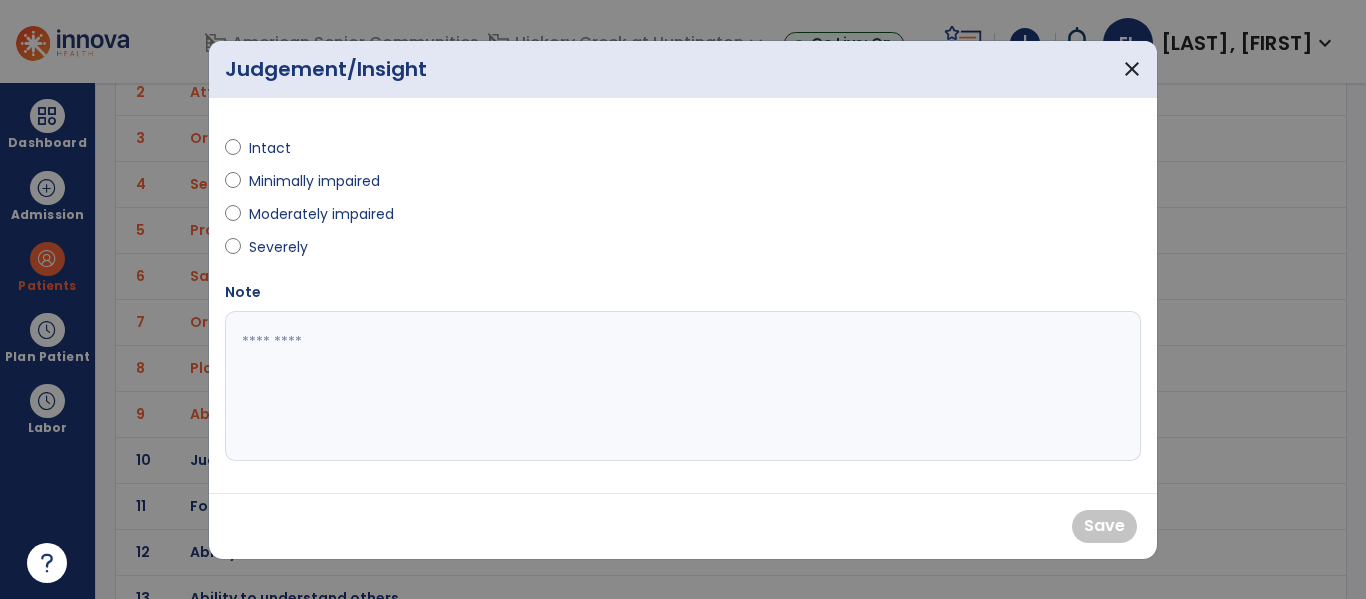 click on "Severely" at bounding box center (284, 247) 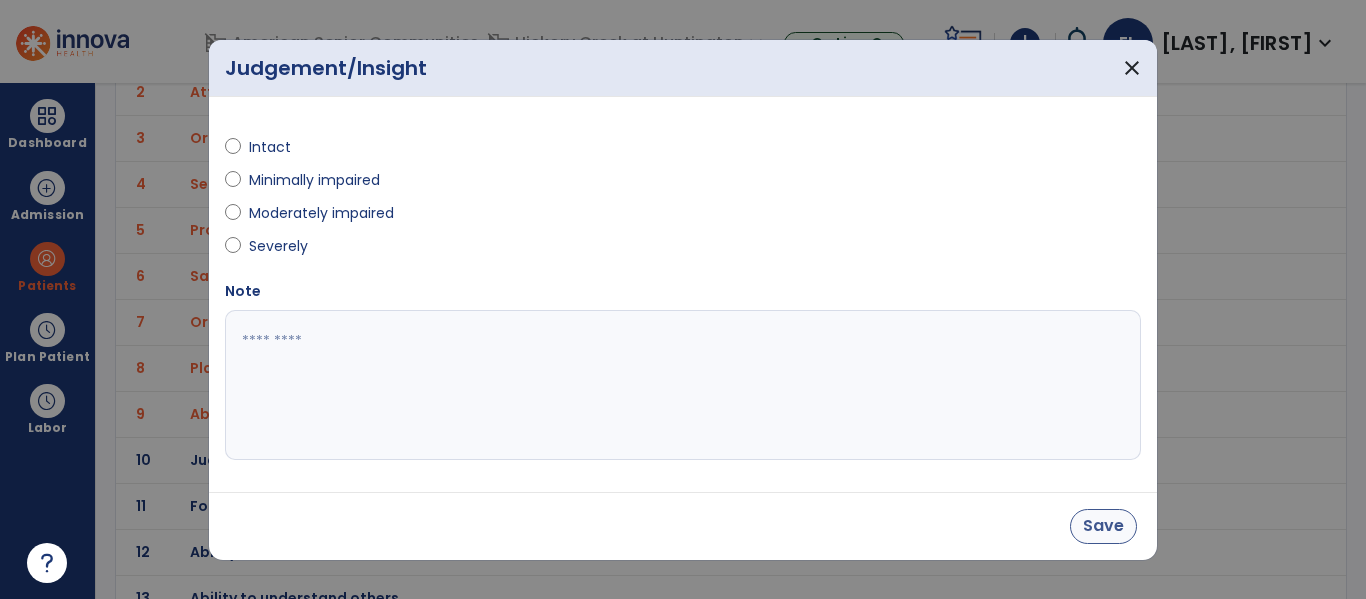 click on "Save" at bounding box center [1103, 526] 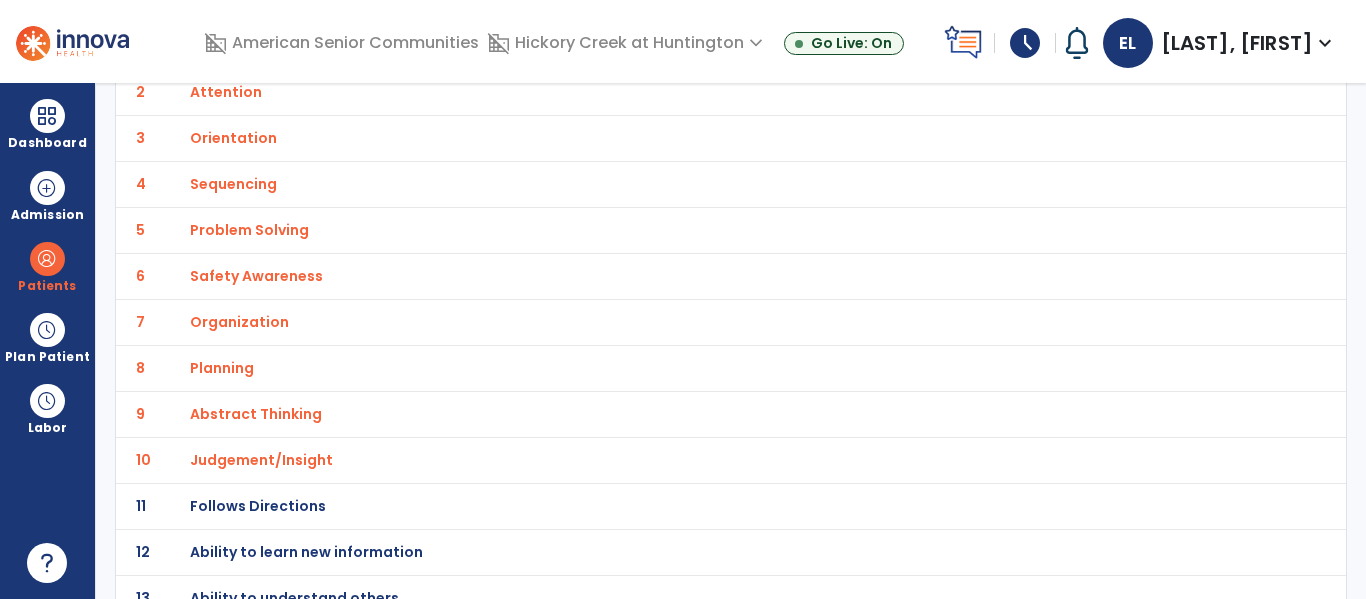 scroll, scrollTop: 248, scrollLeft: 0, axis: vertical 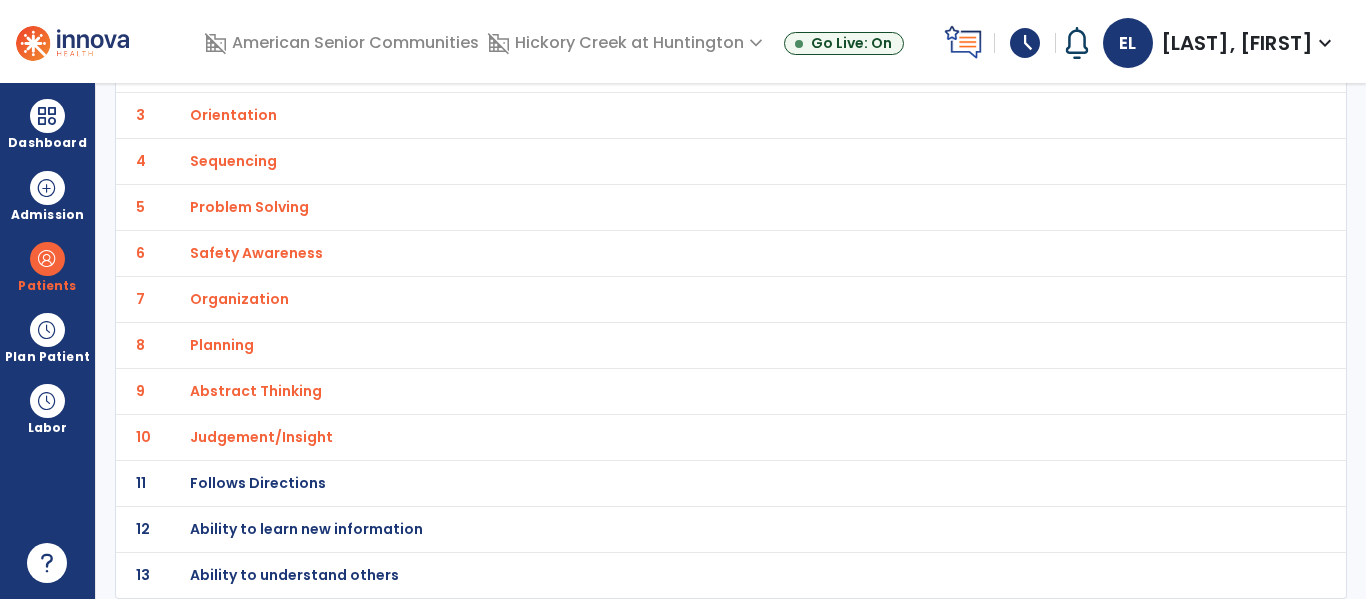 click on "Follows Directions" at bounding box center [687, 23] 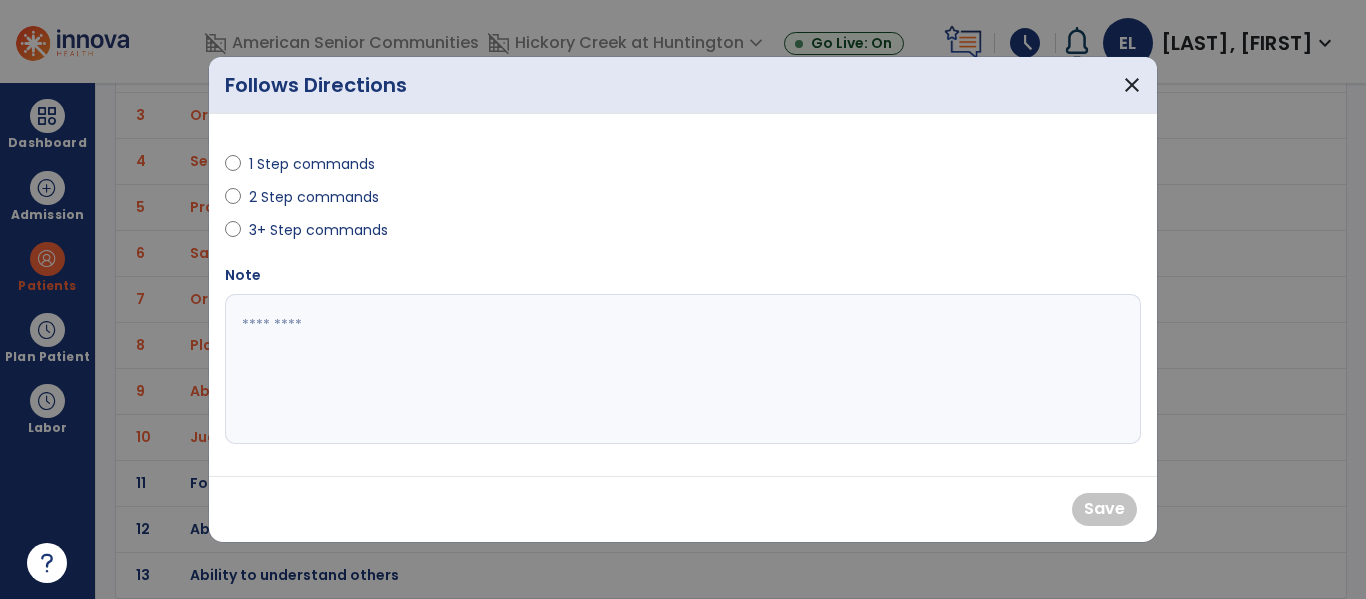 click on "2 Step commands" at bounding box center (314, 197) 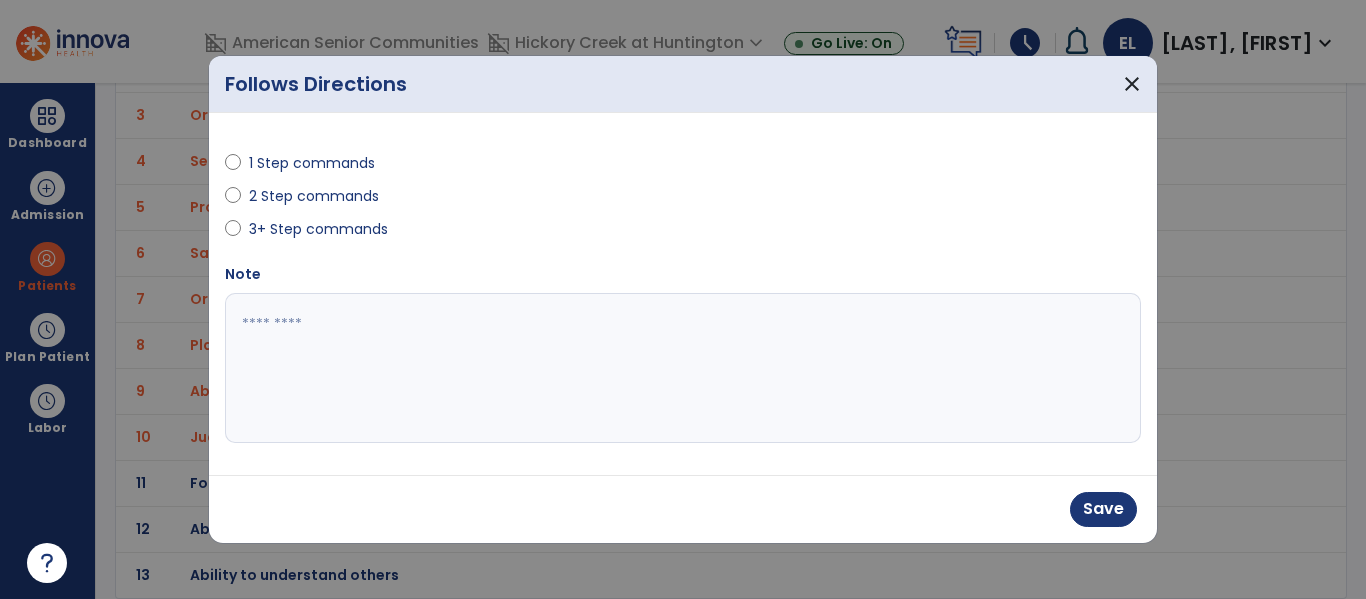 click at bounding box center [683, 299] 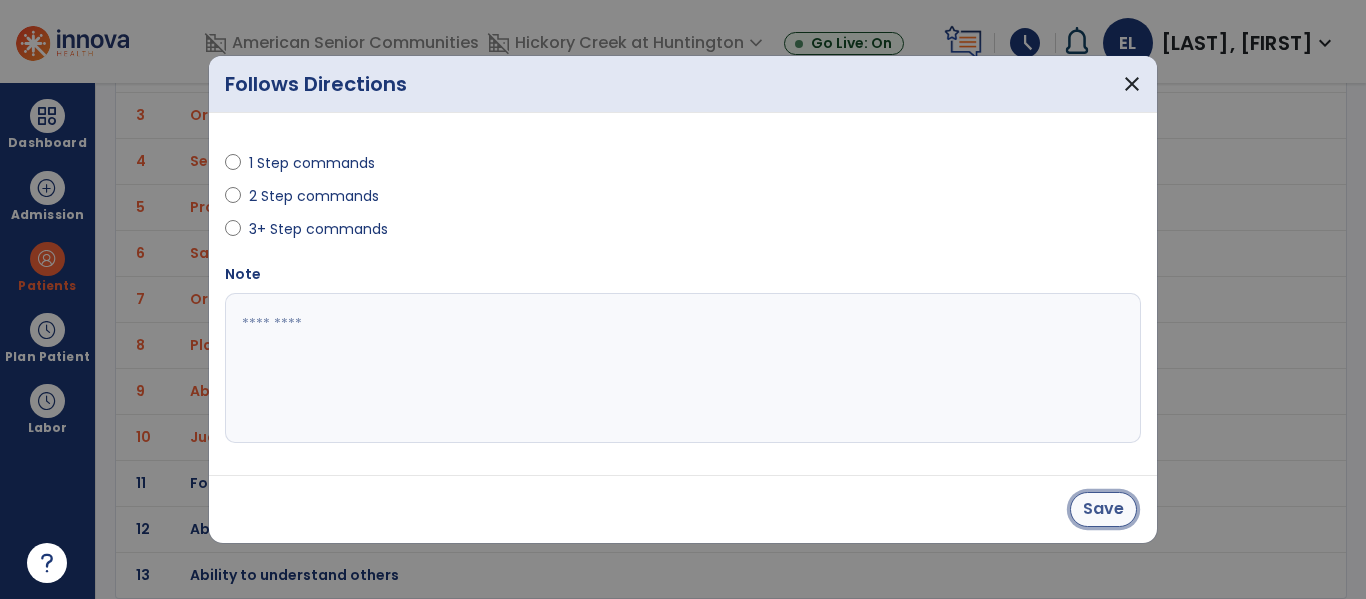 click on "Save" at bounding box center [1103, 509] 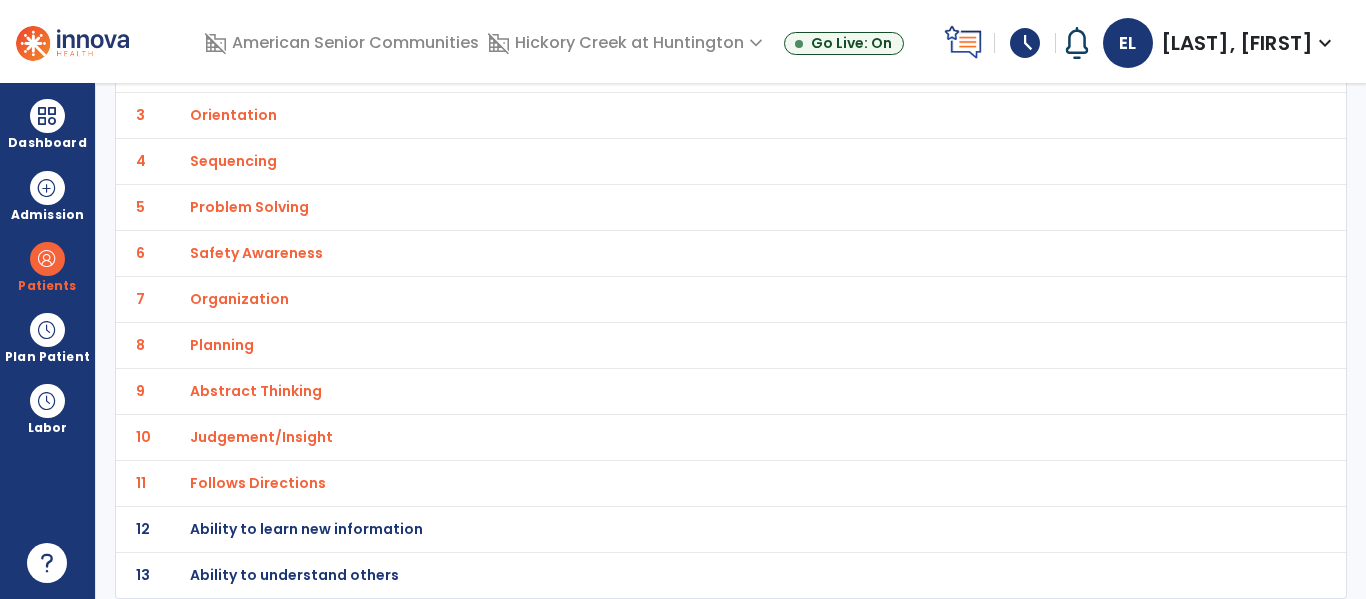 click on "13 Ability to understand others" 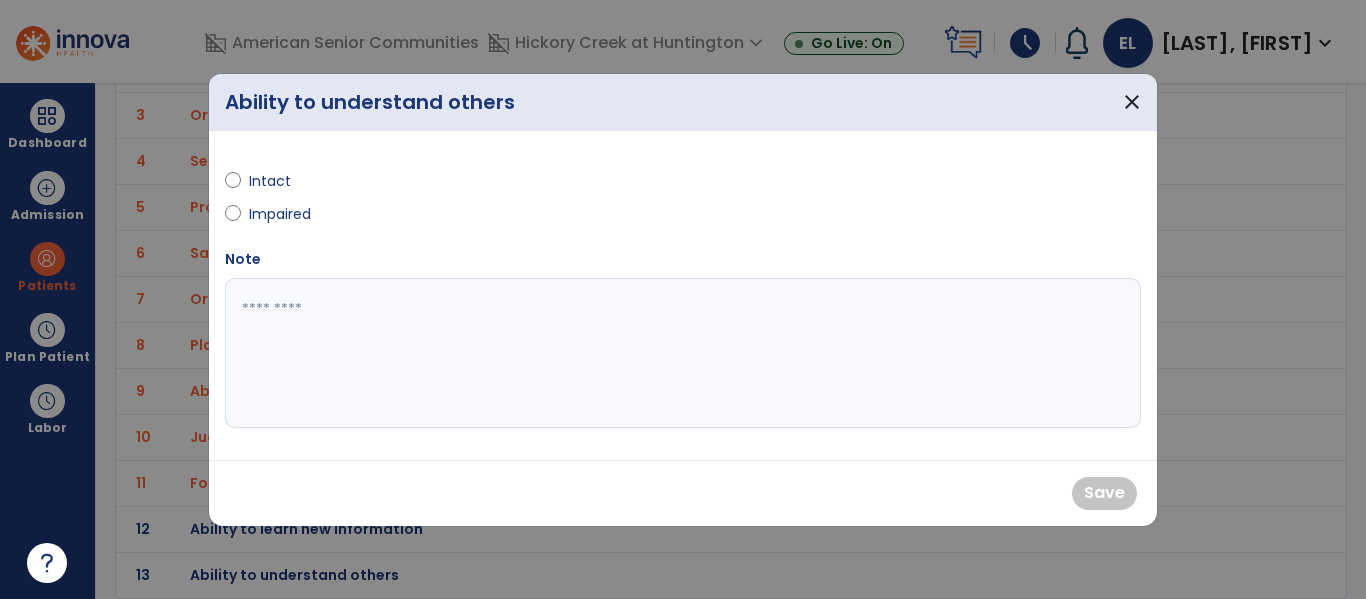 click on "Impaired" at bounding box center [448, 218] 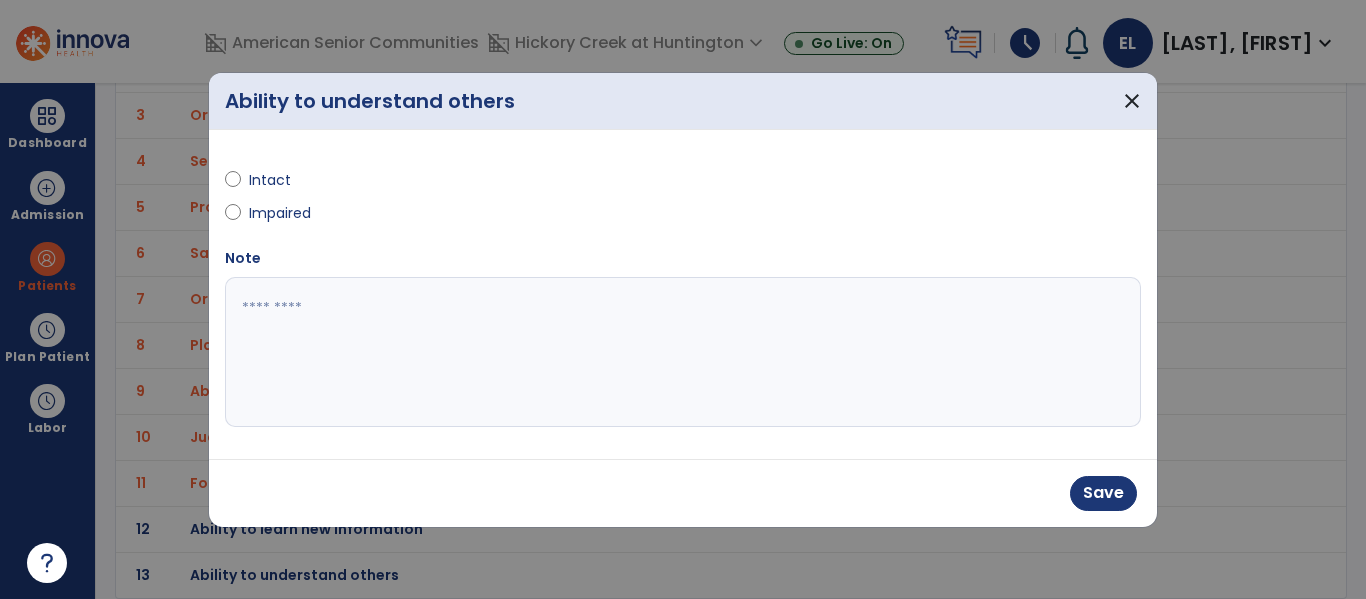 click at bounding box center (683, 352) 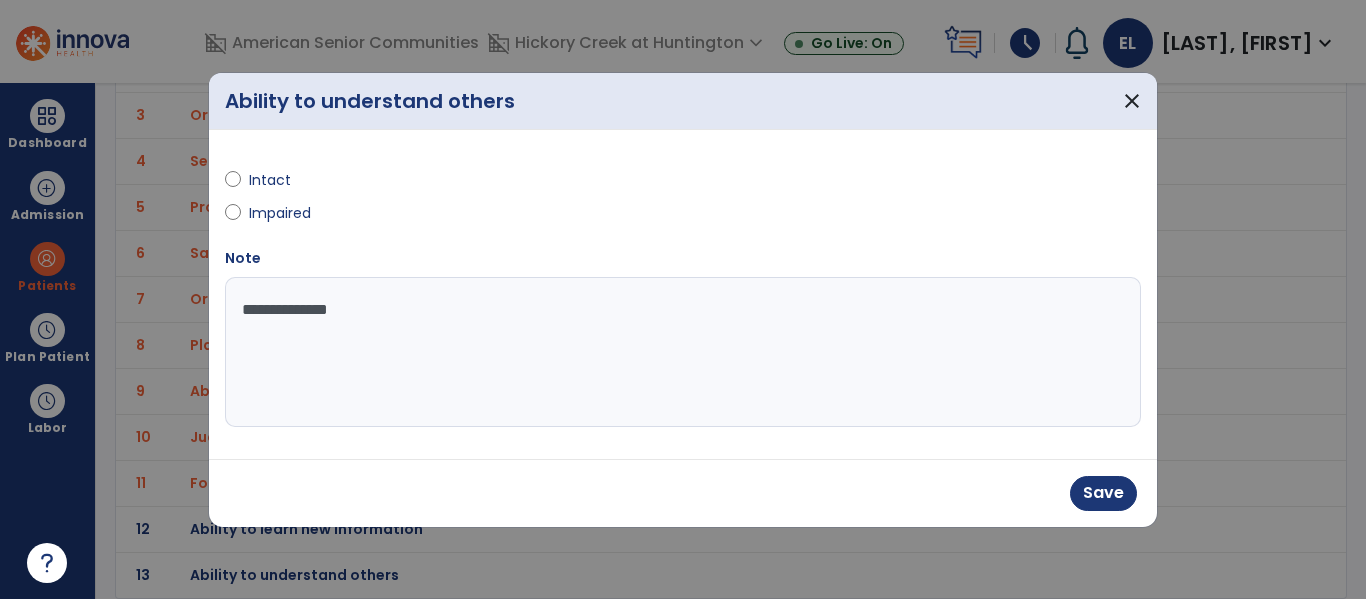 type on "**********" 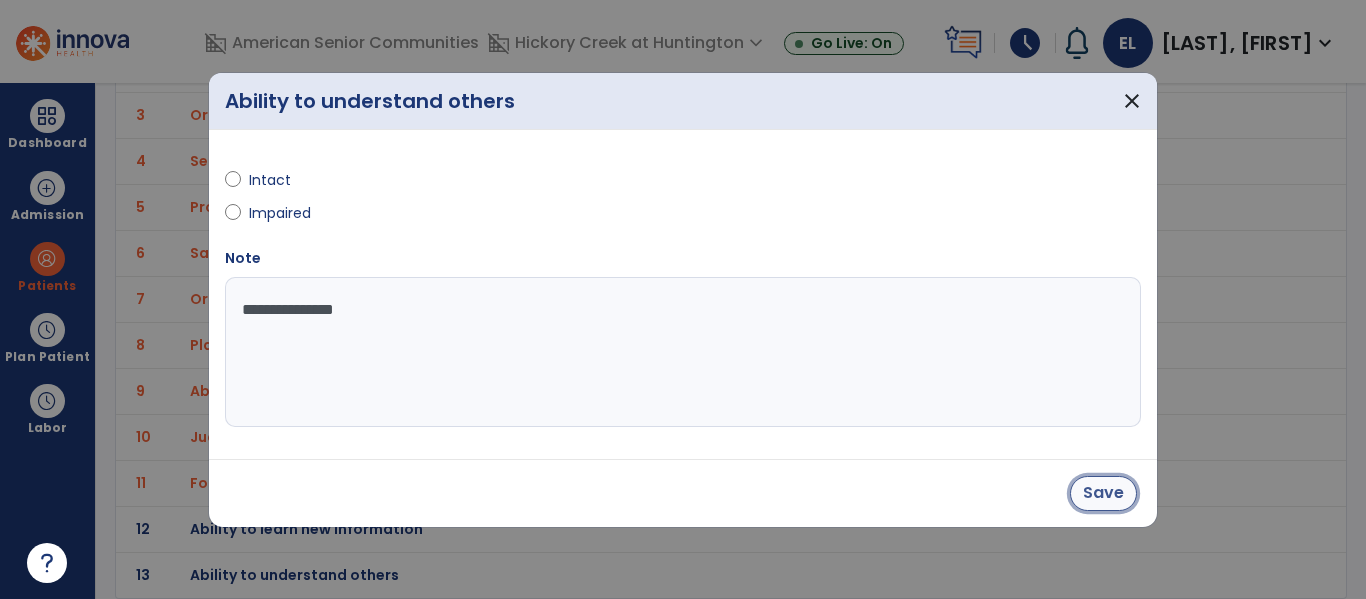 click on "Save" at bounding box center [1103, 493] 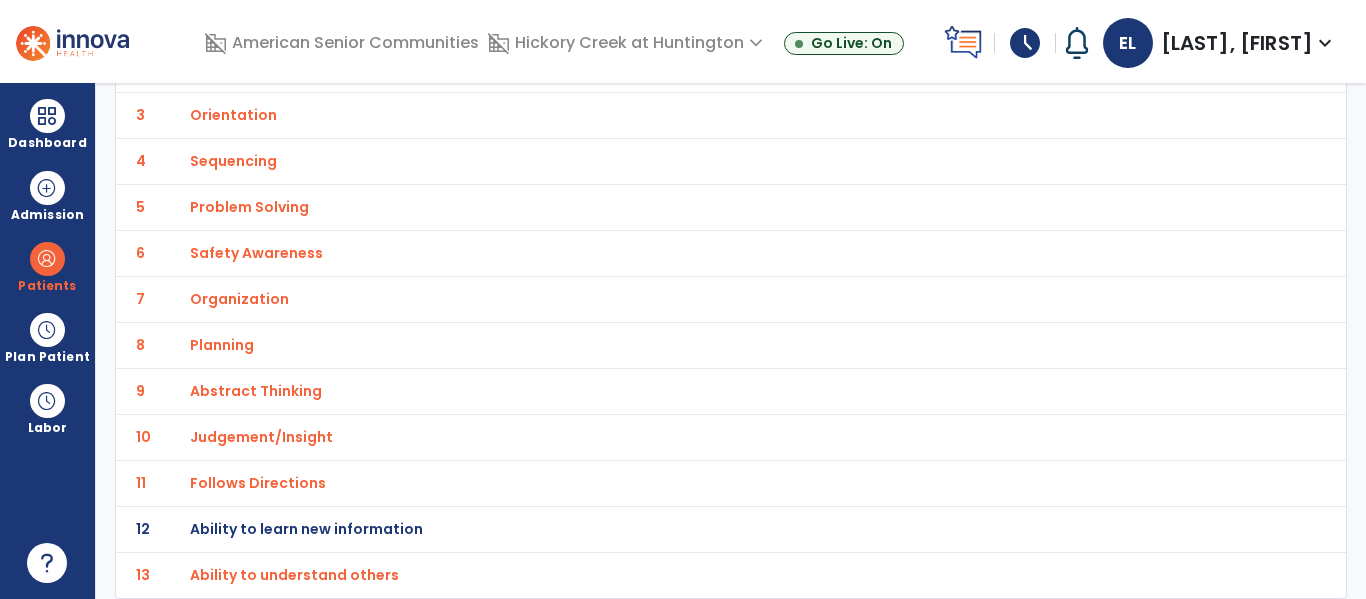 click on "Ability to learn new information" at bounding box center (687, 23) 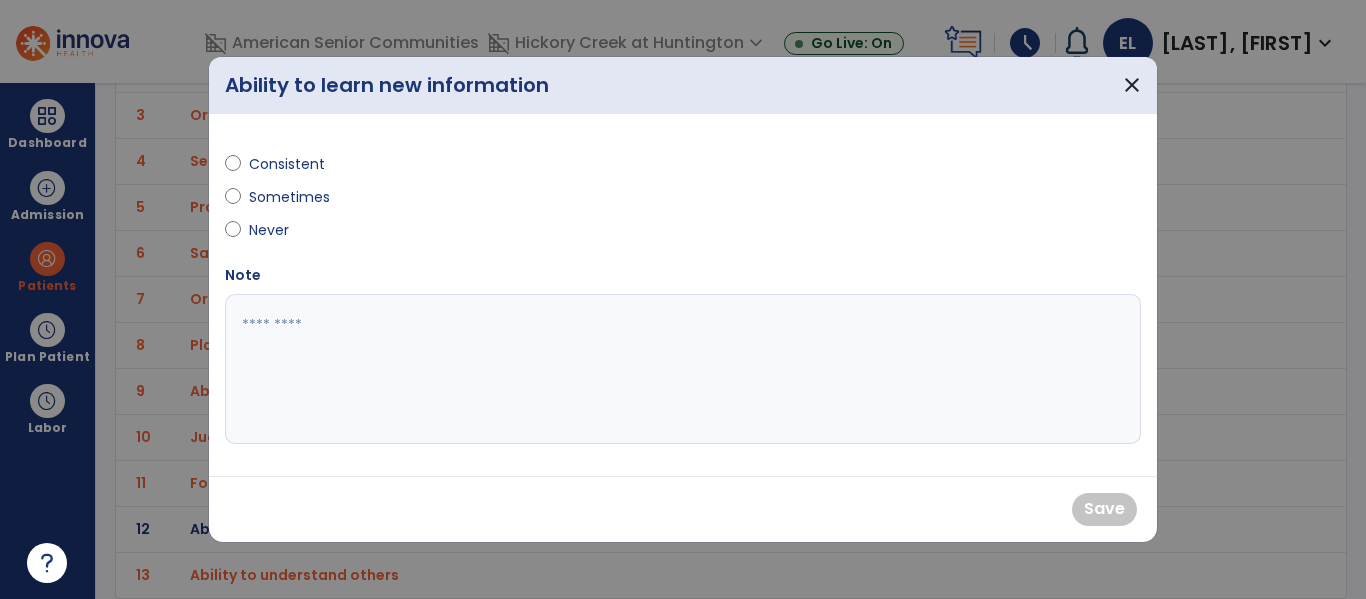 click on "Consistent" at bounding box center (287, 164) 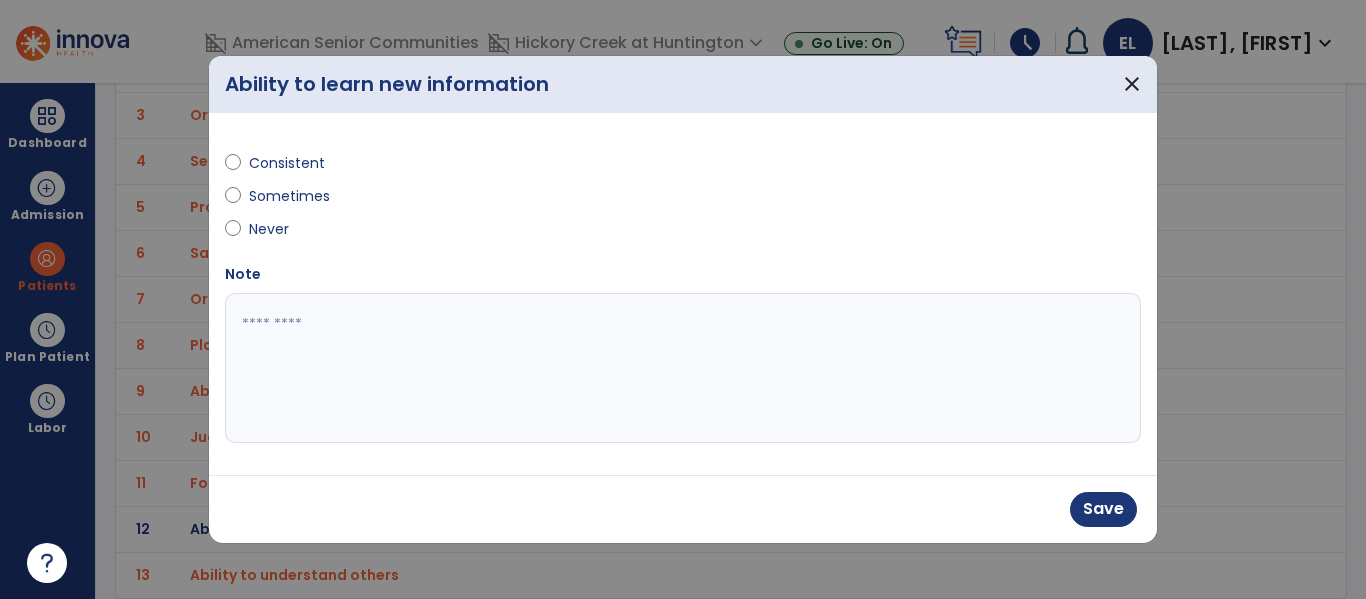 click on "Sometimes" at bounding box center (289, 196) 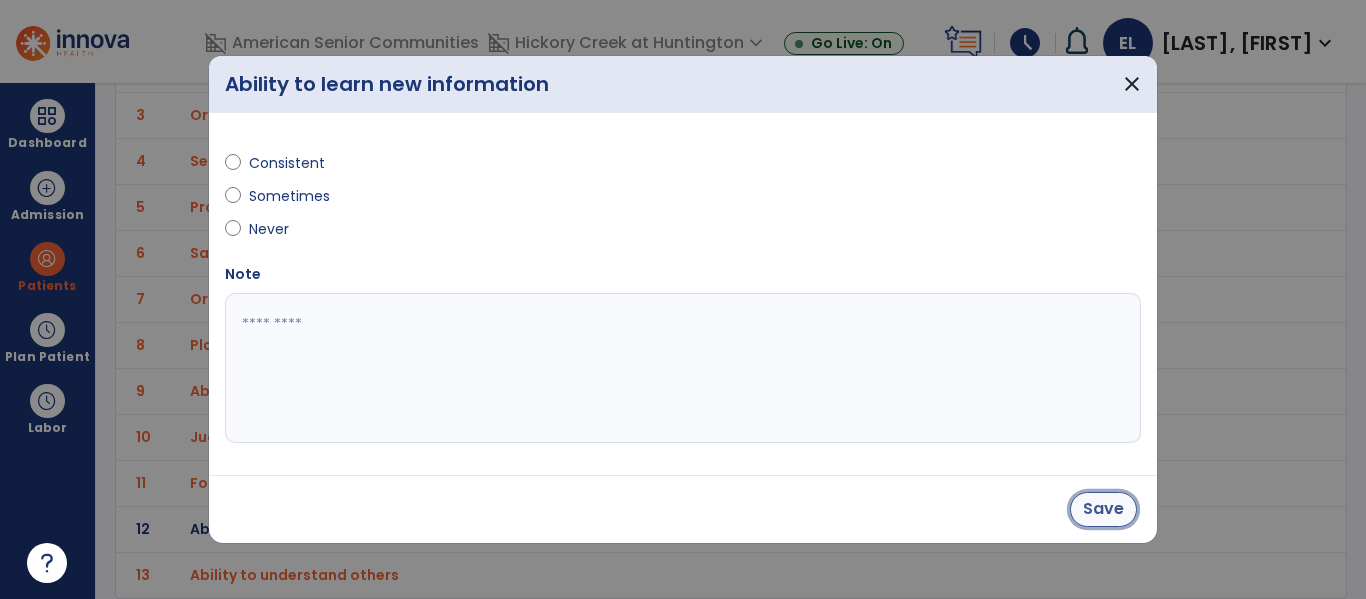 click on "Save" at bounding box center (1103, 509) 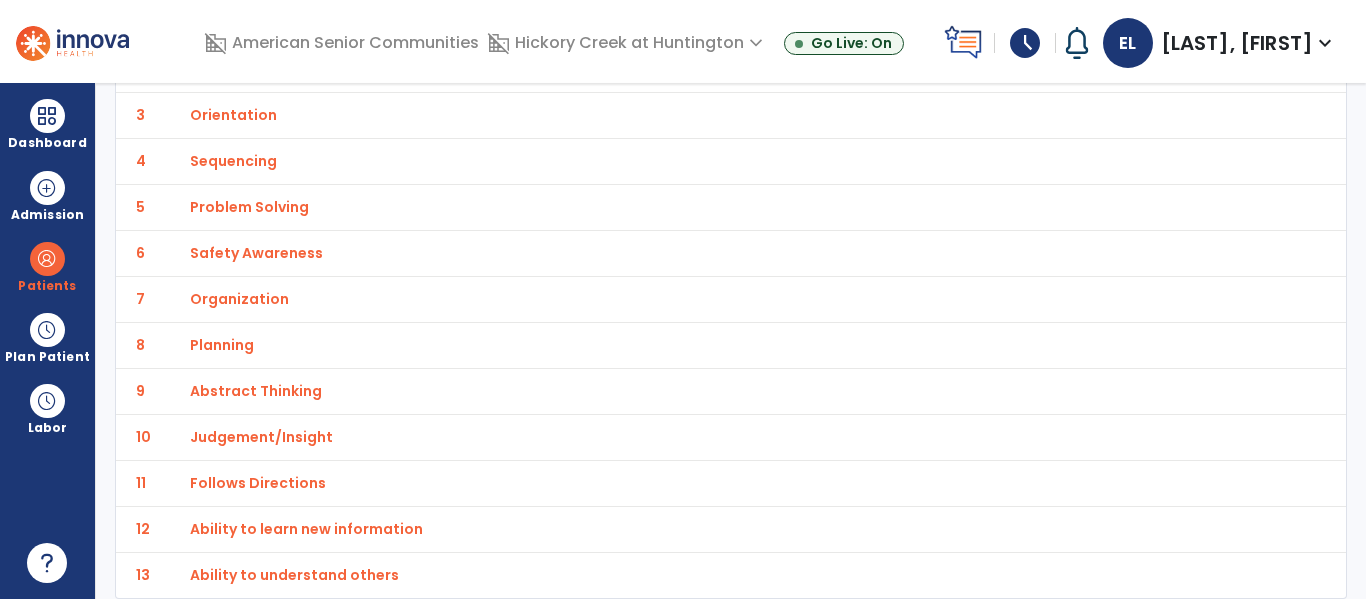 click on "Sequencing" at bounding box center (687, 23) 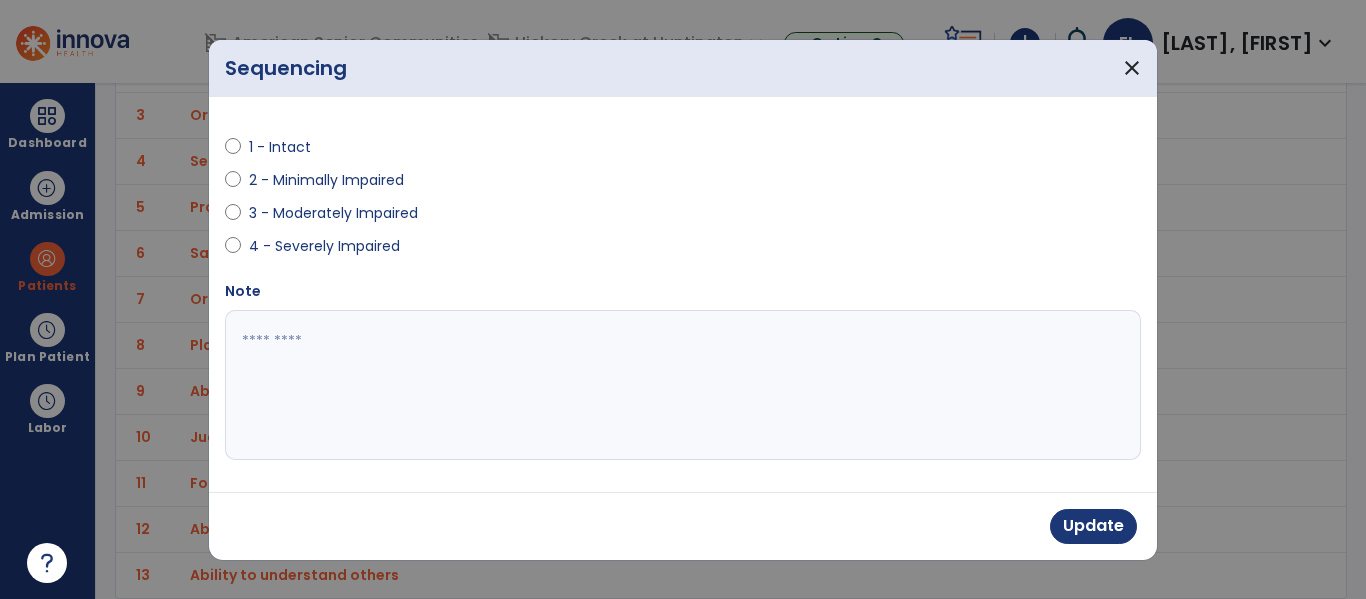 click on "3 - Moderately Impaired" at bounding box center [333, 213] 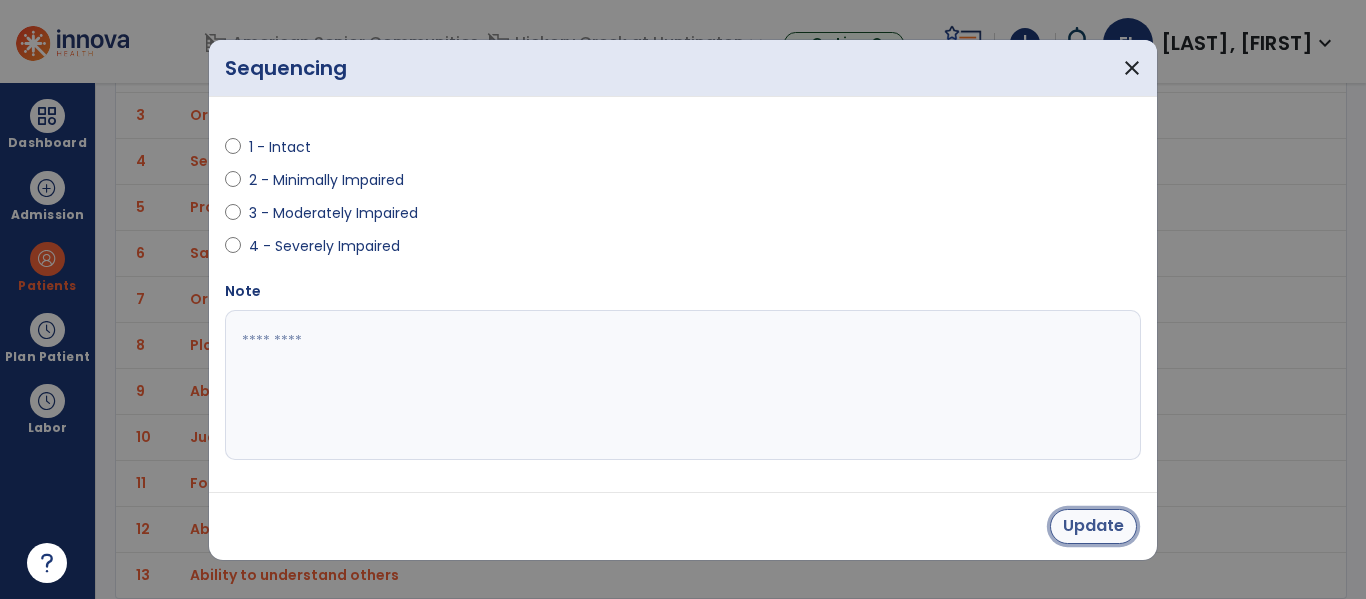 click on "Update" at bounding box center (1093, 526) 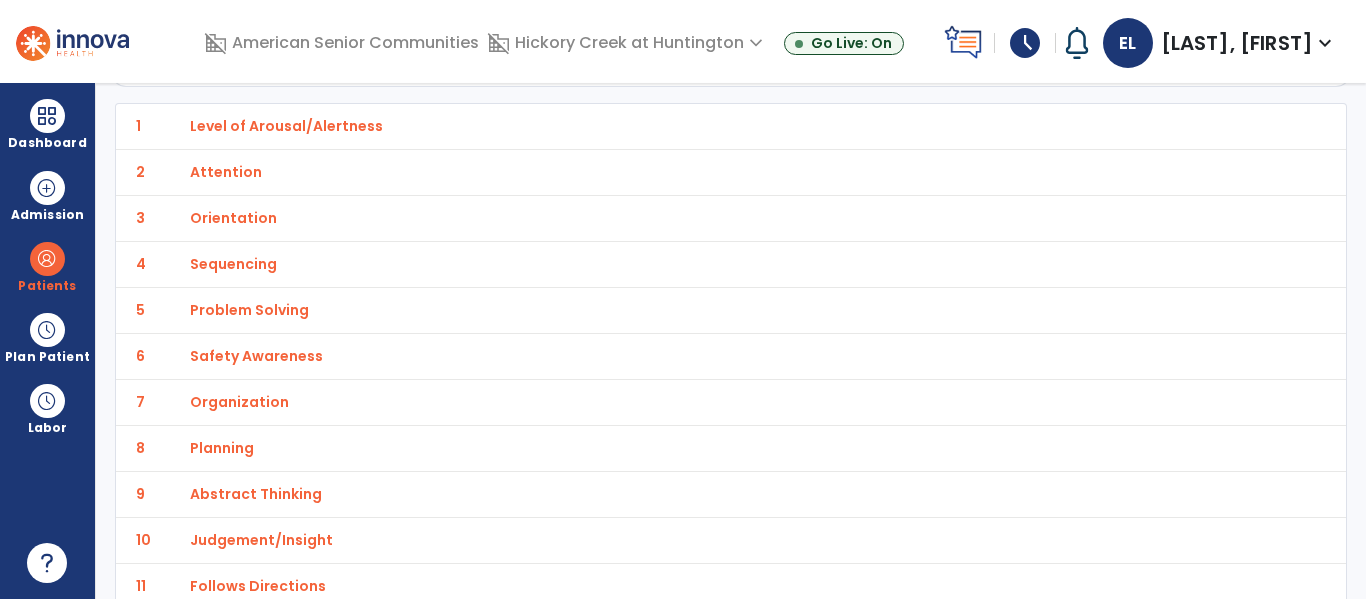 scroll, scrollTop: 63, scrollLeft: 0, axis: vertical 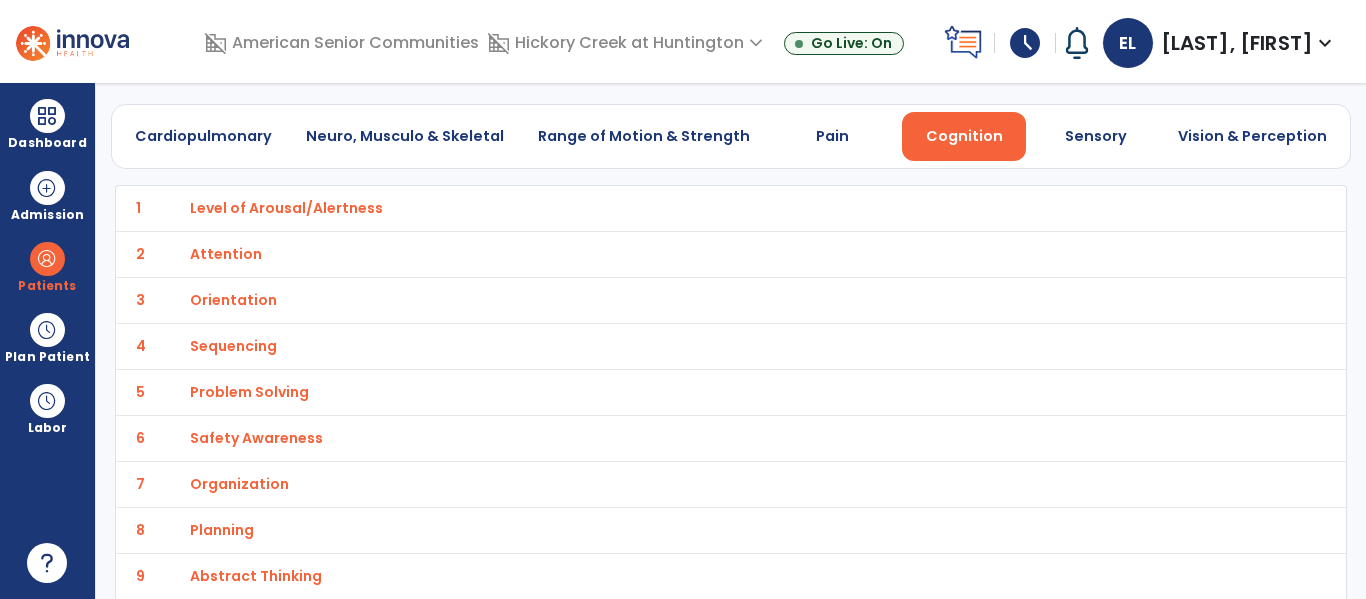 click on "Level of Arousal/Alertness" at bounding box center [687, 208] 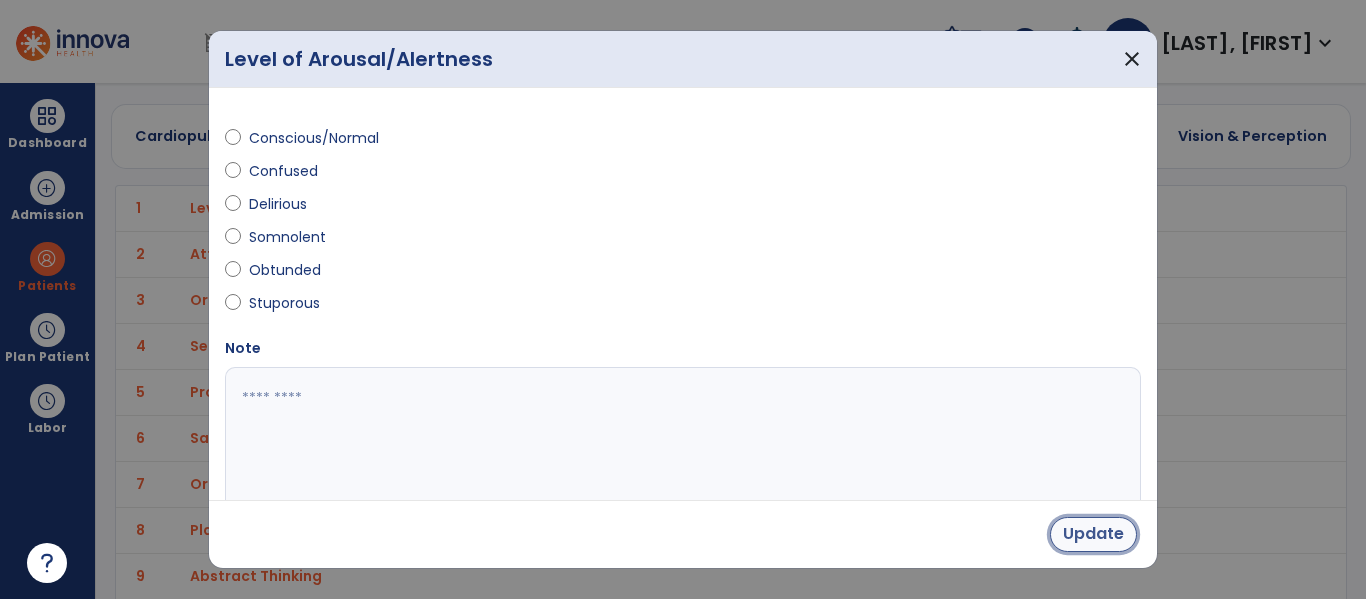 click on "Update" at bounding box center [1093, 534] 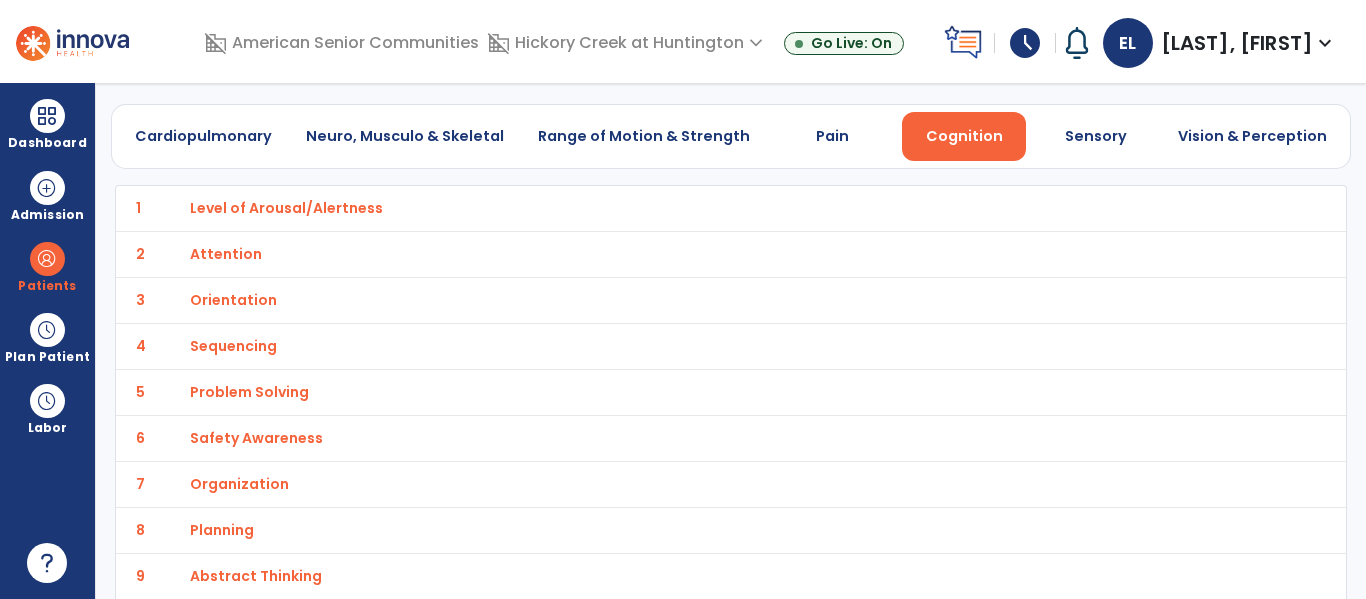 click on "2 Attention" 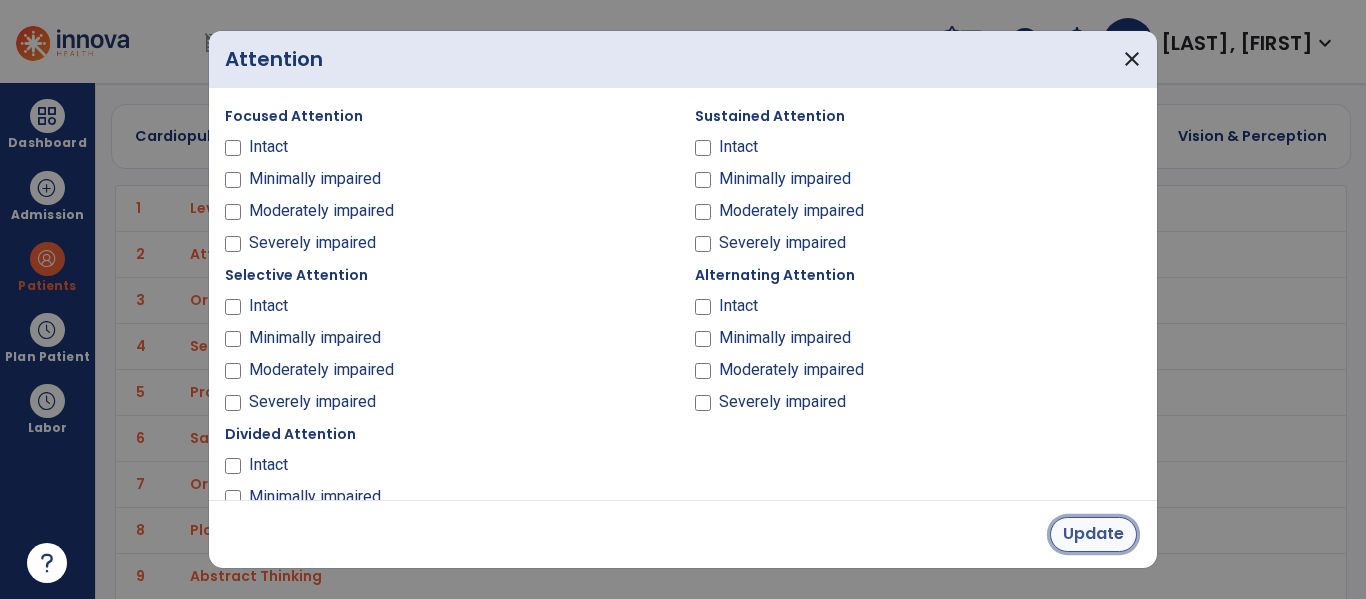 click on "Update" at bounding box center (1093, 534) 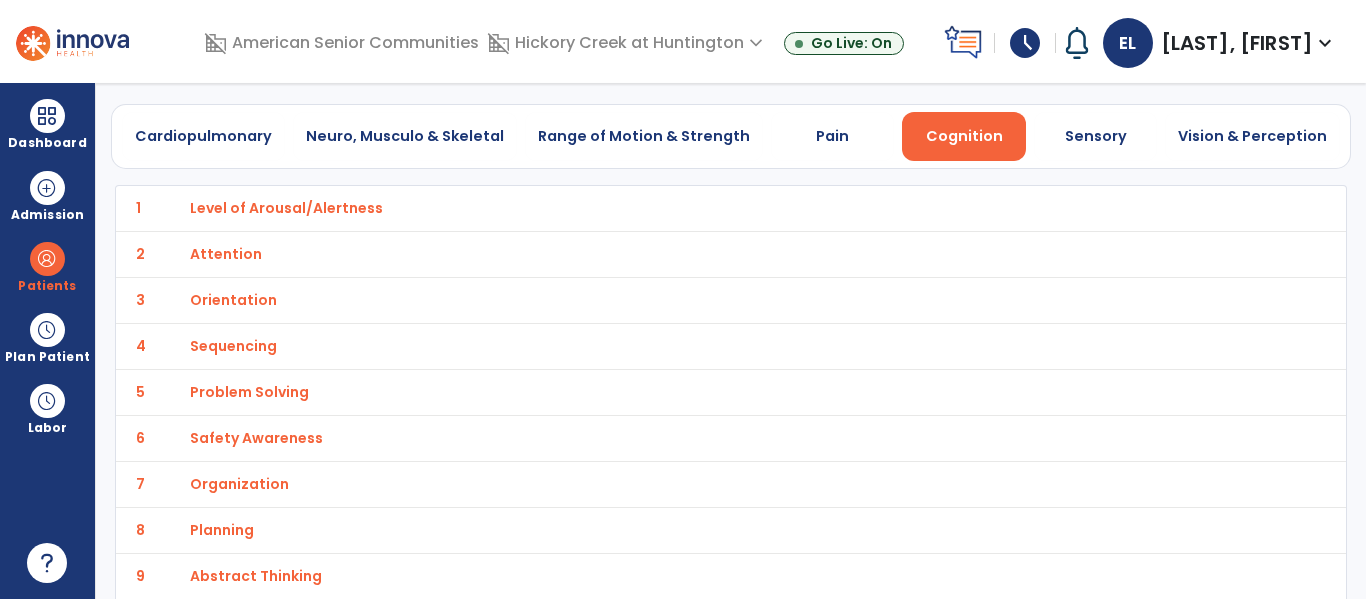 click on "Orientation" at bounding box center [687, 208] 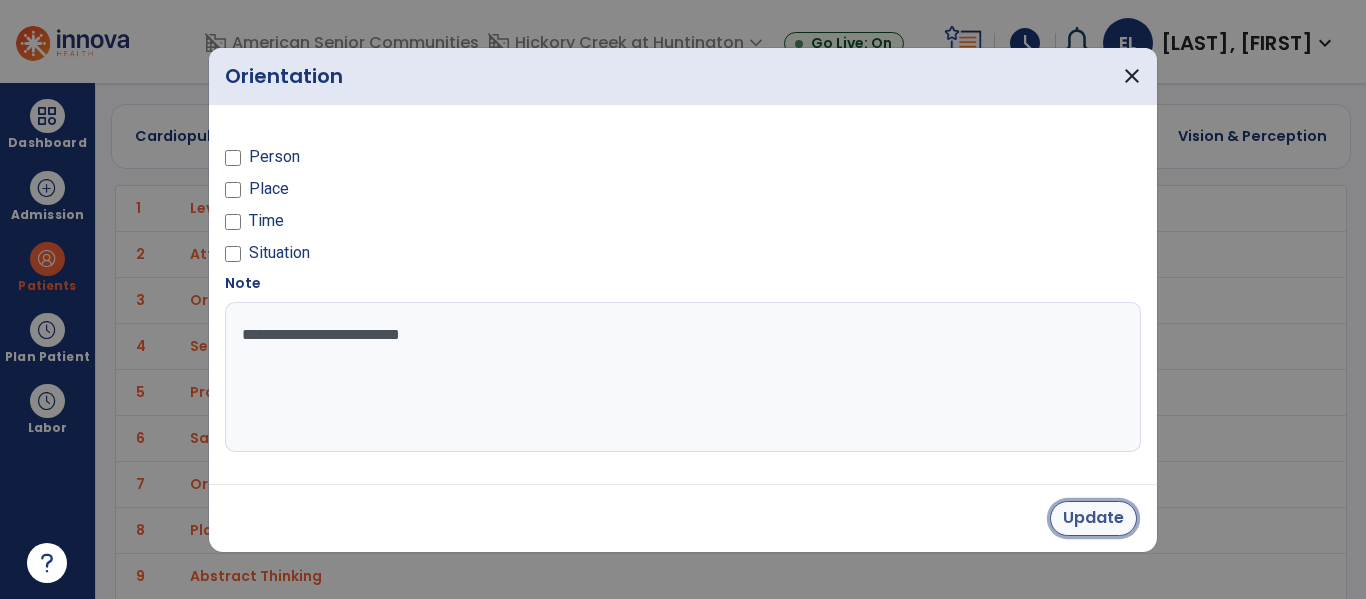 click on "Update" at bounding box center (1093, 518) 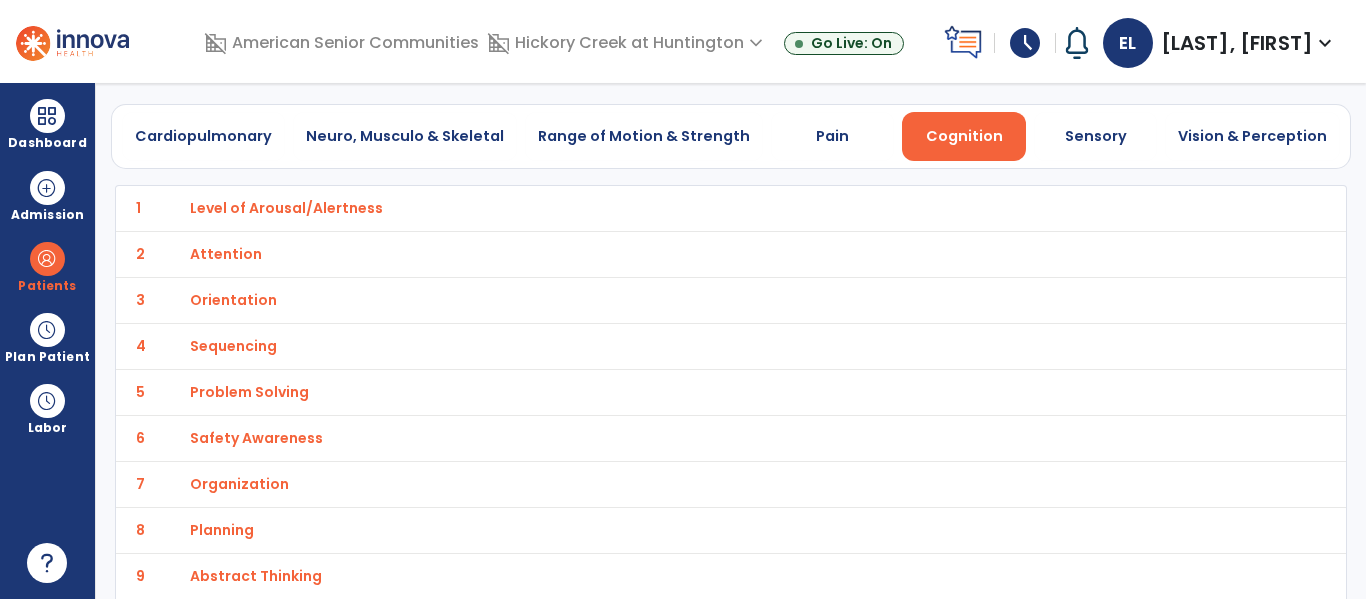 click on "Sequencing" at bounding box center (687, 208) 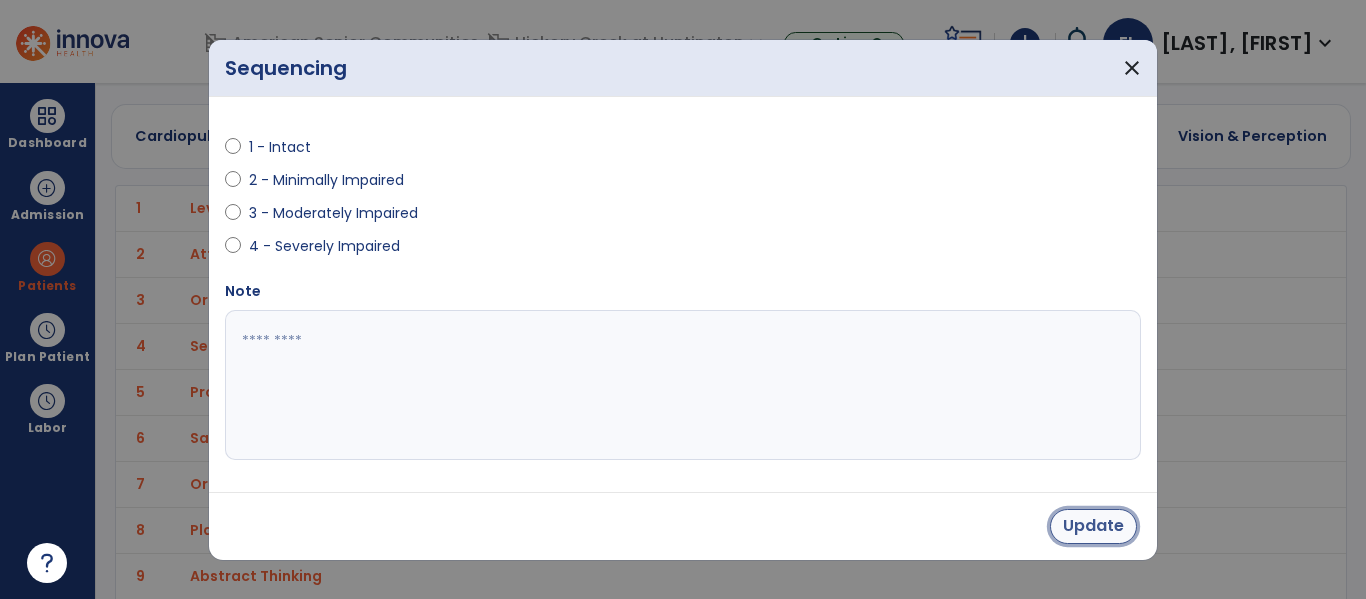 click on "Update" at bounding box center [1093, 526] 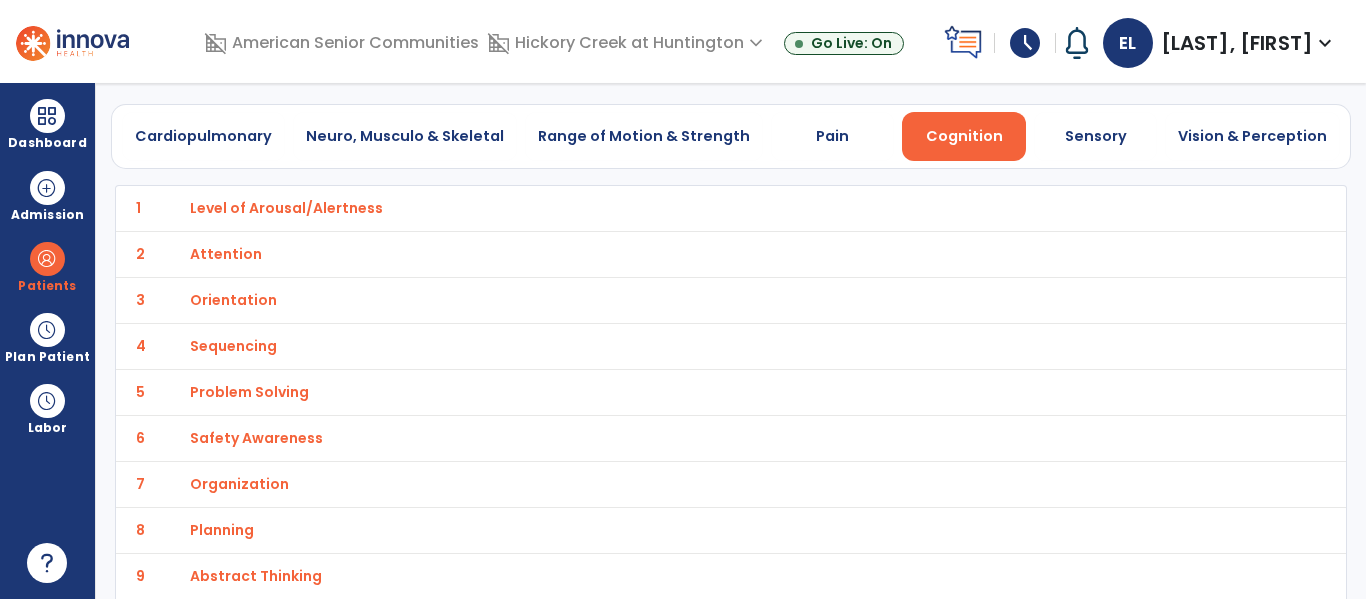 click on "Problem Solving" at bounding box center (687, 208) 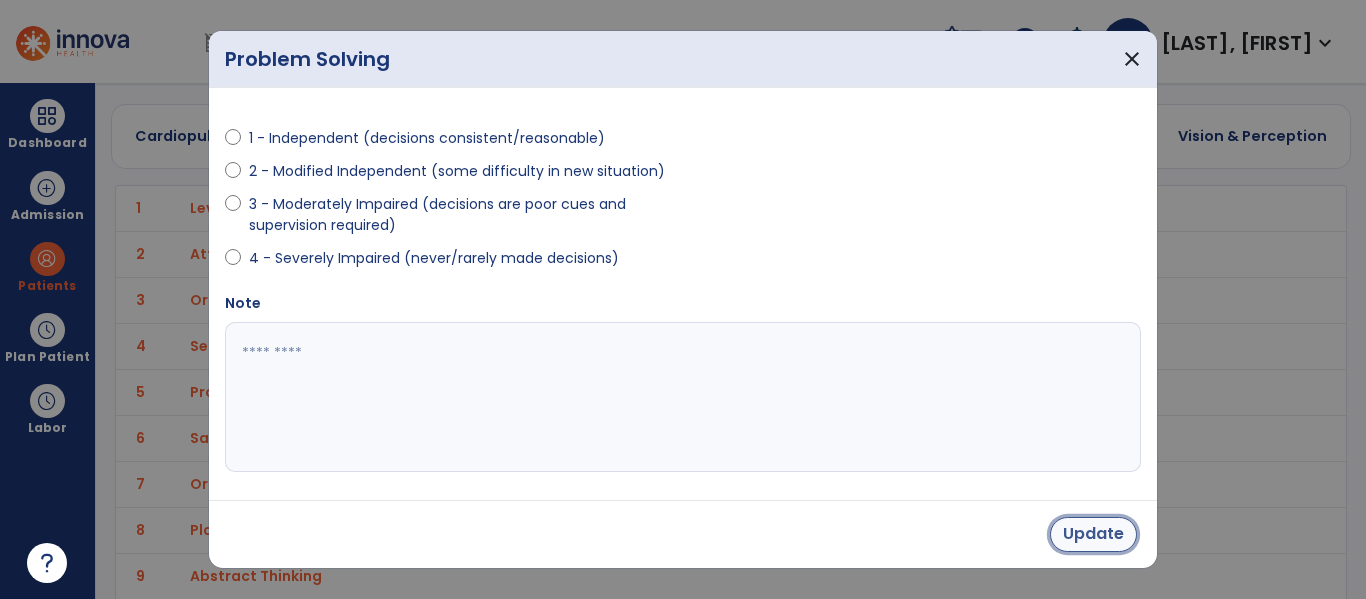 click on "Update" at bounding box center [1093, 534] 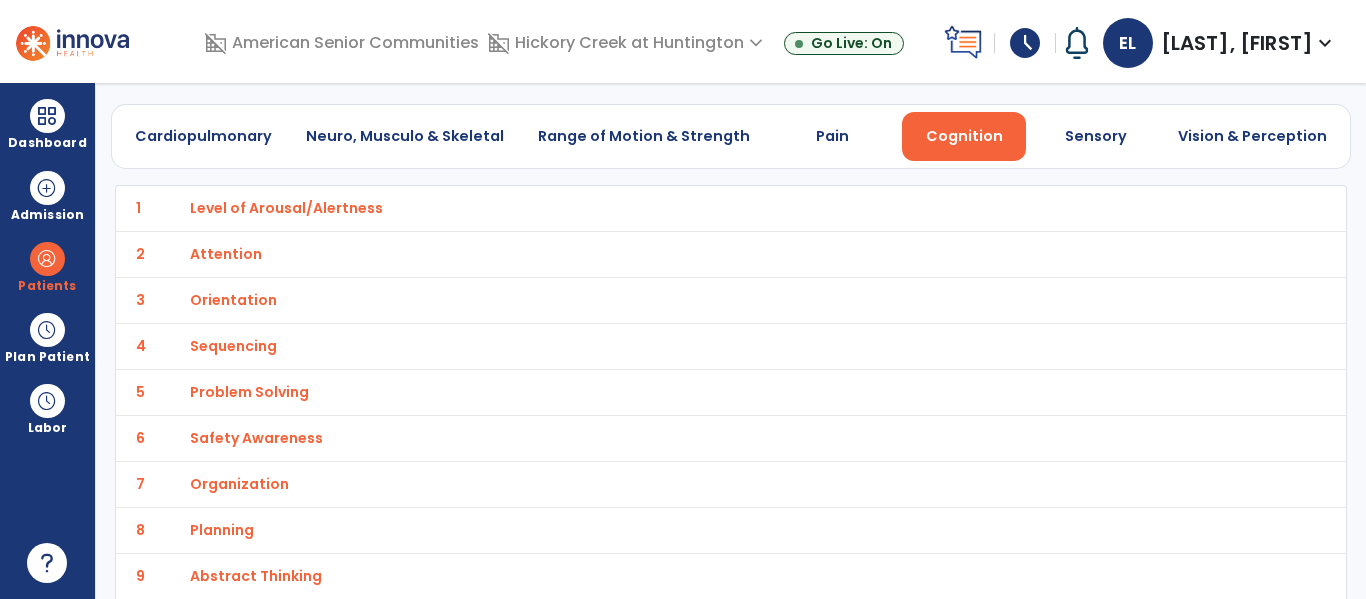 click on "Safety Awareness" at bounding box center (687, 208) 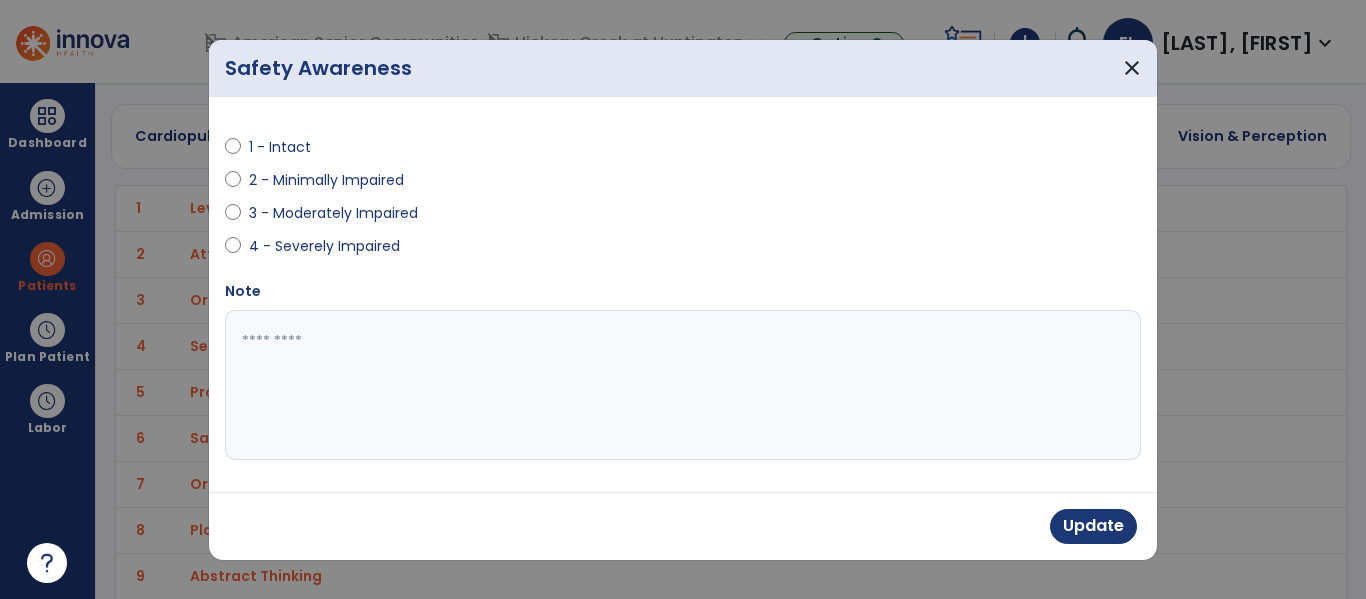 click at bounding box center (683, 385) 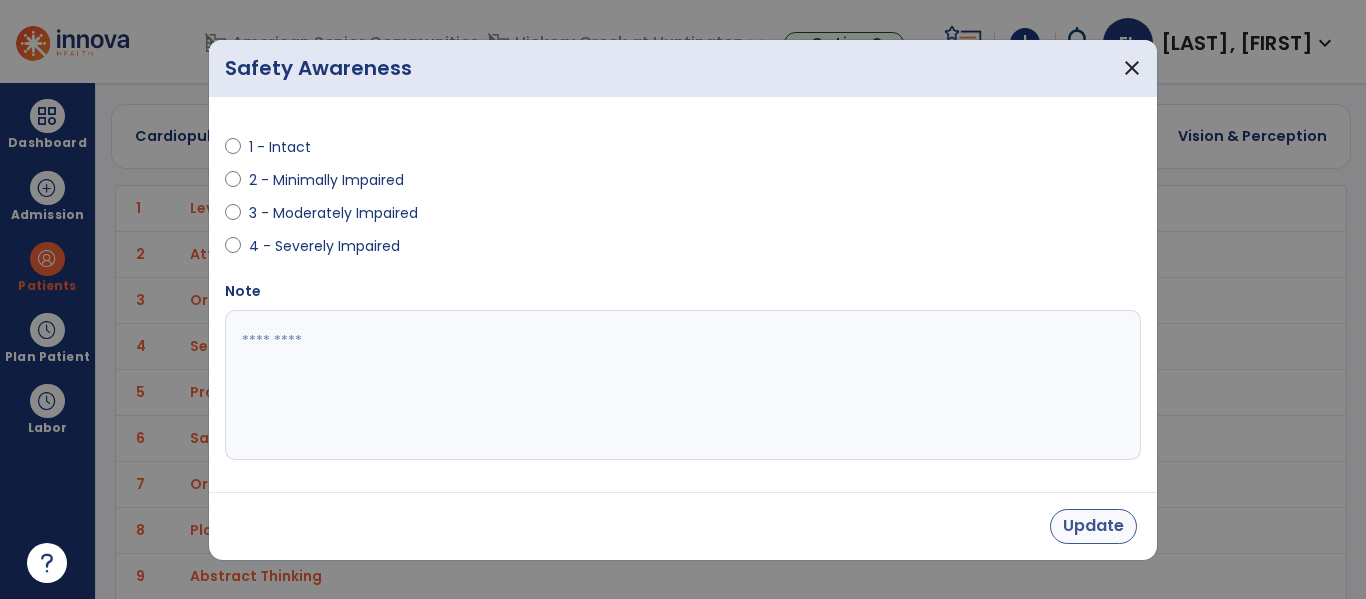 click on "Update" at bounding box center [1093, 526] 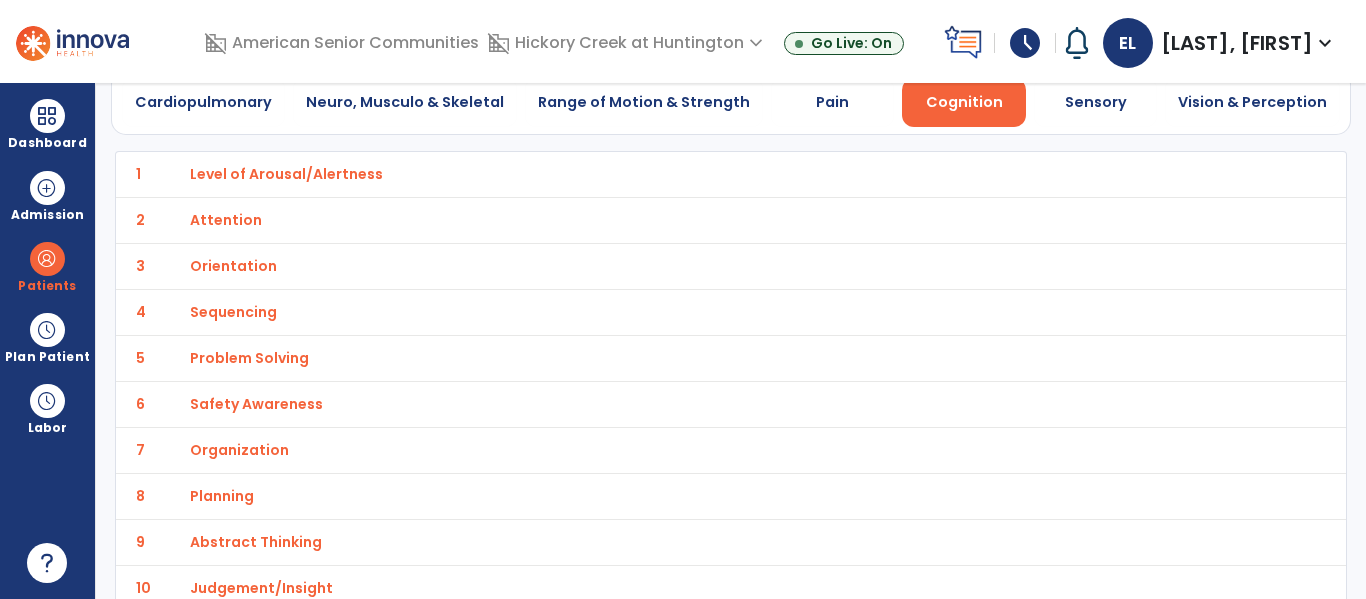 scroll, scrollTop: 89, scrollLeft: 0, axis: vertical 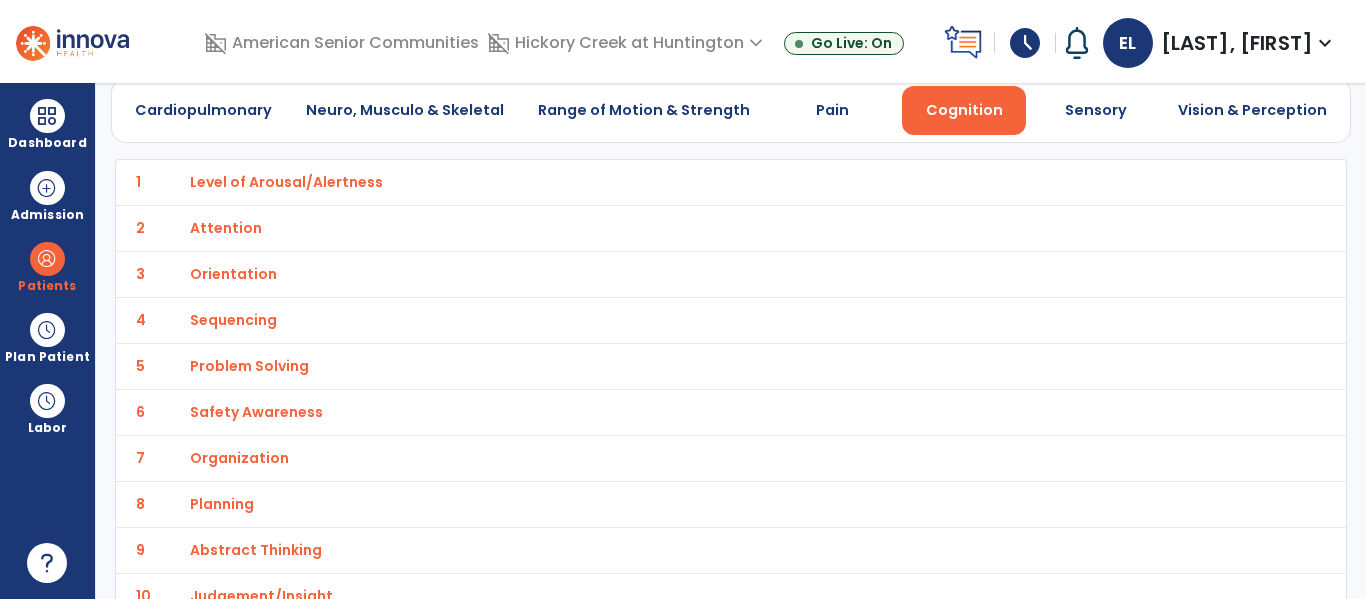click on "Organization" at bounding box center [687, 182] 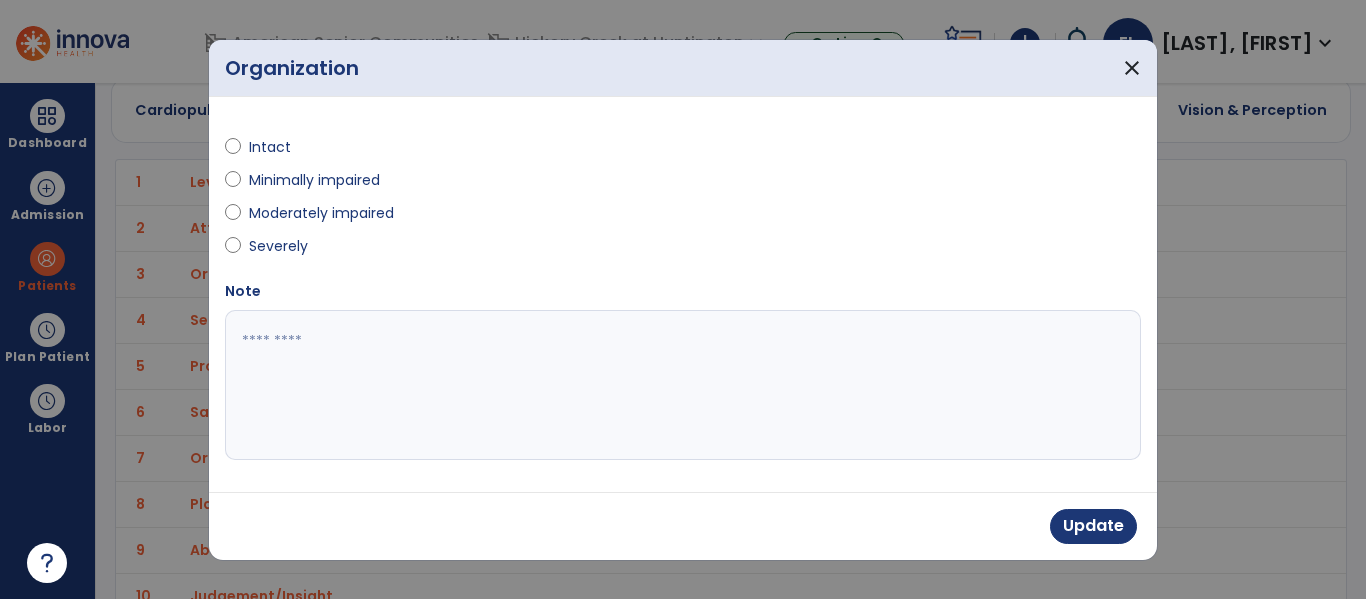 click on "Moderately impaired" at bounding box center [321, 213] 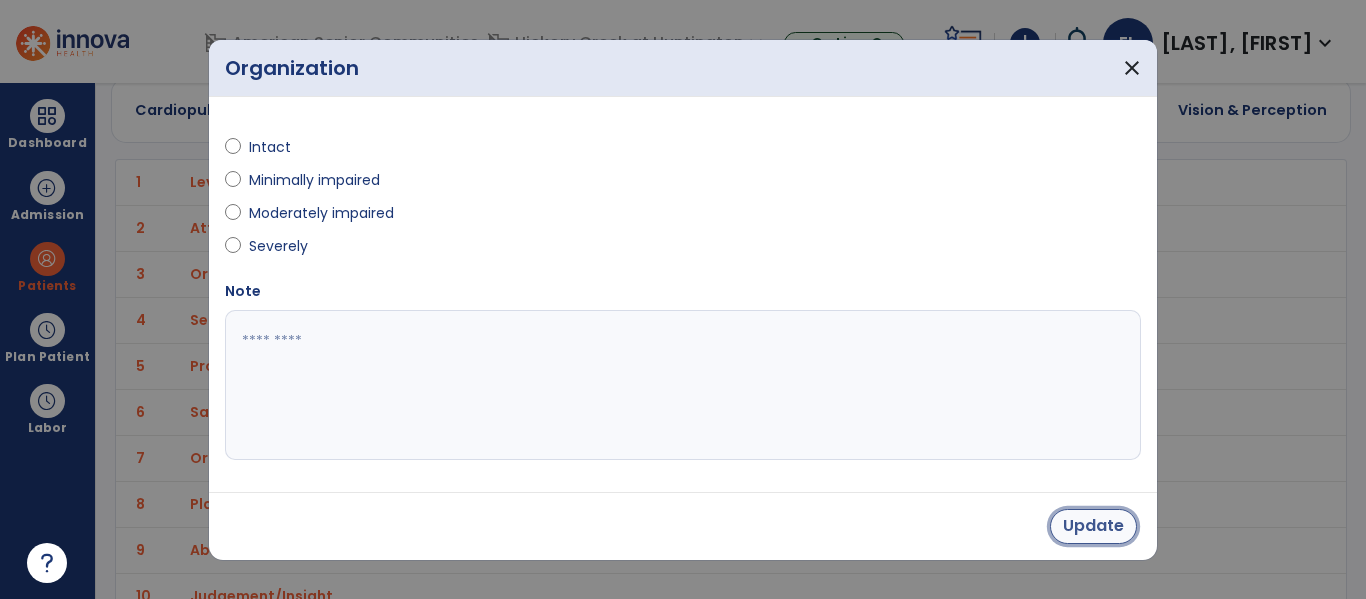 click on "Update" at bounding box center [1093, 526] 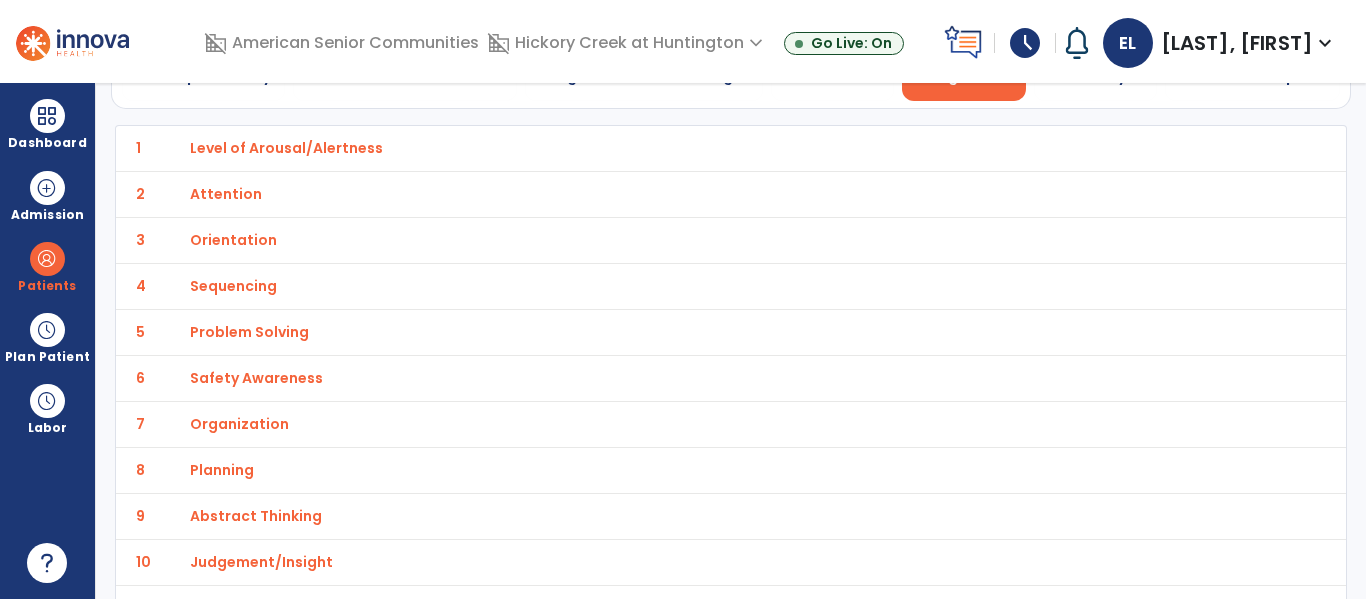 scroll, scrollTop: 133, scrollLeft: 0, axis: vertical 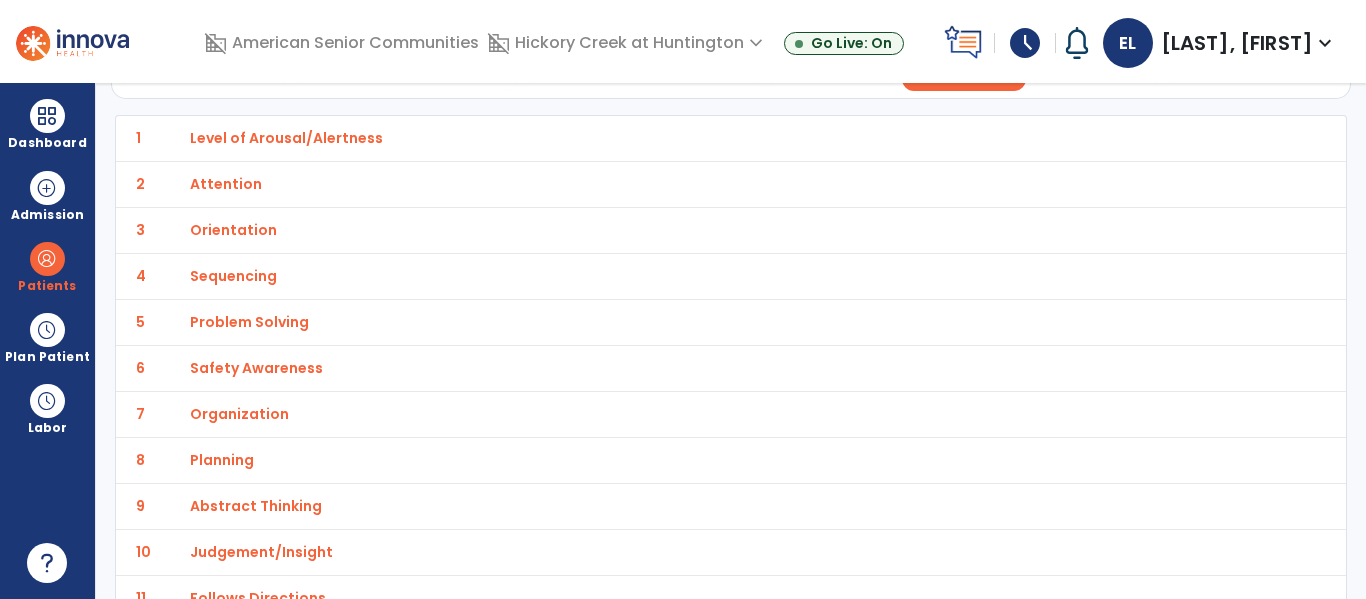 click on "7 Organization" 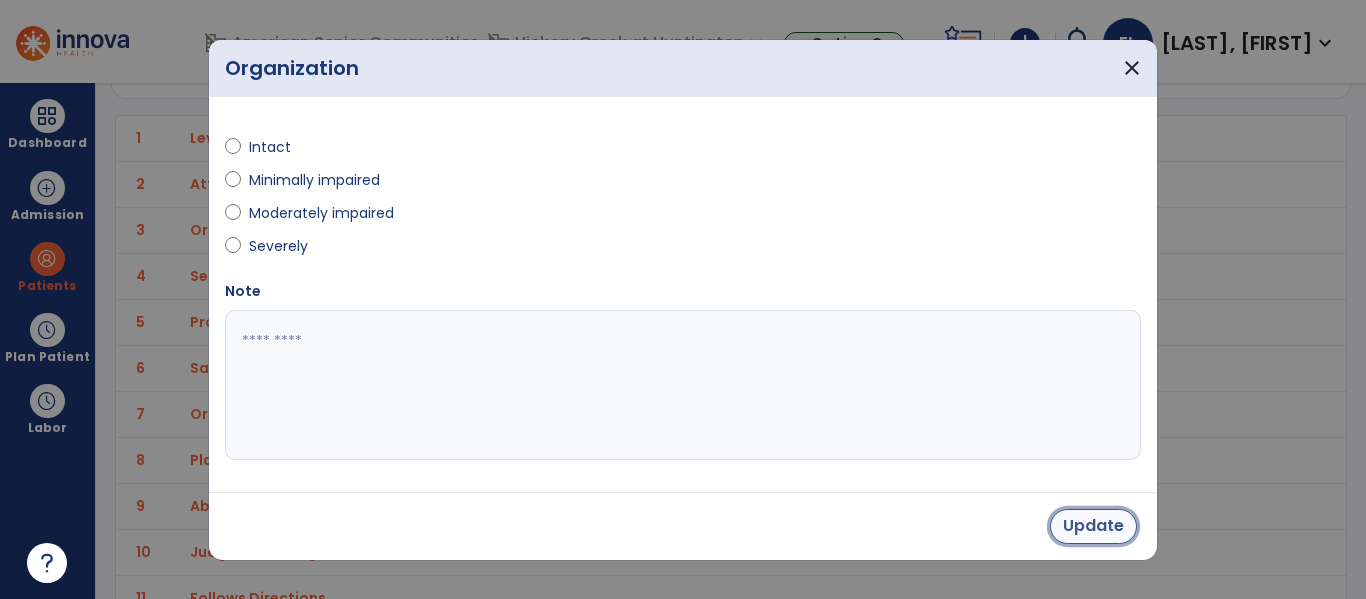 click on "Update" at bounding box center [1093, 526] 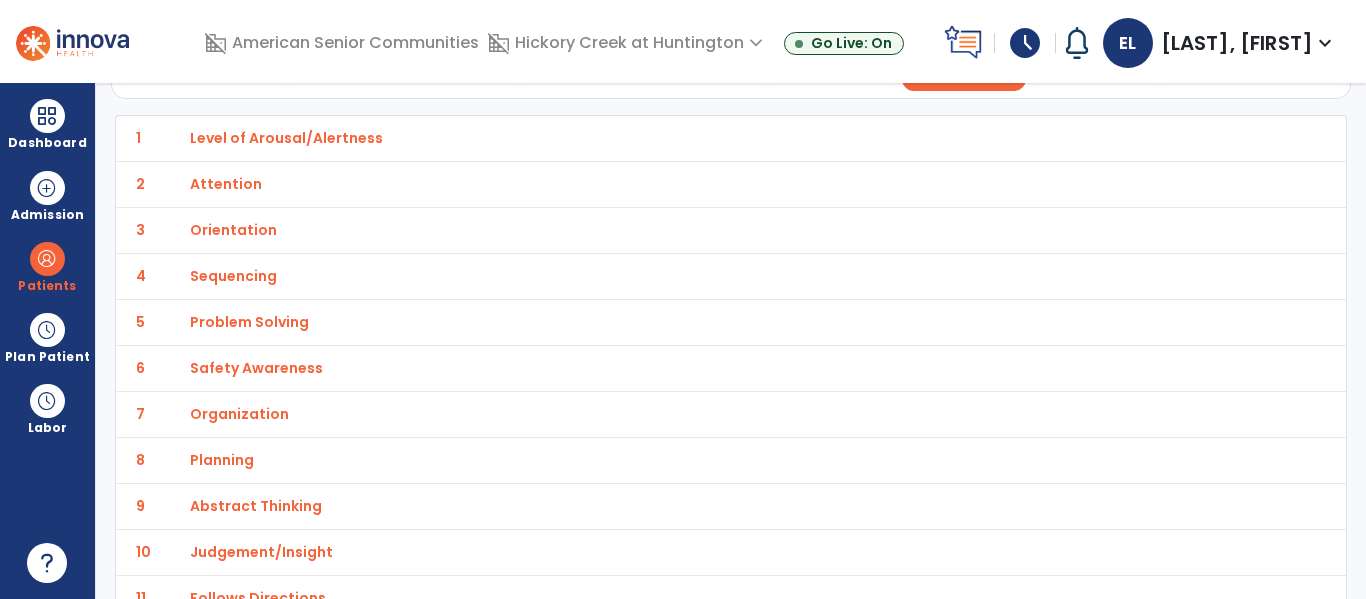 click on "9 Abstract Thinking" 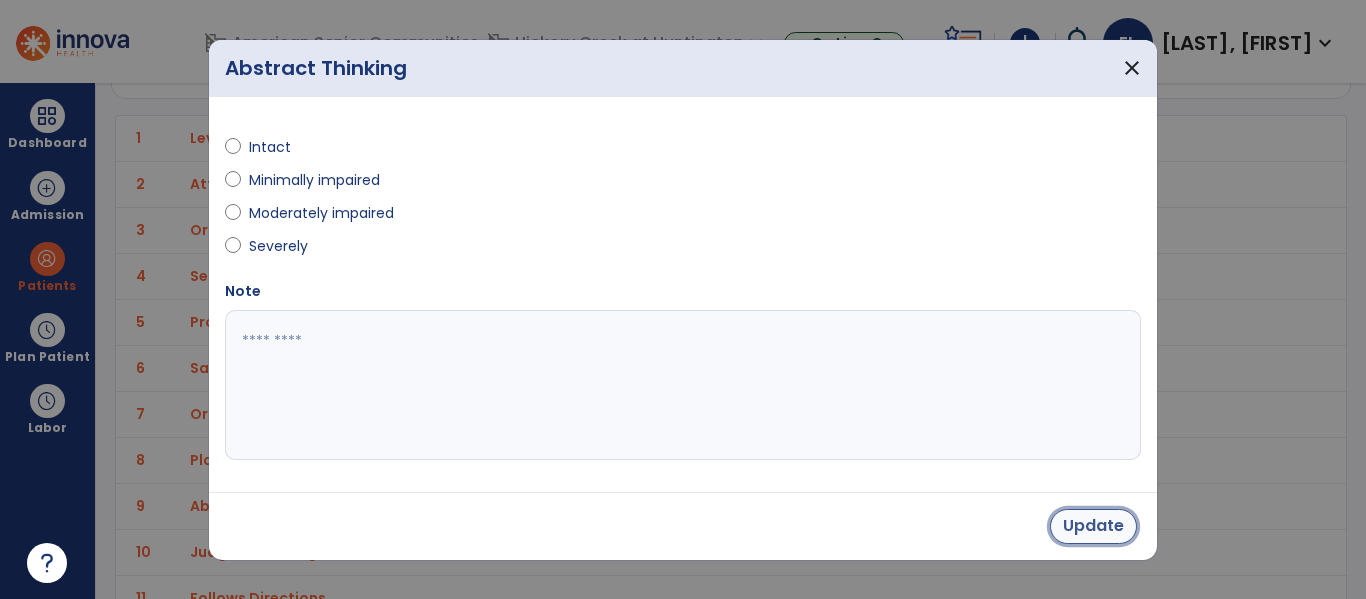 click on "Update" at bounding box center [1093, 526] 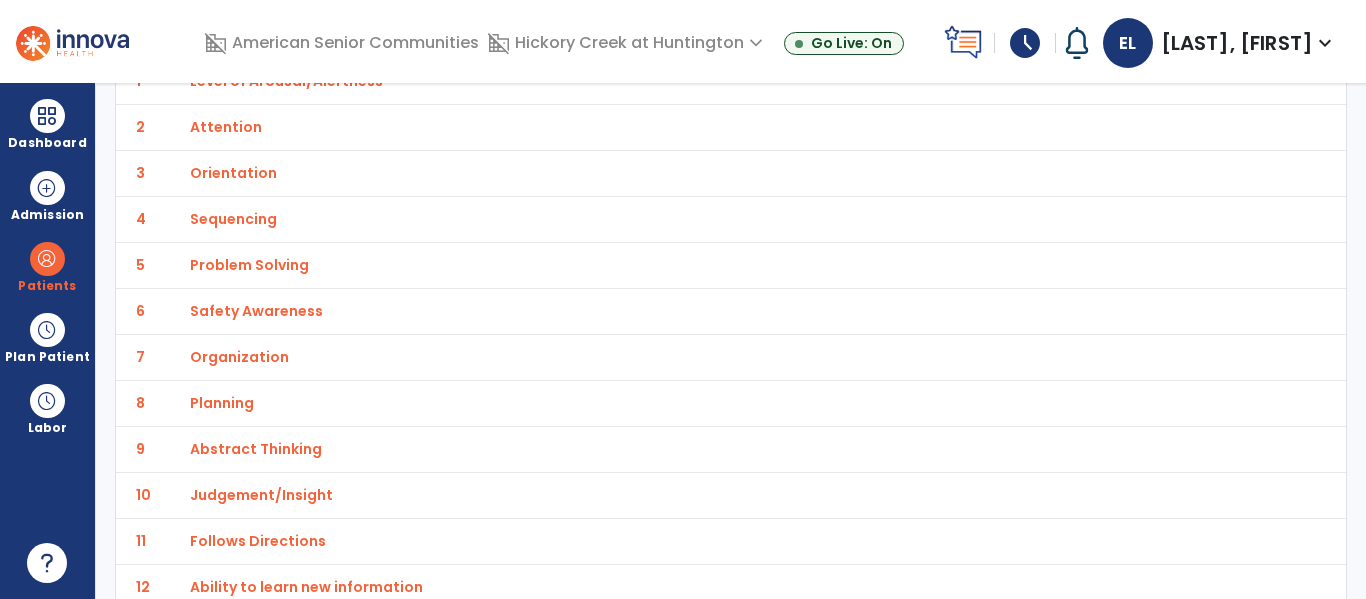 scroll, scrollTop: 192, scrollLeft: 0, axis: vertical 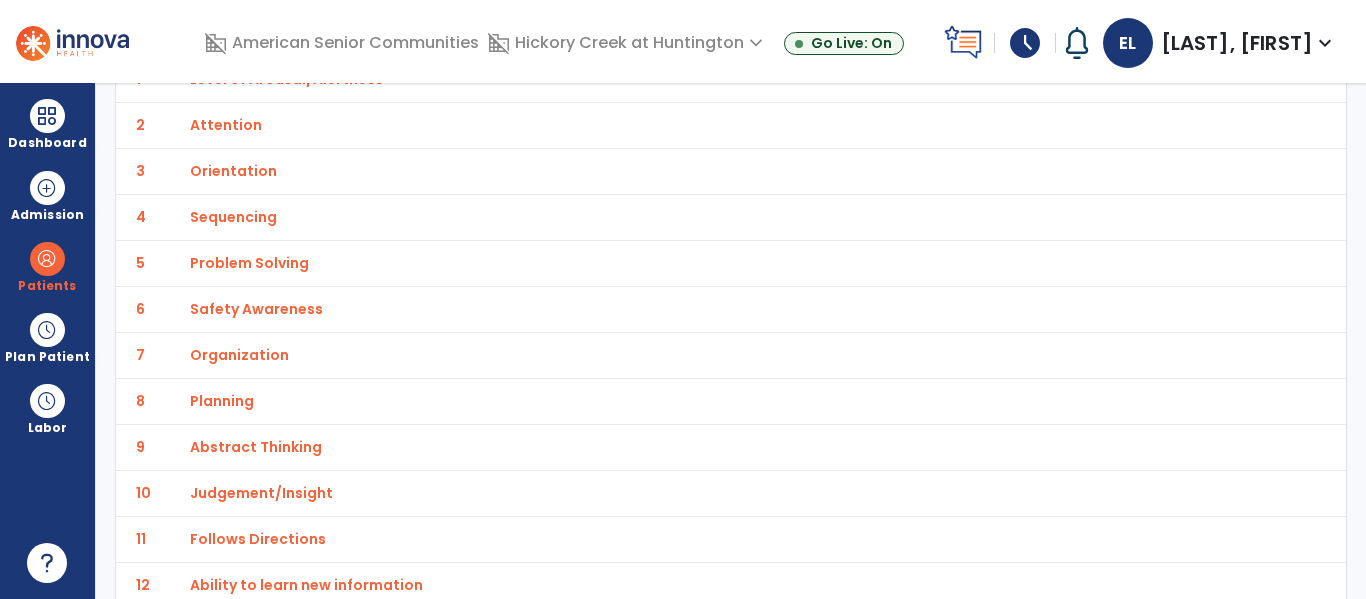 click on "Judgement/Insight" at bounding box center [687, 79] 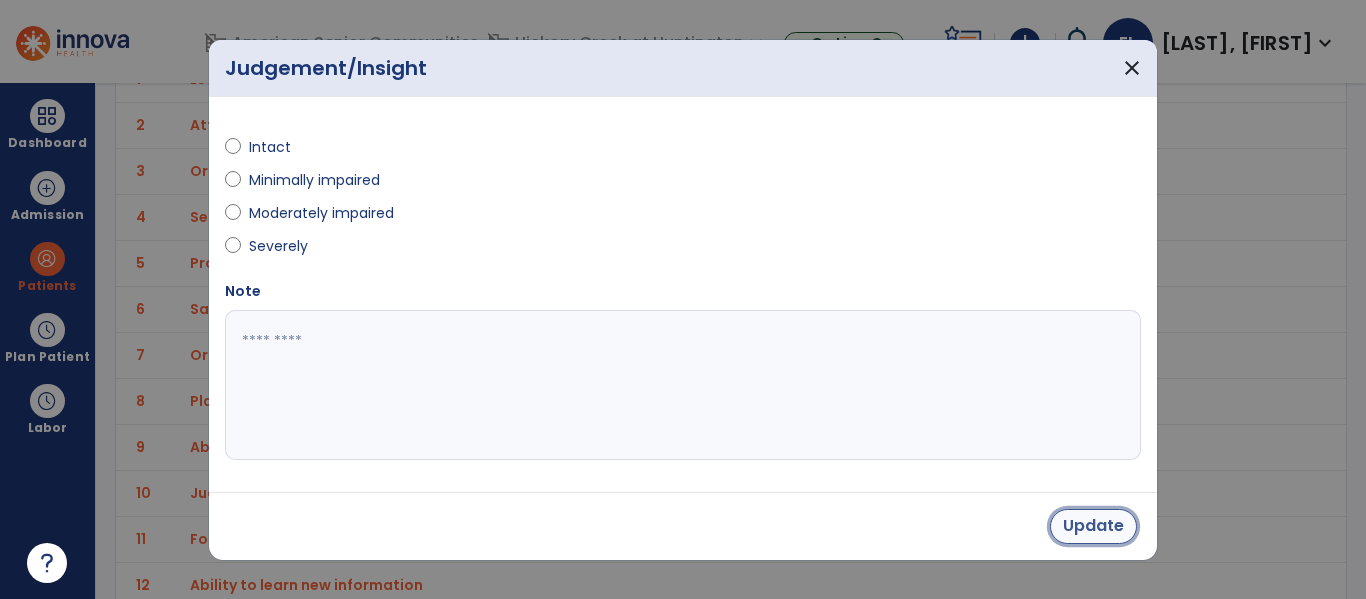 click on "Update" at bounding box center (1093, 526) 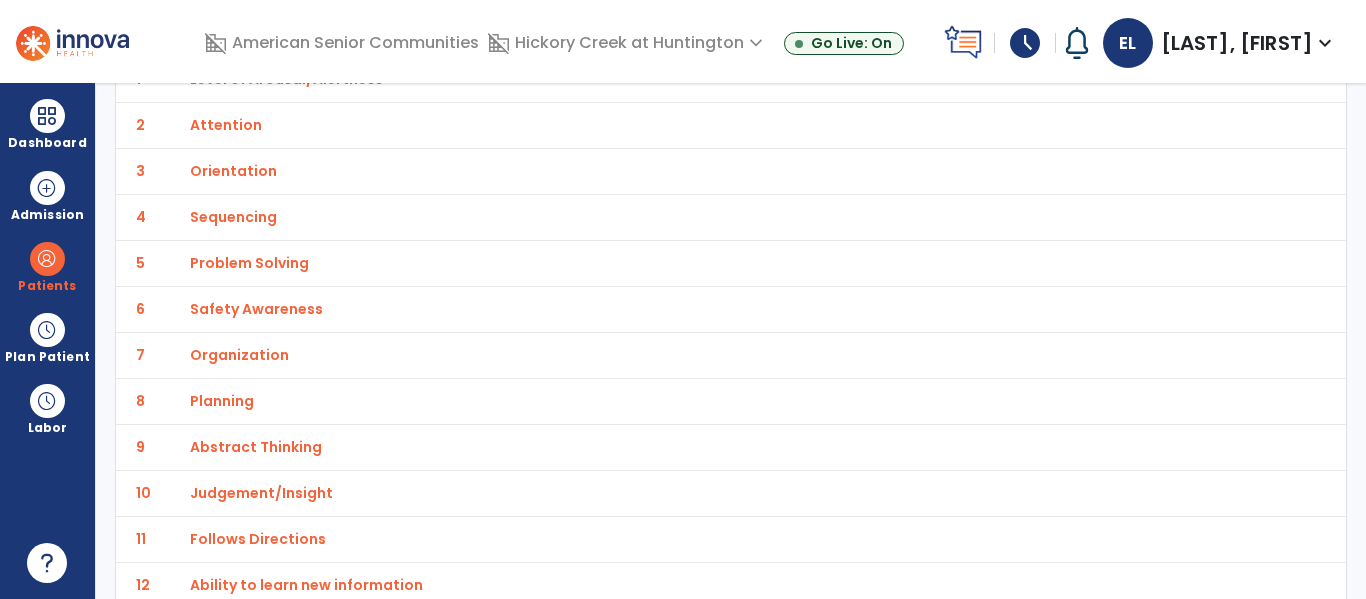 scroll, scrollTop: 248, scrollLeft: 0, axis: vertical 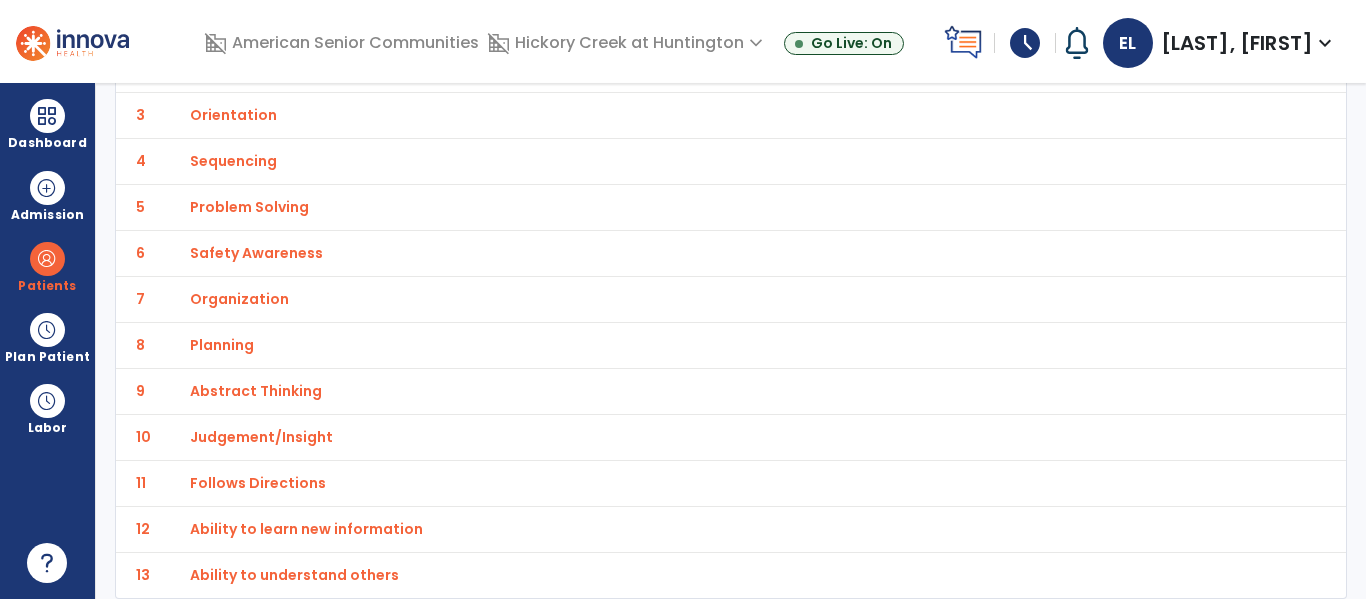 click on "12 Ability to learn new information" 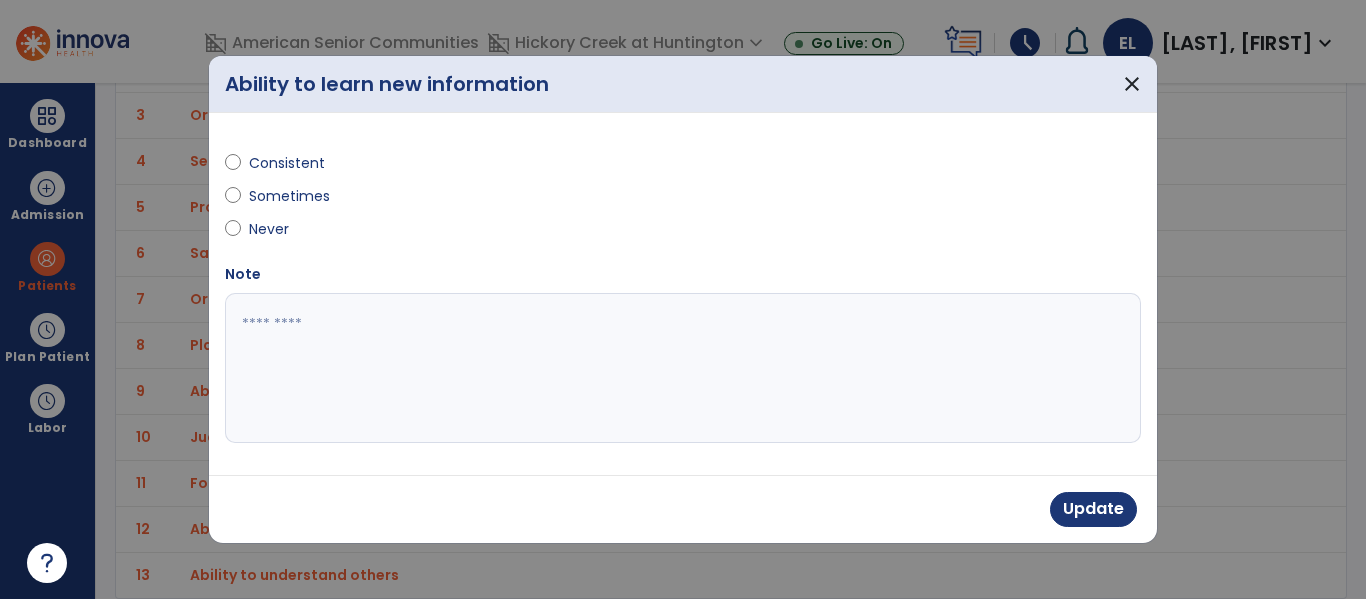 click on "Update" at bounding box center [683, 509] 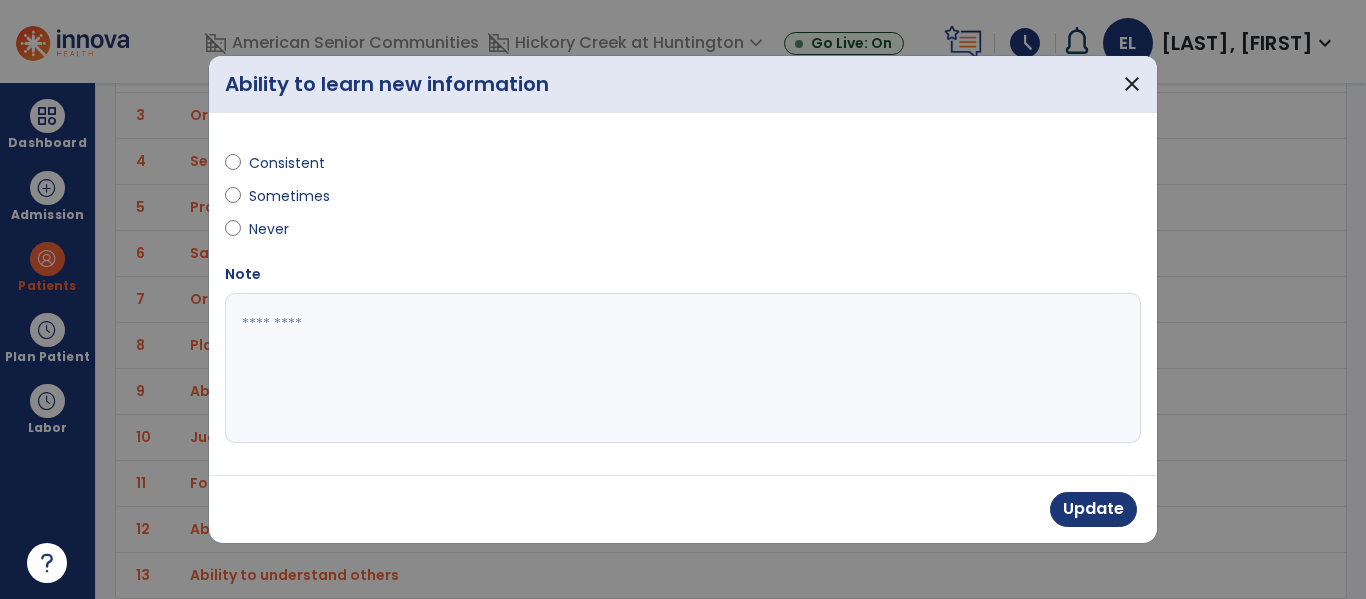 click on "Update" at bounding box center (683, 509) 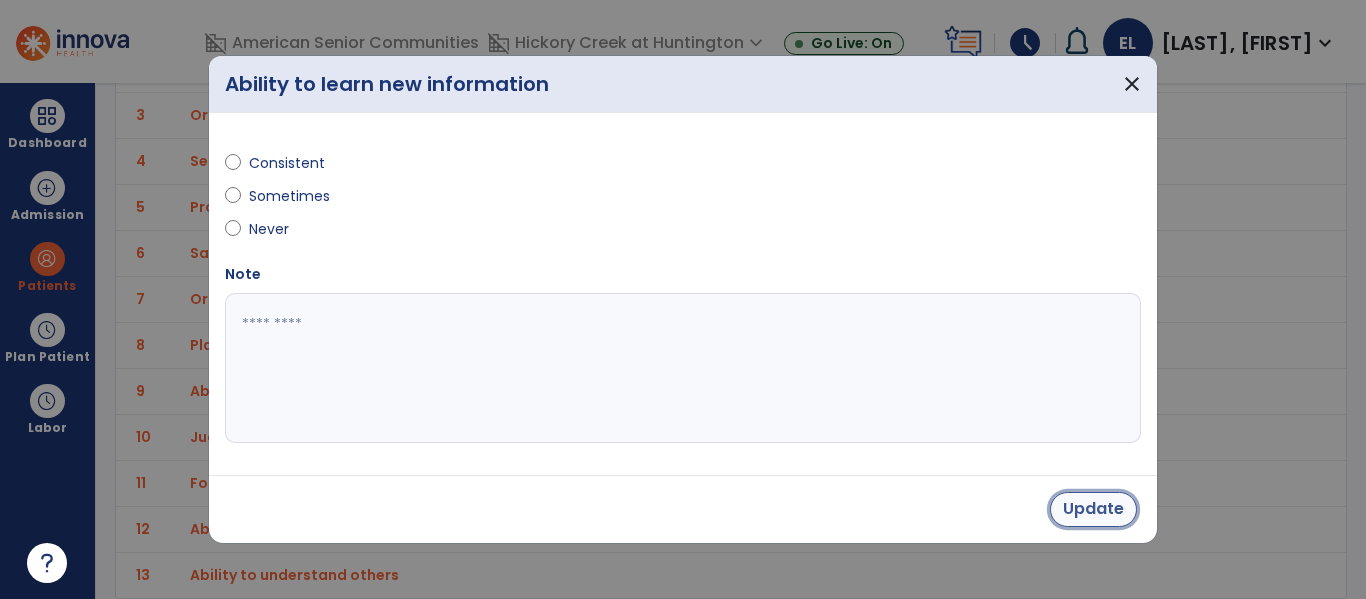click on "Update" at bounding box center [1093, 509] 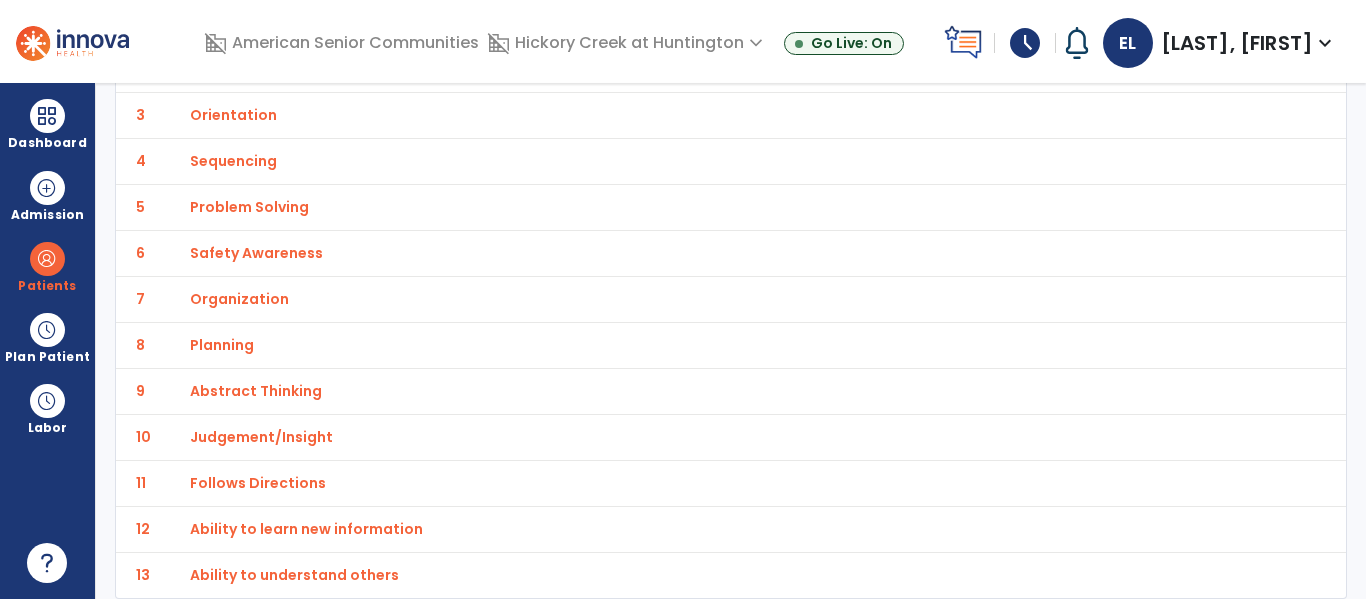 scroll, scrollTop: 0, scrollLeft: 0, axis: both 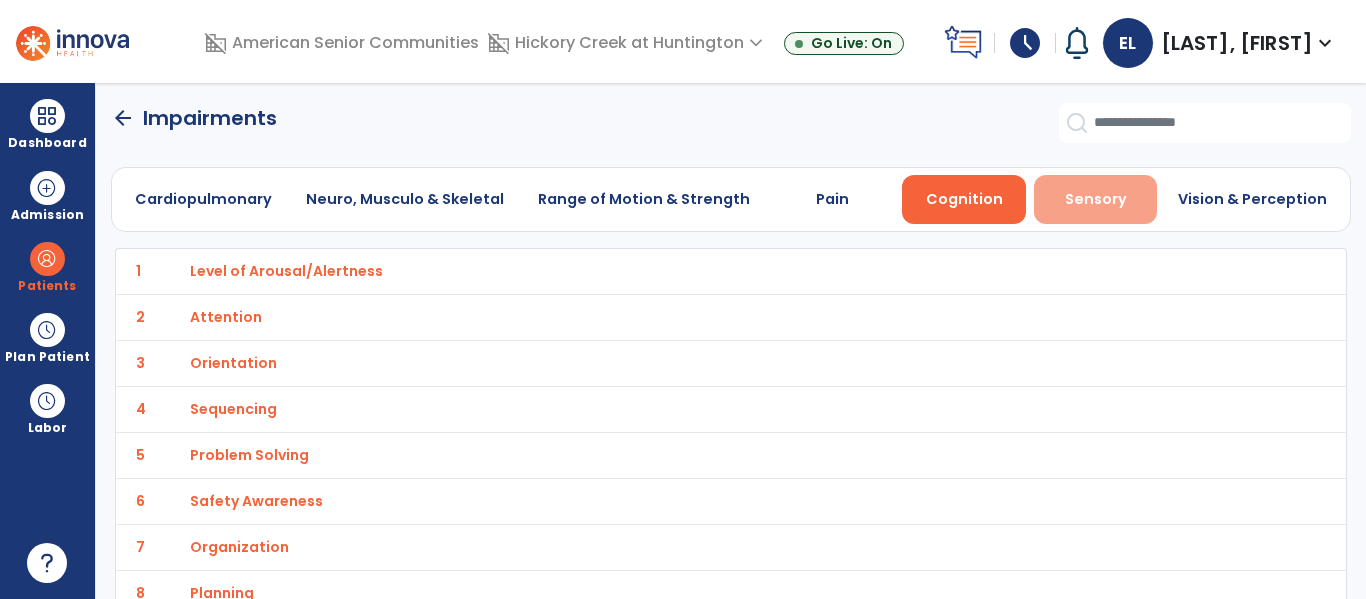 click on "Sensory" at bounding box center [1096, 199] 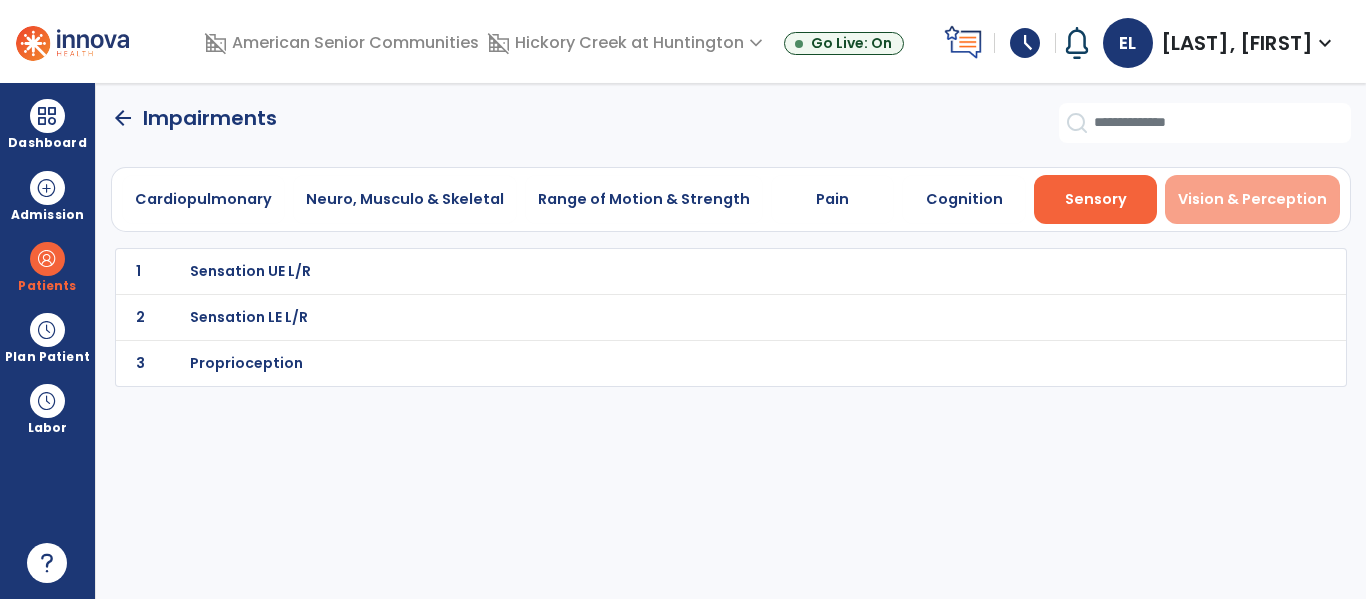 click on "Vision & Perception" at bounding box center [1252, 199] 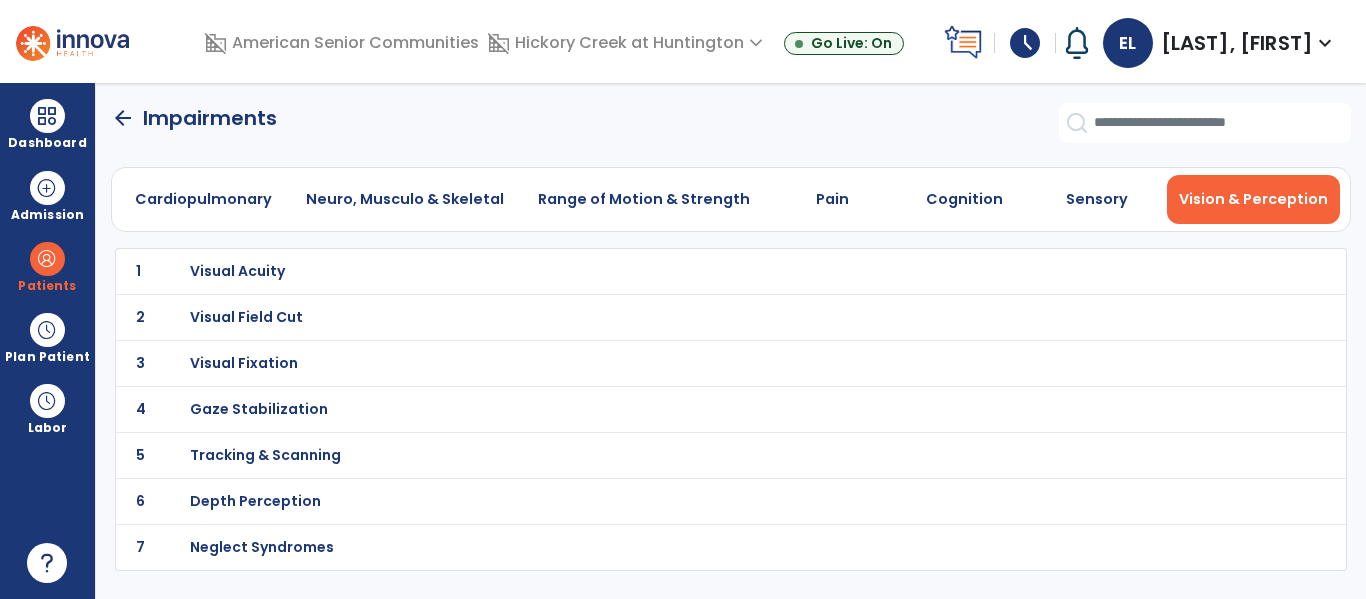 click on "Visual Acuity" at bounding box center [687, 271] 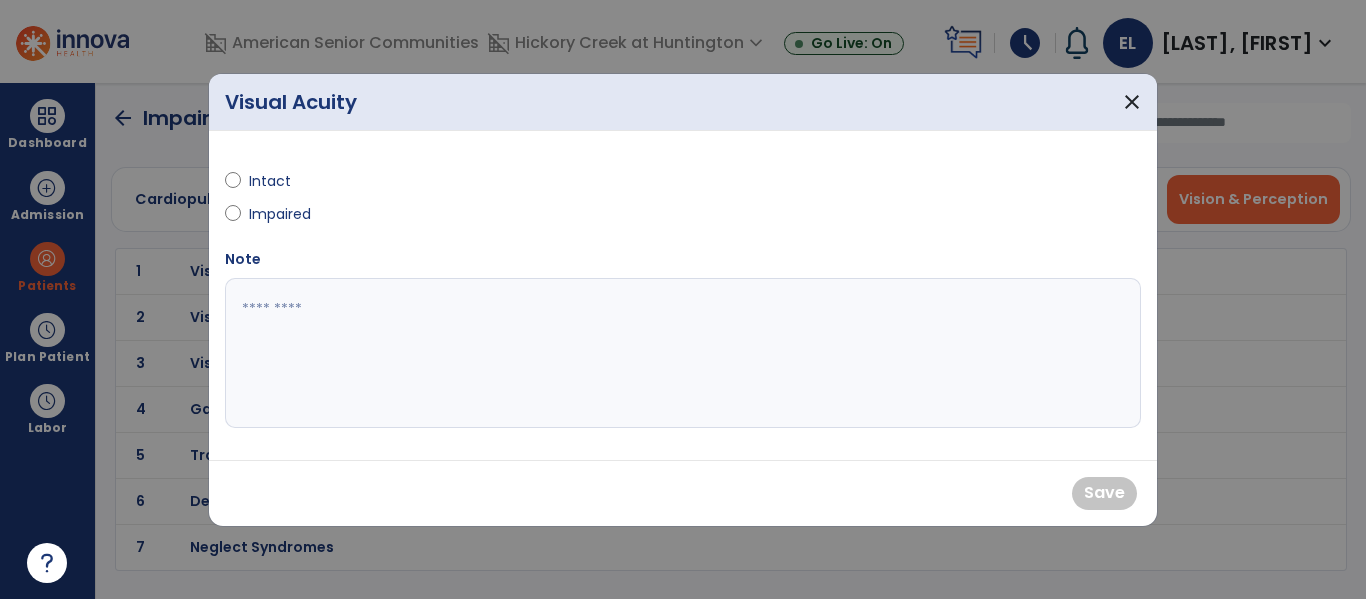 click on "Intact" at bounding box center (448, 185) 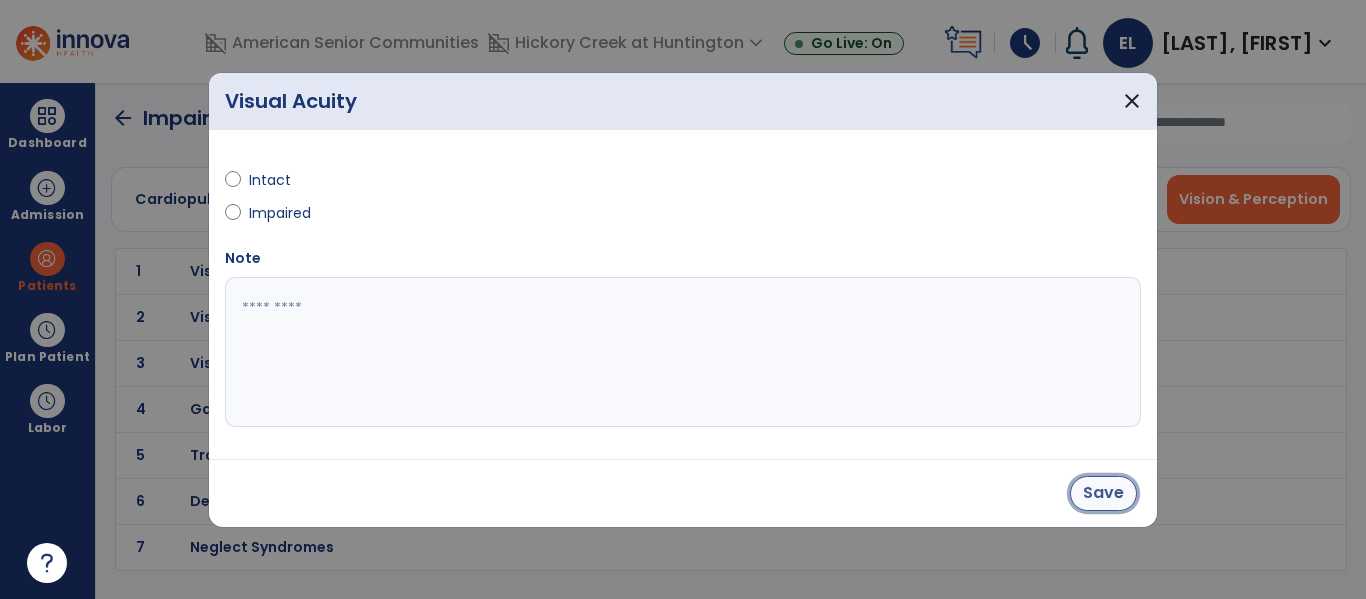click on "Save" at bounding box center (1103, 493) 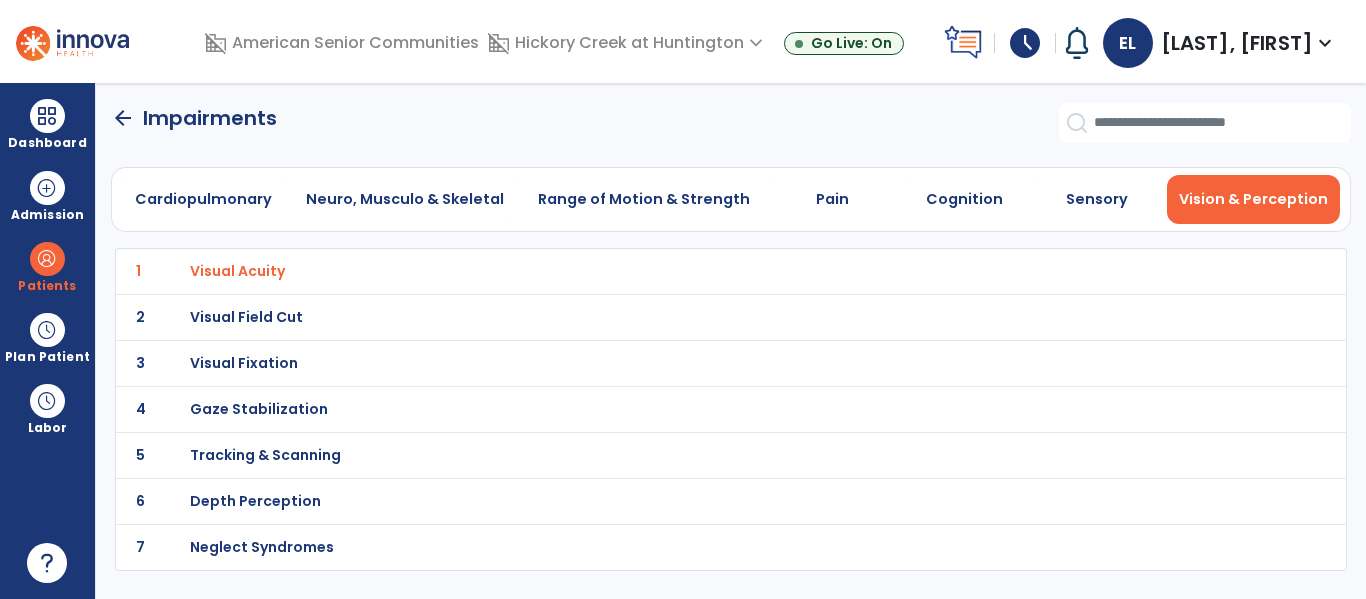 click on "Visual Field Cut" at bounding box center [687, 271] 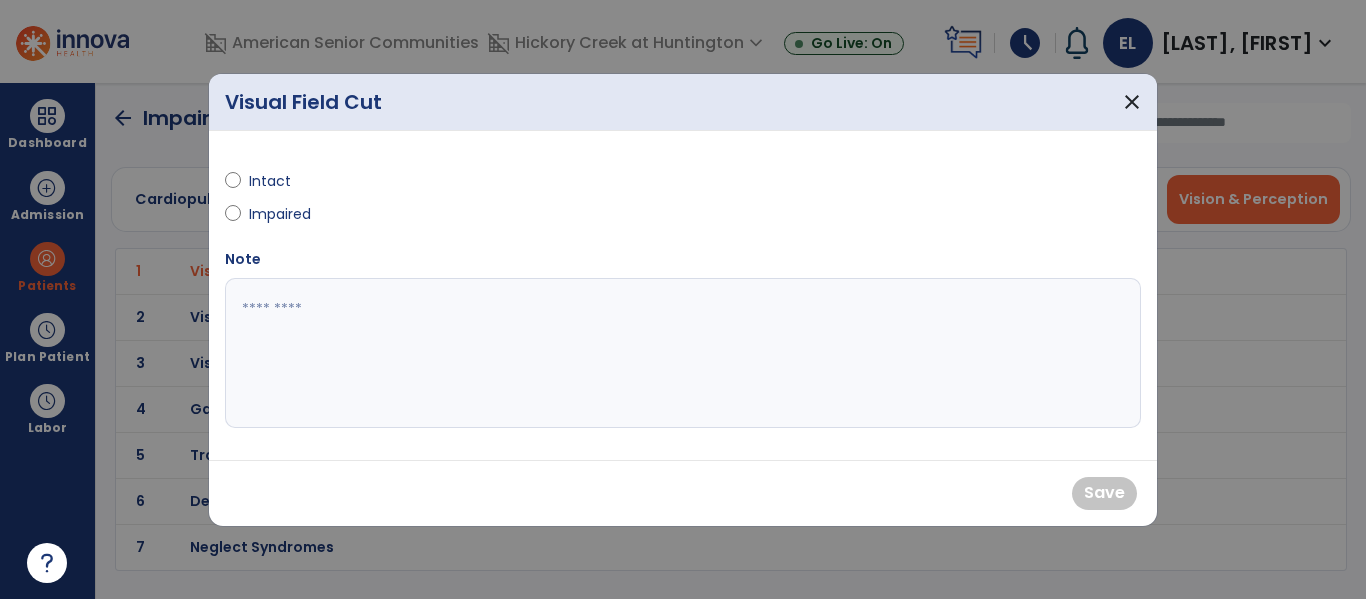 click on "Intact" at bounding box center [284, 181] 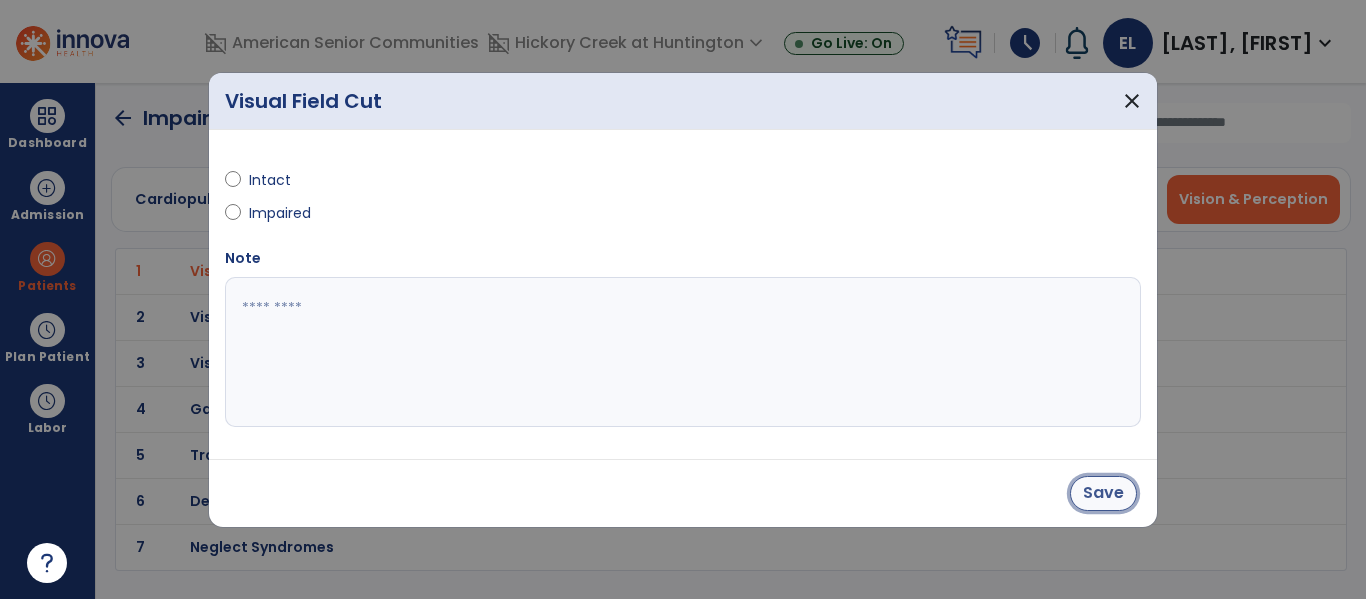 click on "Save" at bounding box center (1103, 493) 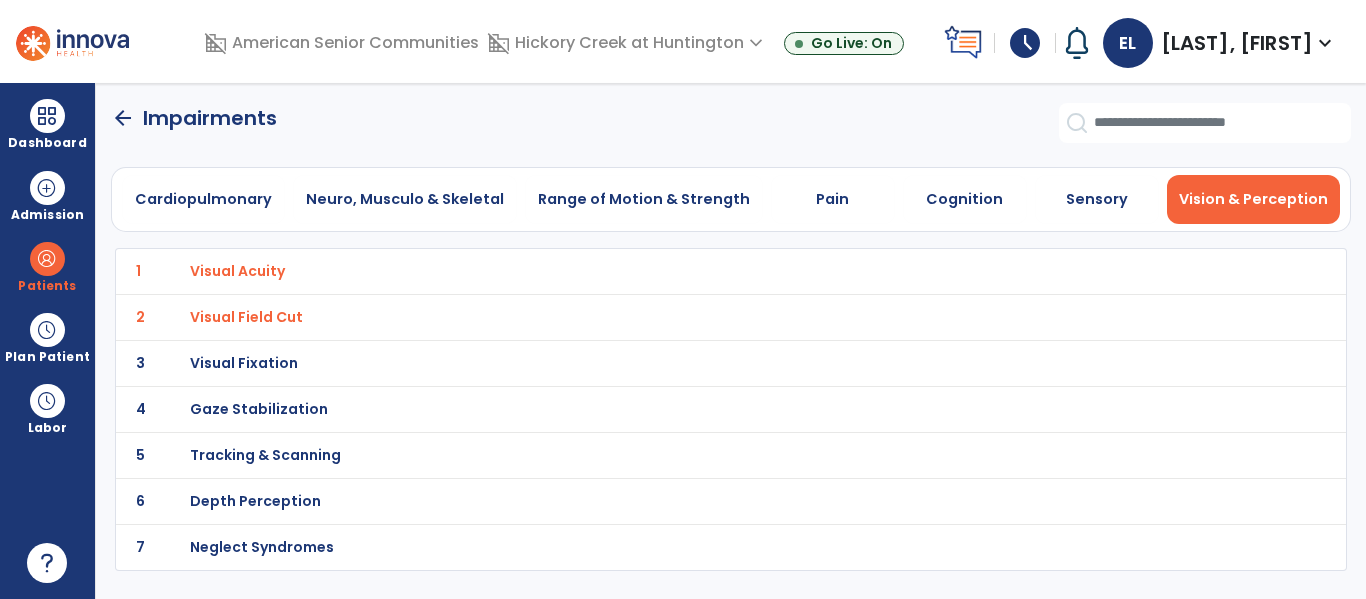 click on "Visual Fixation" at bounding box center (687, 271) 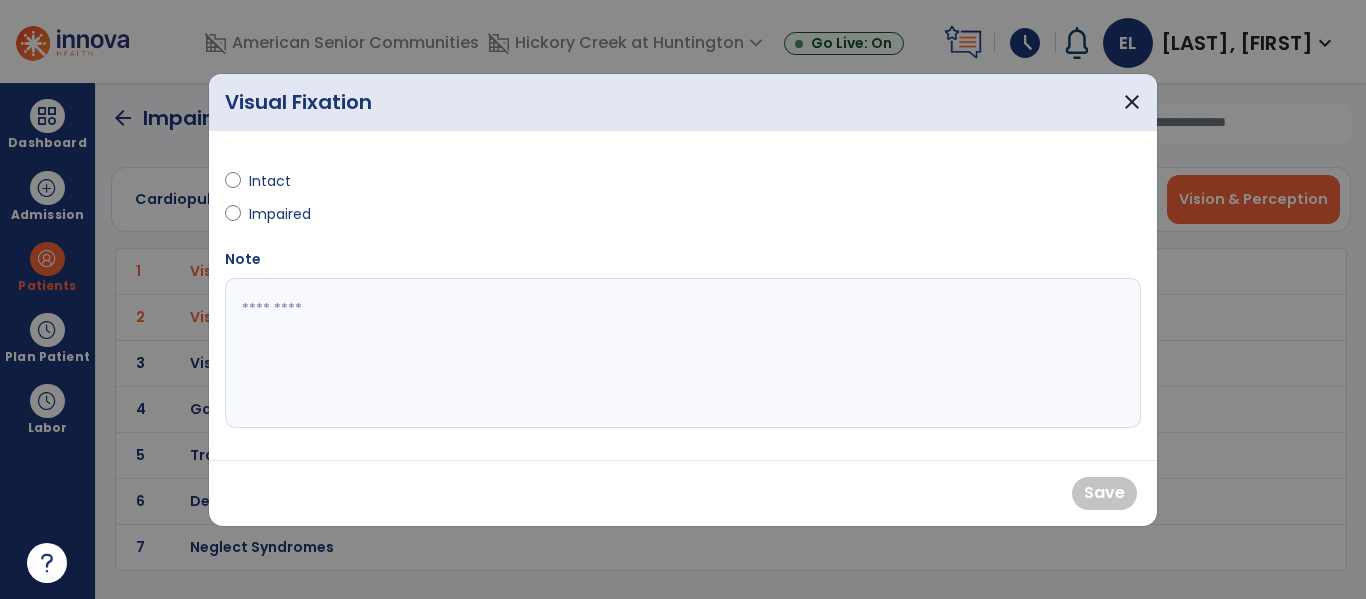 click on "Intact" at bounding box center [284, 181] 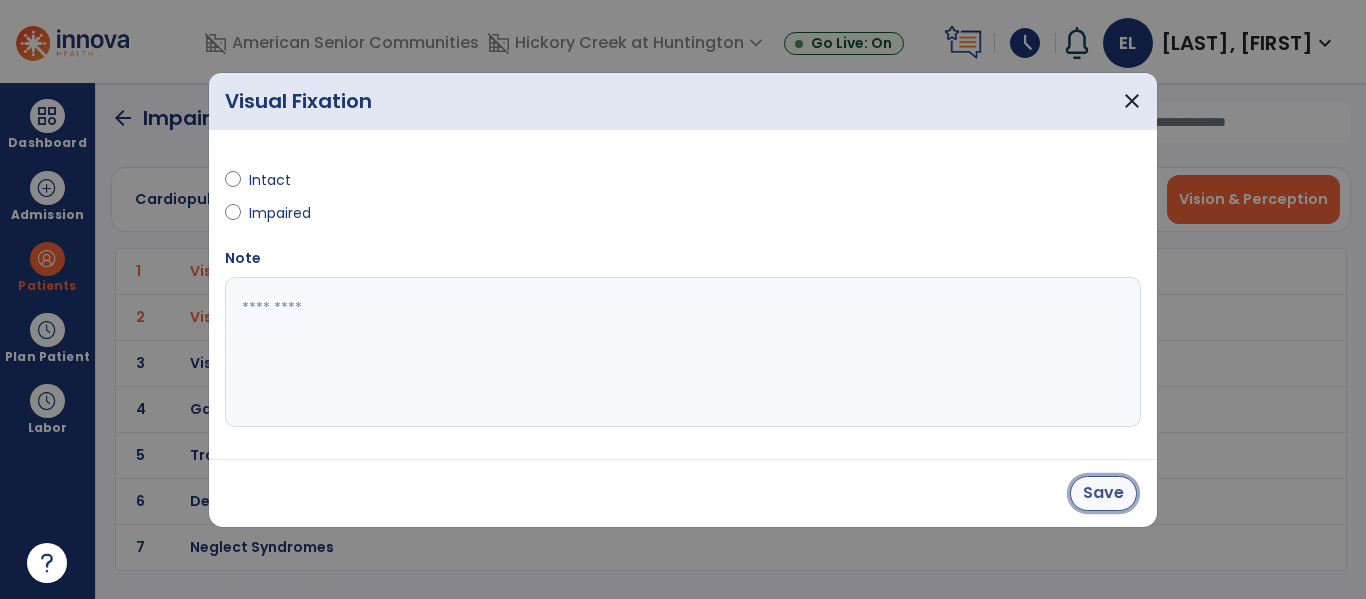 click on "Save" at bounding box center (1103, 493) 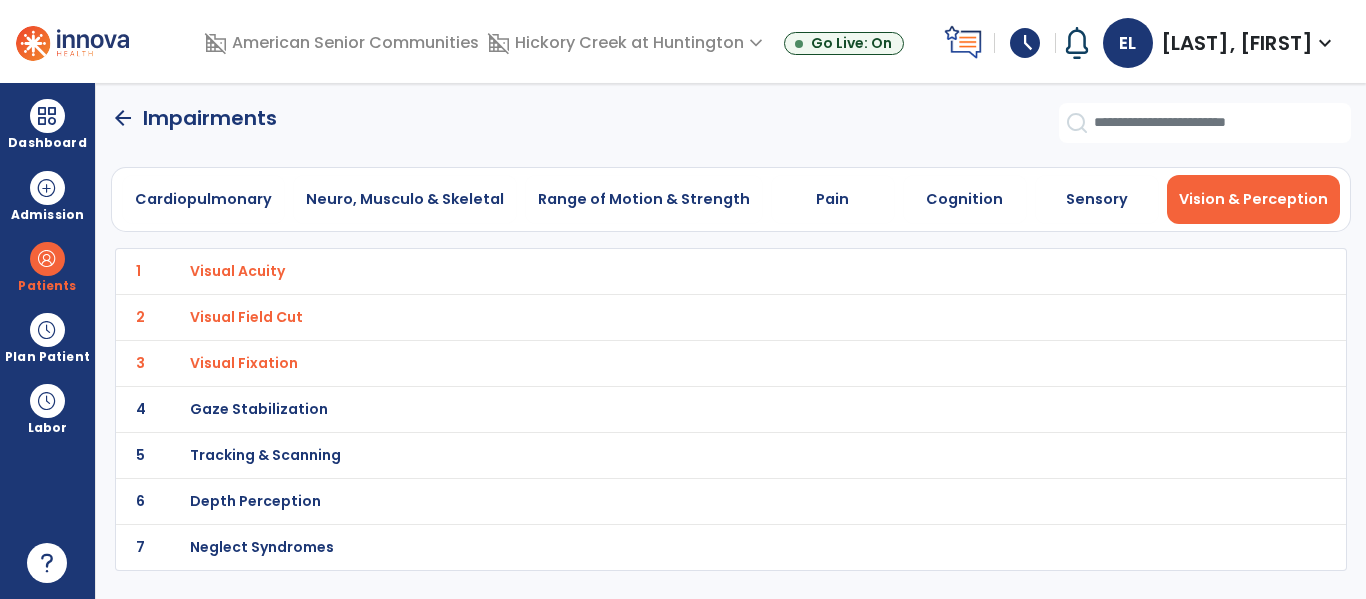 click on "5 Tracking & Scanning" 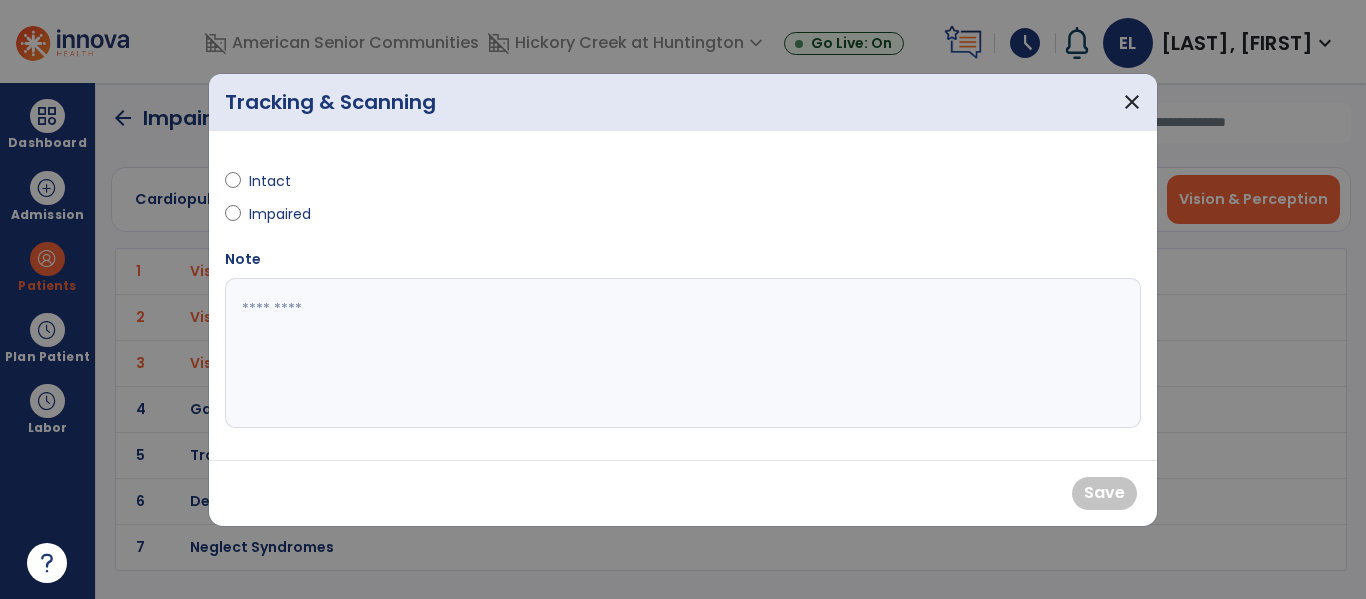 click on "Intact" at bounding box center [284, 181] 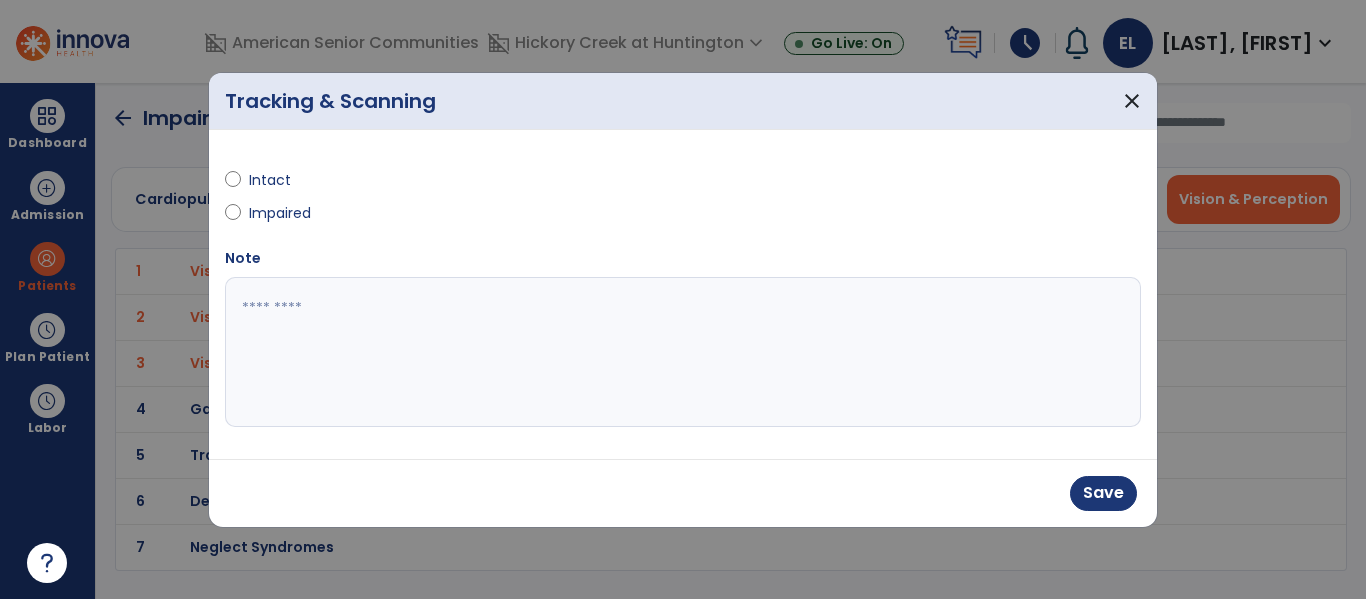 click on "Save" at bounding box center (683, 493) 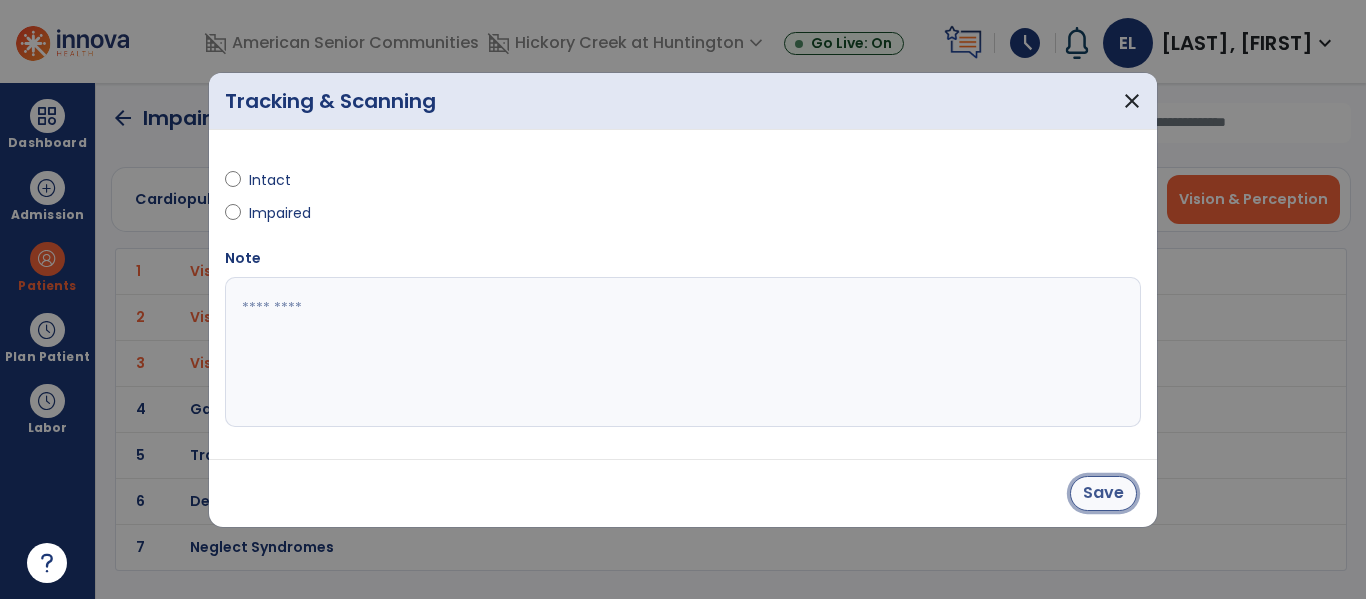 click on "Save" at bounding box center [1103, 493] 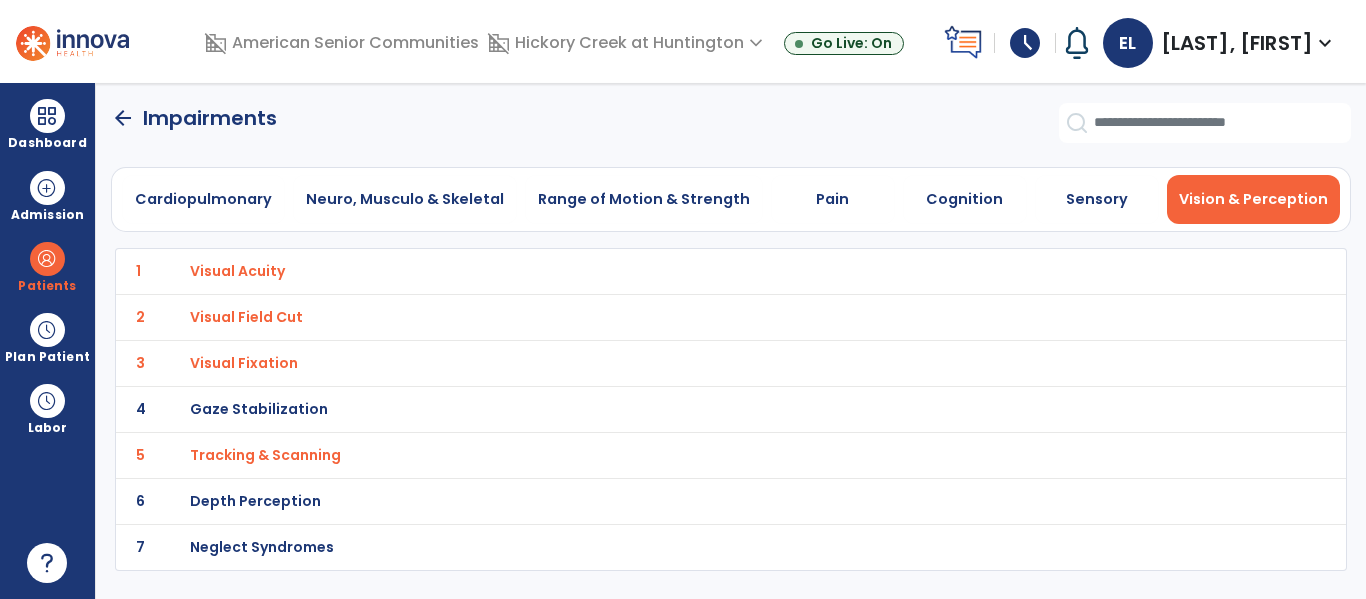 click on "Gaze Stabilization" at bounding box center (687, 271) 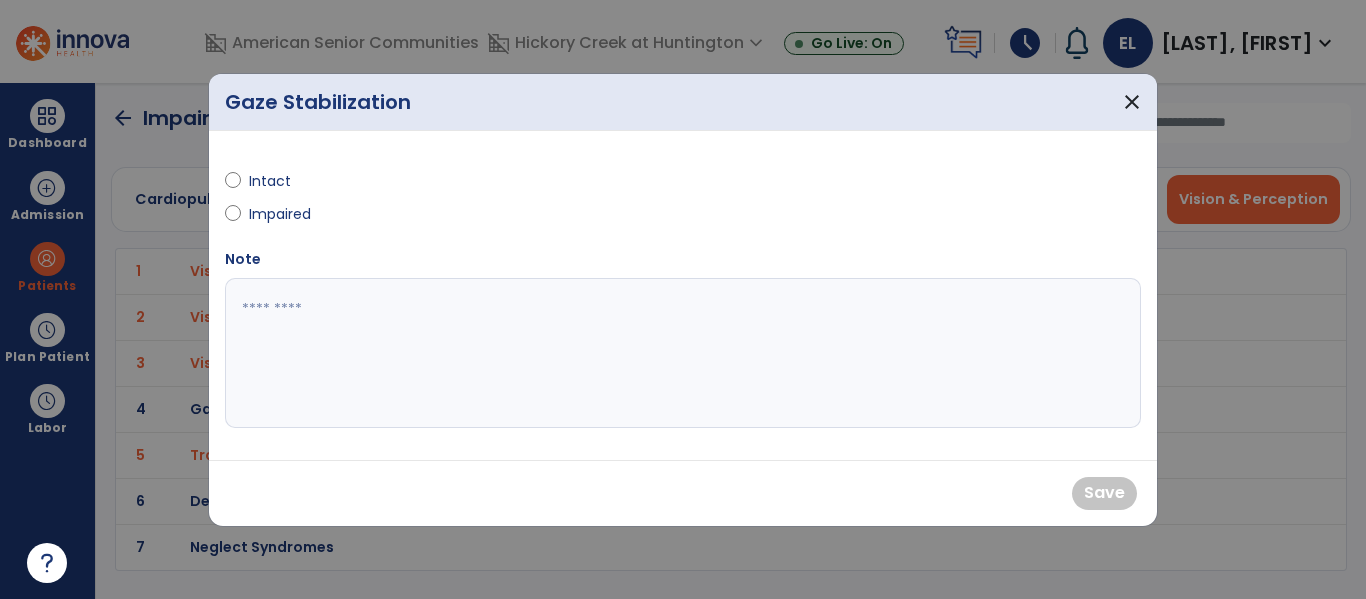 click on "Intact" at bounding box center (284, 181) 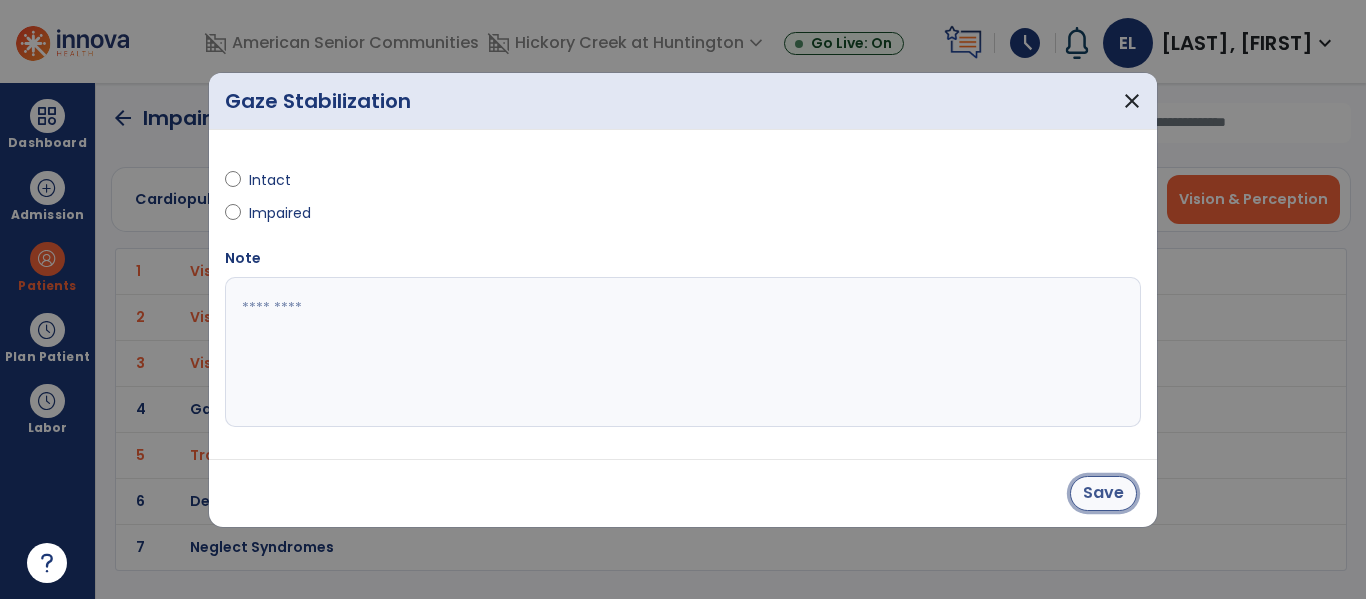 click on "Save" at bounding box center (1103, 493) 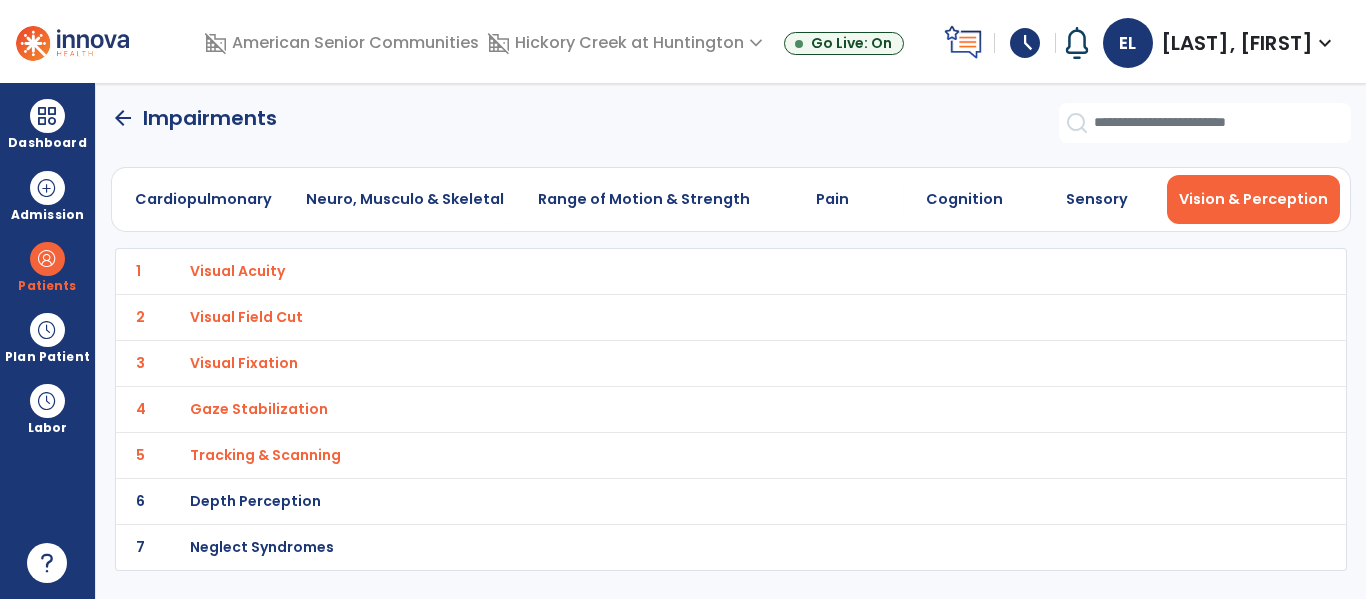 click on "Depth Perception" at bounding box center (687, 271) 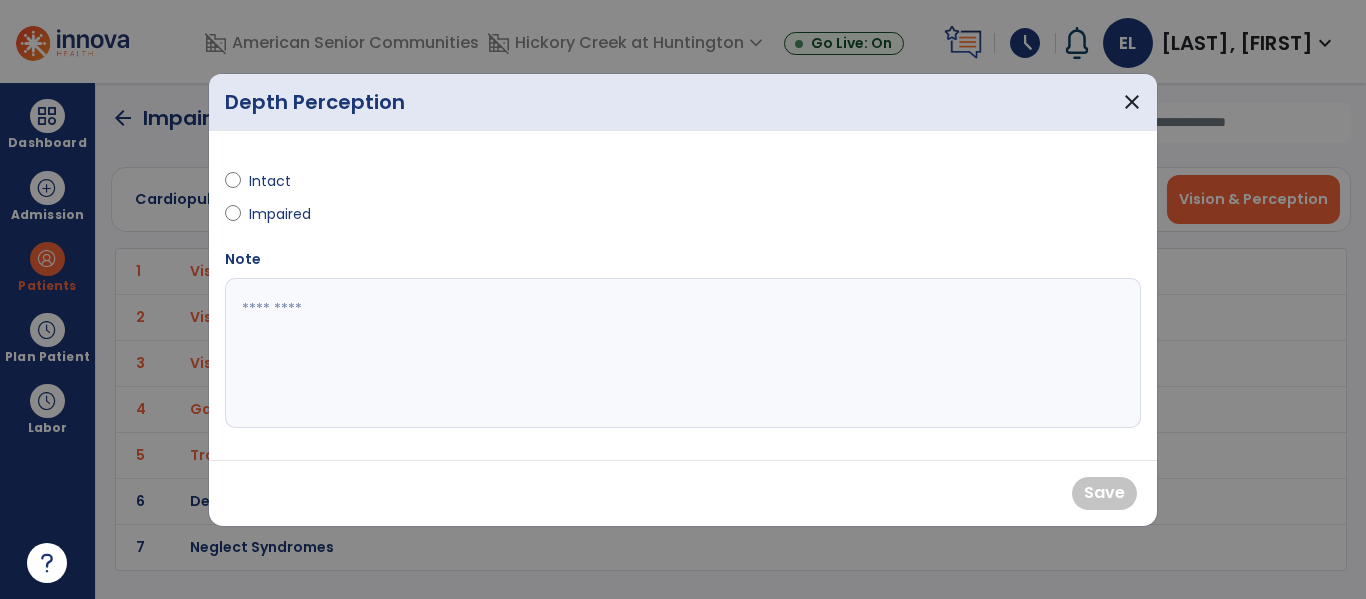 click on "Intact" at bounding box center (284, 181) 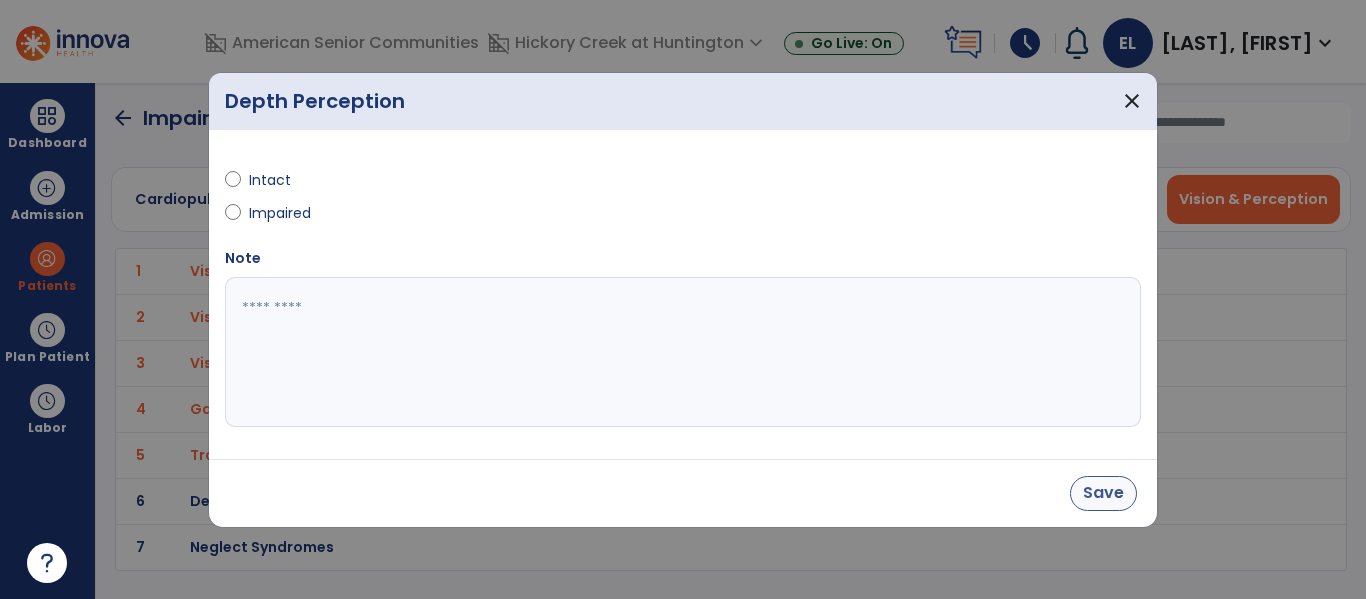 click on "Save" at bounding box center [1103, 493] 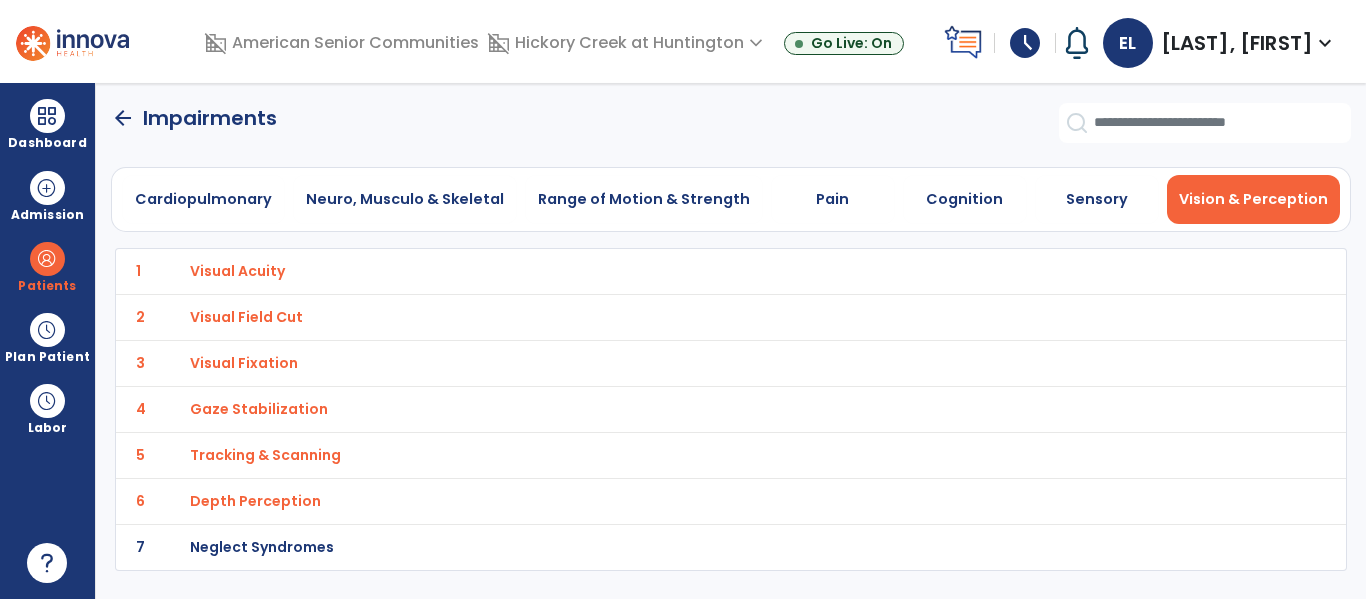 click on "7 Neglect Syndromes" 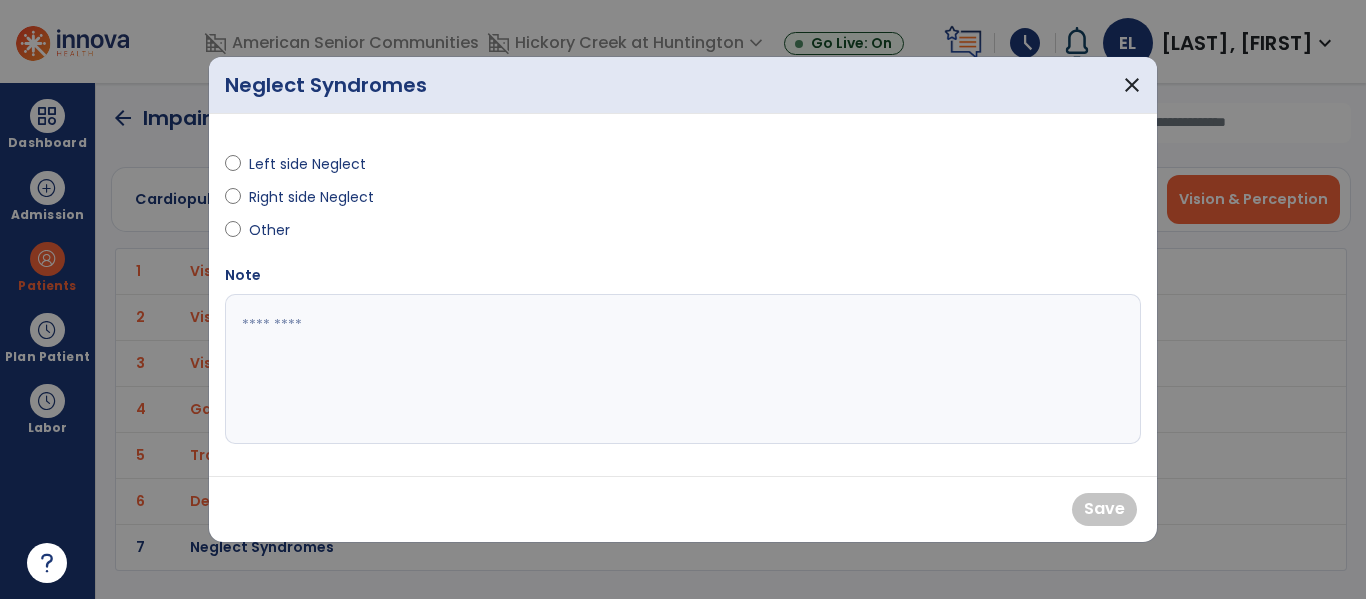 click on "Other" at bounding box center (284, 230) 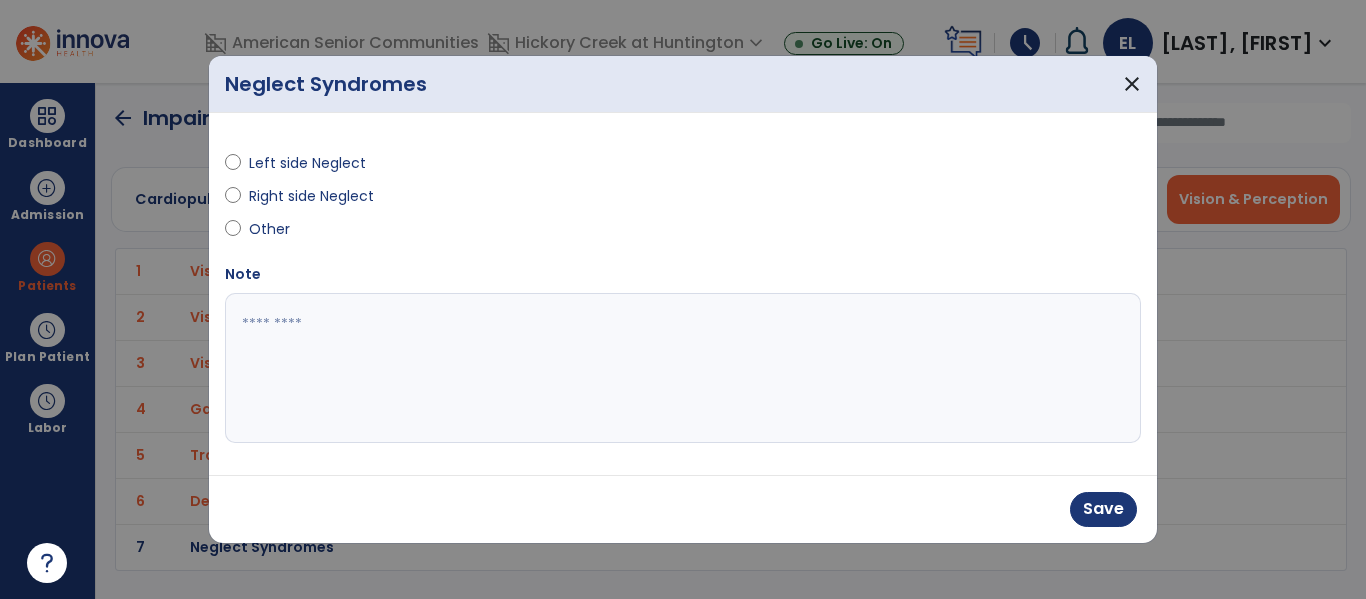 click at bounding box center [683, 368] 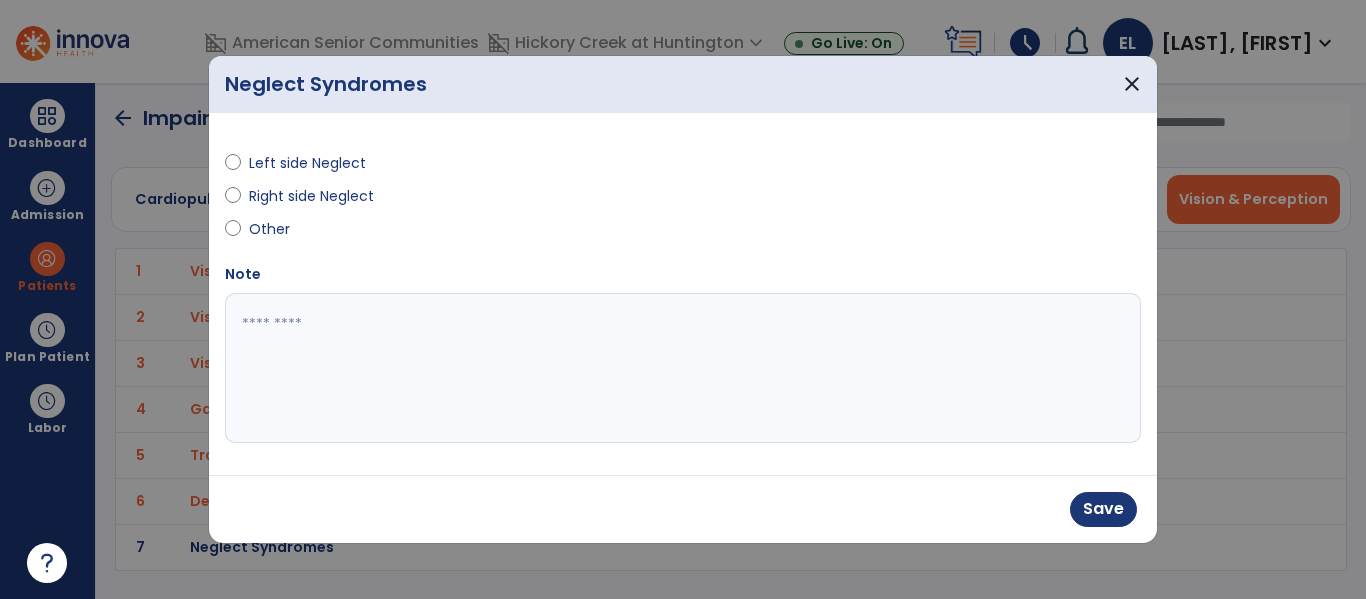 type on "*" 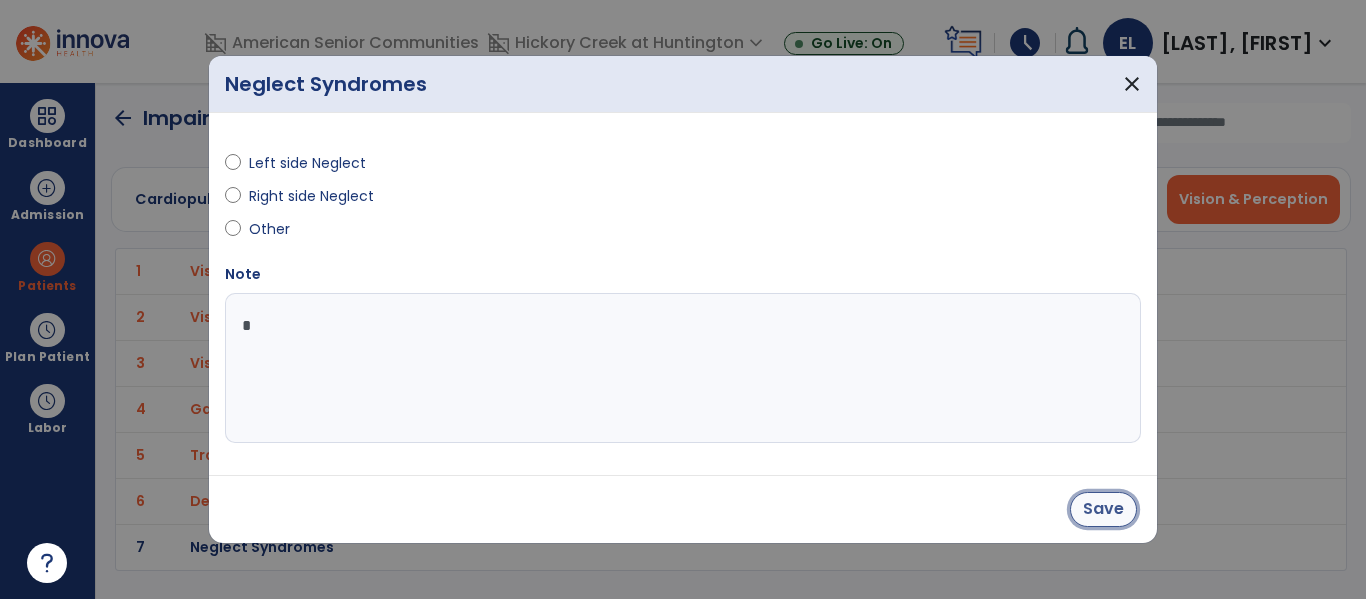 click on "Save" at bounding box center [1103, 509] 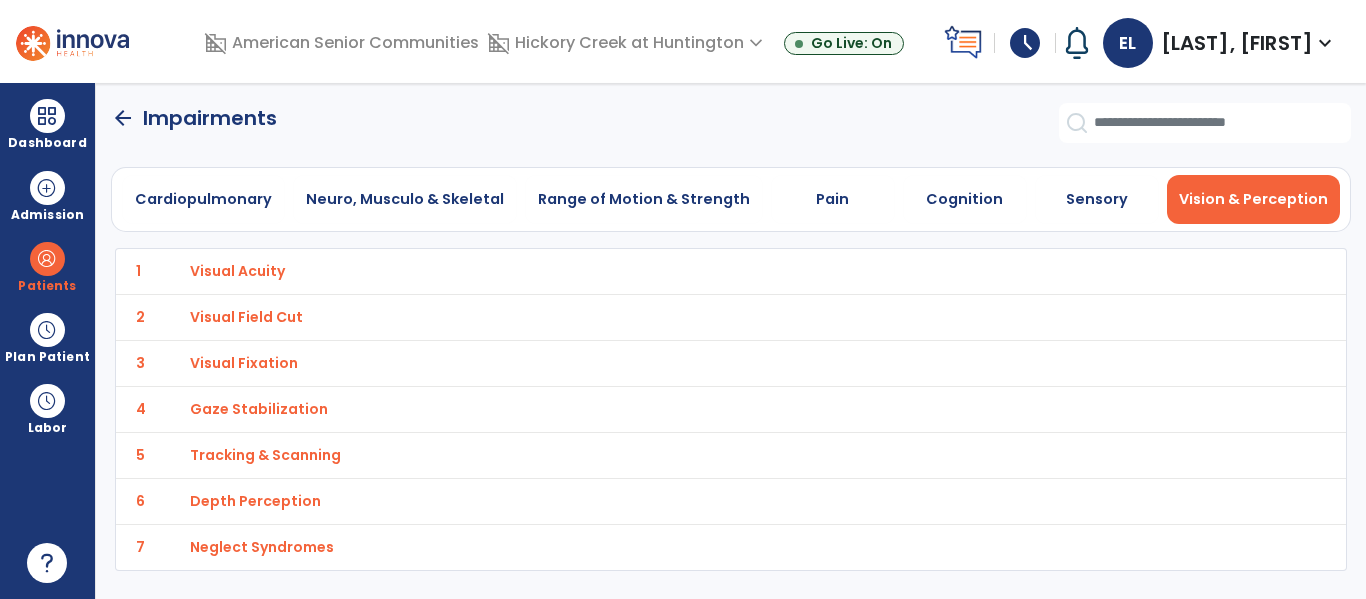 click on "arrow_back" 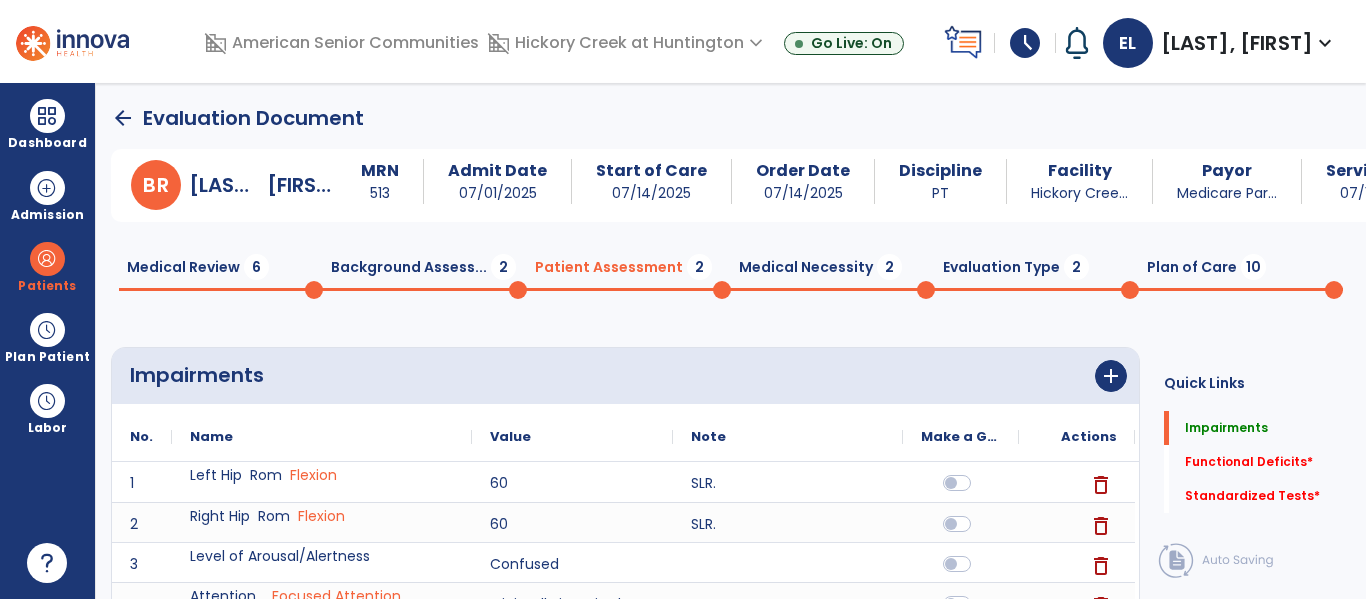click 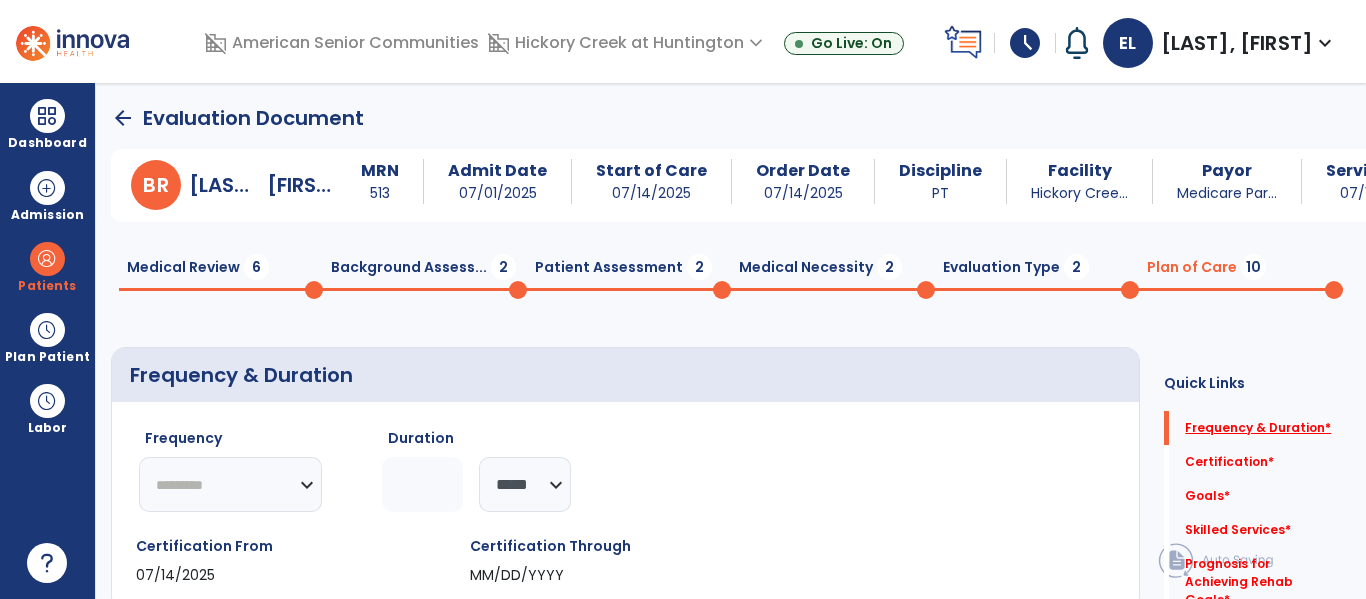 click on "Frequency & Duration   *" 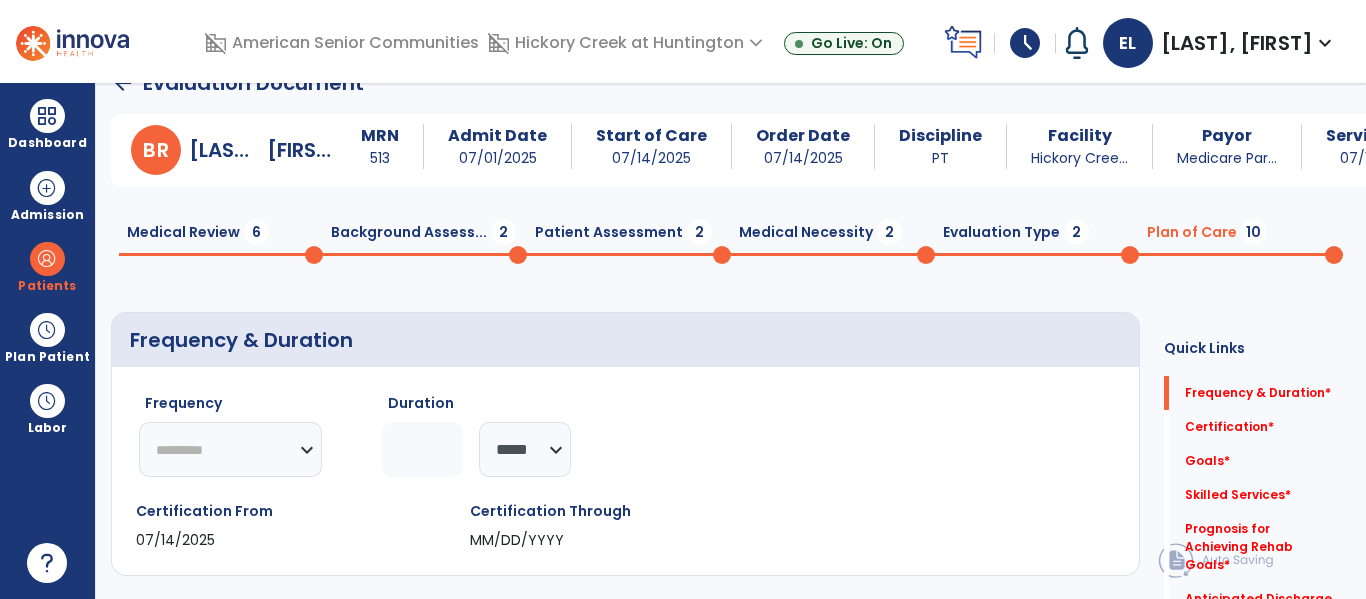 click on "********* ** ** ** ** ** ** **" 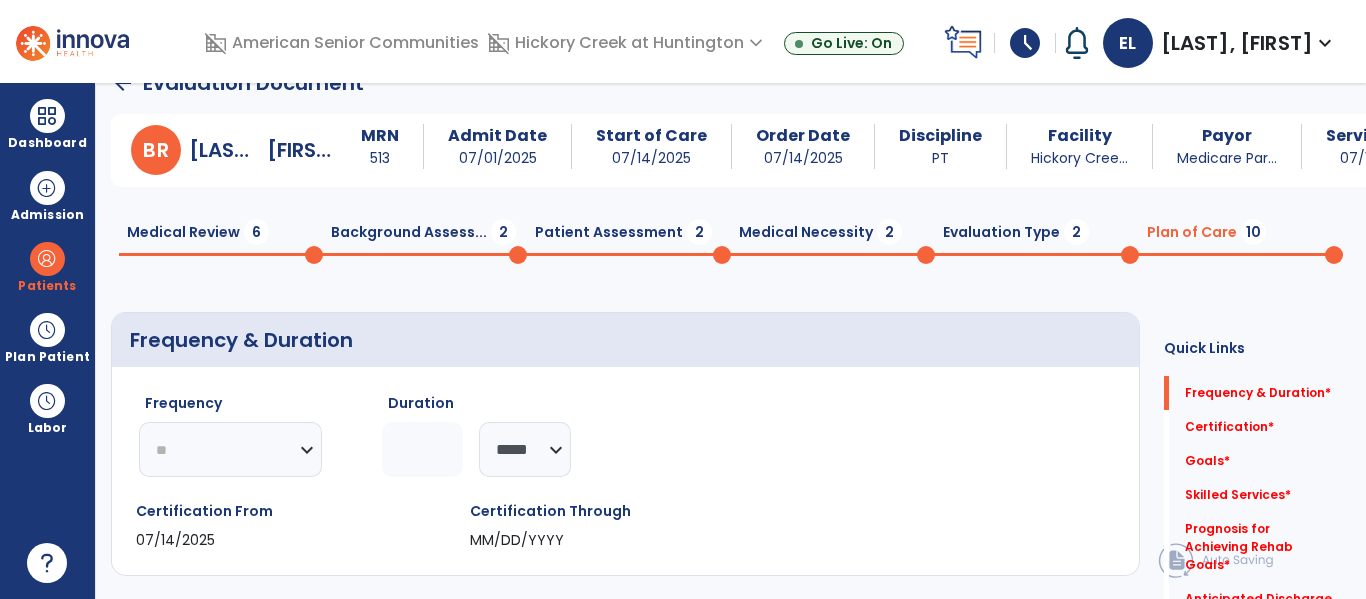 click on "********* ** ** ** ** ** ** **" 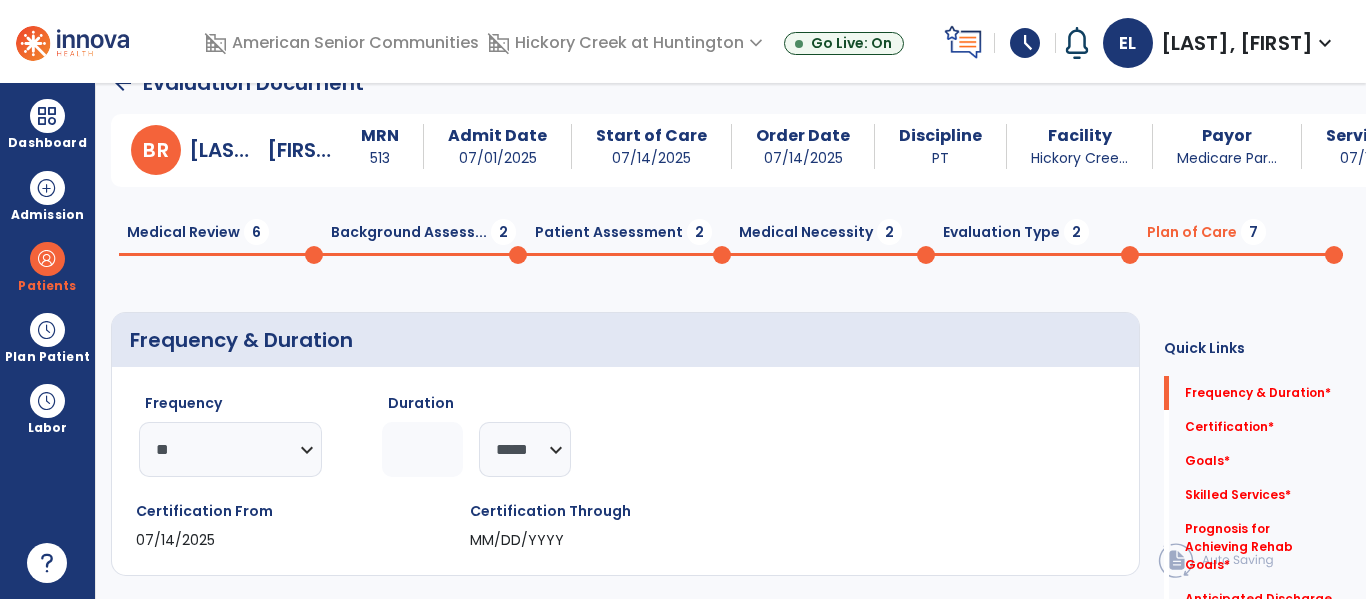 click on "******** *****" 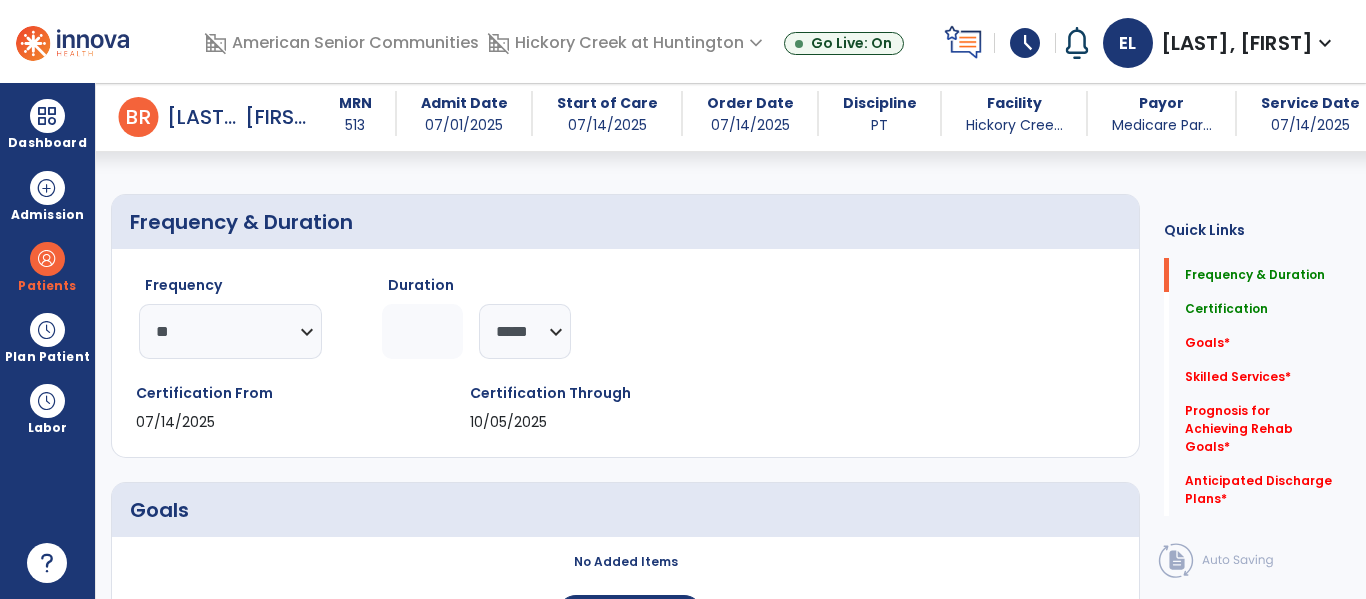 scroll, scrollTop: 160, scrollLeft: 0, axis: vertical 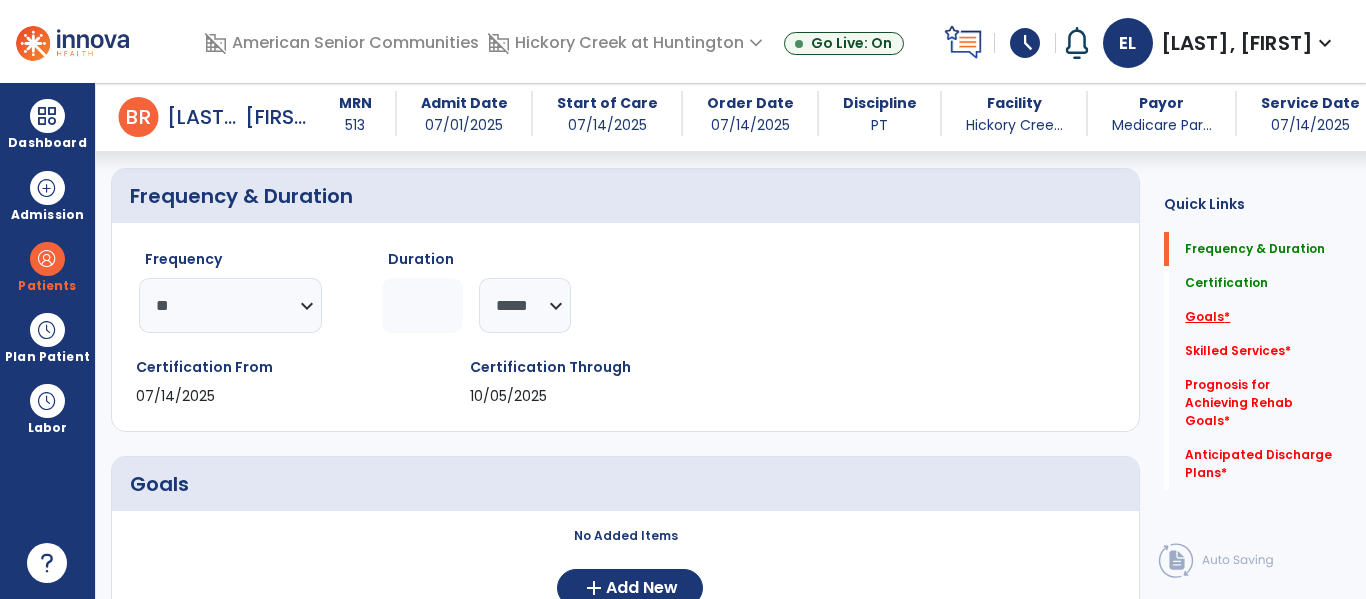 type on "**" 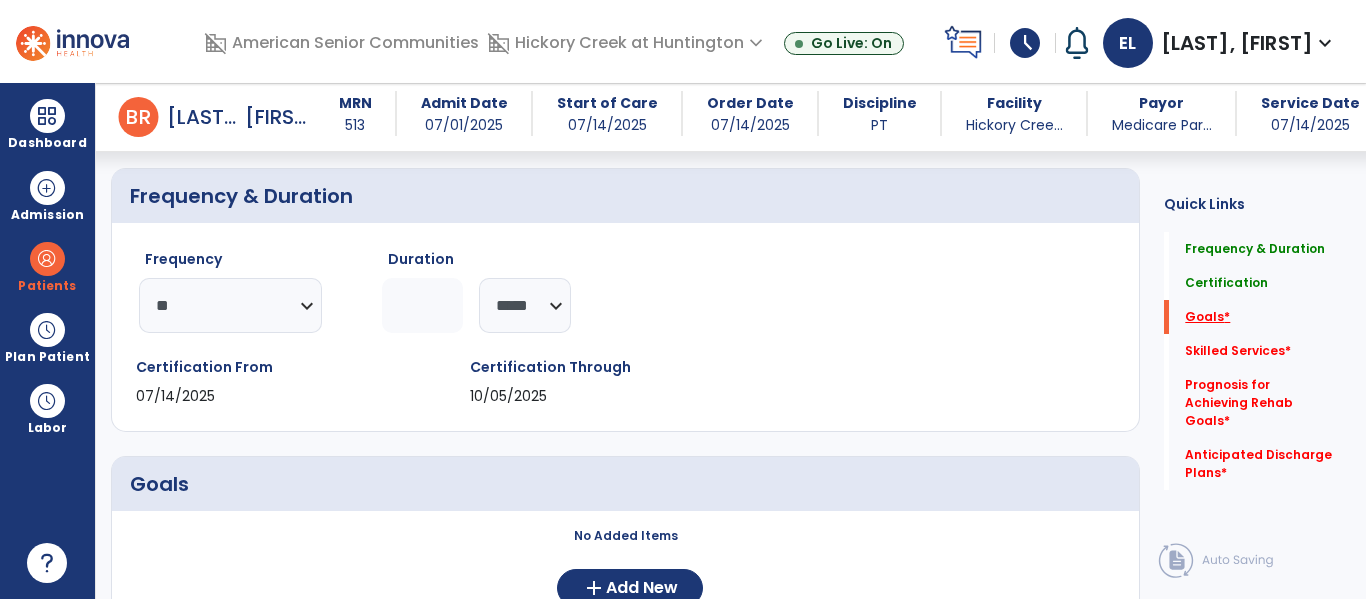 scroll, scrollTop: 360, scrollLeft: 0, axis: vertical 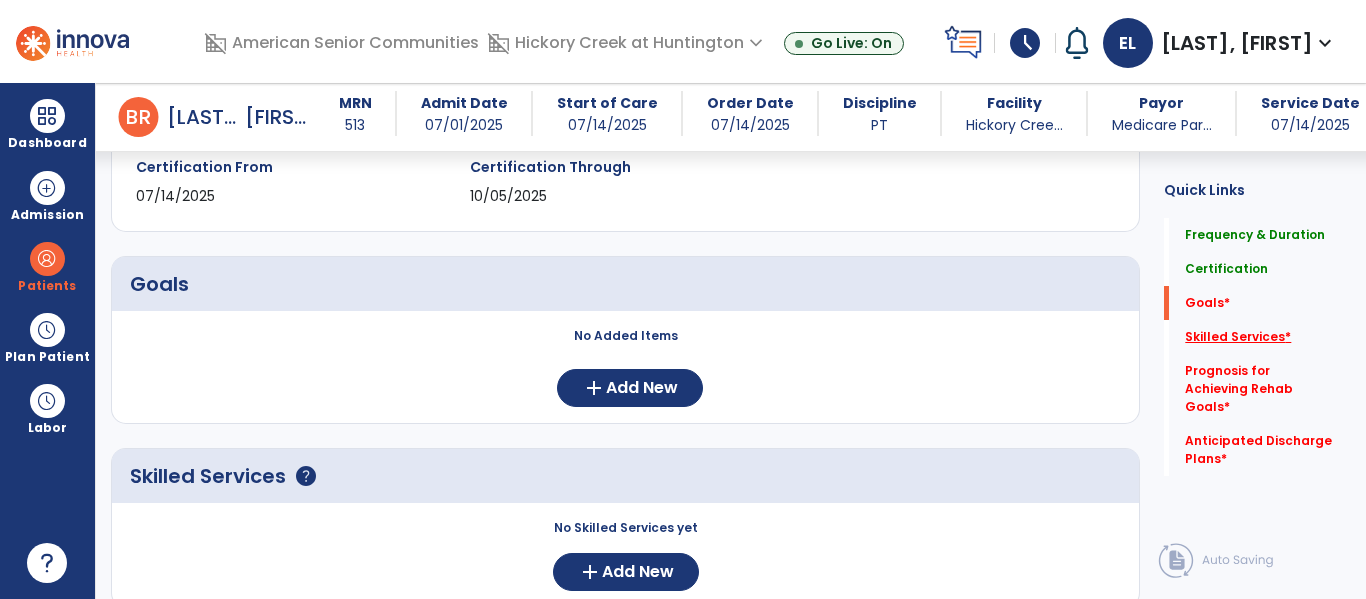 click on "Skilled Services   *" 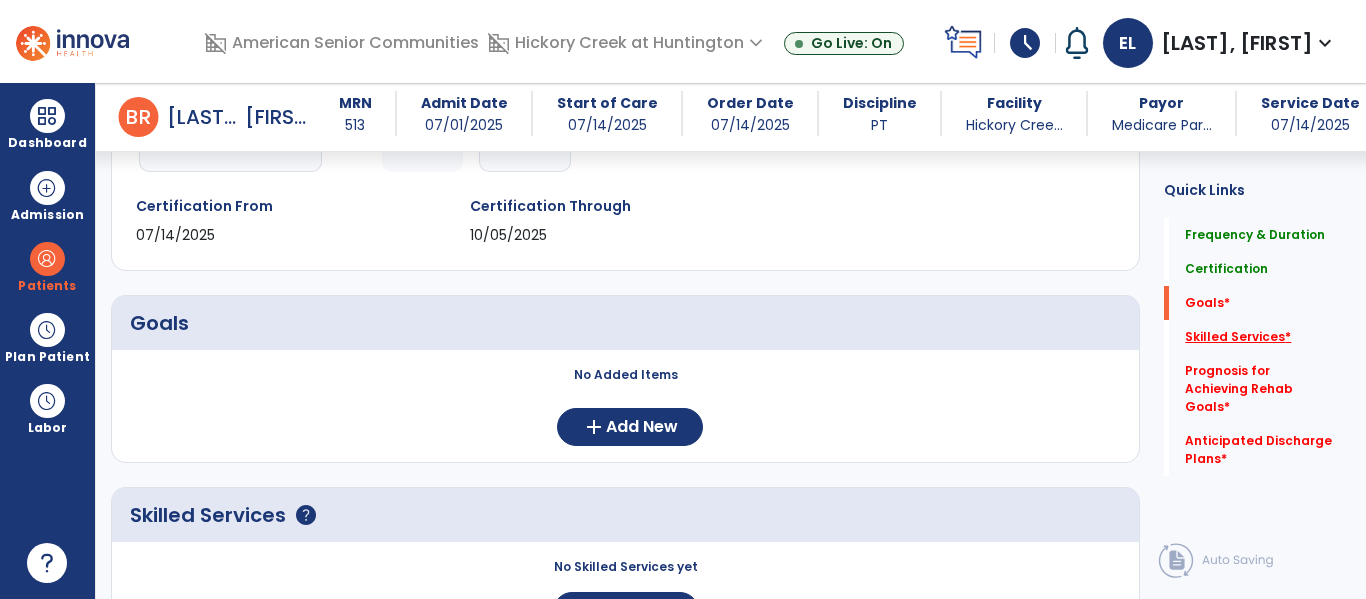 scroll, scrollTop: 322, scrollLeft: 0, axis: vertical 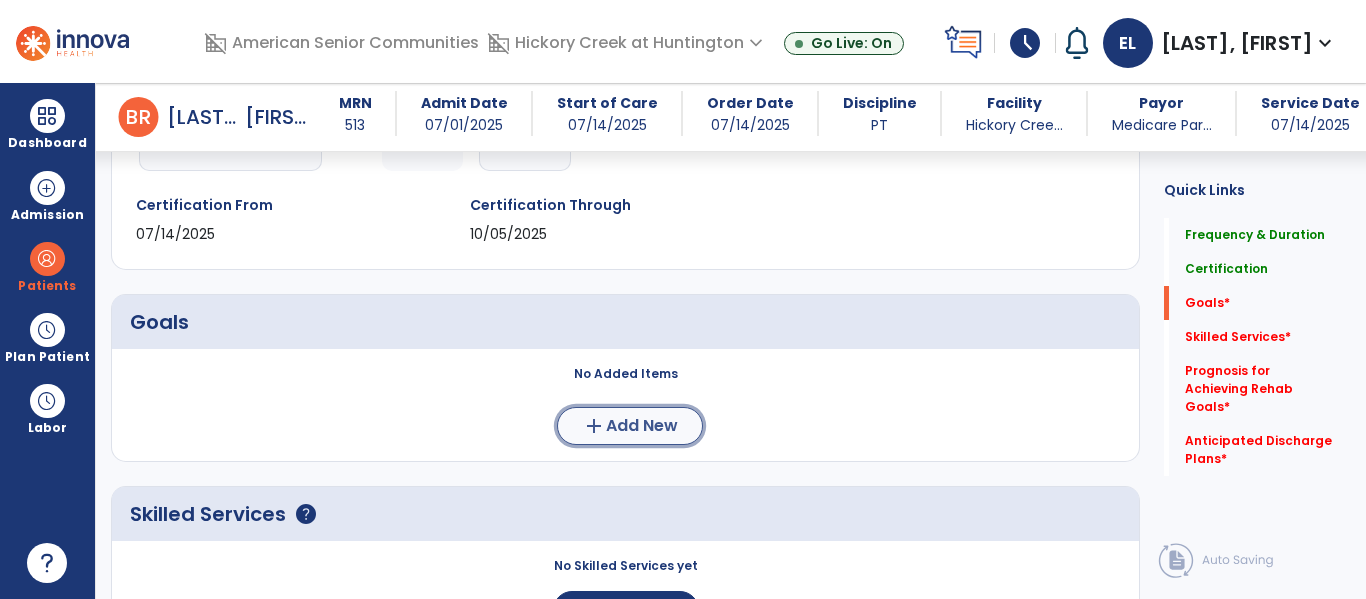 click on "Add New" at bounding box center (642, 426) 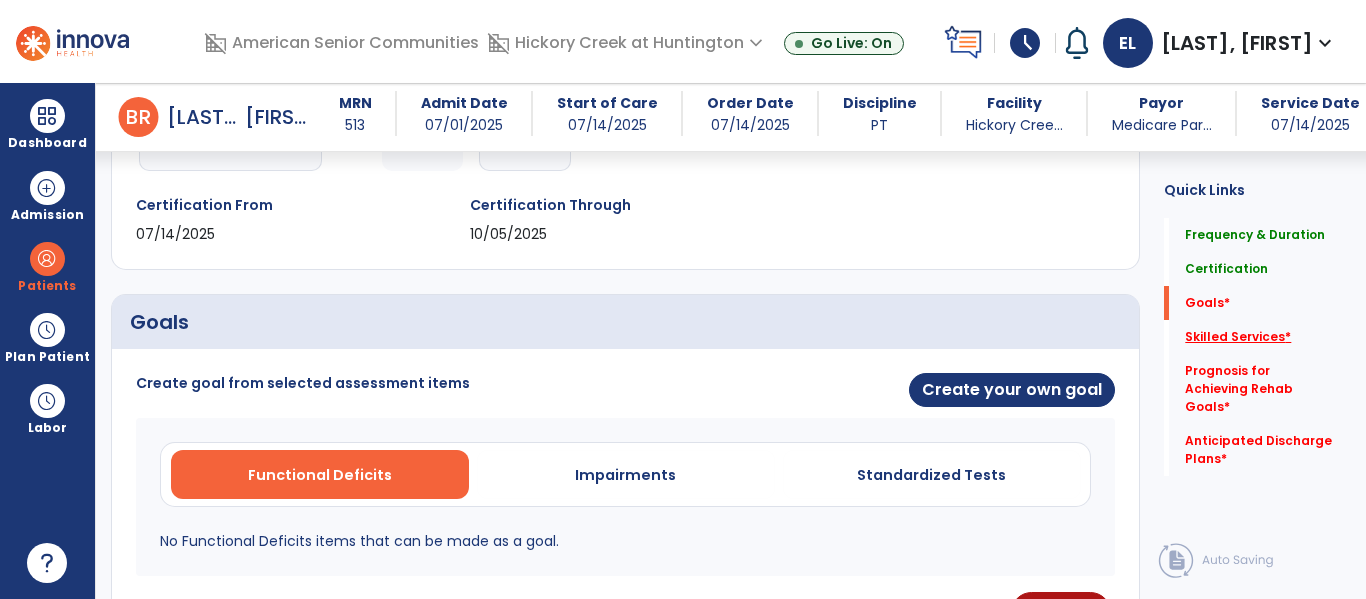 click on "Skilled Services   *" 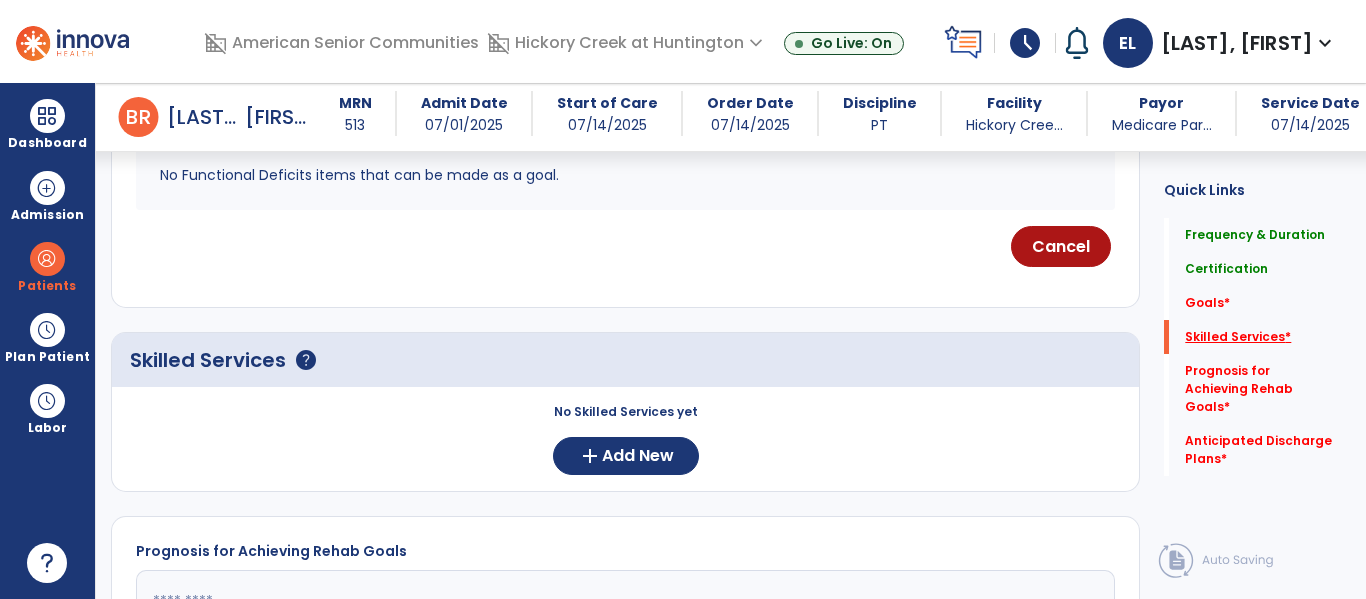 scroll, scrollTop: 760, scrollLeft: 0, axis: vertical 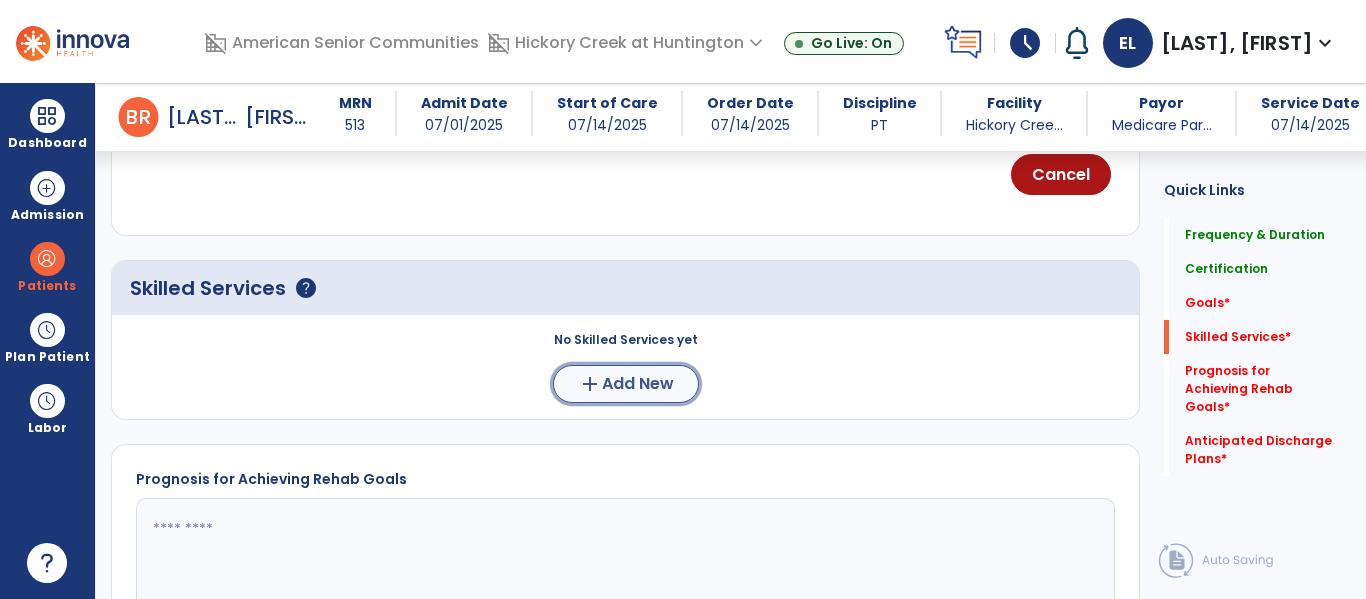 click on "Add New" 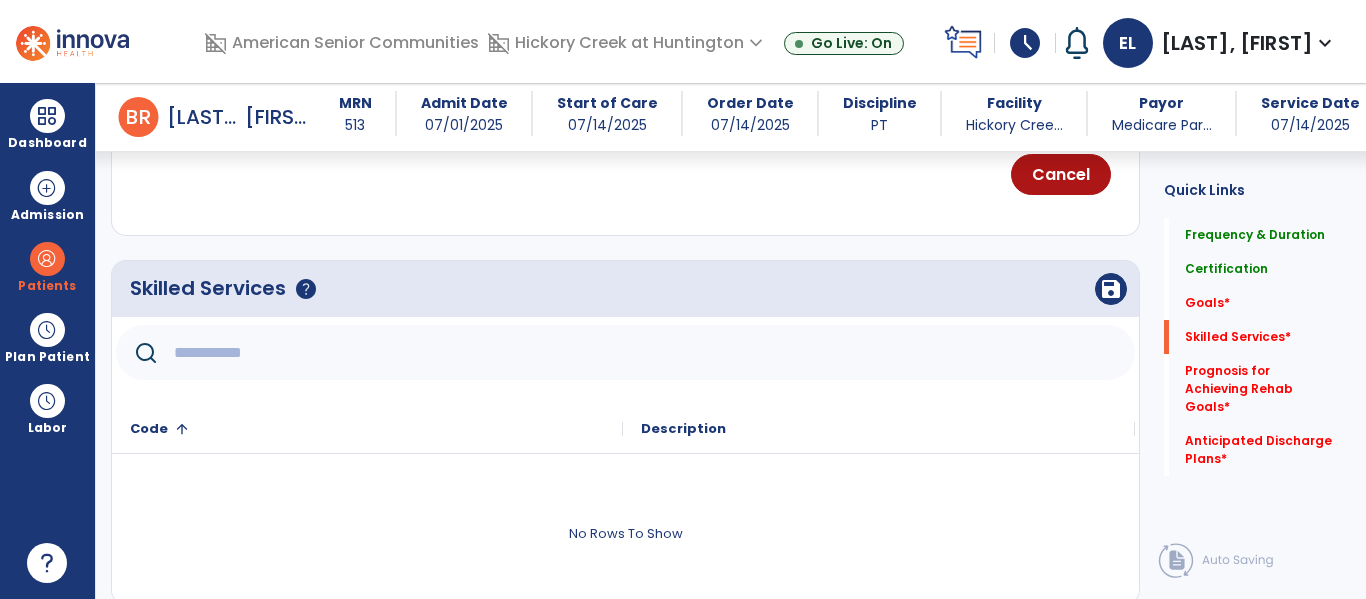 click 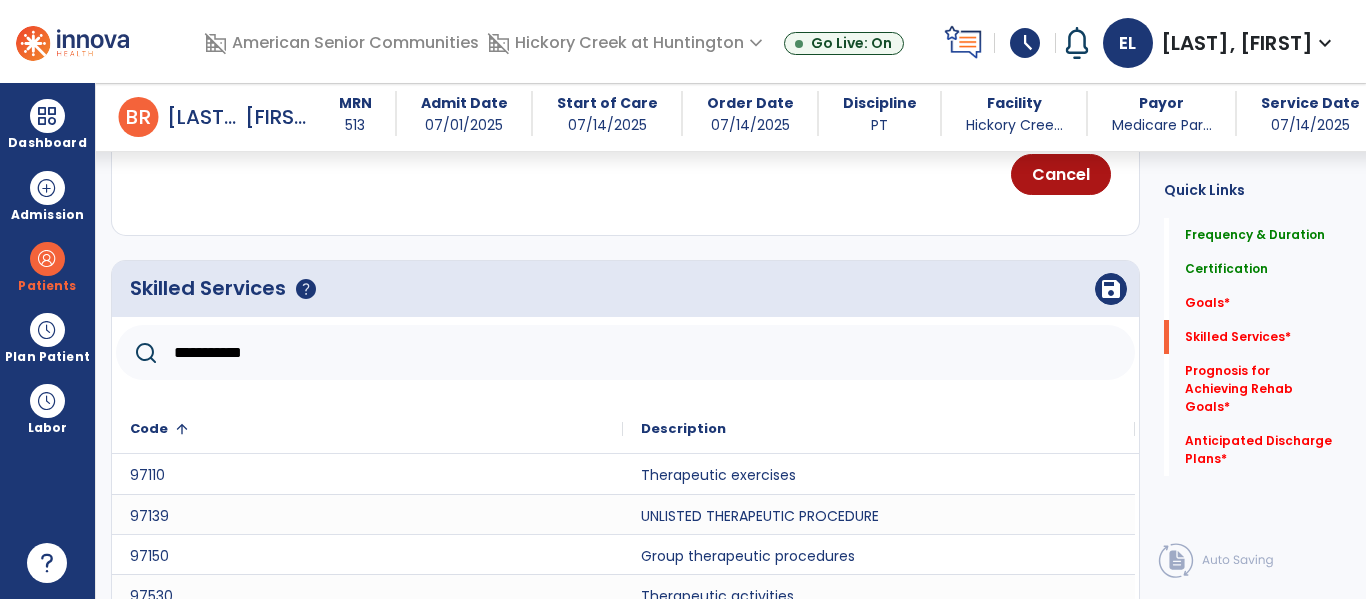 type on "**********" 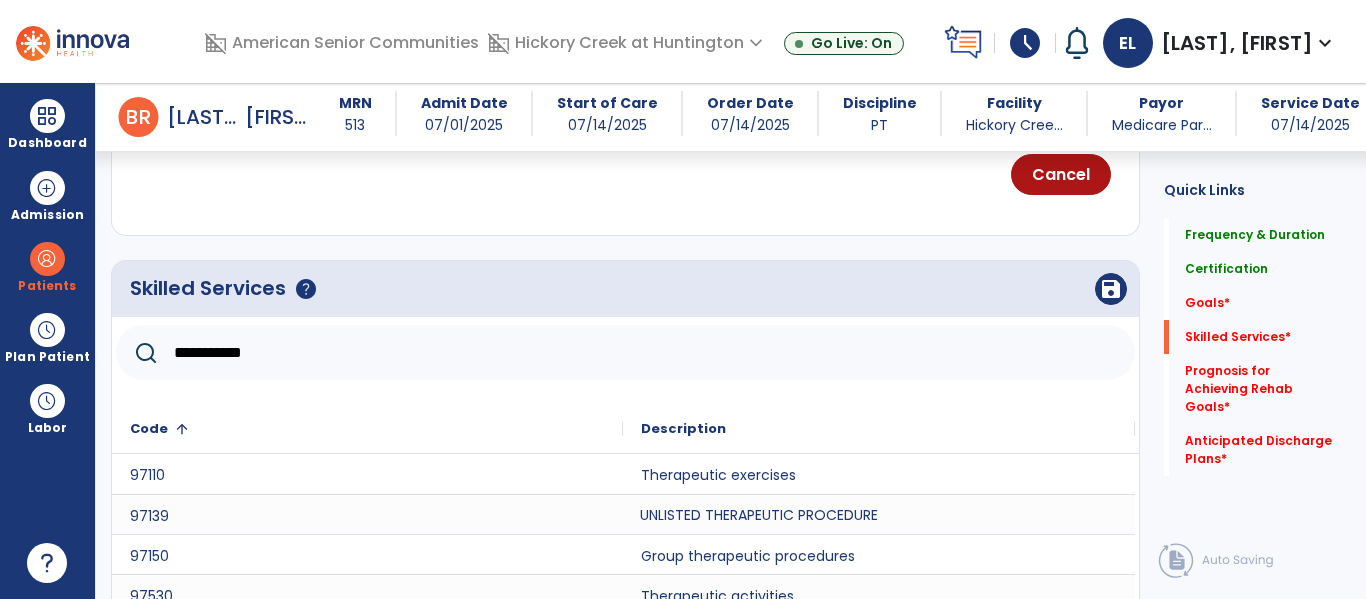click on "UNLISTED THERAPEUTIC PROCEDURE" 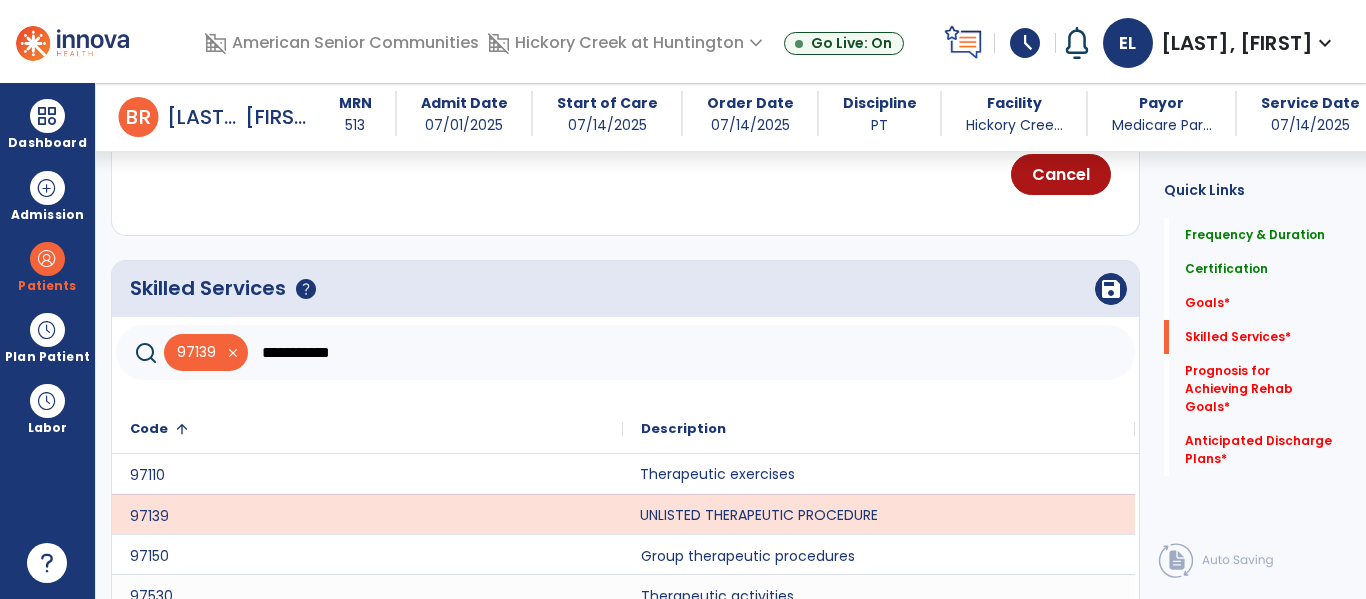 click on "Therapeutic exercises" 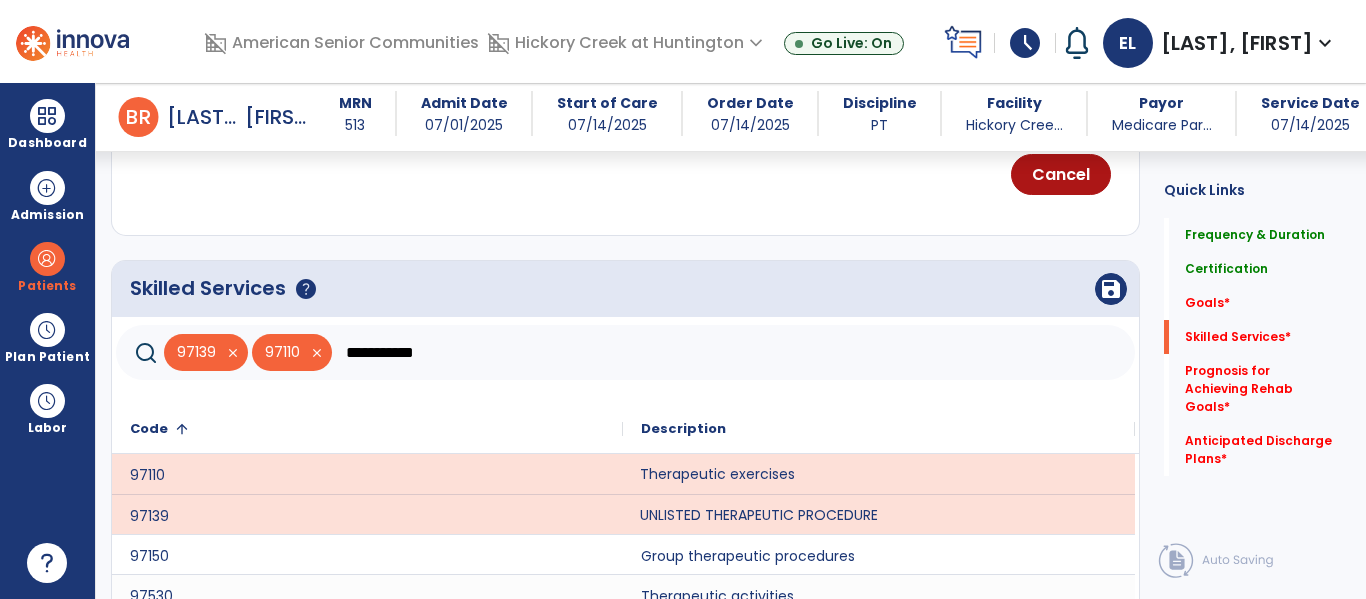 click on "UNLISTED THERAPEUTIC PROCEDURE" 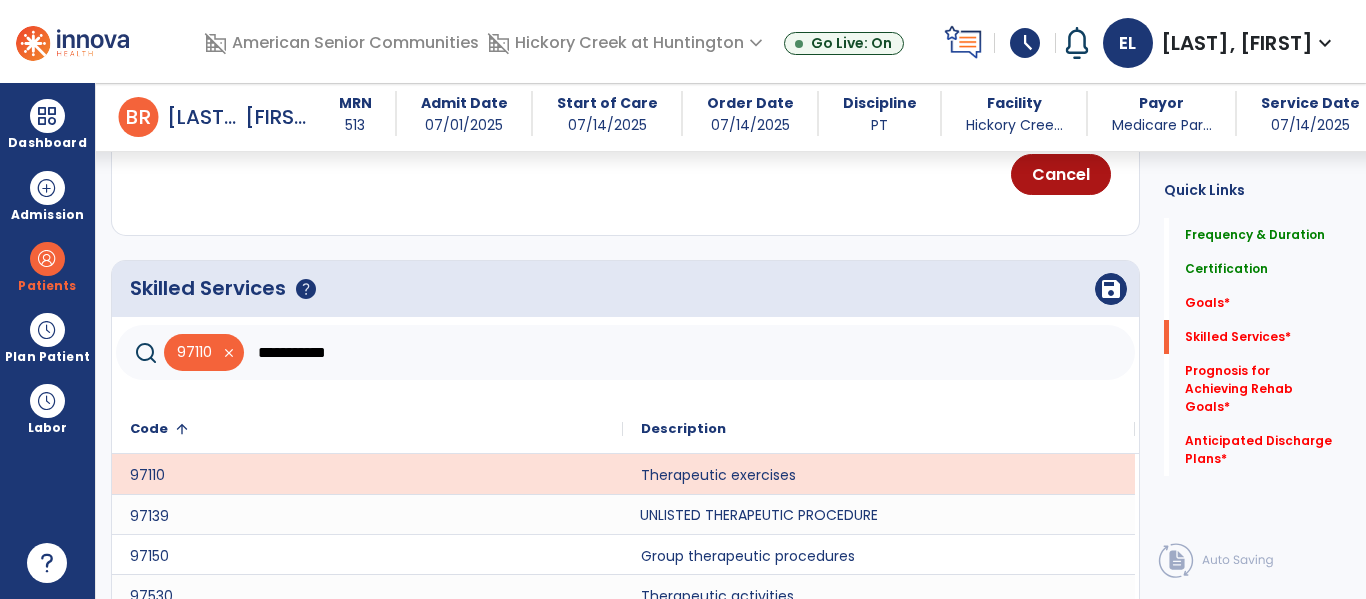 click on "UNLISTED THERAPEUTIC PROCEDURE" 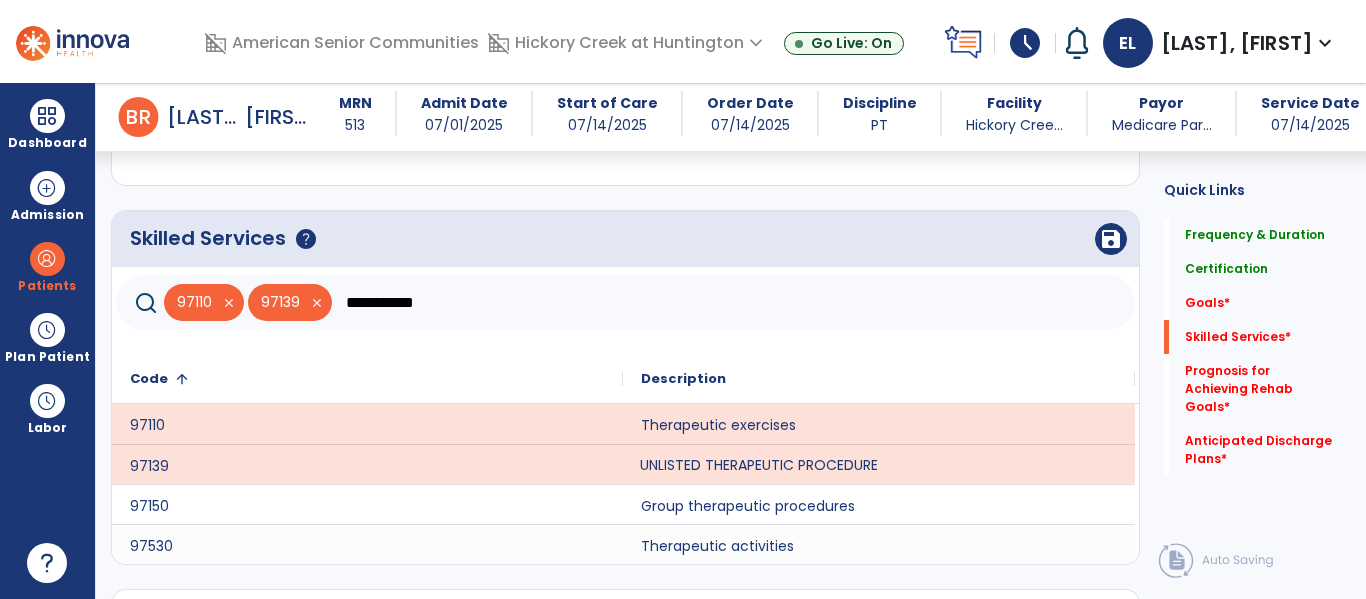 scroll, scrollTop: 808, scrollLeft: 0, axis: vertical 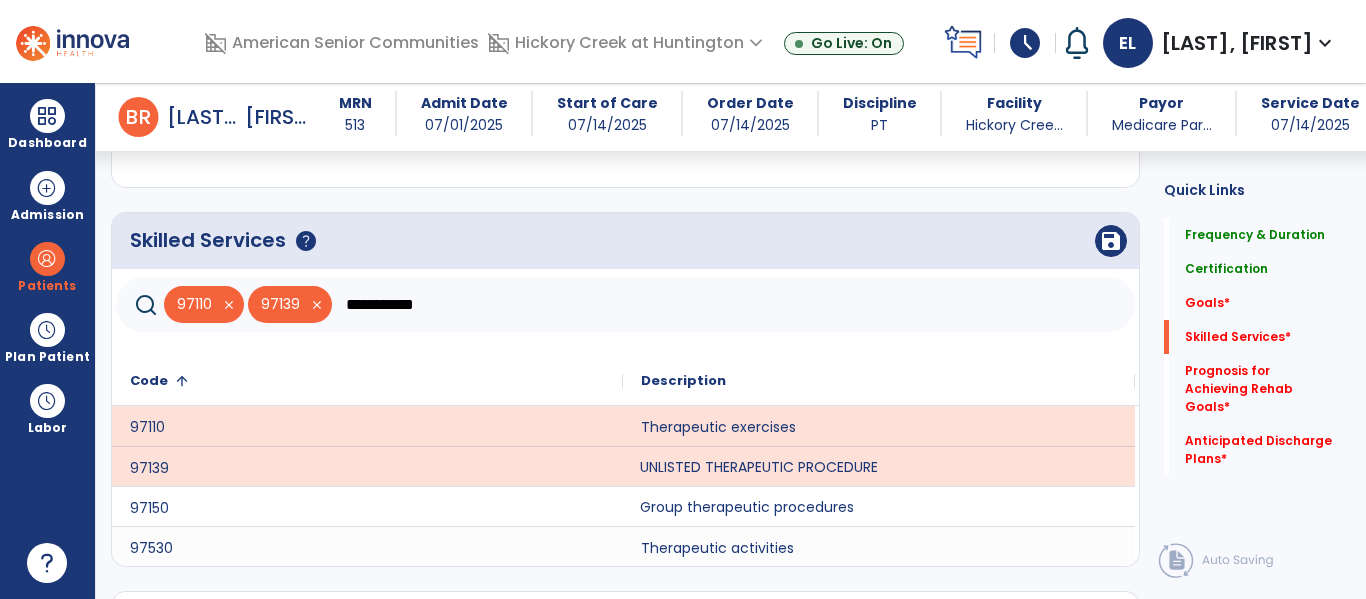 click on "Group therapeutic procedures" 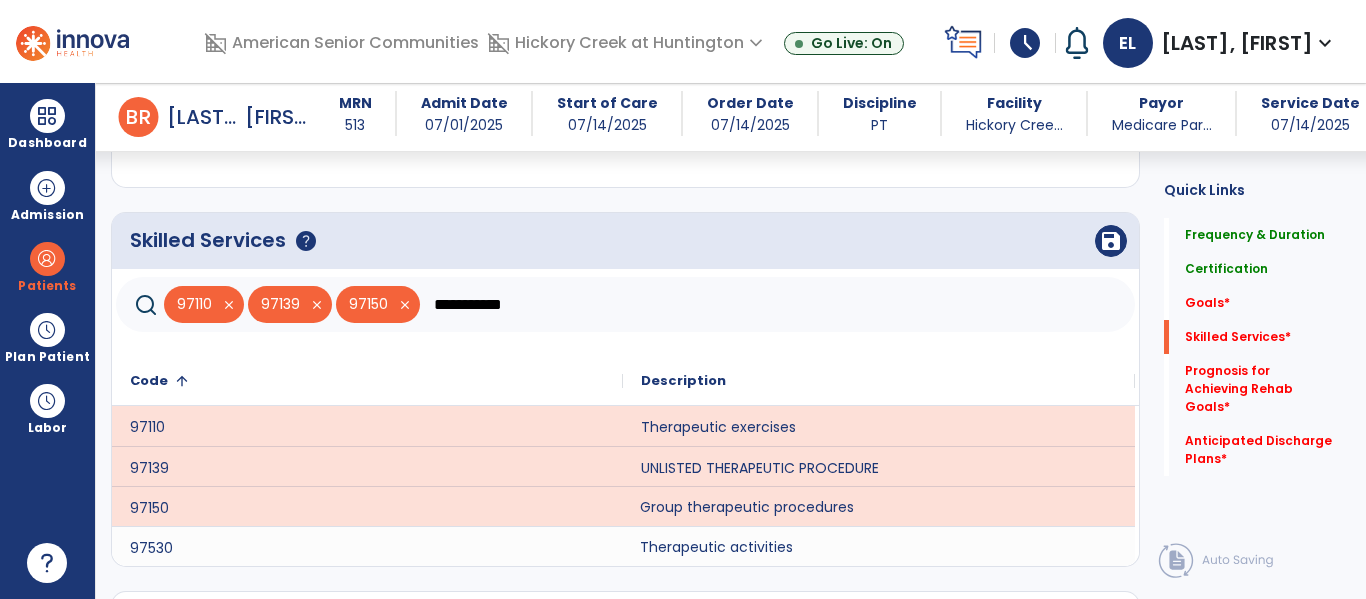 click on "Therapeutic activities" 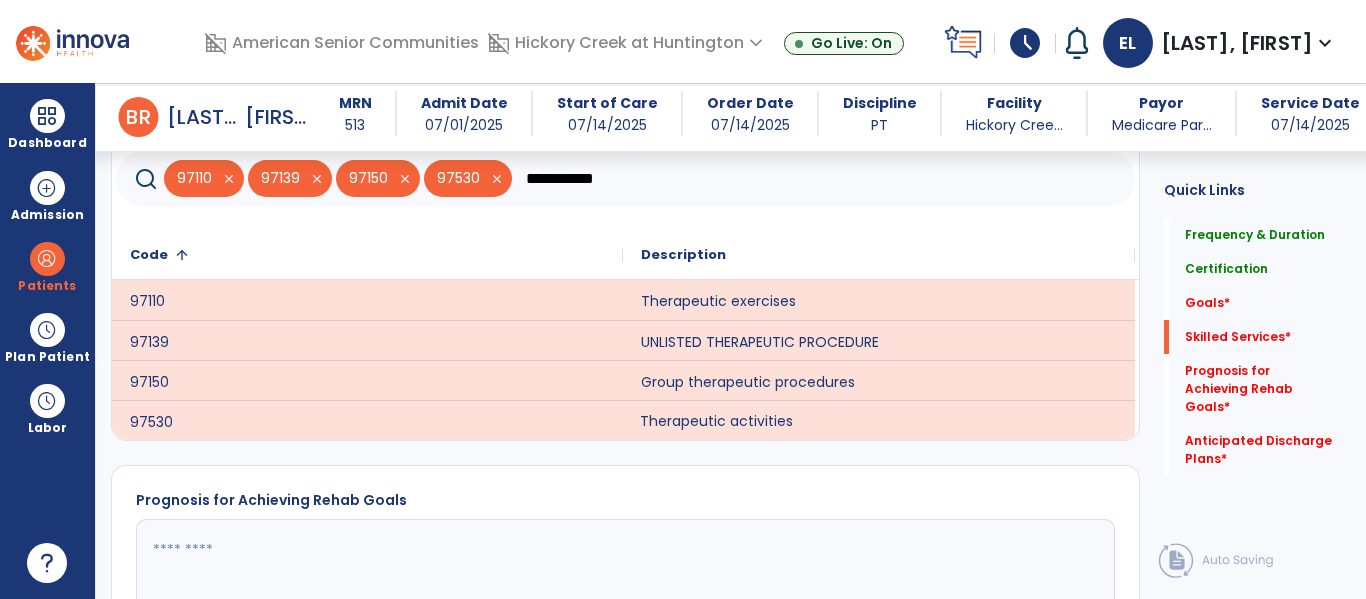 scroll, scrollTop: 933, scrollLeft: 0, axis: vertical 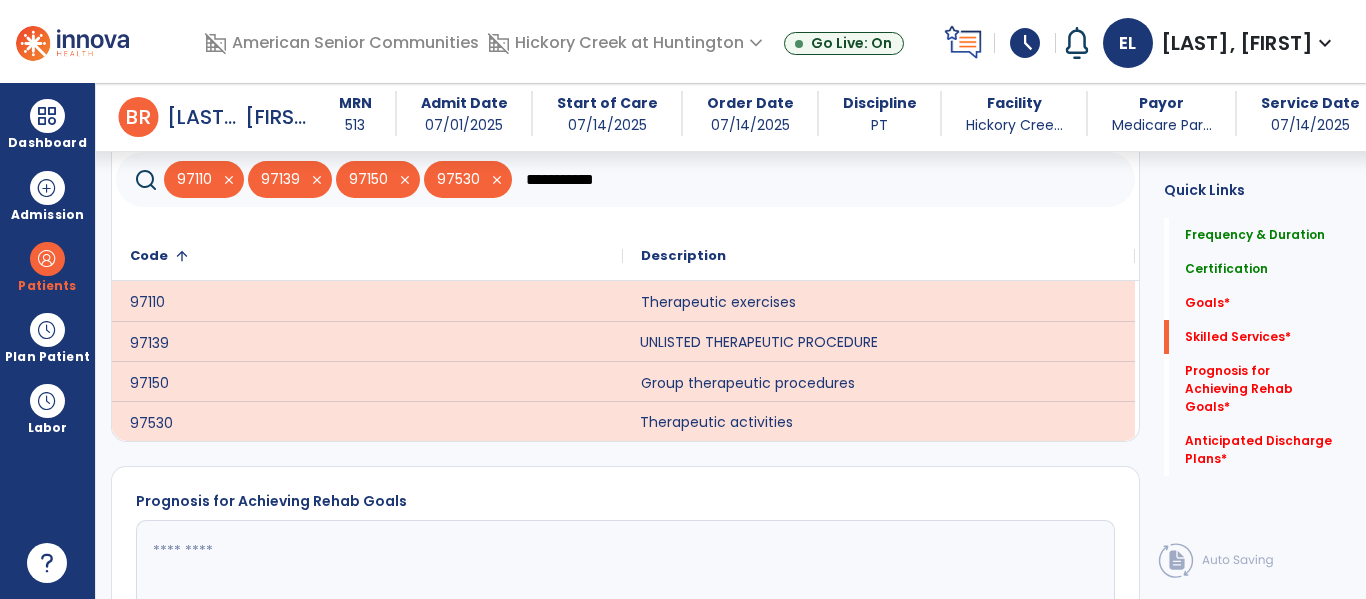 click on "UNLISTED THERAPEUTIC PROCEDURE" 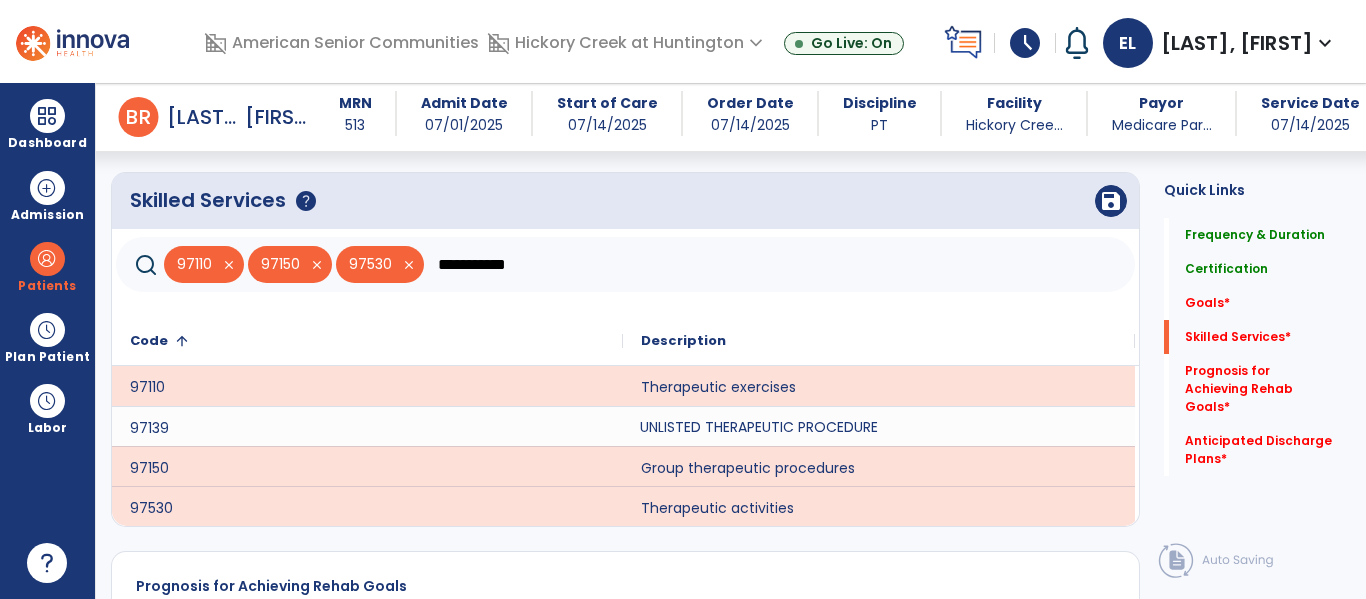 scroll, scrollTop: 833, scrollLeft: 0, axis: vertical 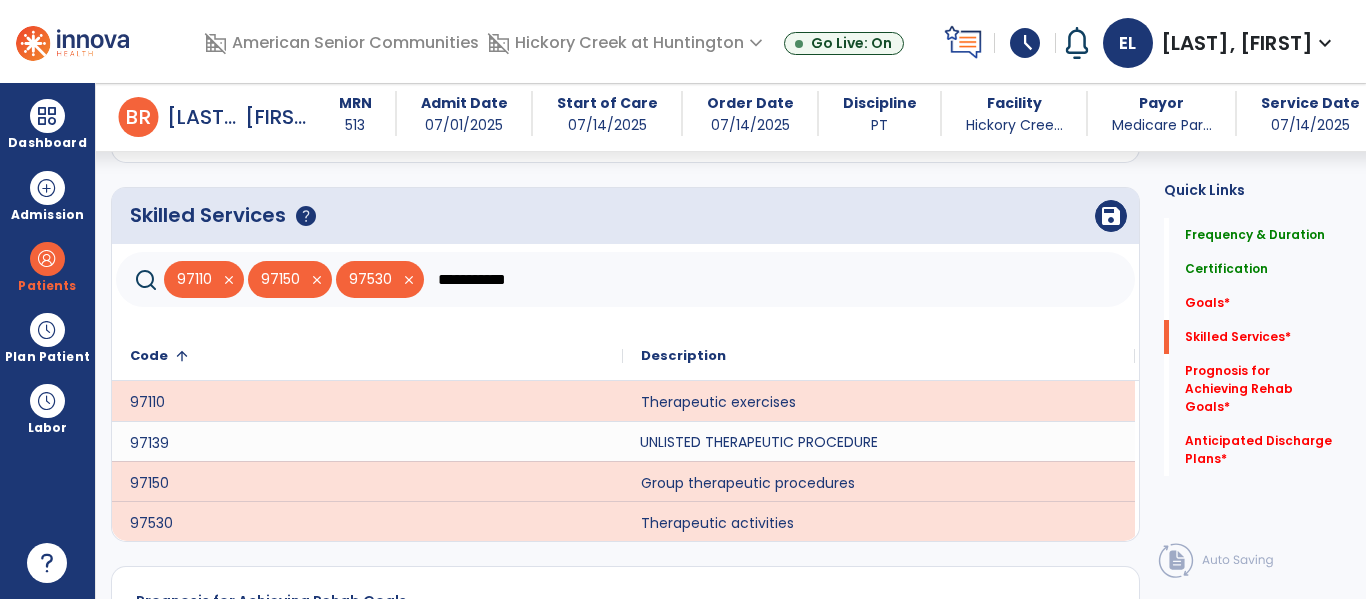 click on "**********" 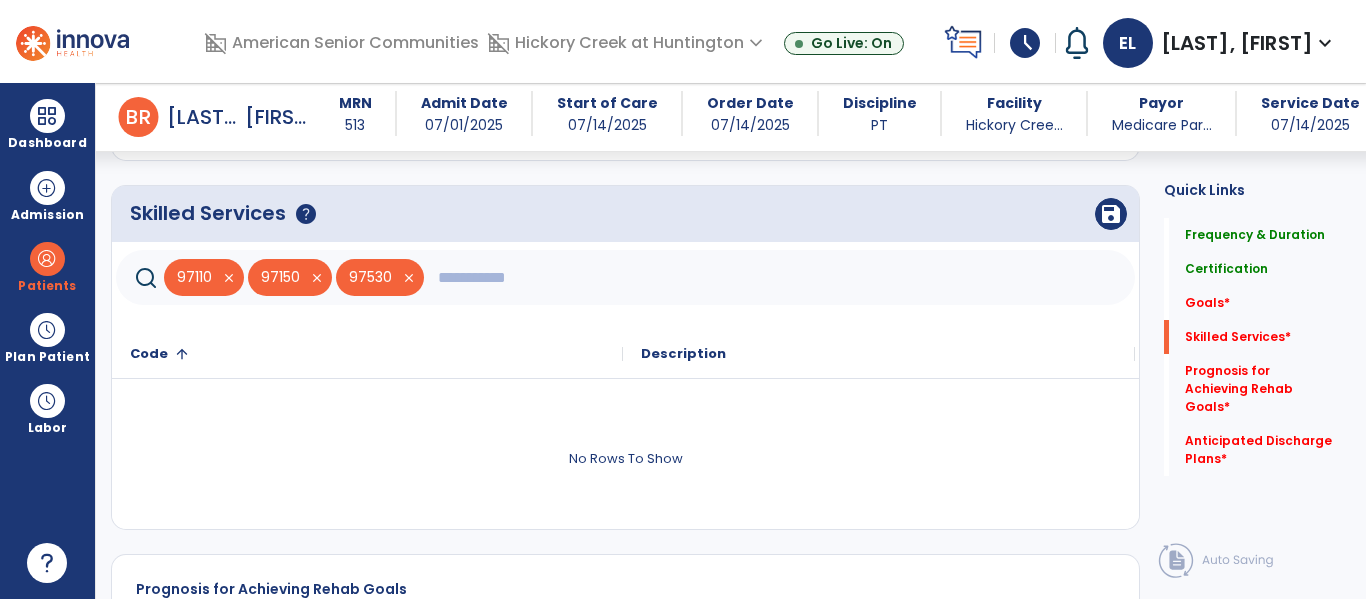 scroll, scrollTop: 854, scrollLeft: 0, axis: vertical 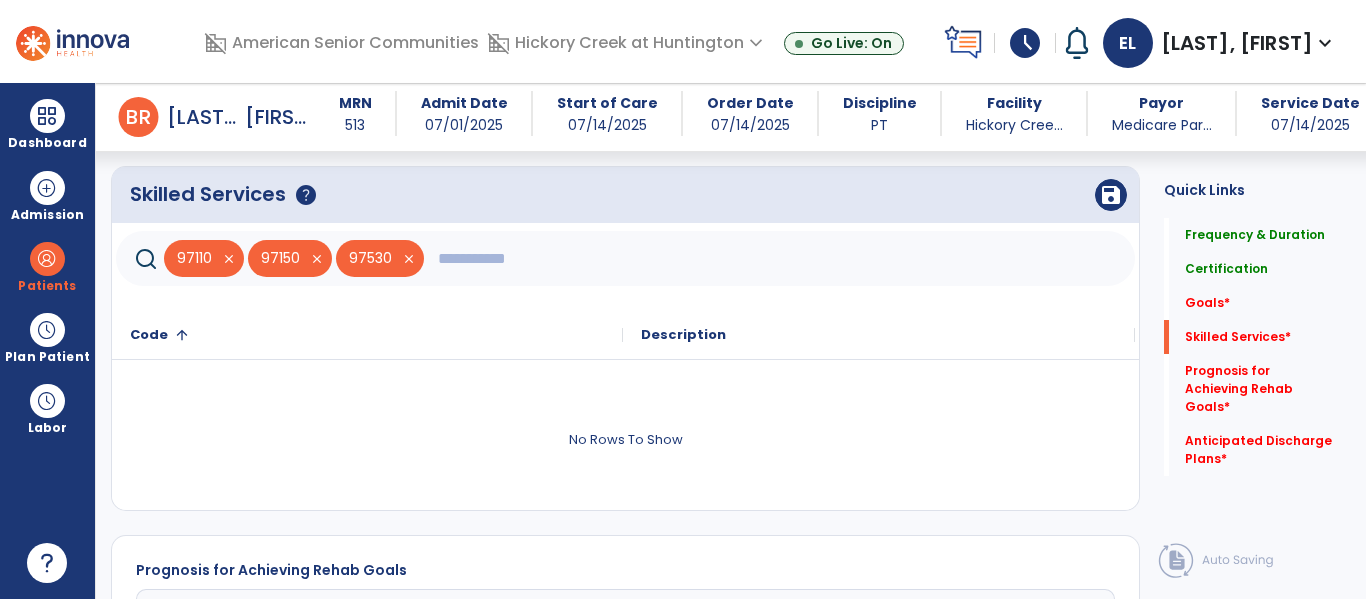 click 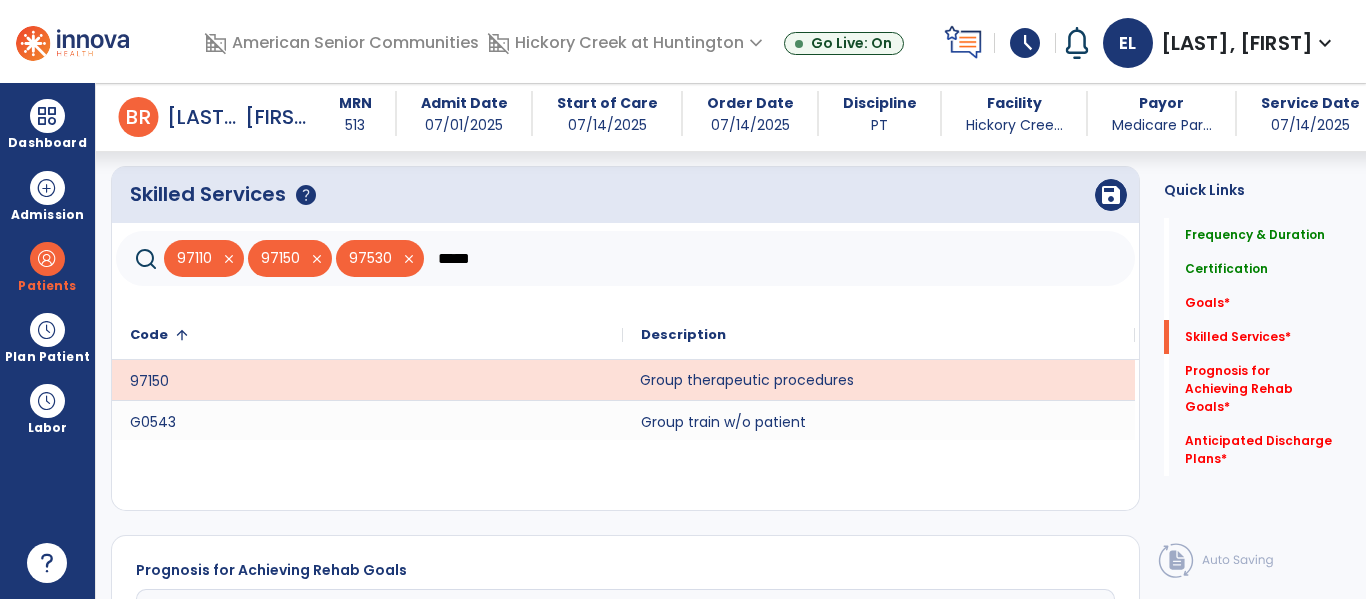 click on "Group therapeutic procedures" 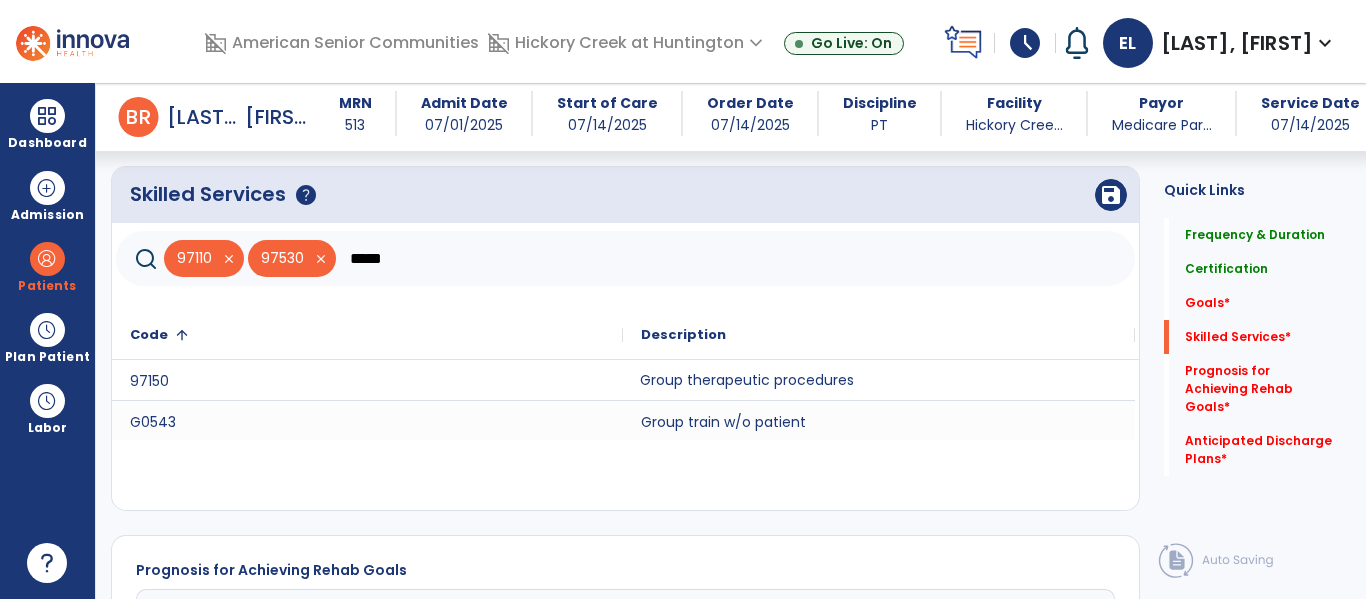 click on "*****" 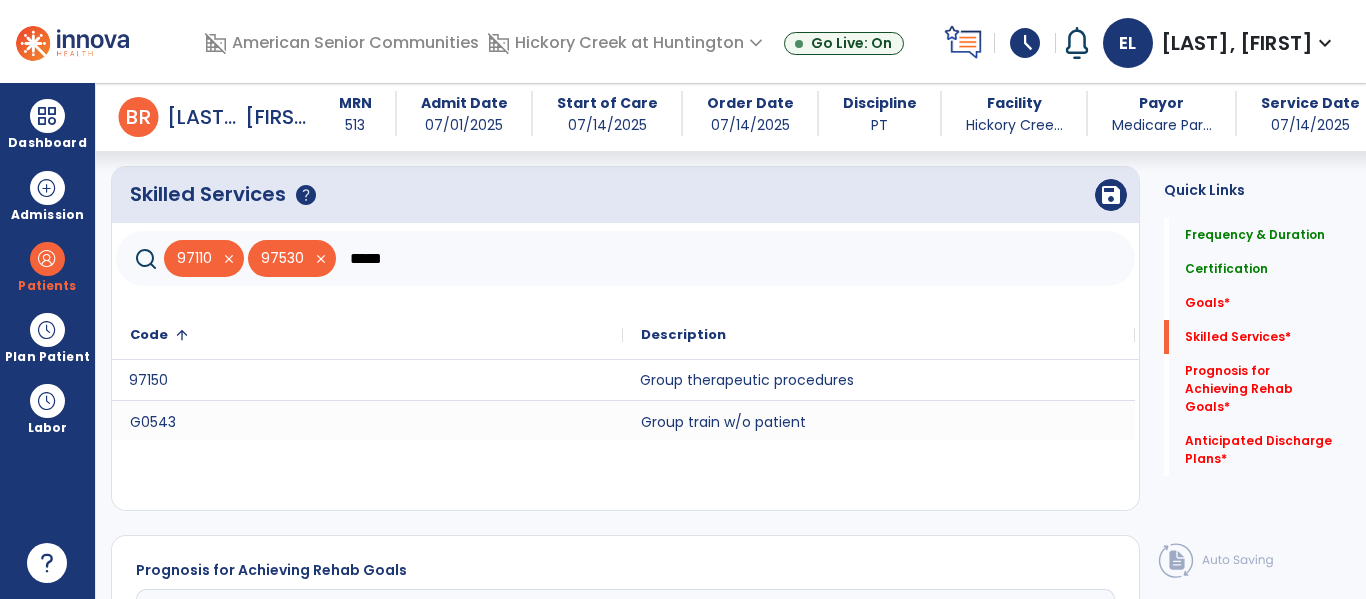 click on "97150" 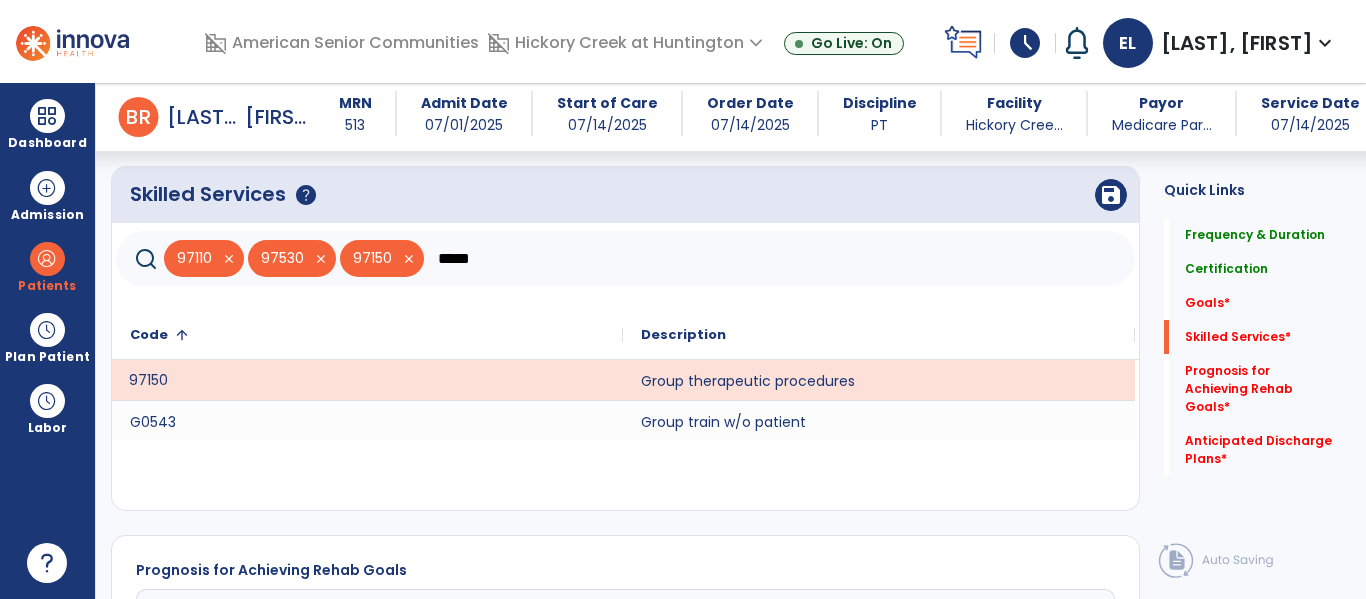 click on "*****" 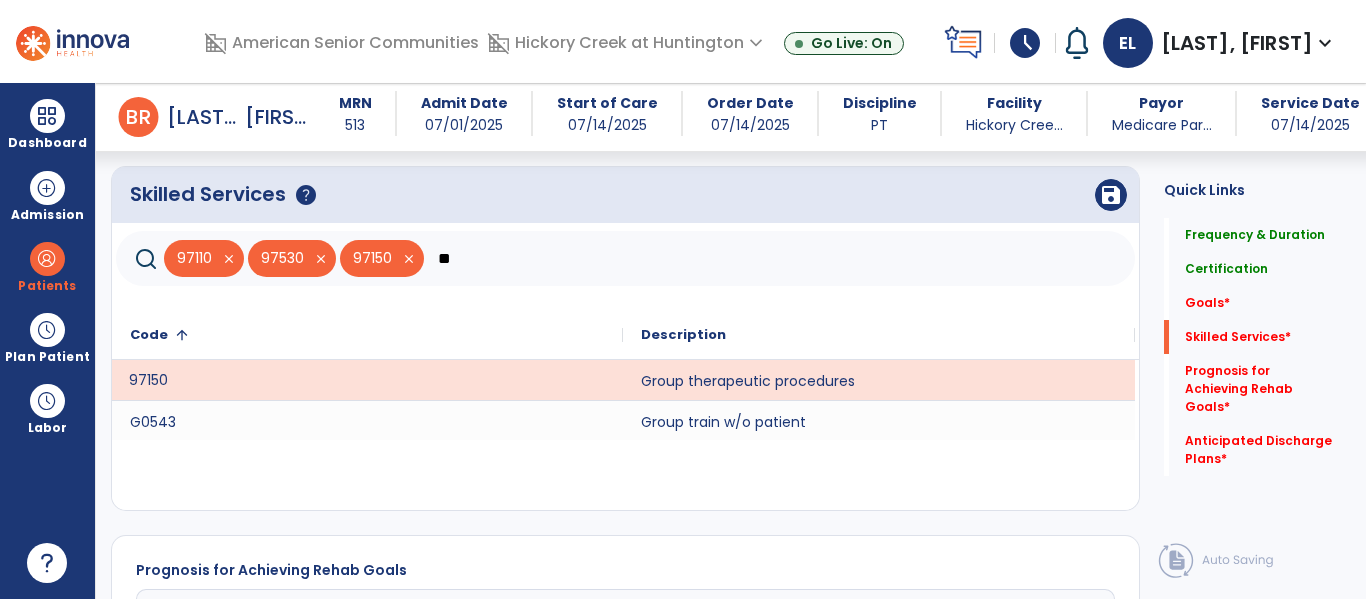 type on "*" 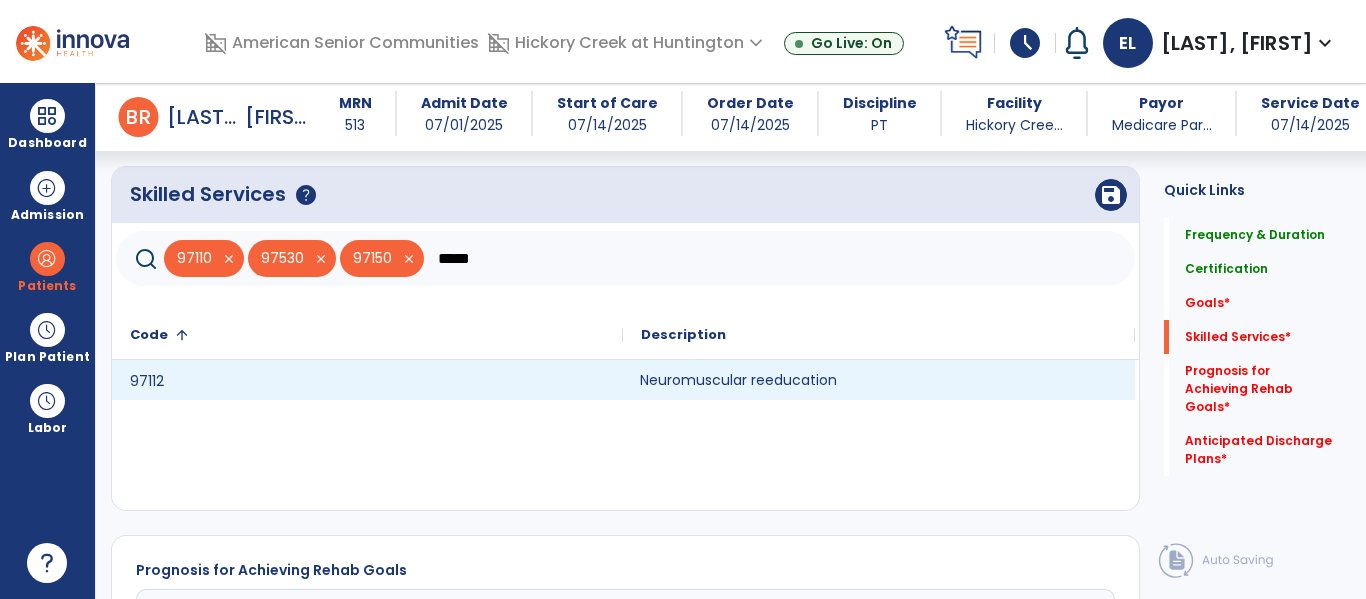 click on "Neuromuscular reeducation" 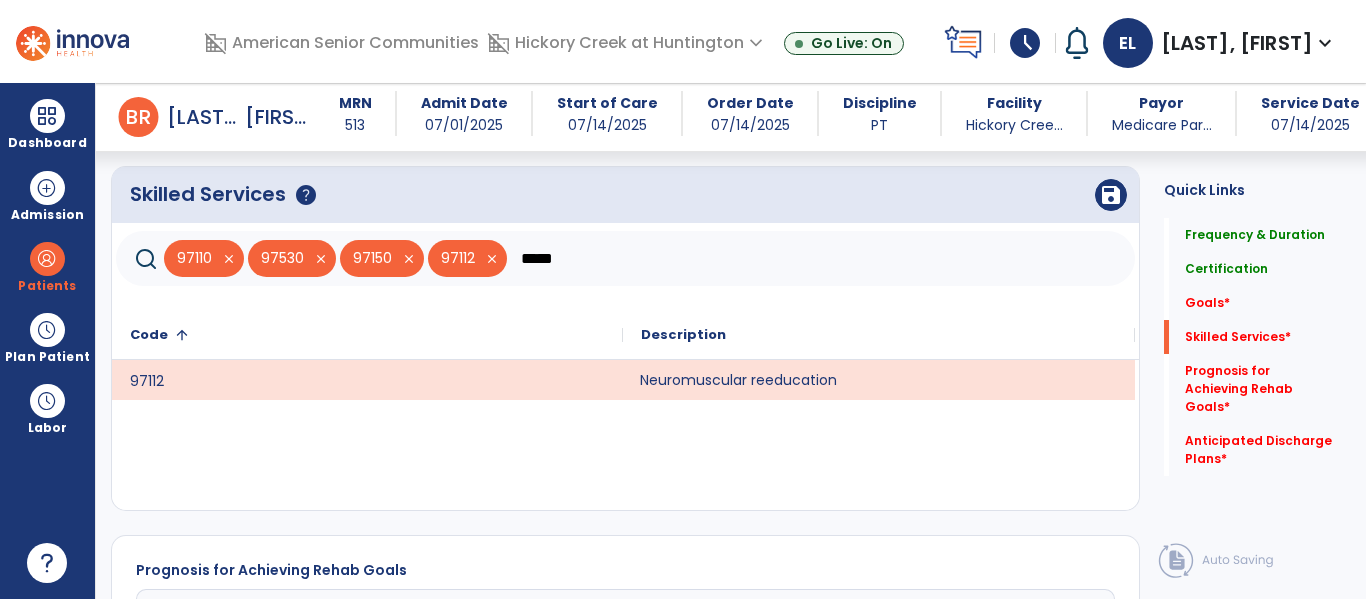 click on "*****" 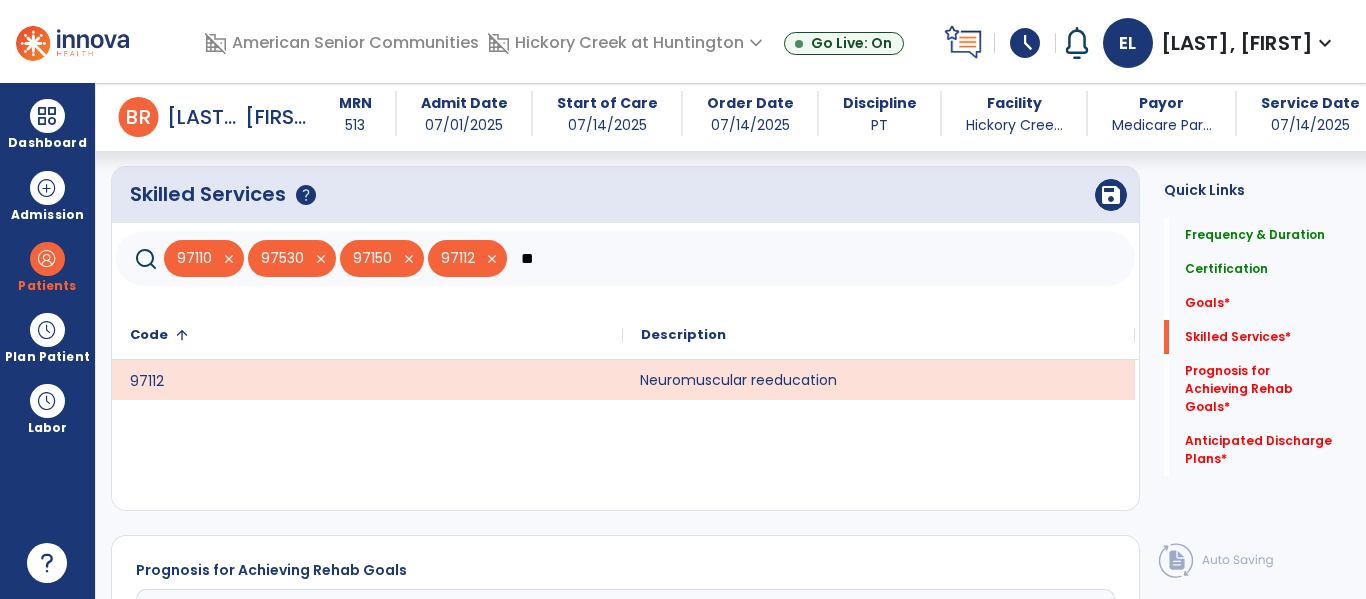 type on "*" 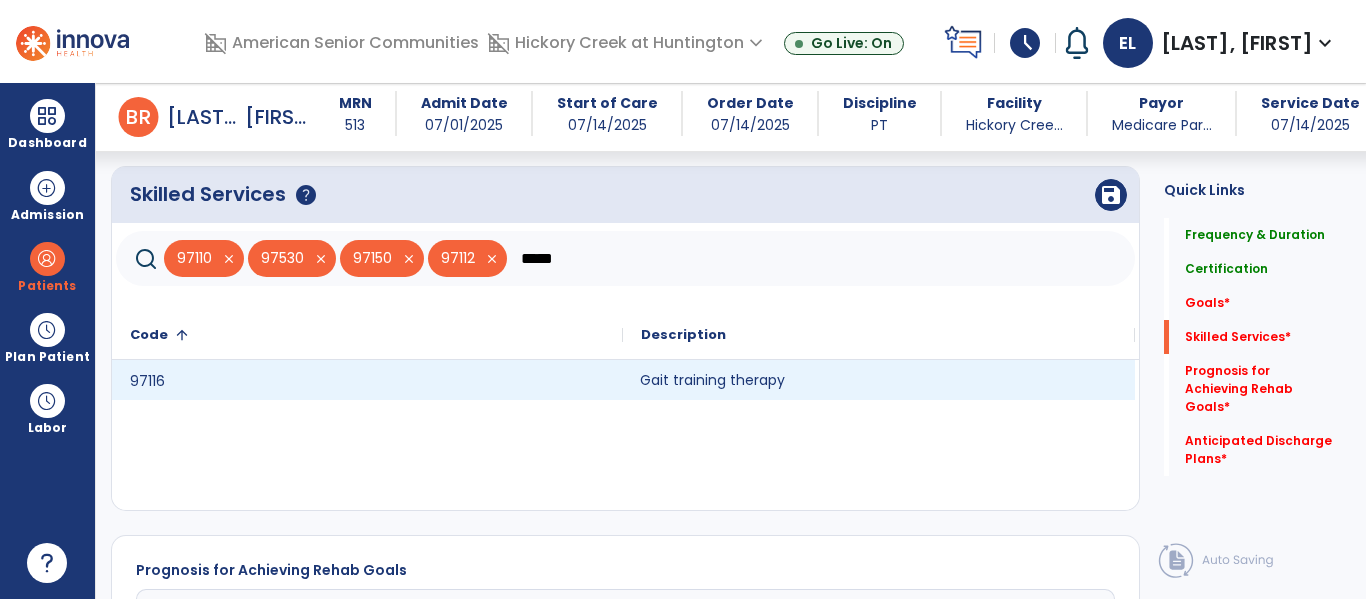 type on "*****" 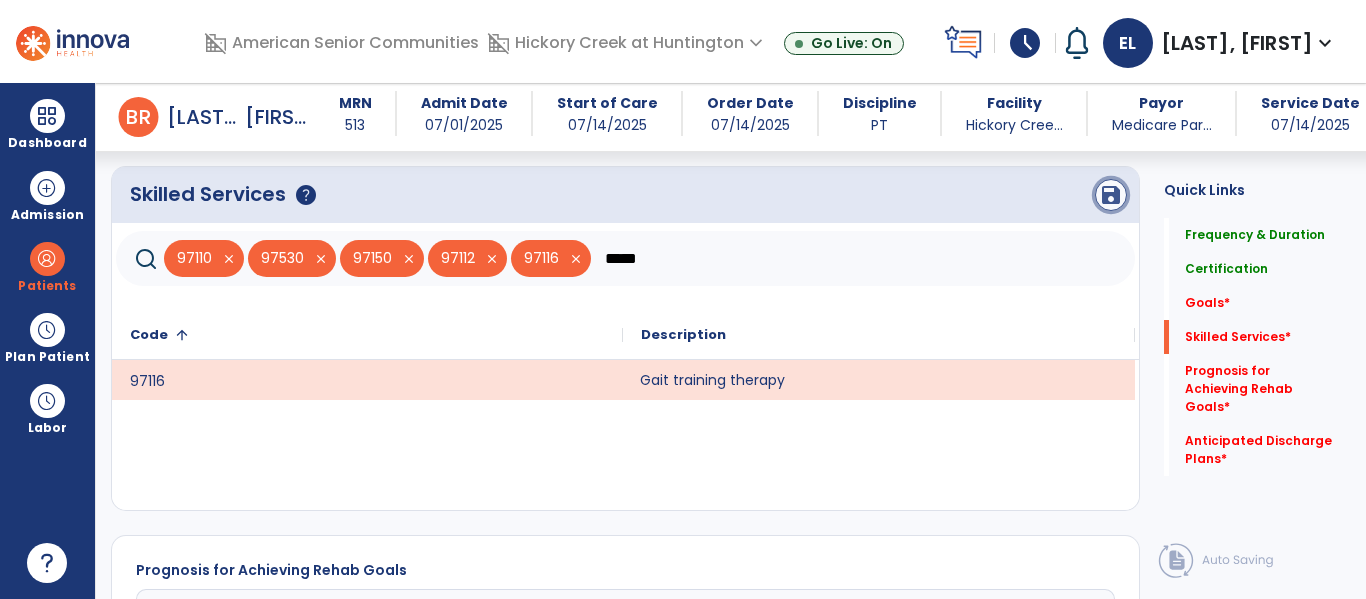 click on "save" 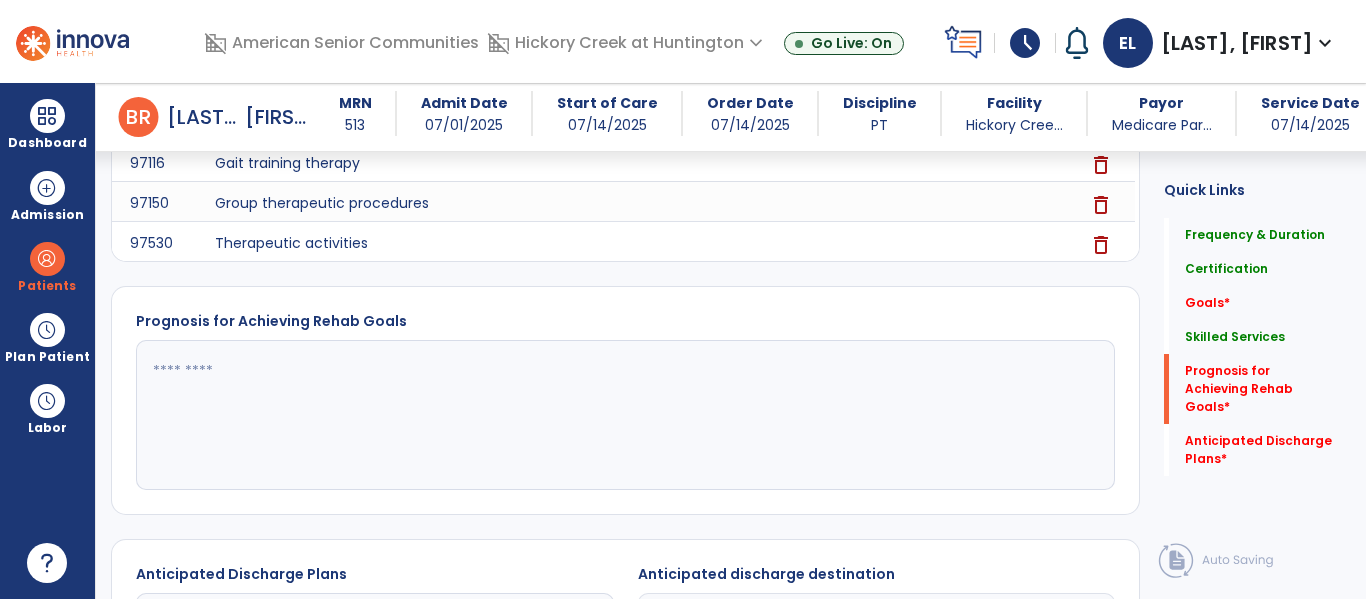 scroll, scrollTop: 966, scrollLeft: 0, axis: vertical 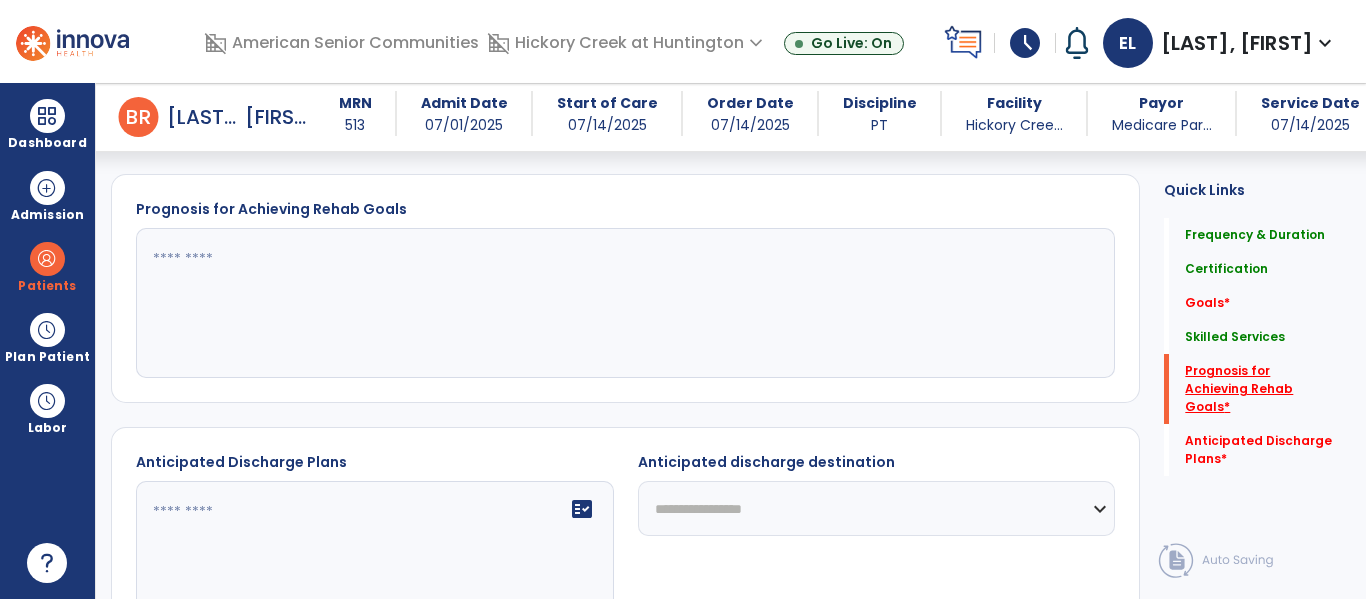 click on "Prognosis for Achieving Rehab Goals   *" 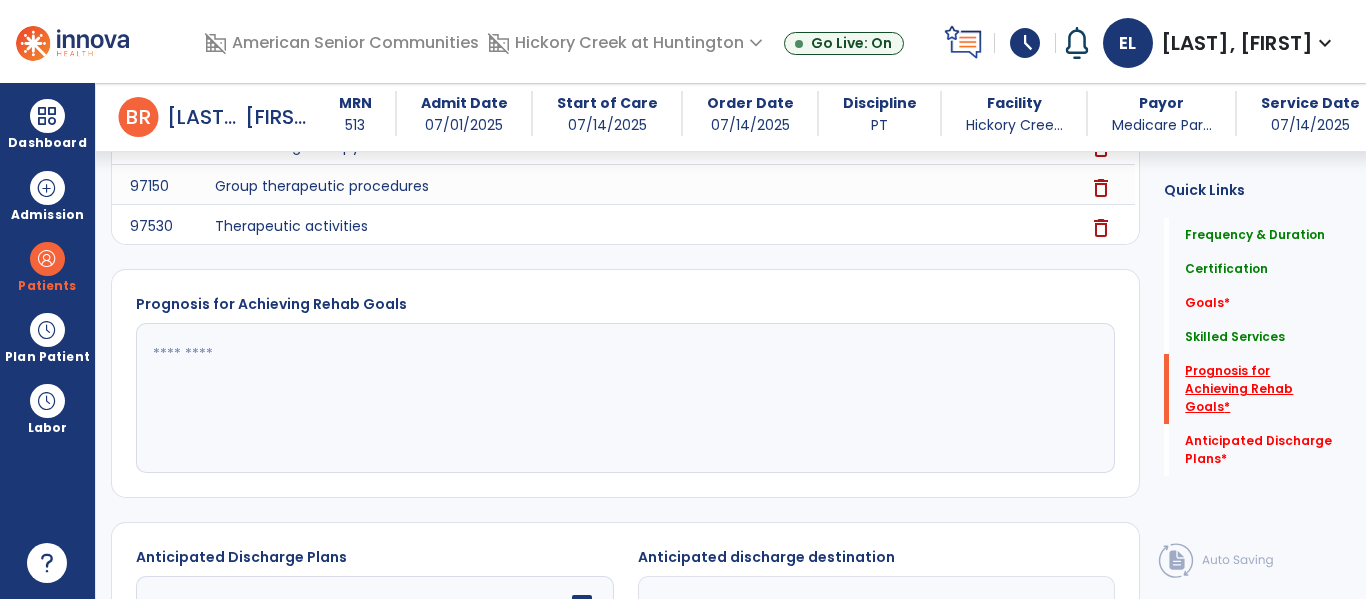 scroll, scrollTop: 800, scrollLeft: 0, axis: vertical 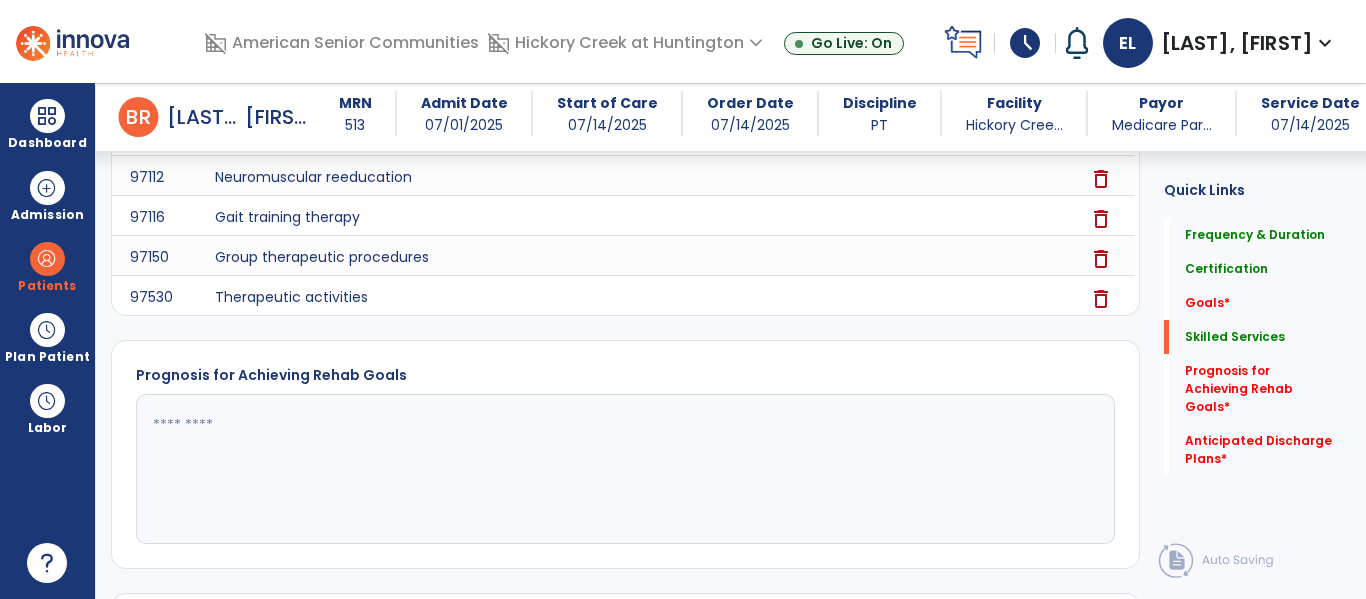 click 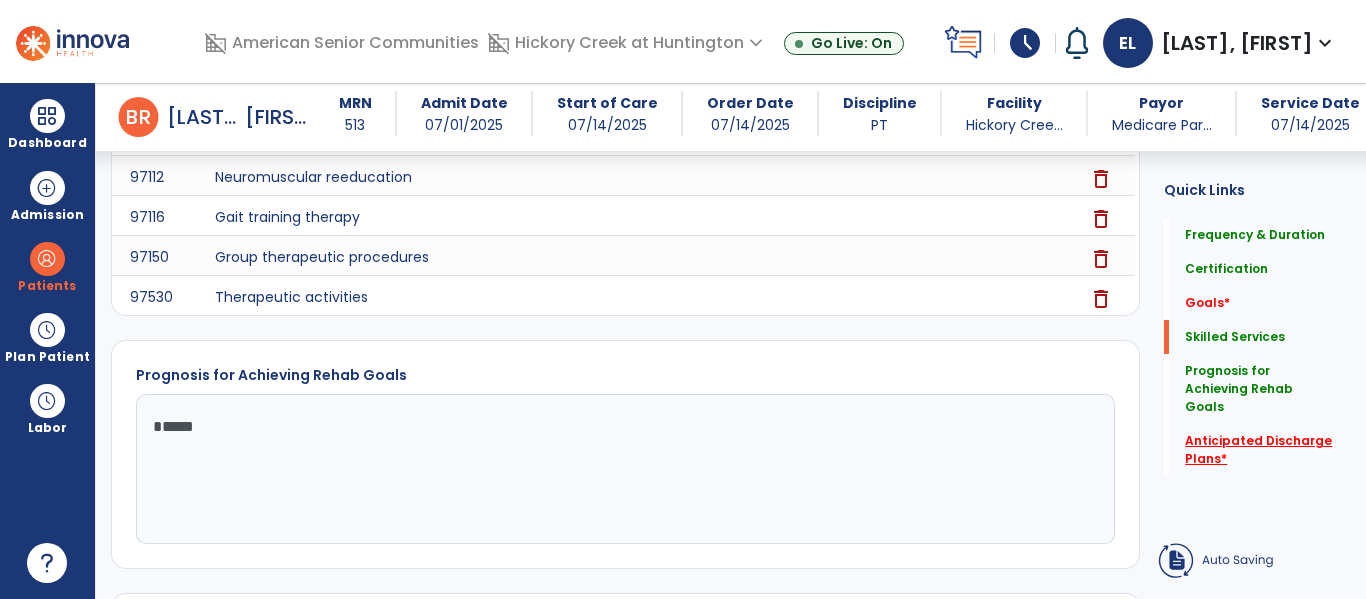 type on "*****" 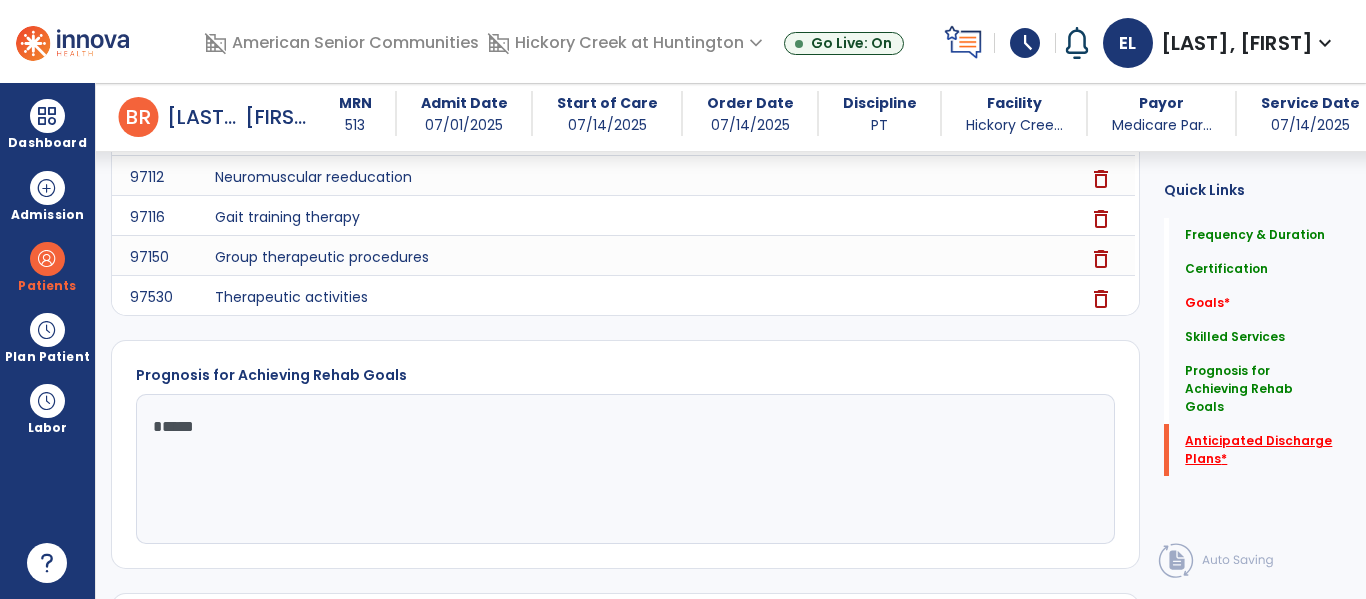 click on "Anticipated Discharge Plans   *" 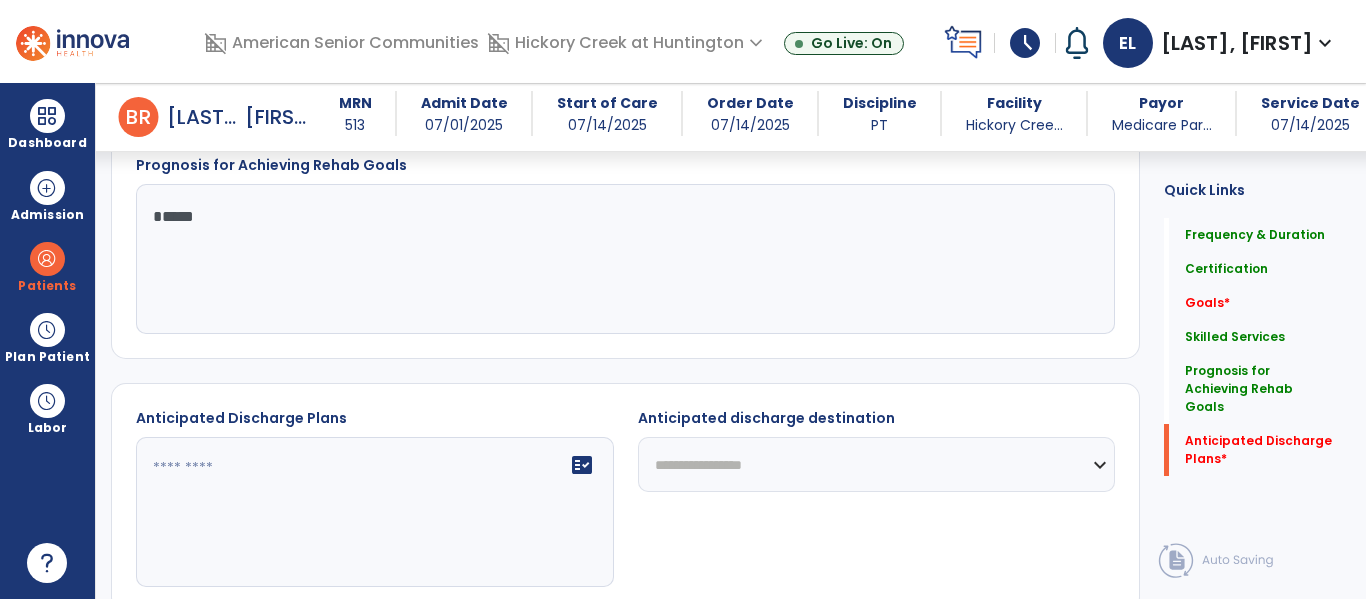 scroll, scrollTop: 1002, scrollLeft: 0, axis: vertical 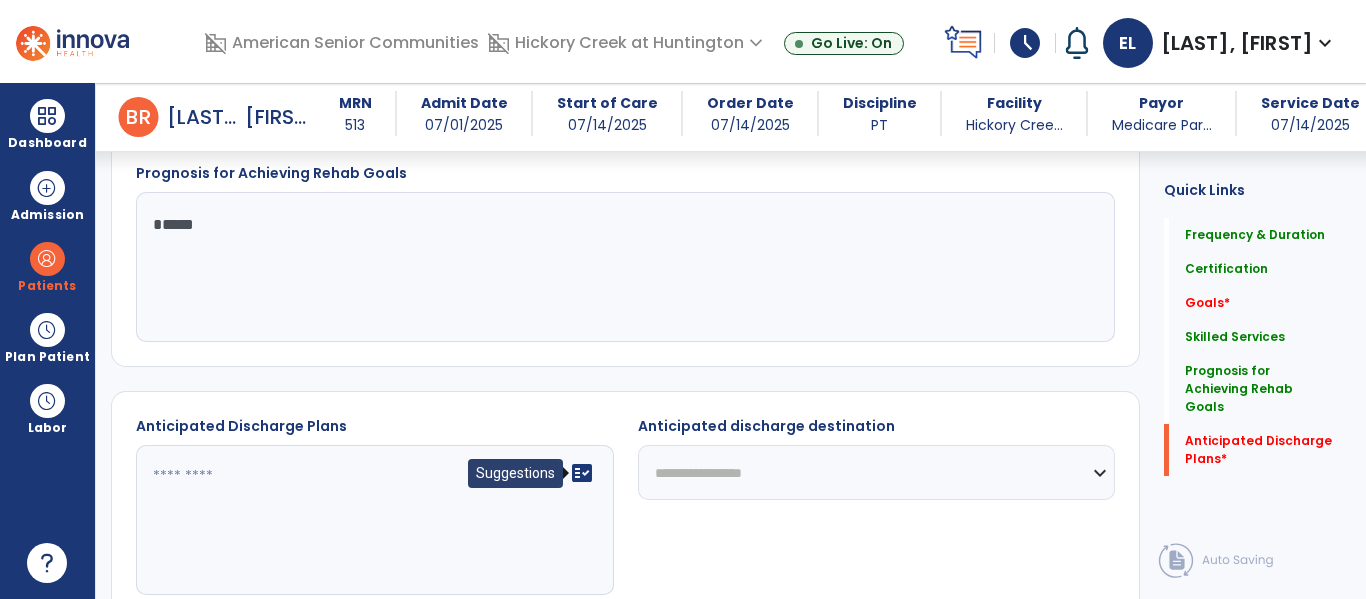 click on "fact_check" 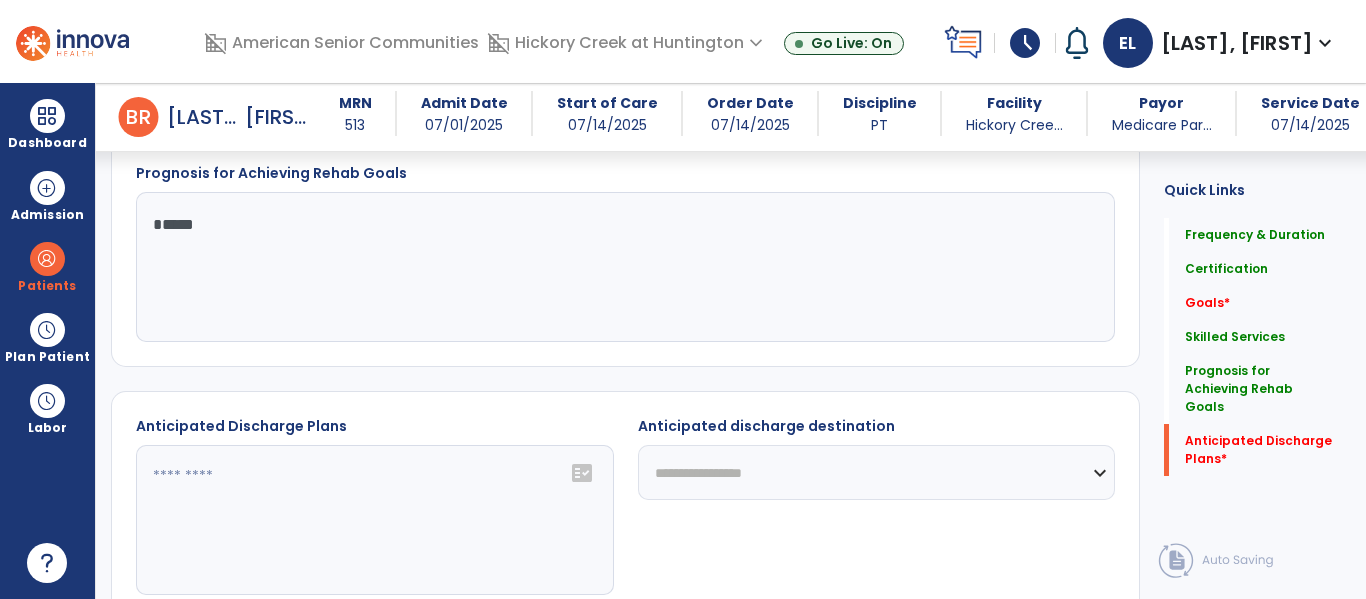 click on "fact_check" 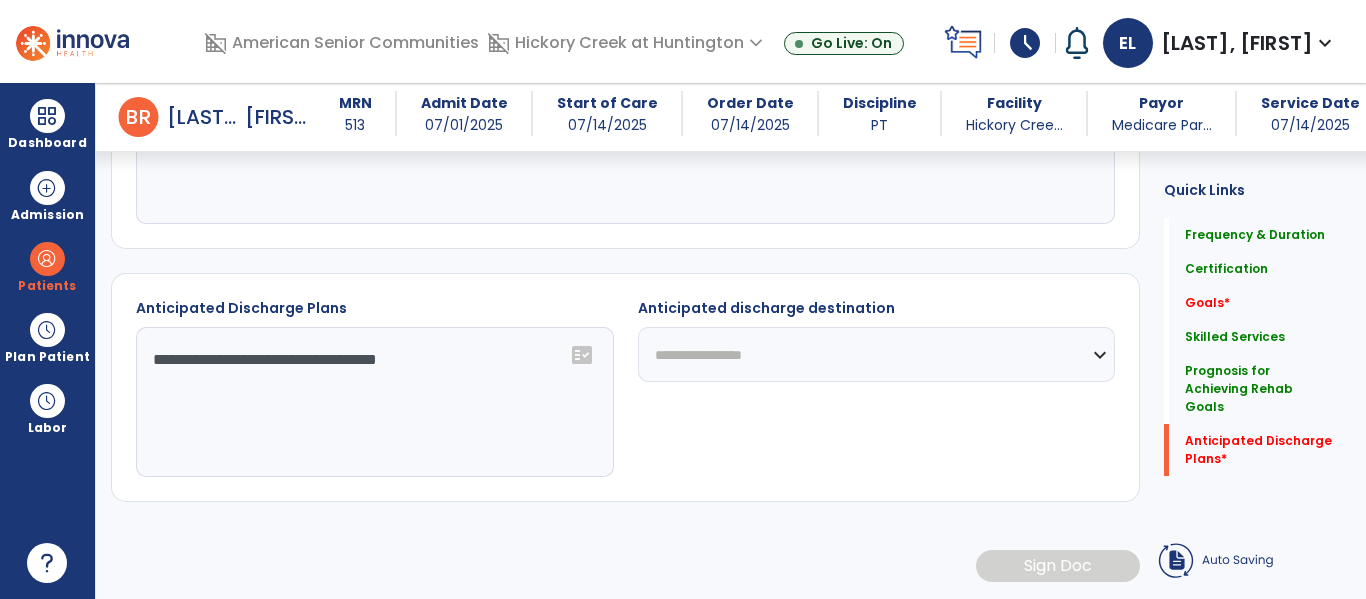 scroll, scrollTop: 1120, scrollLeft: 0, axis: vertical 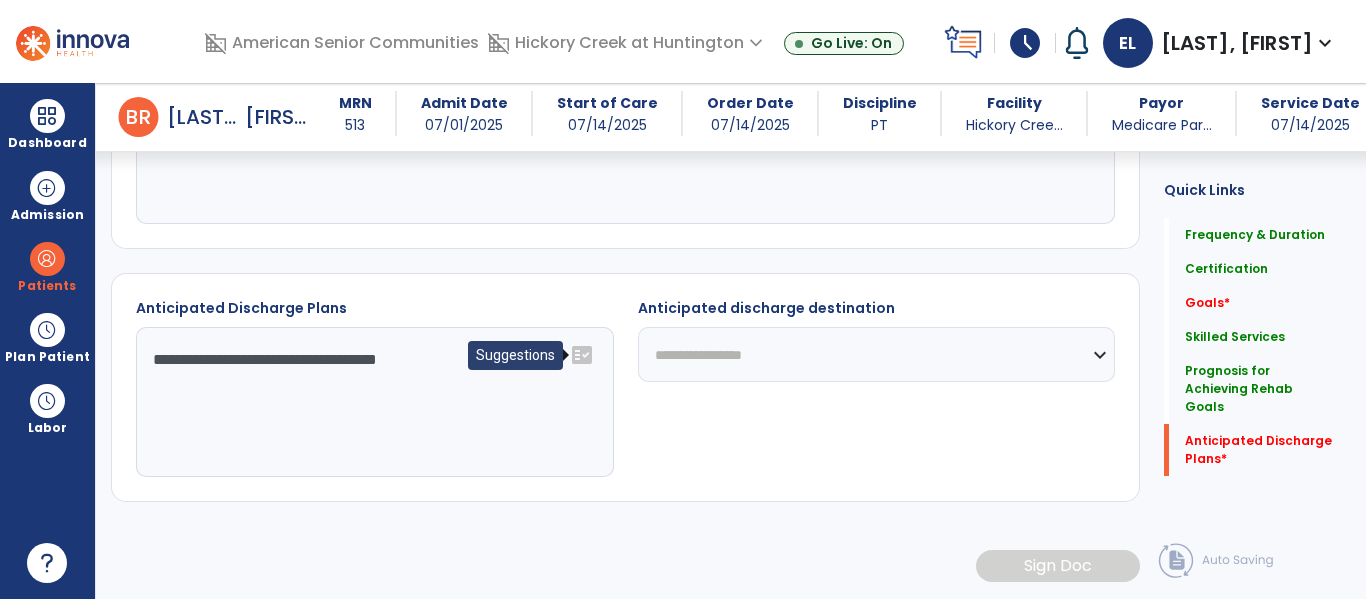 click on "fact_check" 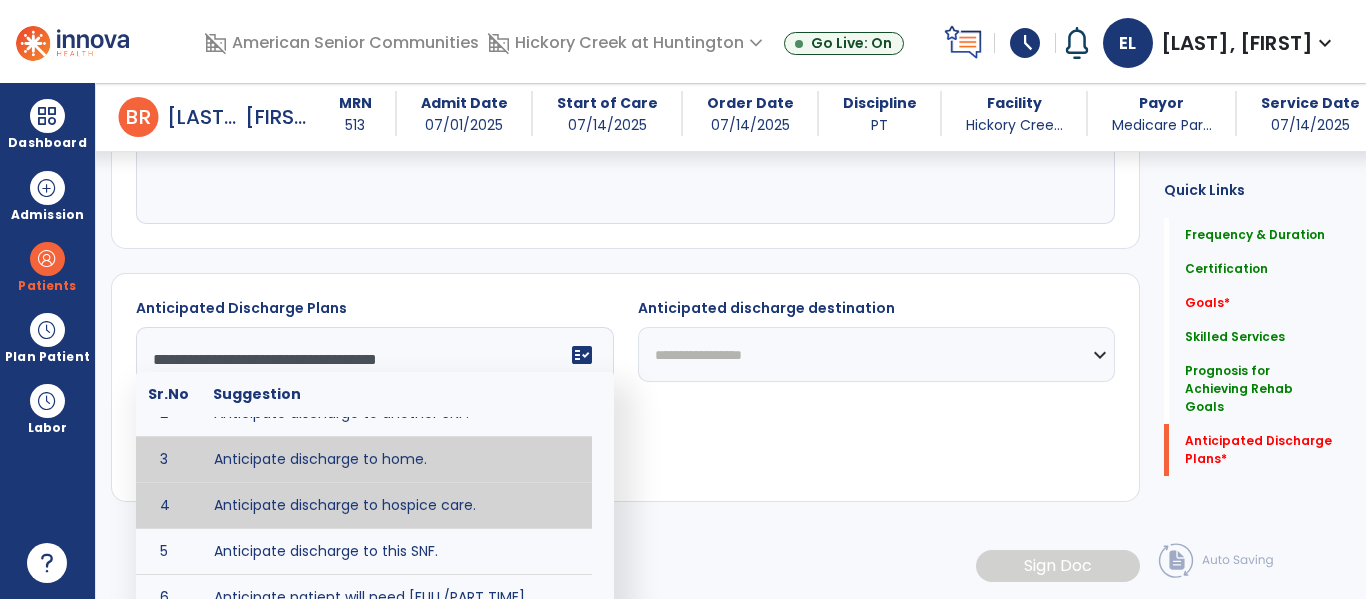 scroll, scrollTop: 77, scrollLeft: 0, axis: vertical 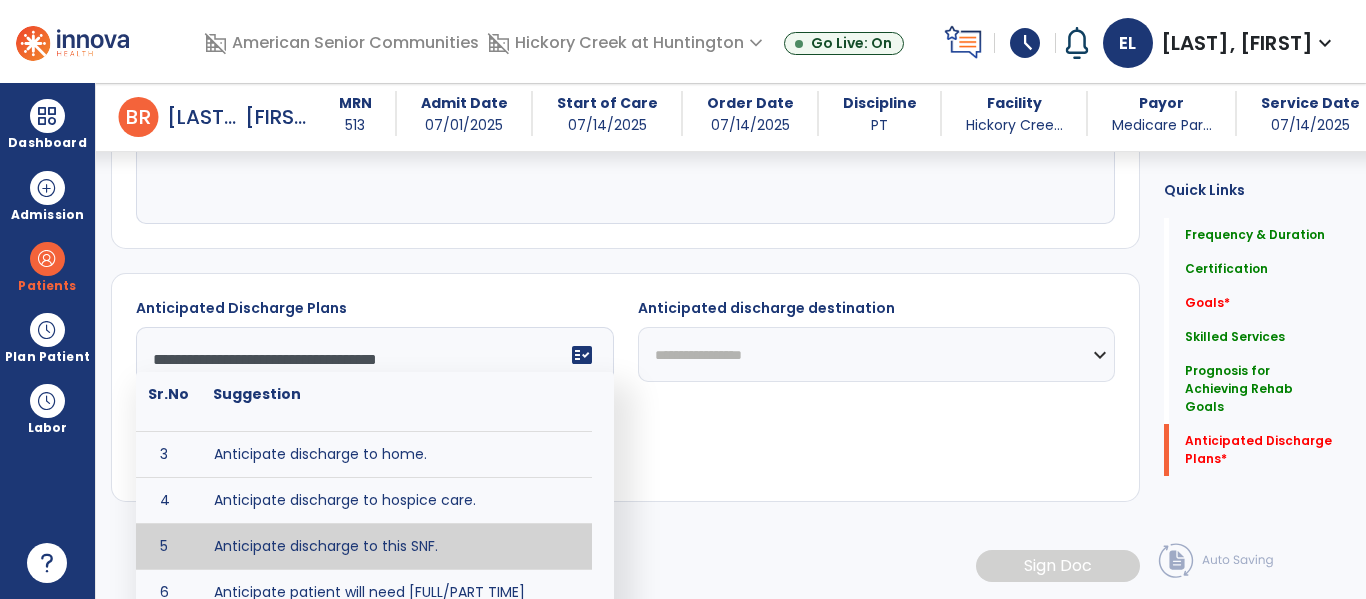 type on "**********" 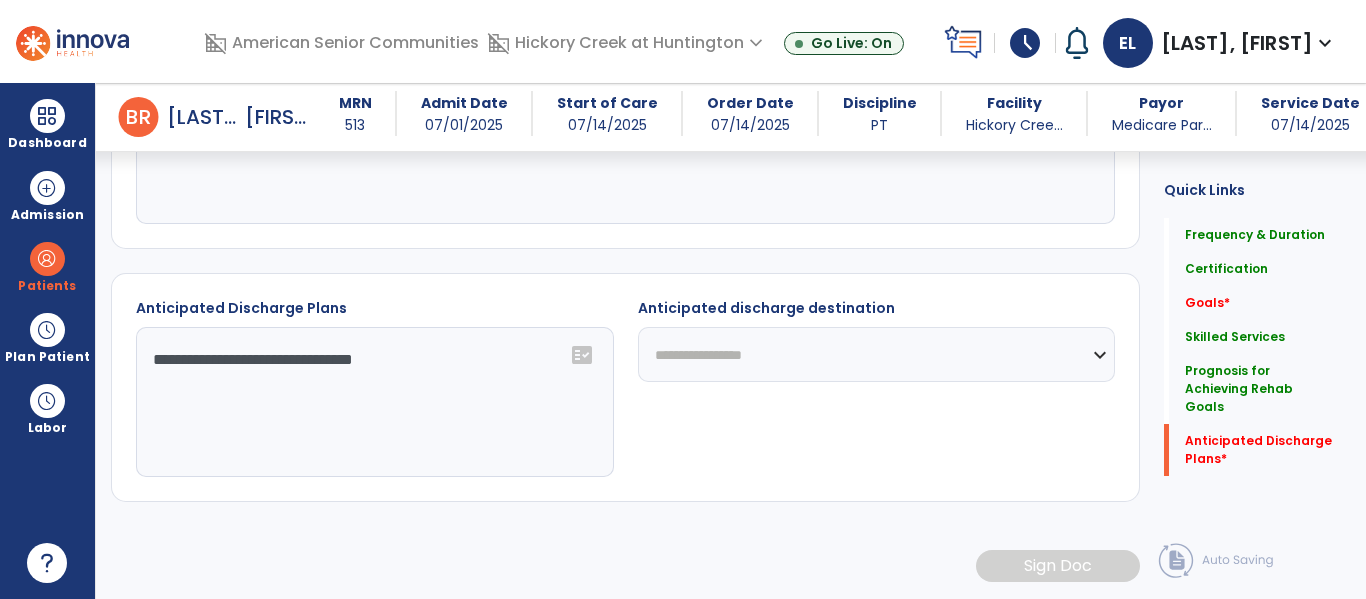 click on "**********" 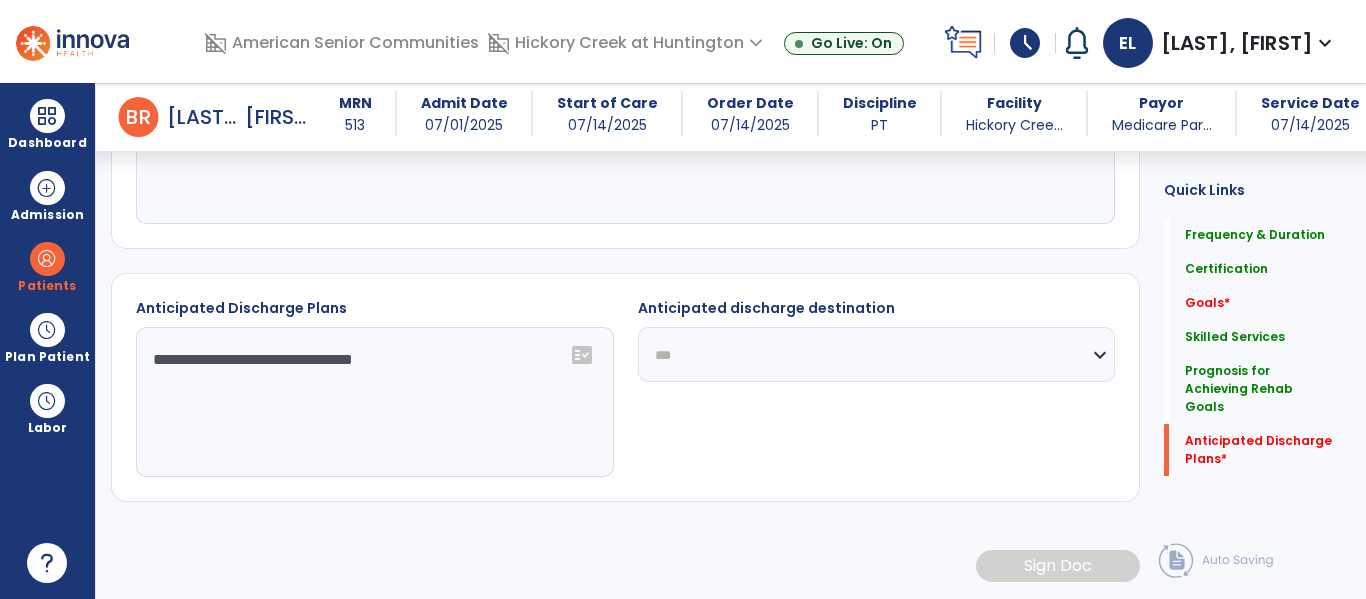 click on "**********" 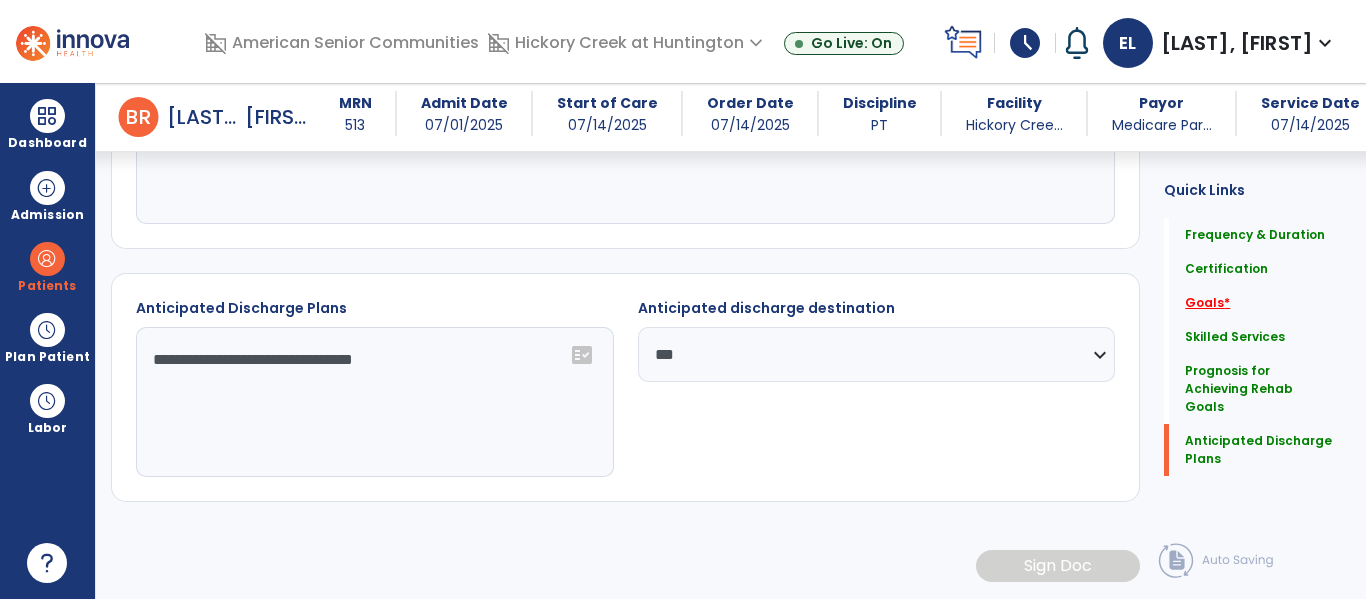 click on "*" 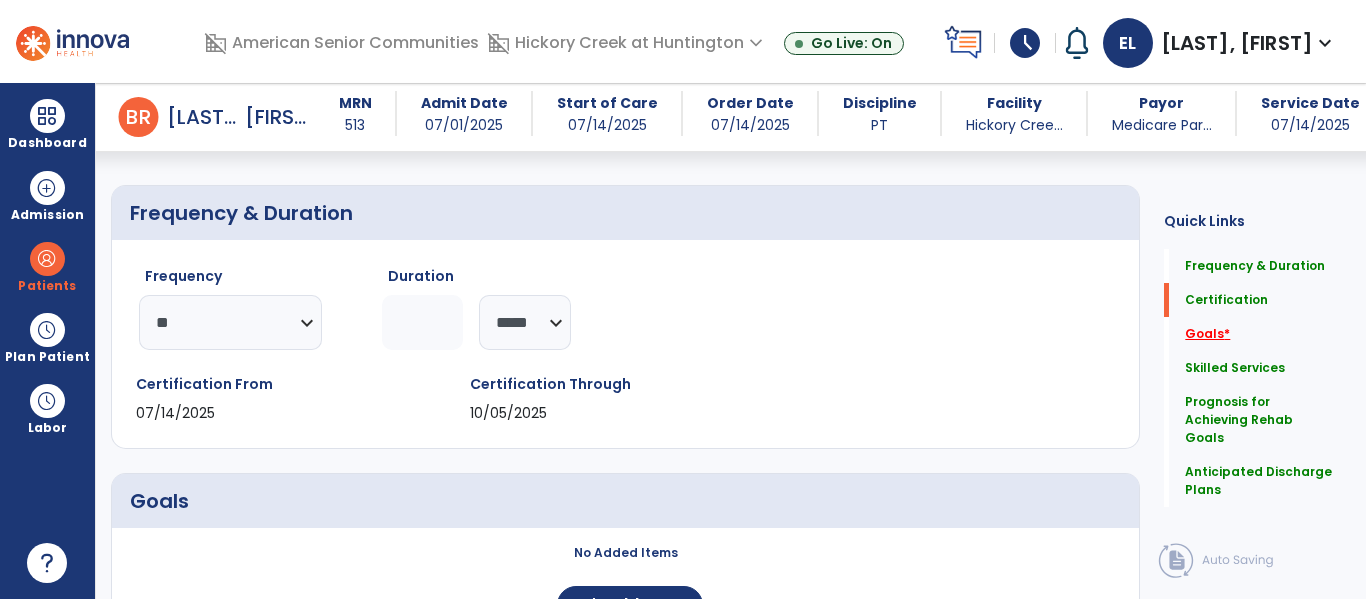 scroll, scrollTop: 0, scrollLeft: 0, axis: both 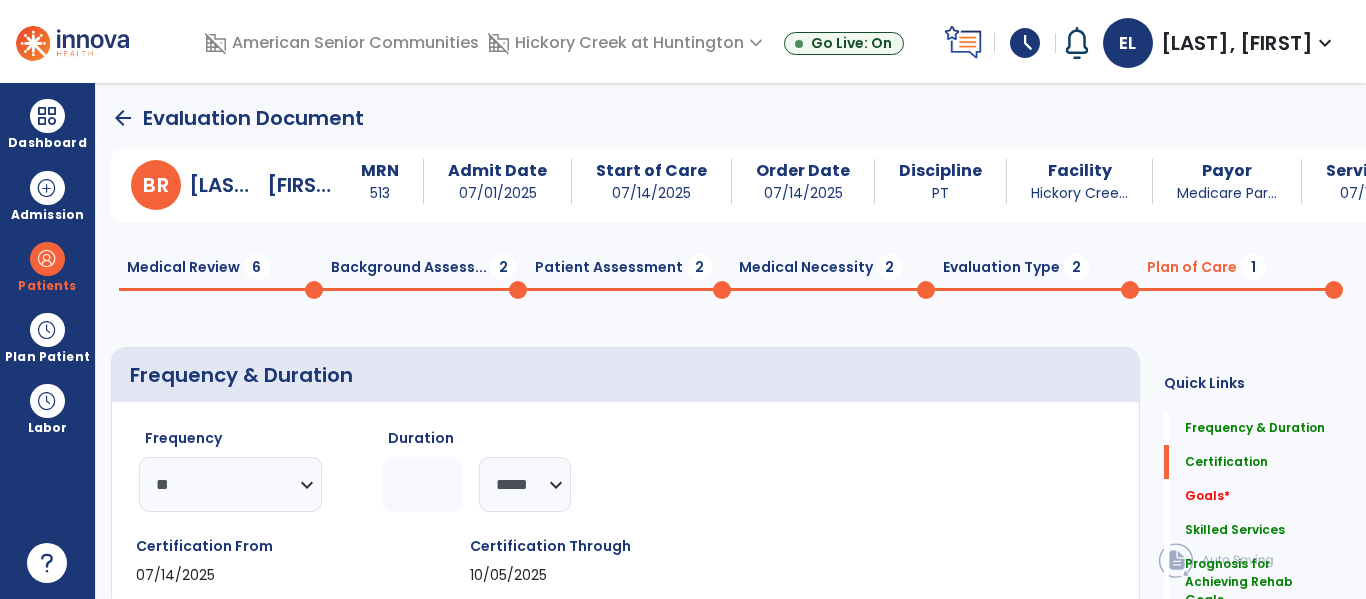 click on "Evaluation Type  2" 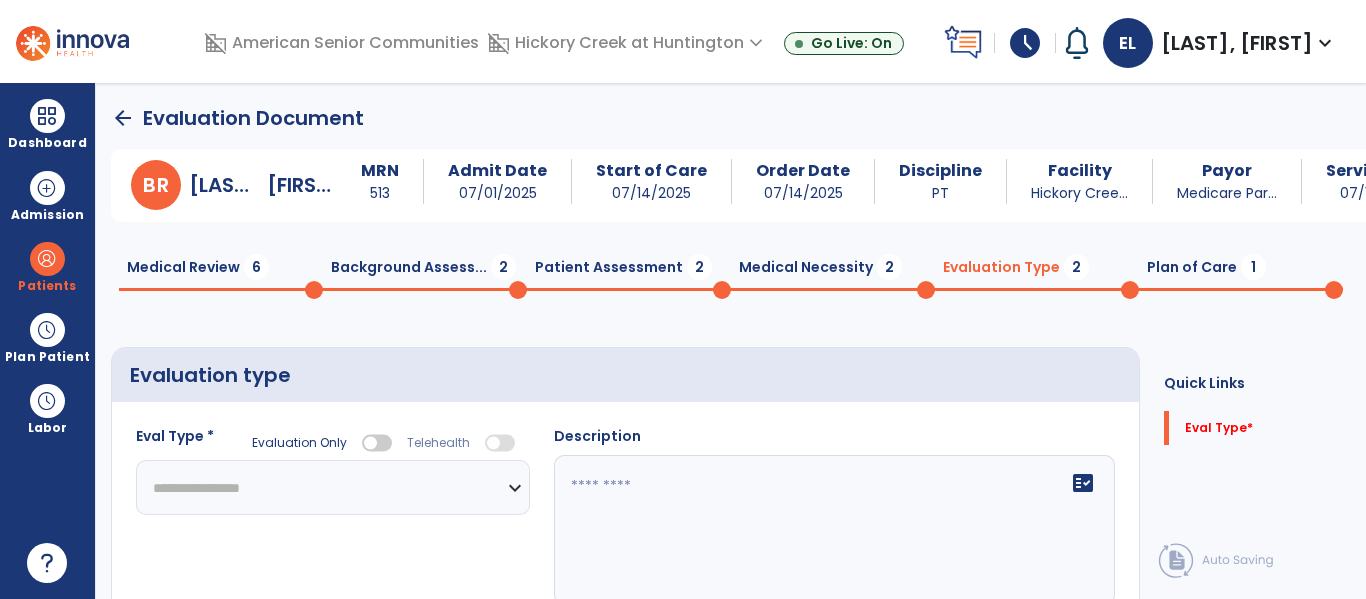 click on "Eval Type   *  Eval Type   *" 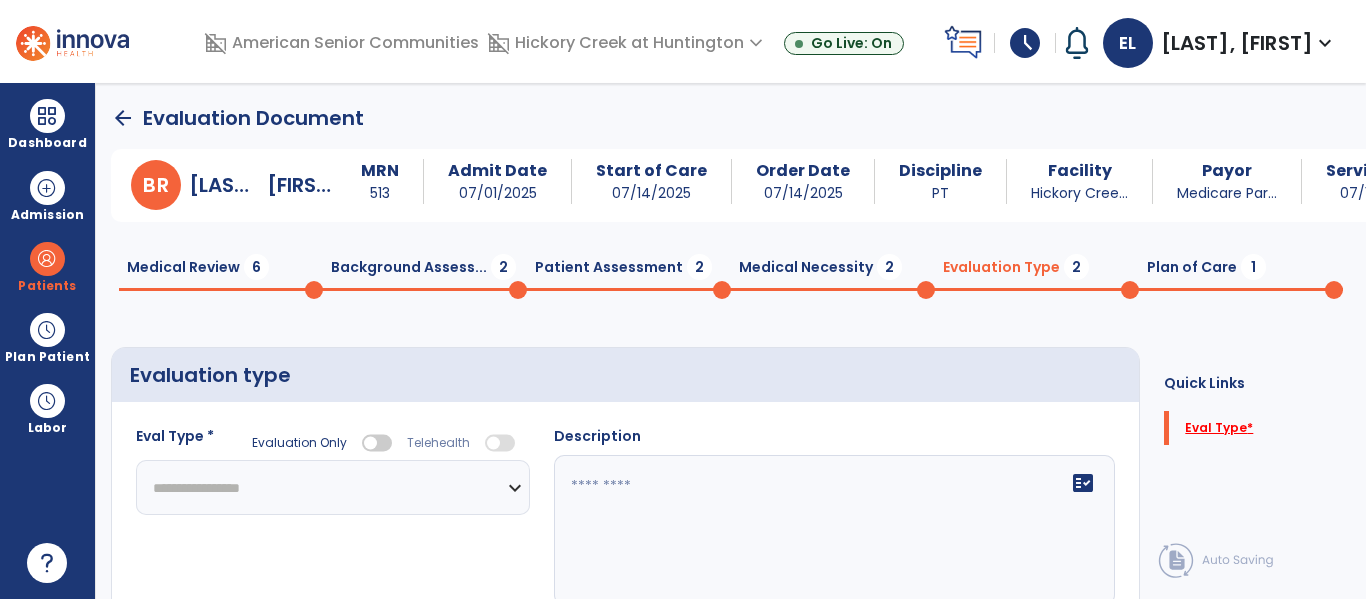 click on "Eval Type   *" 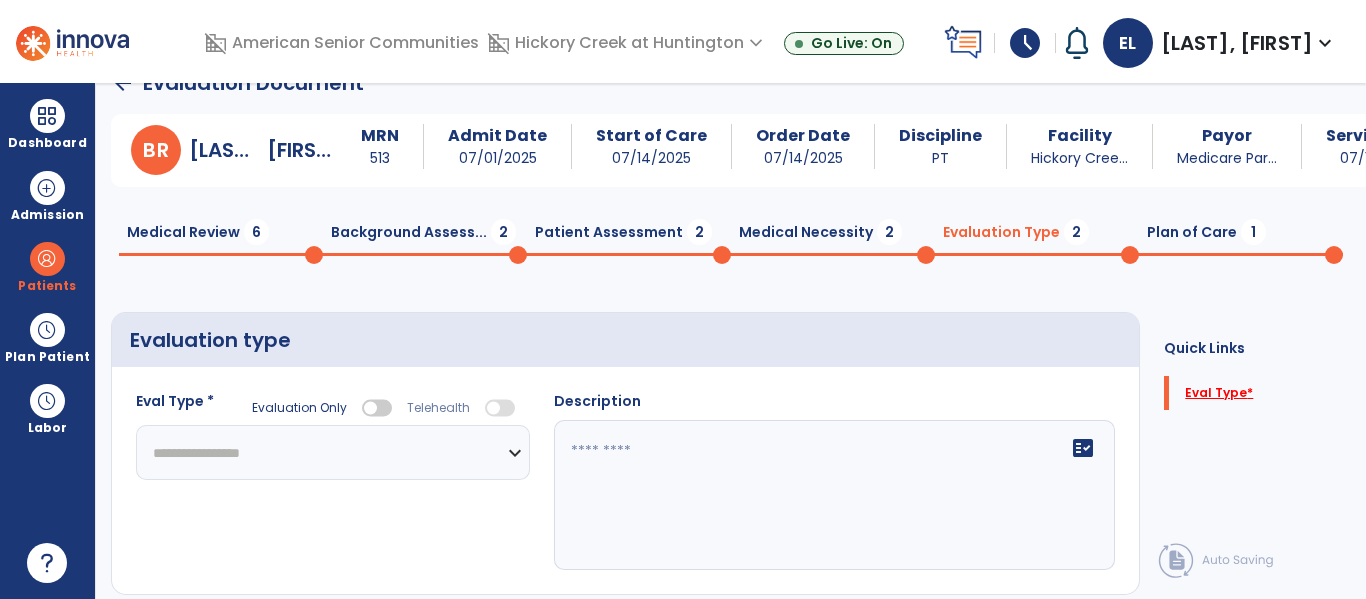 click on "Eval Type   *" 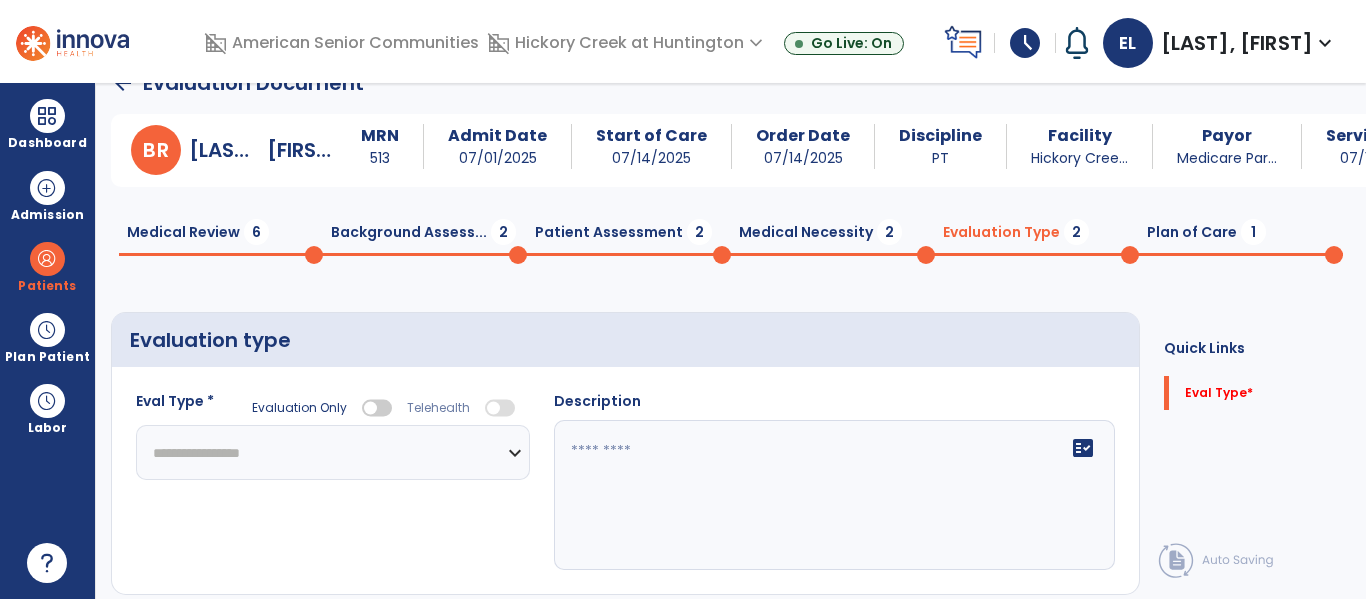 click on "**********" 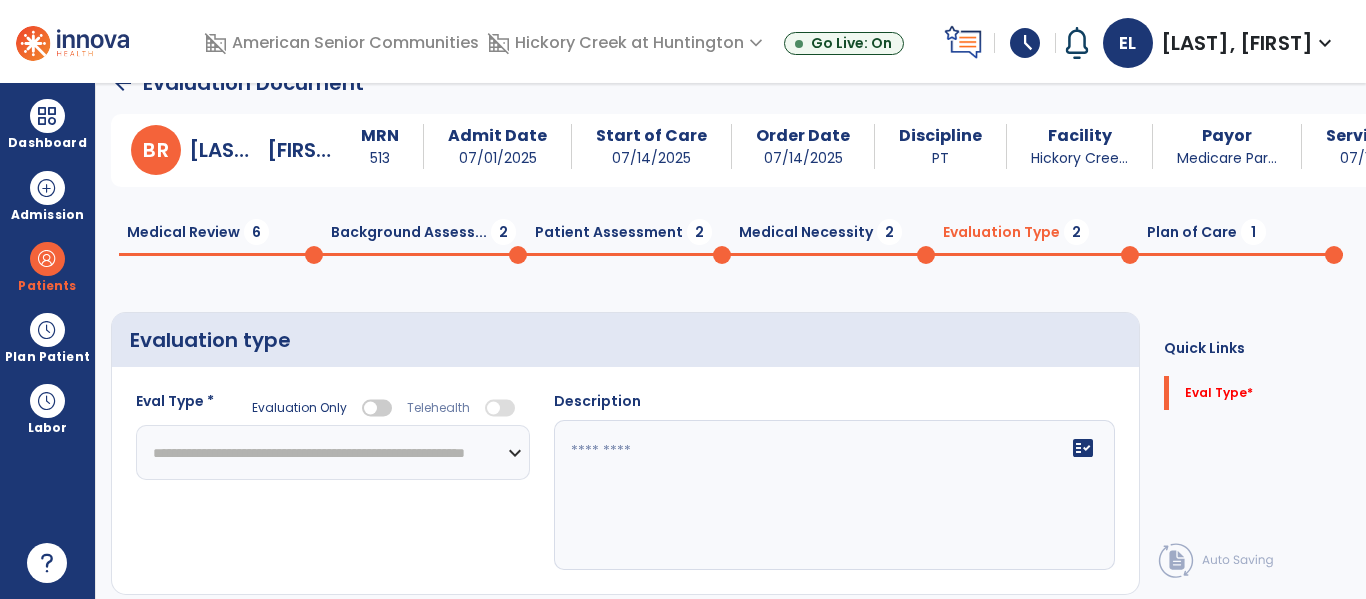 click on "**********" 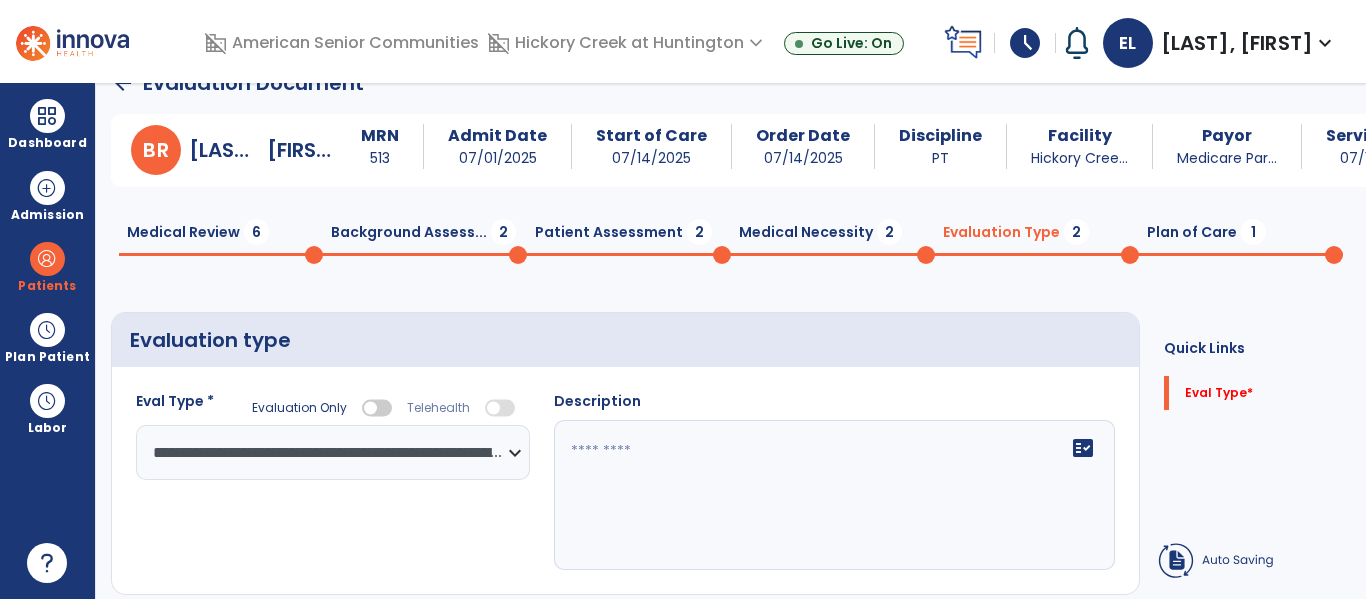 click on "**********" 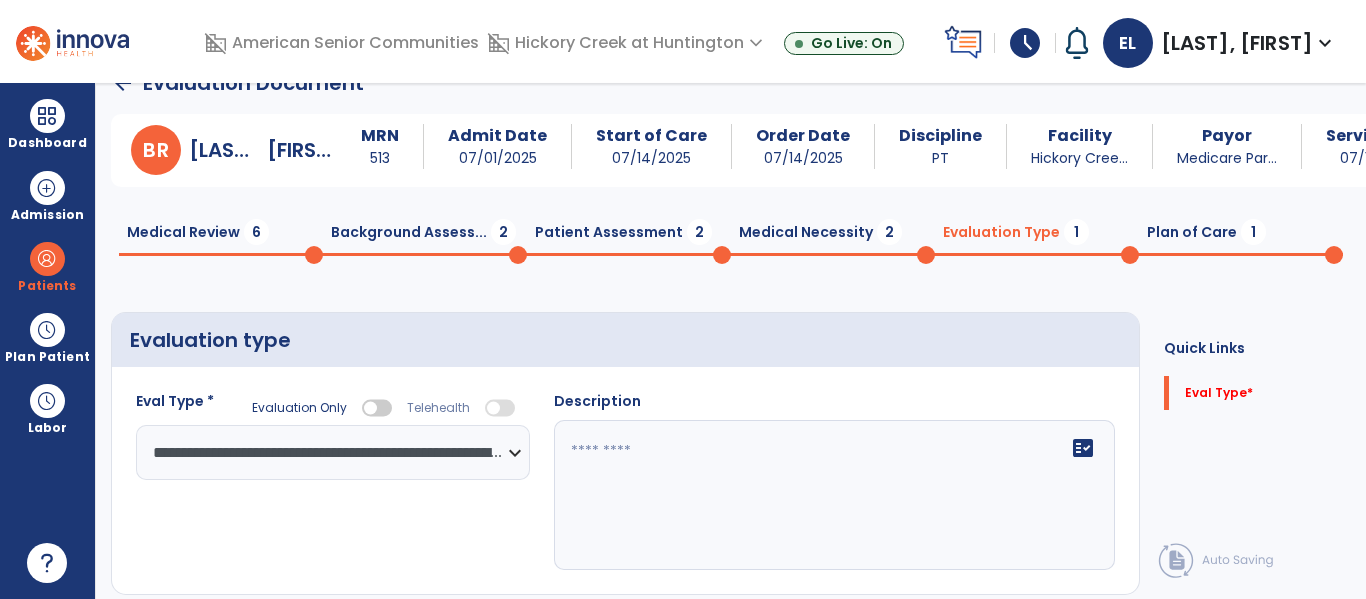 click on "fact_check" 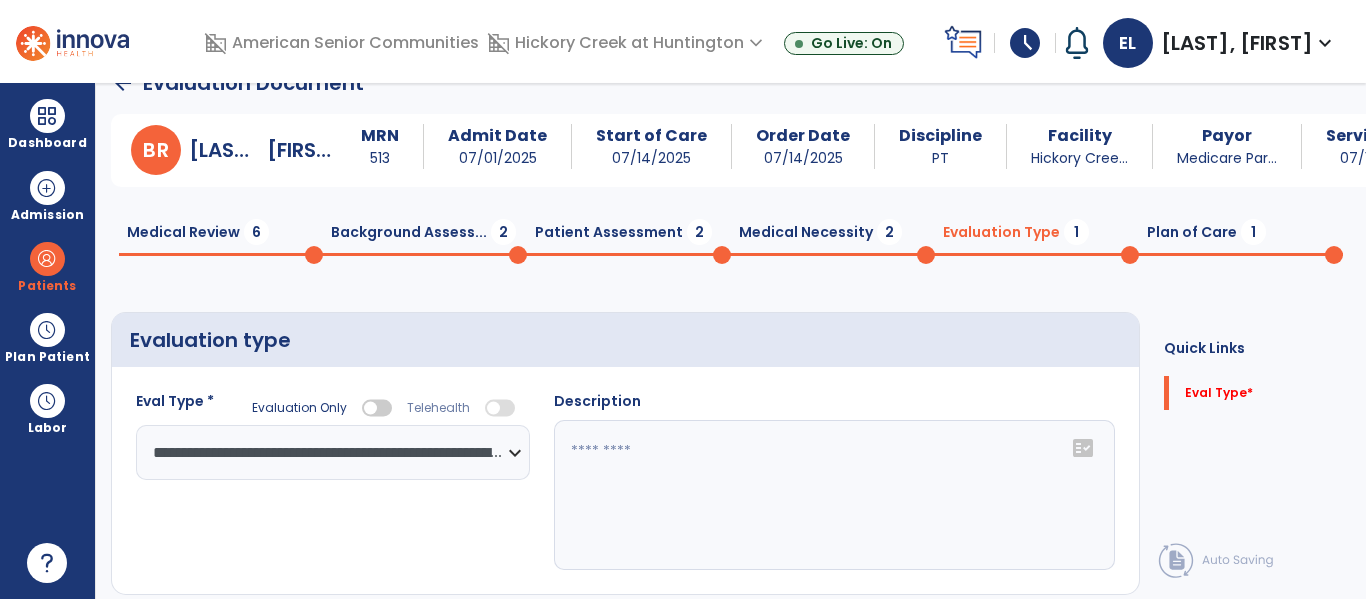 click on "fact_check" 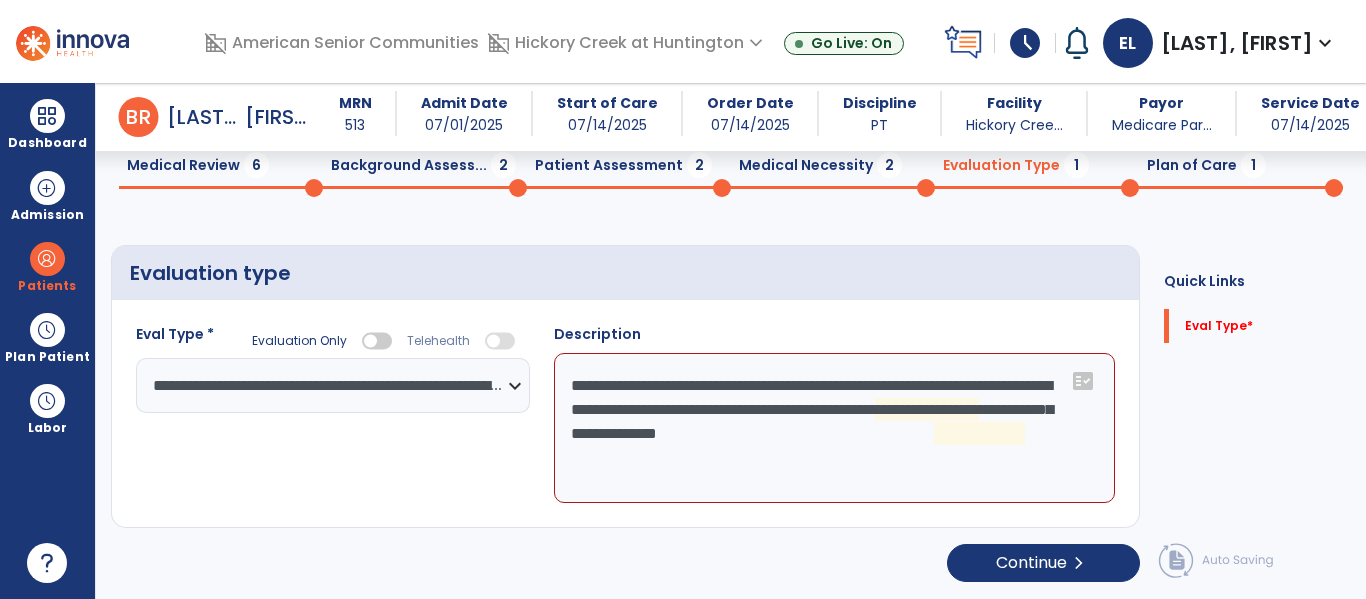 scroll, scrollTop: 83, scrollLeft: 0, axis: vertical 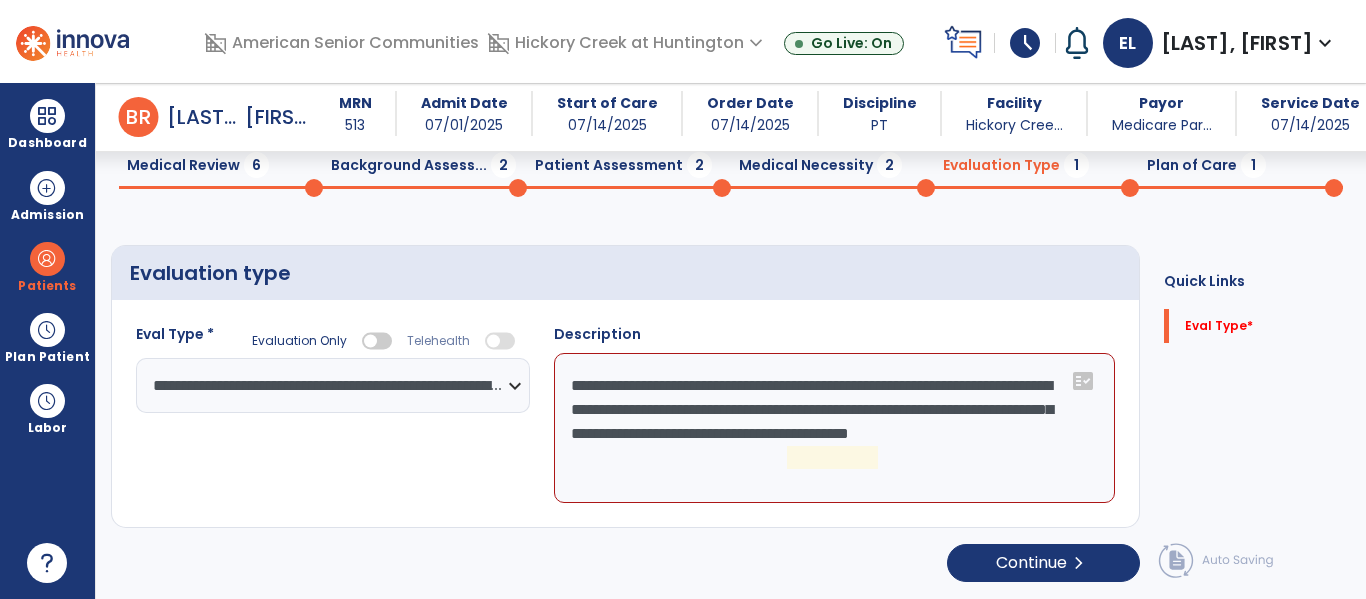 click on "**********" 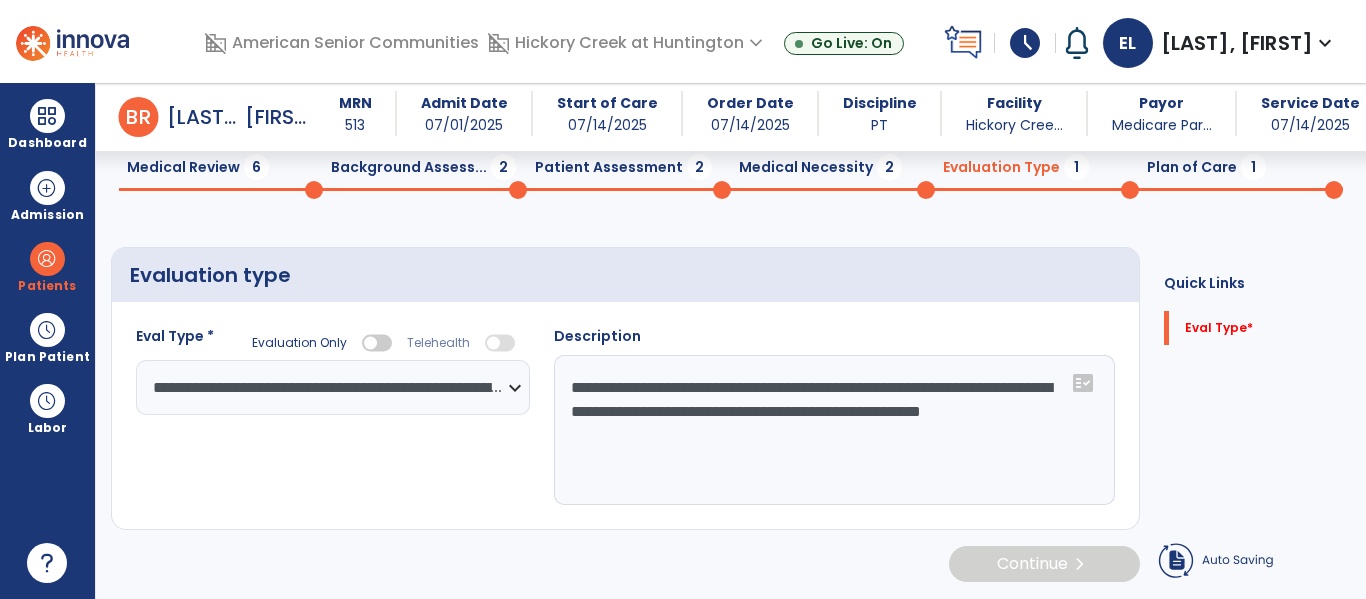 type on "**********" 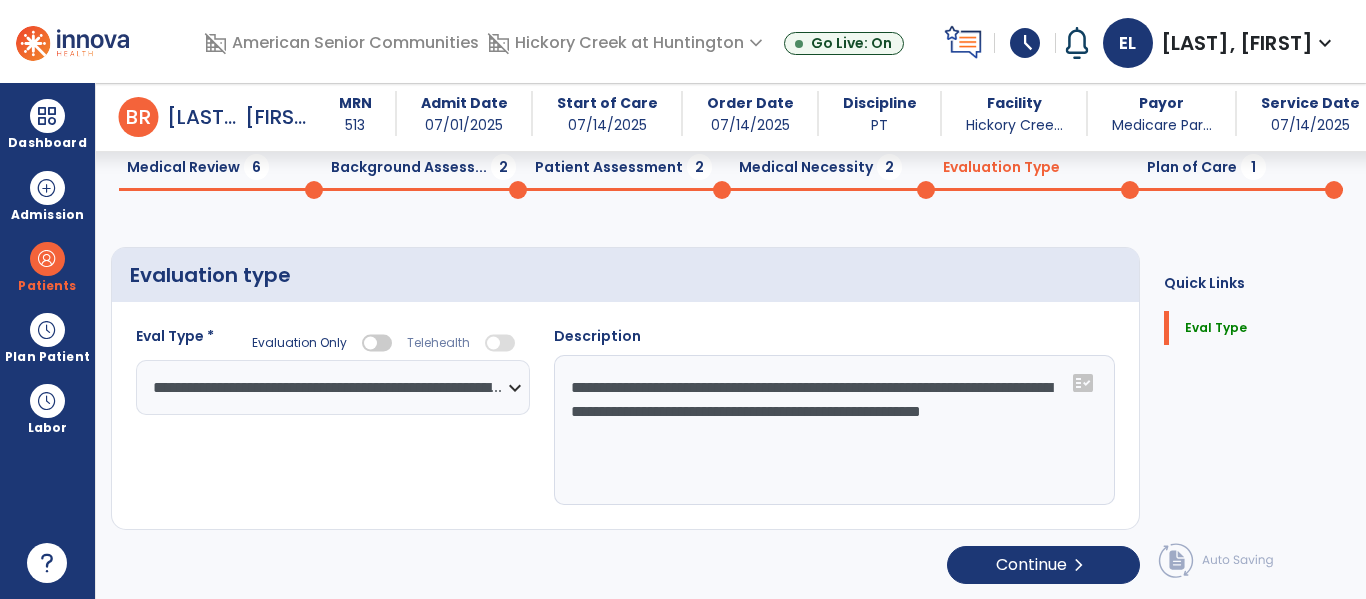 click on "Medical Necessity  2" 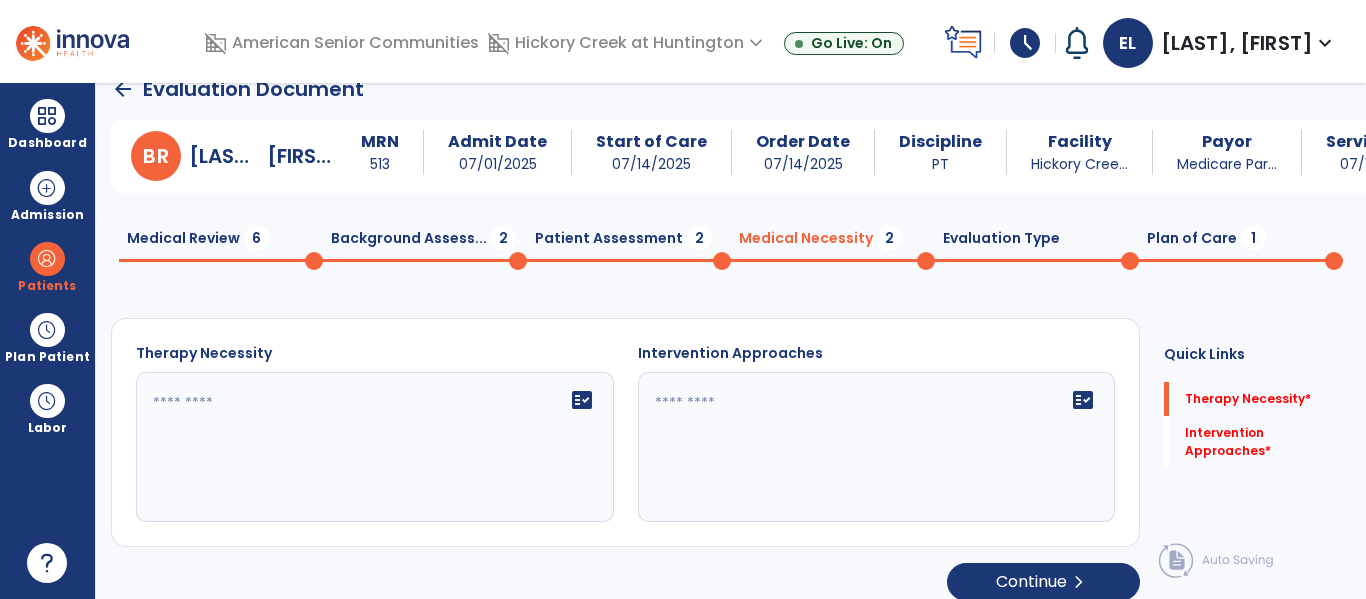 click on "fact_check" 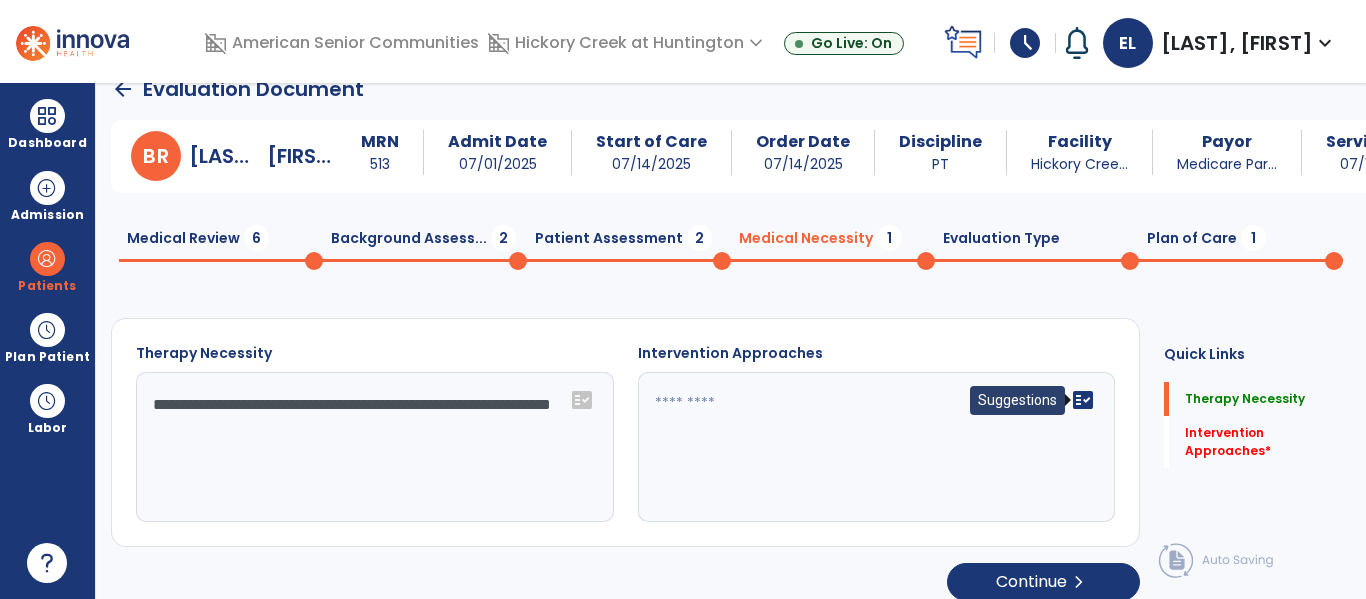 type on "**********" 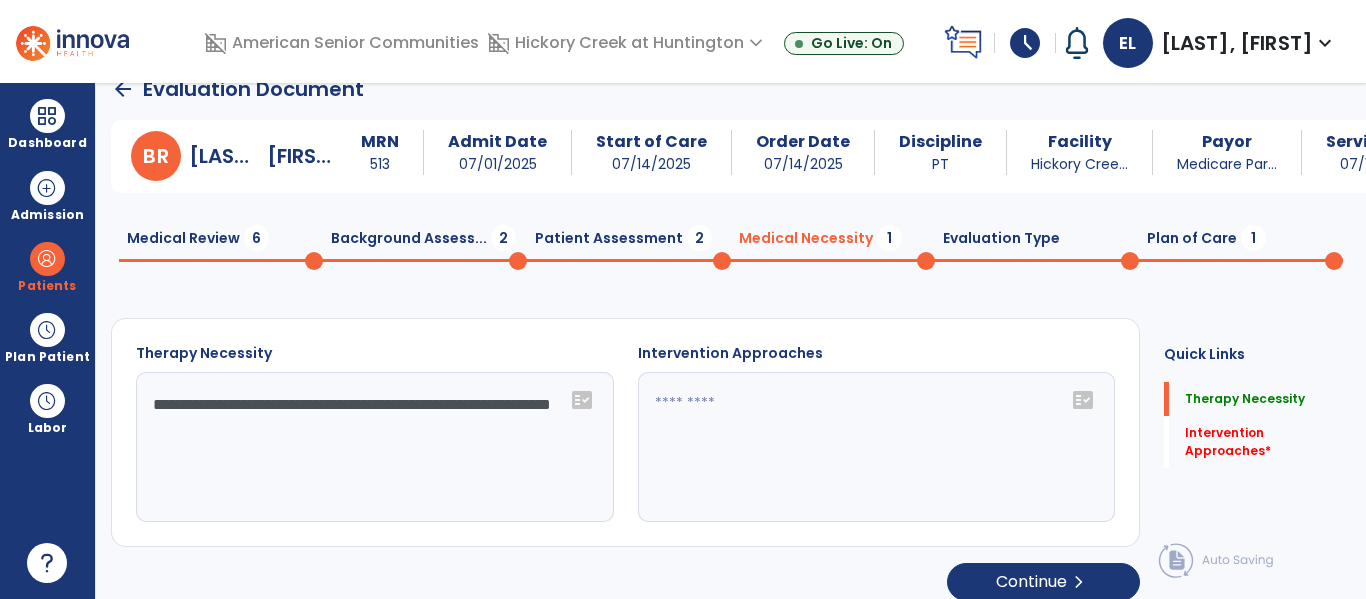 click on "fact_check" 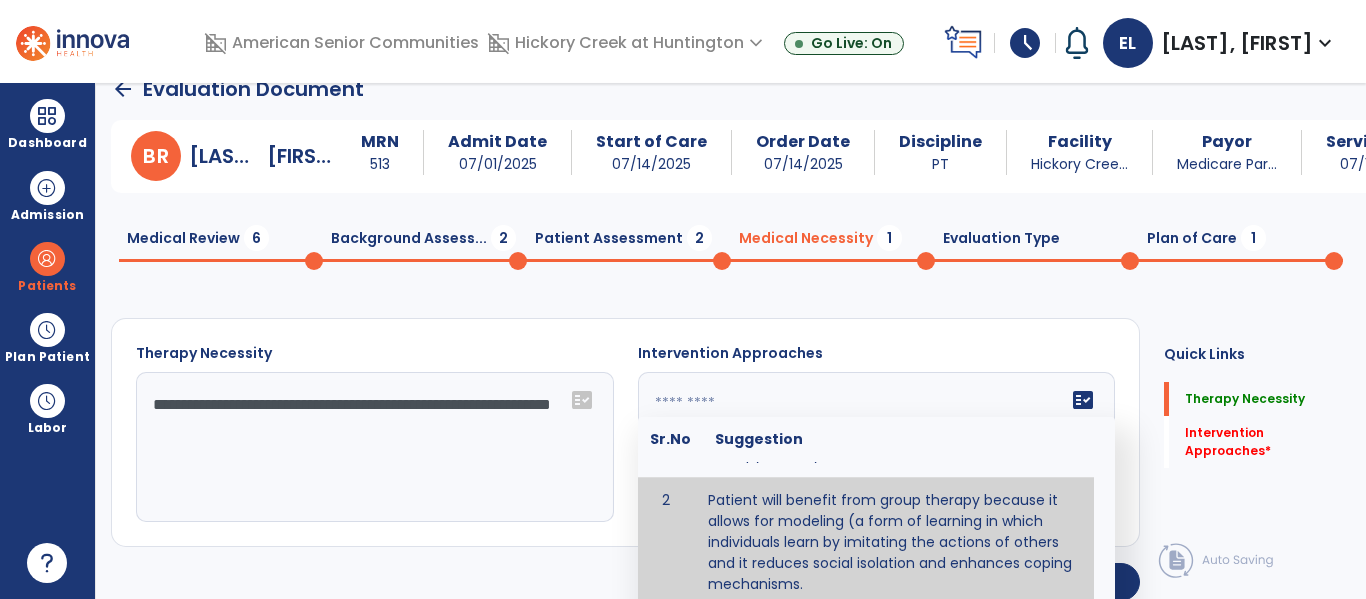 scroll, scrollTop: 122, scrollLeft: 0, axis: vertical 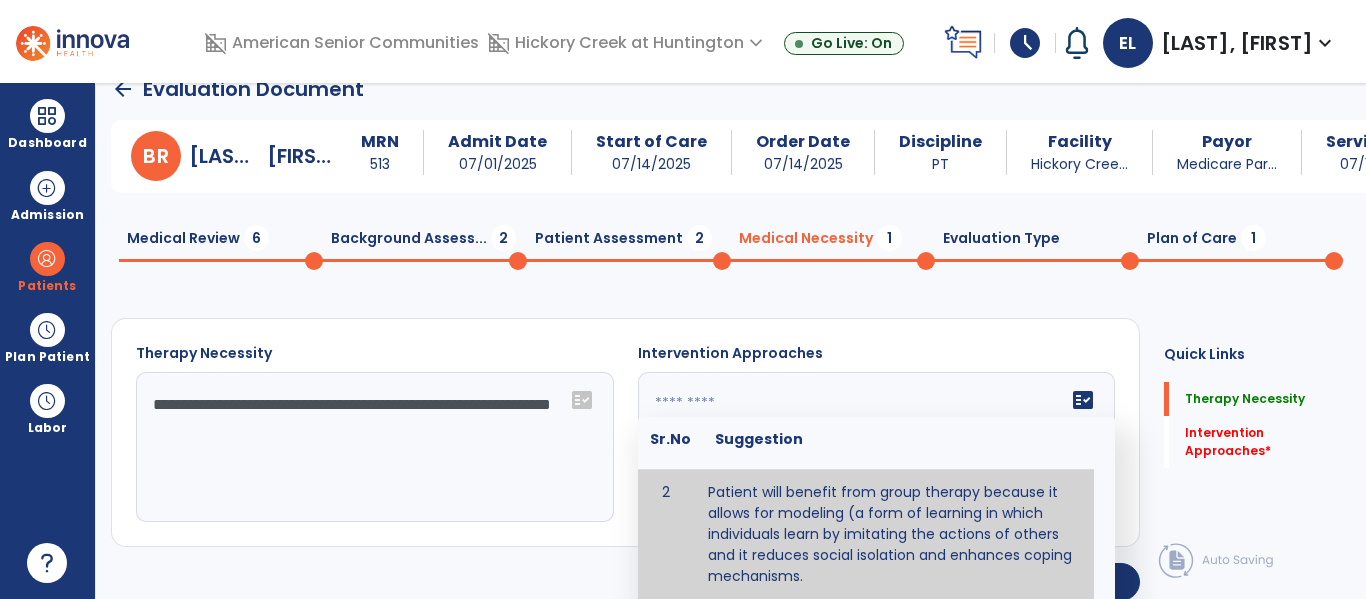 type on "**********" 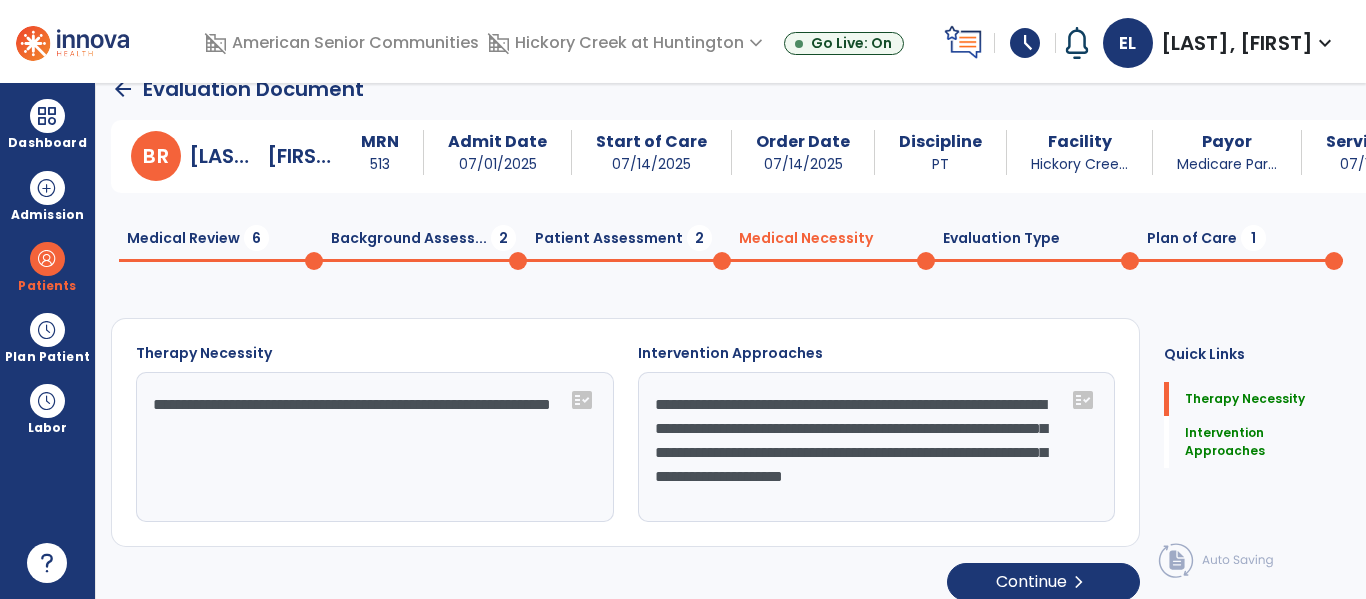 click on "Patient Assessment  2" 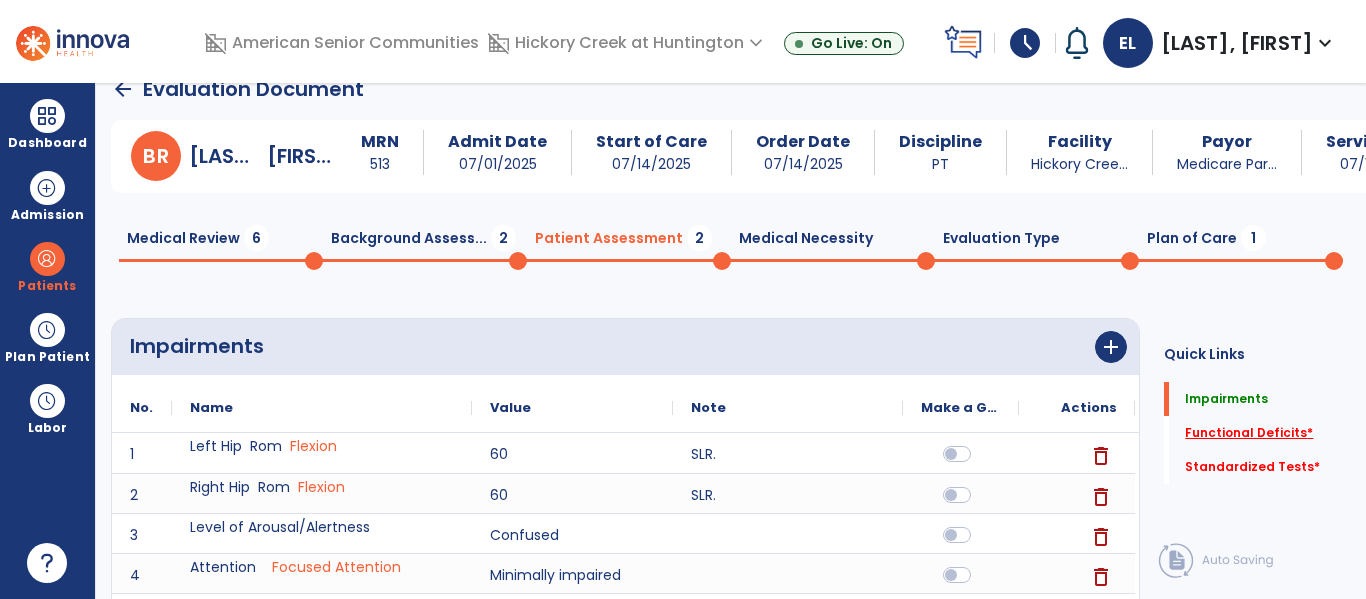 click on "Functional Deficits   *" 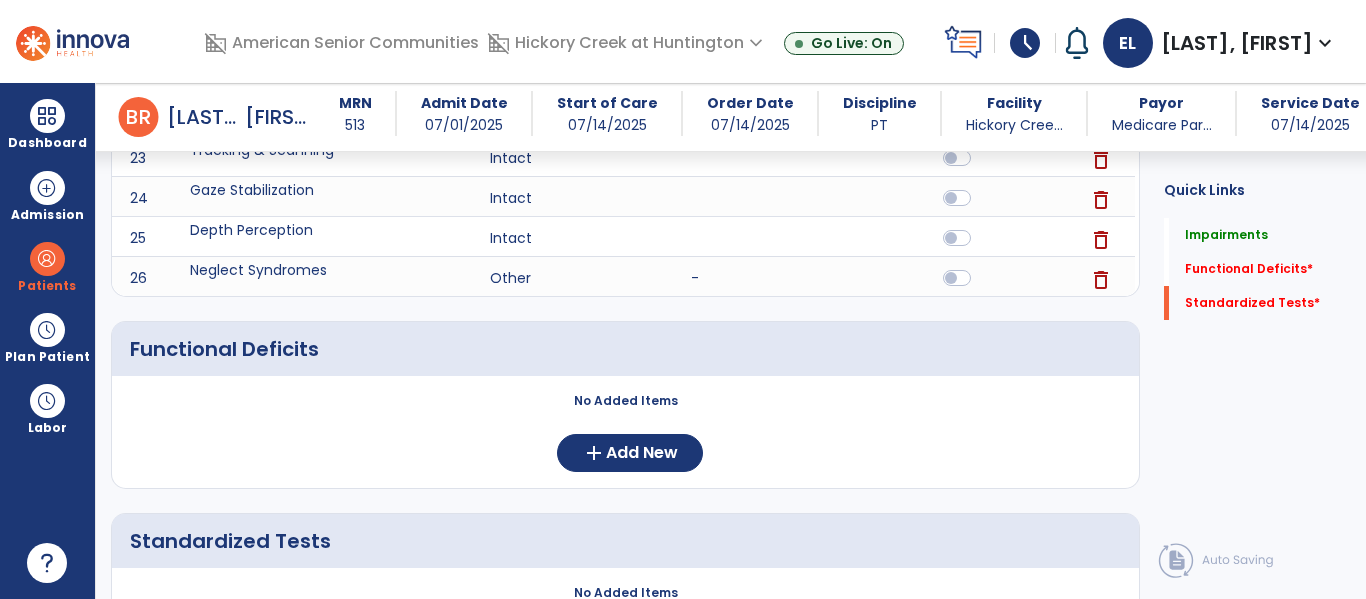 scroll, scrollTop: 1431, scrollLeft: 0, axis: vertical 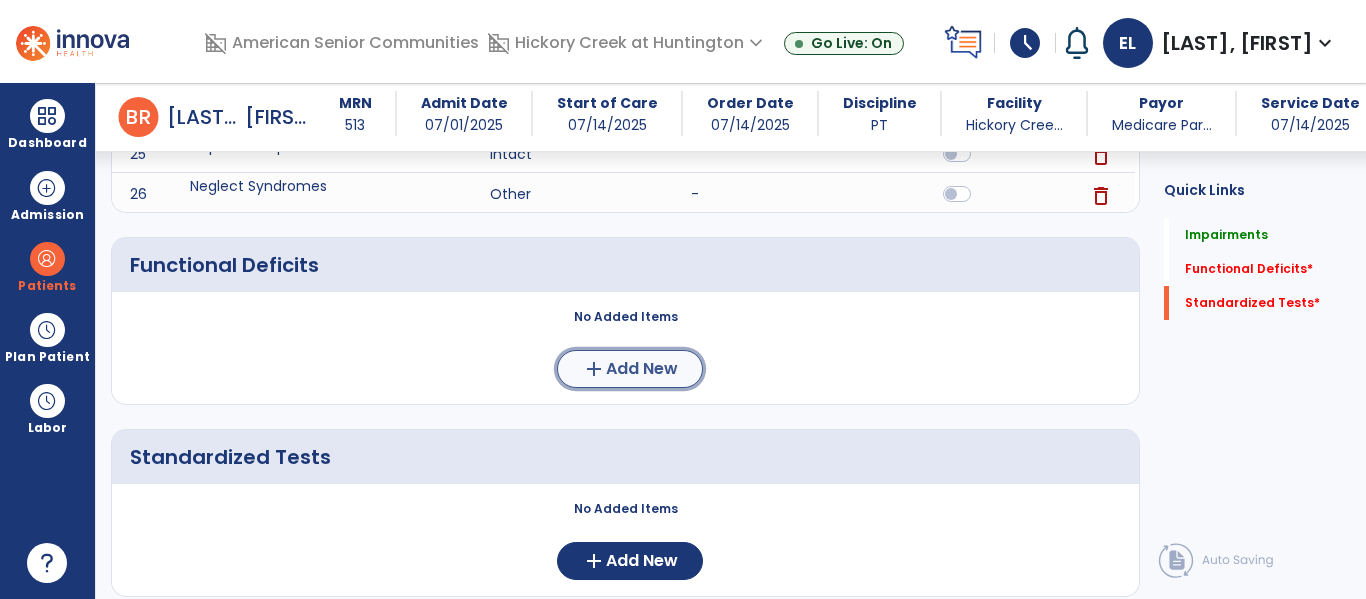 click on "add  Add New" 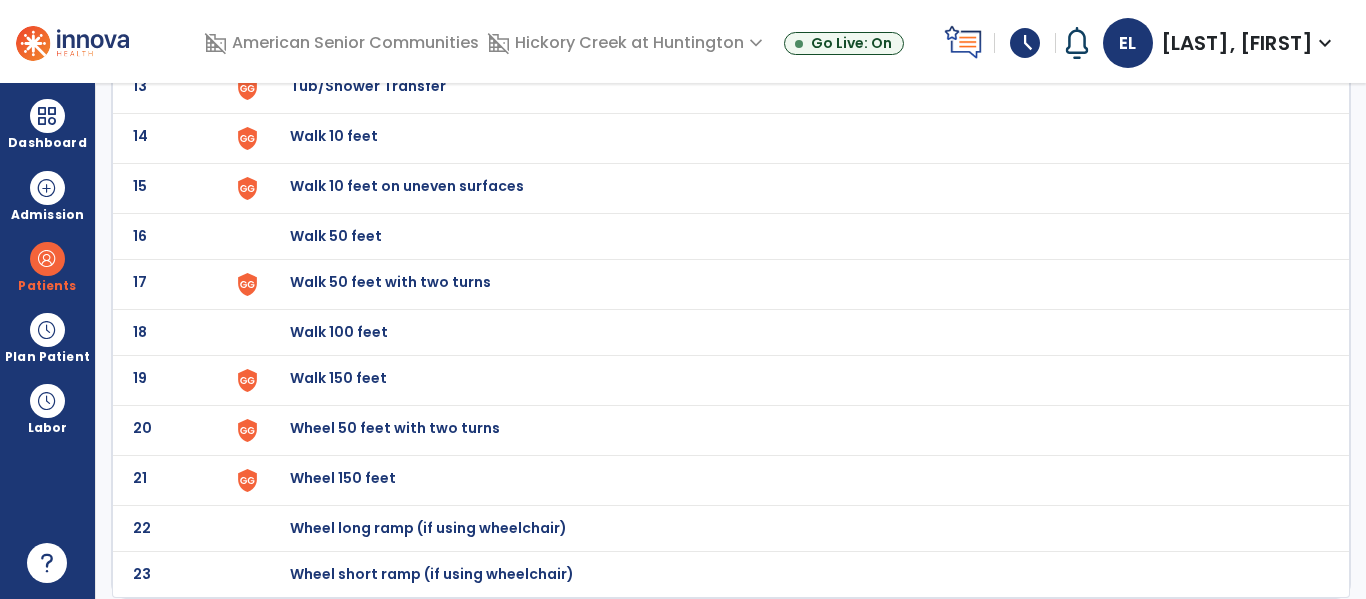 scroll, scrollTop: 0, scrollLeft: 0, axis: both 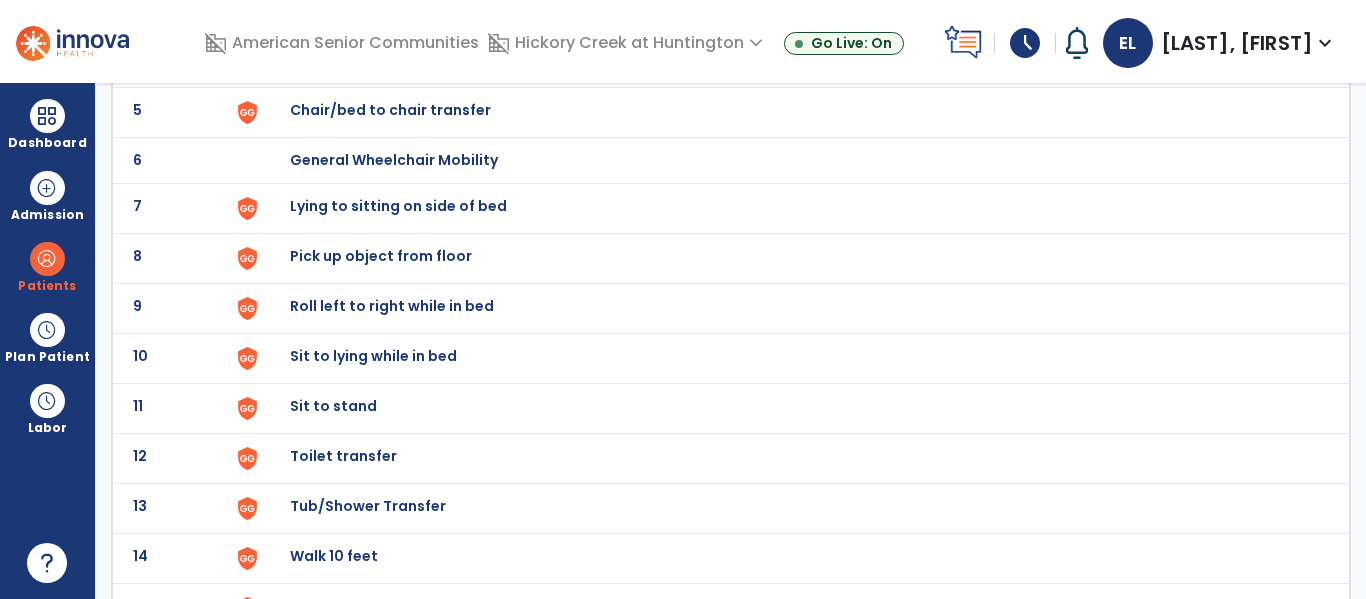 click on "Sit to stand" at bounding box center [789, -88] 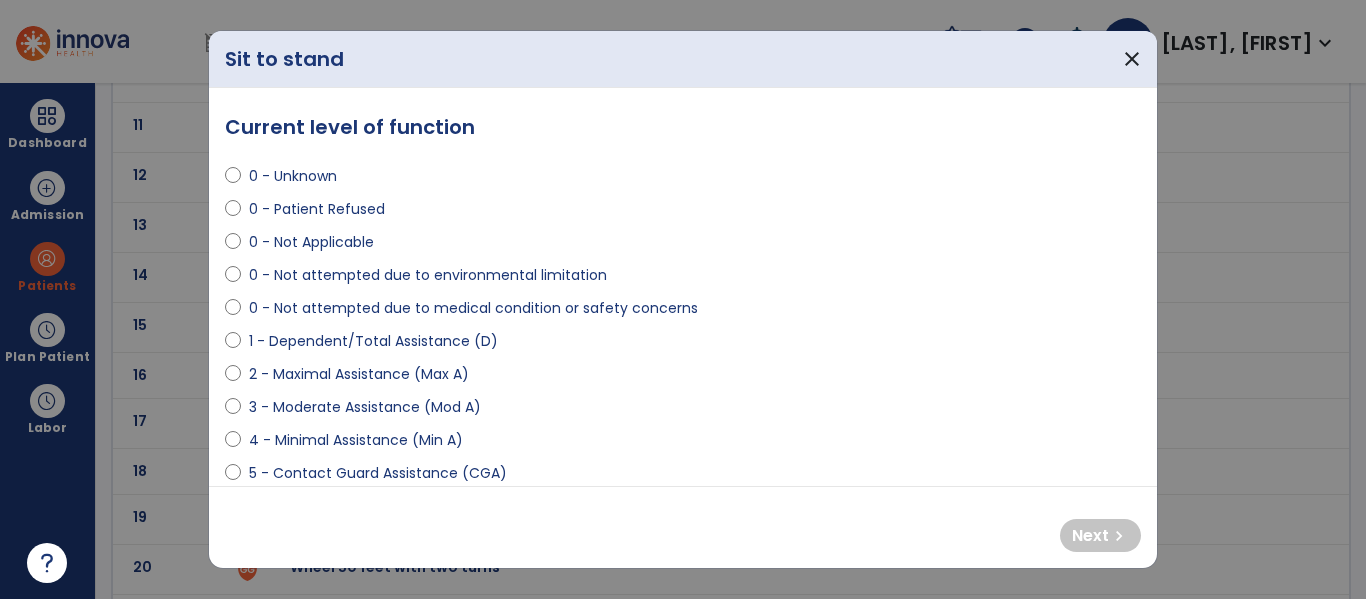 scroll, scrollTop: 635, scrollLeft: 0, axis: vertical 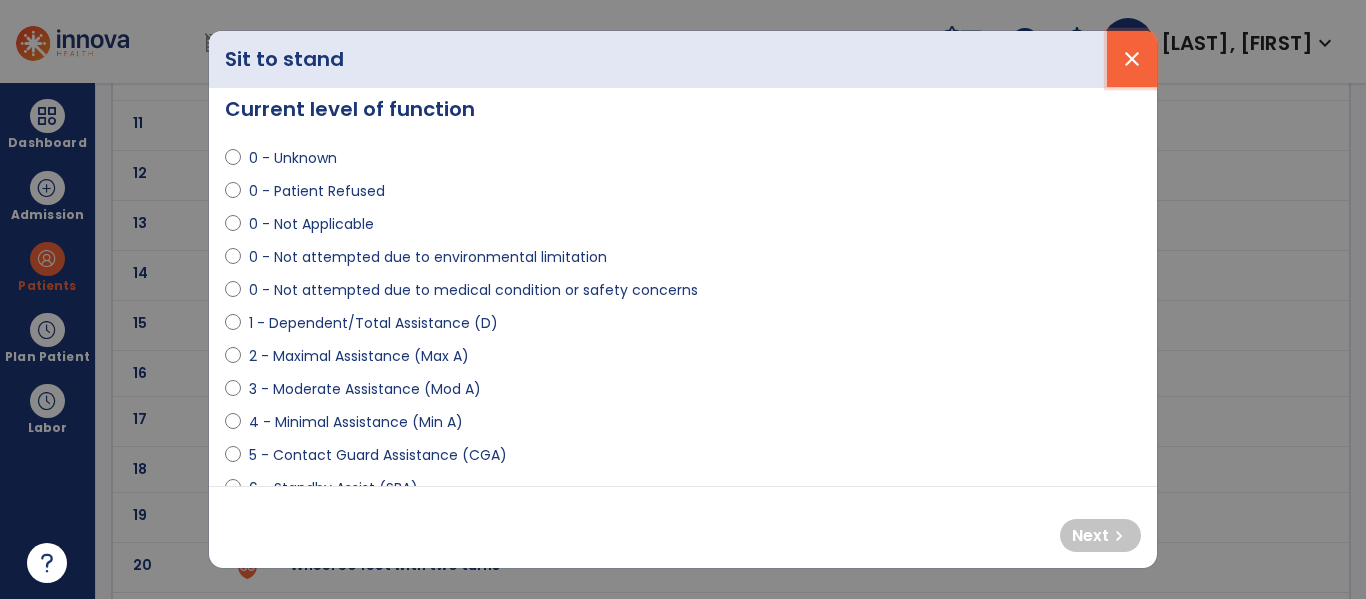 click on "close" at bounding box center [1132, 59] 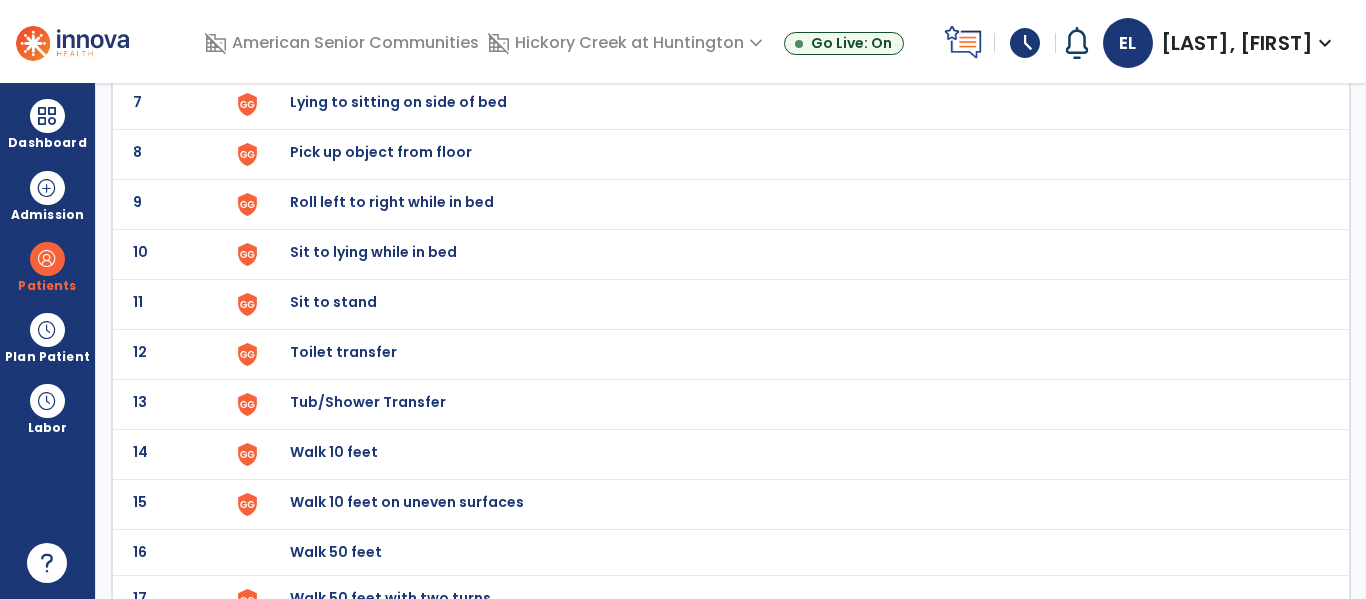 scroll, scrollTop: 453, scrollLeft: 0, axis: vertical 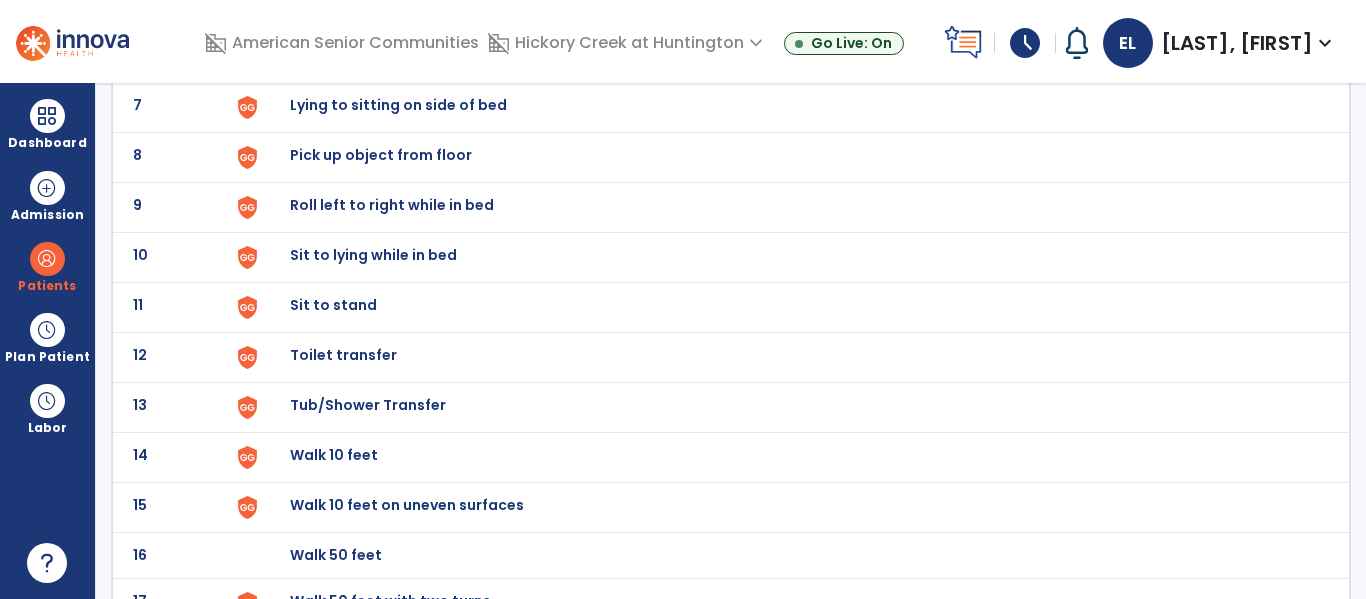 click on "Sit to stand" at bounding box center (336, -191) 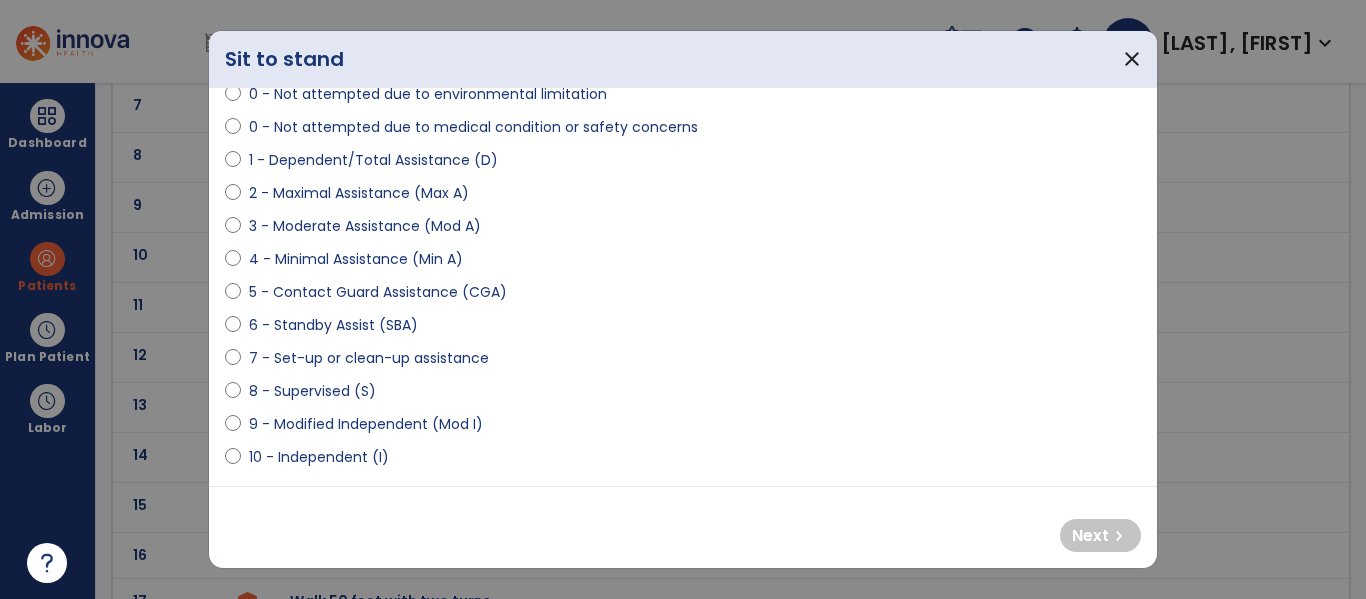 scroll, scrollTop: 182, scrollLeft: 0, axis: vertical 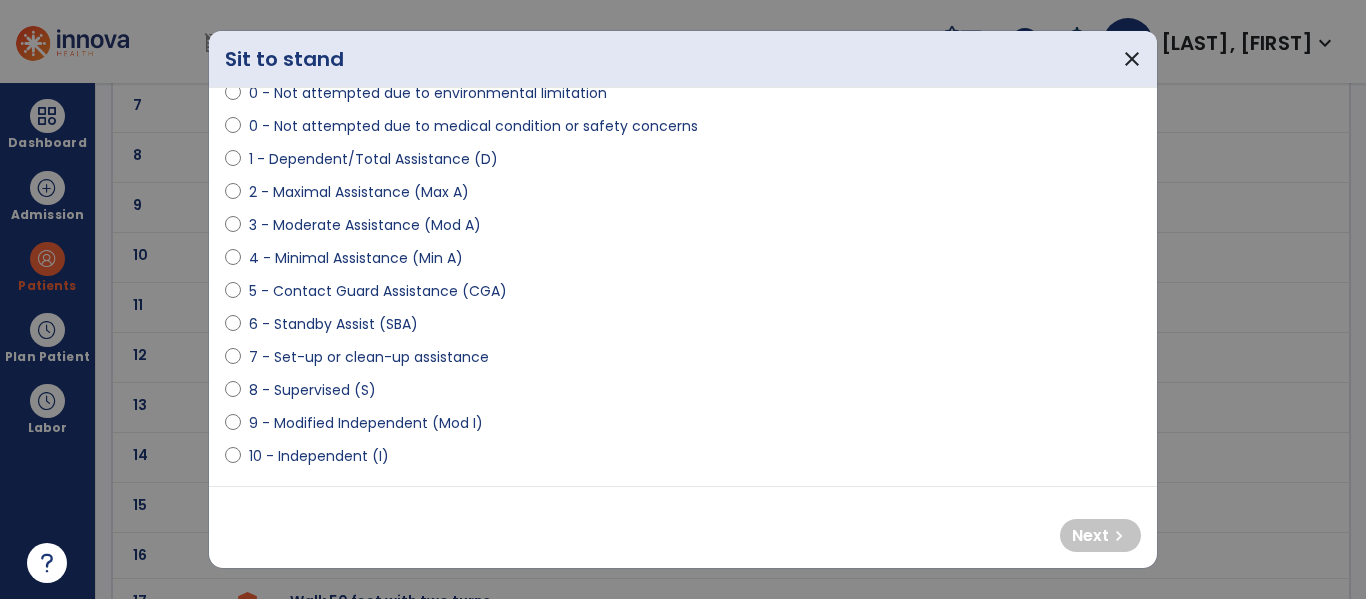 click on "9 - Modified Independent (Mod I)" at bounding box center [366, 423] 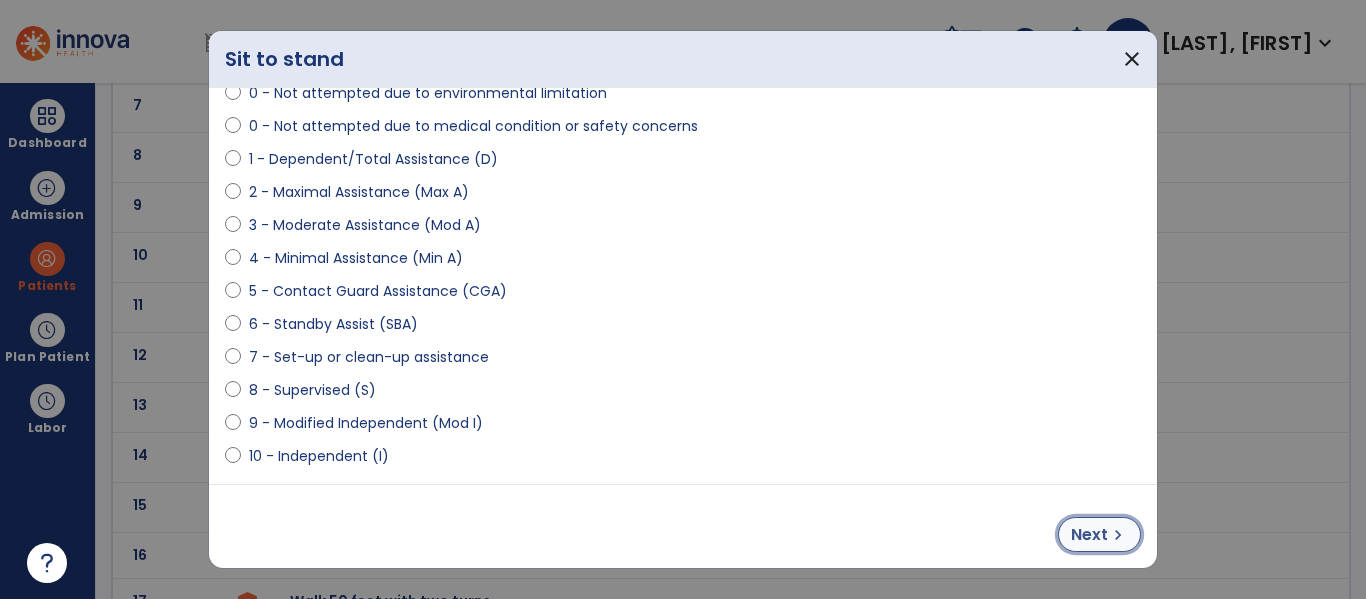 click on "Next" at bounding box center (1089, 535) 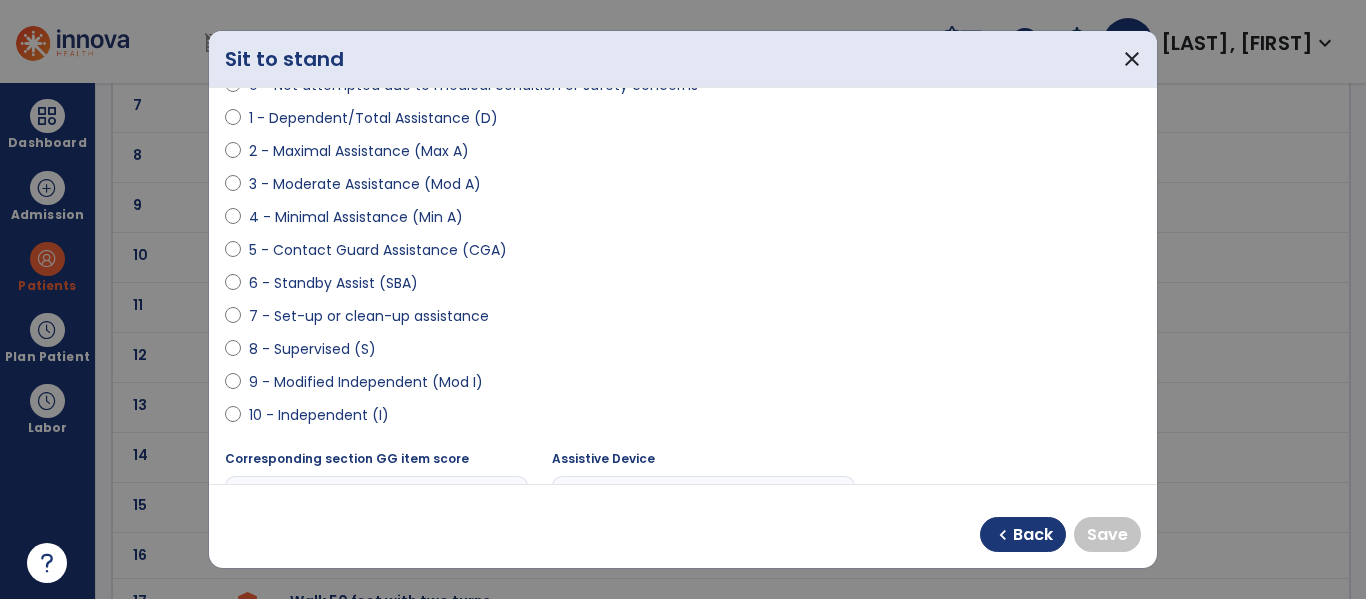 scroll, scrollTop: 232, scrollLeft: 0, axis: vertical 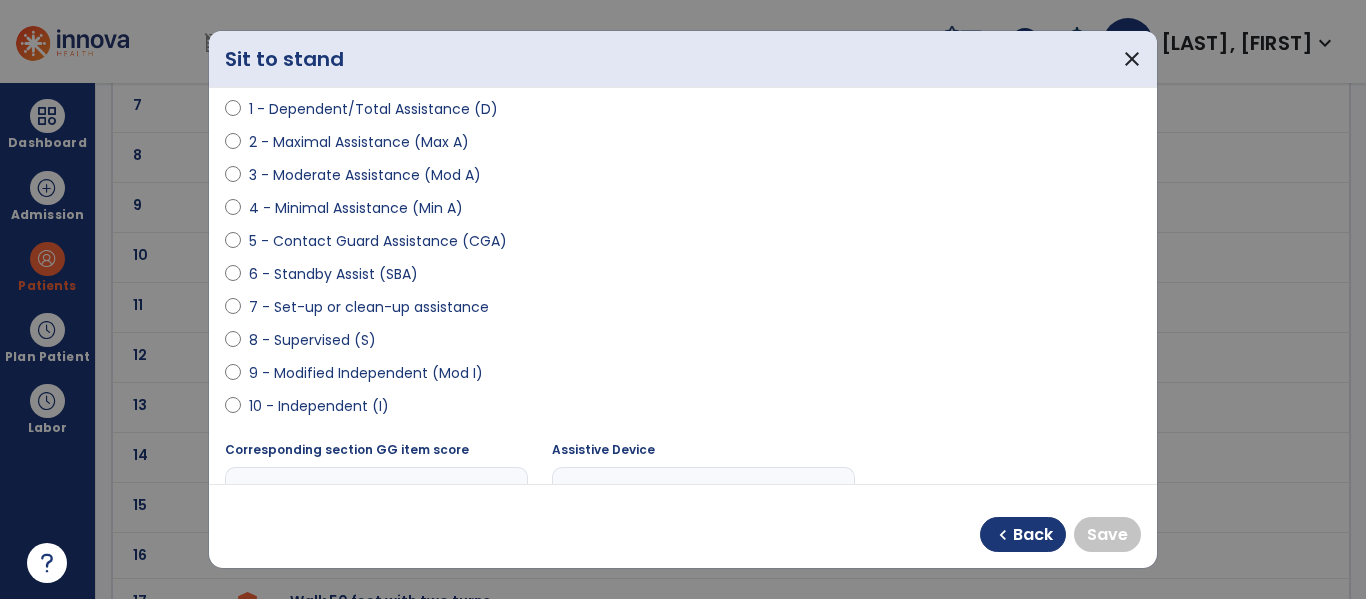 select on "**********" 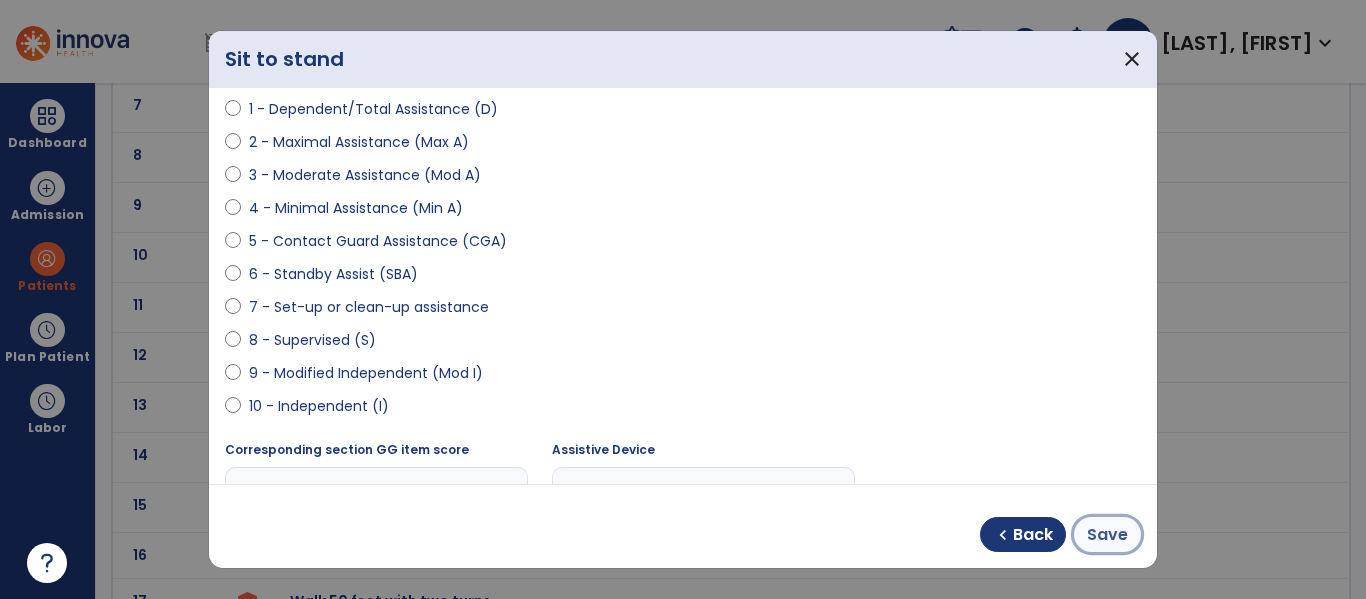 click on "Save" at bounding box center (1107, 534) 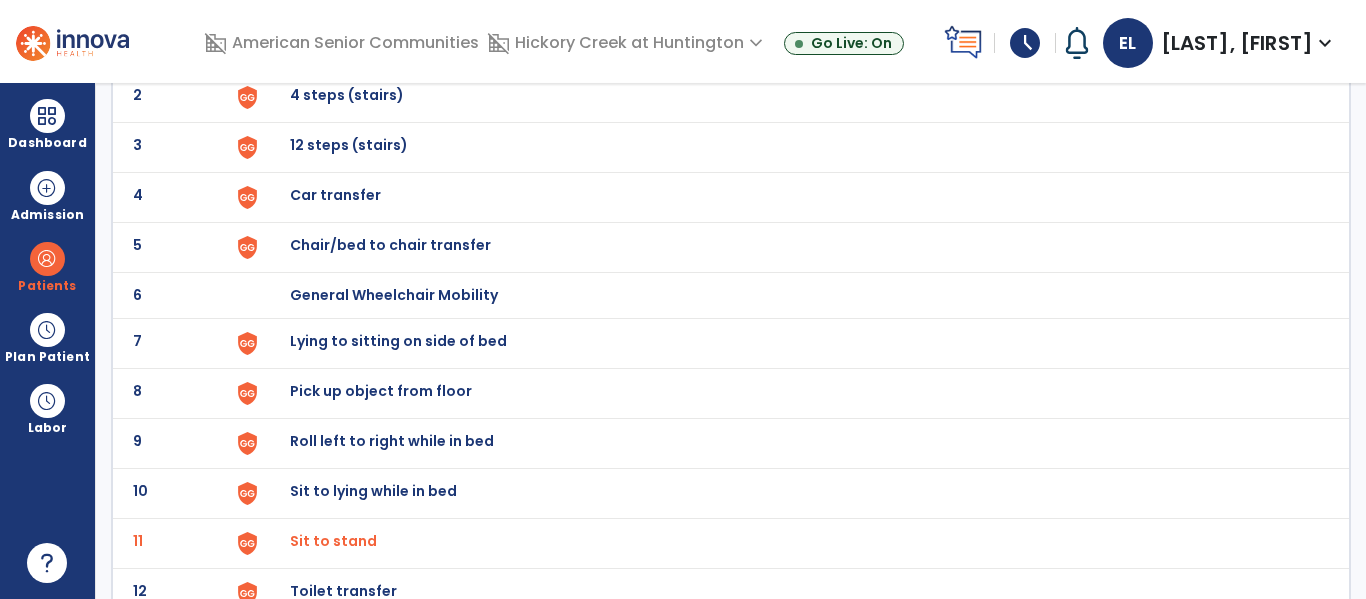 scroll, scrollTop: 0, scrollLeft: 0, axis: both 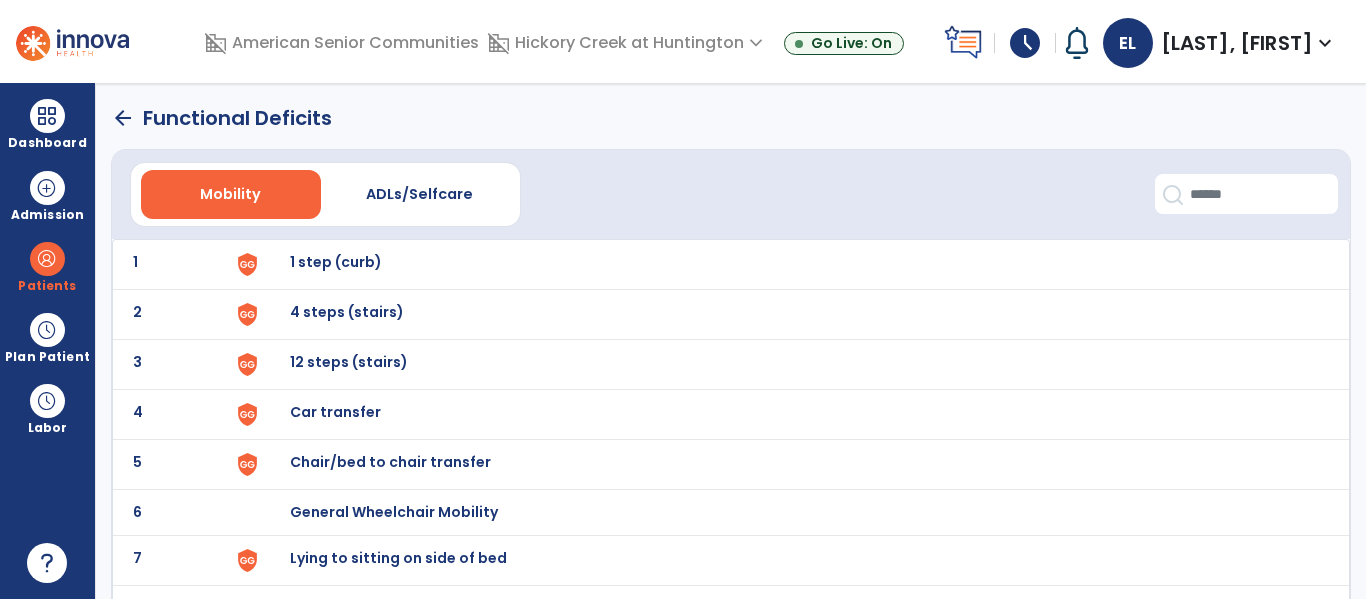 click on "arrow_back" 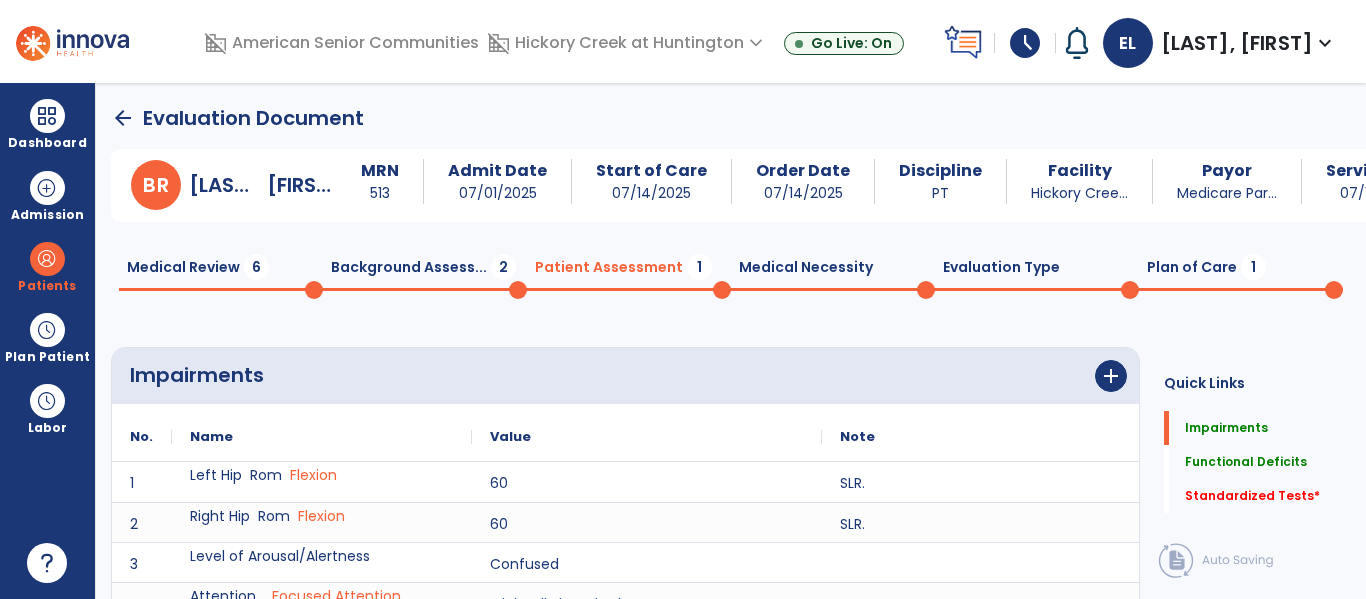 scroll, scrollTop: 20, scrollLeft: 0, axis: vertical 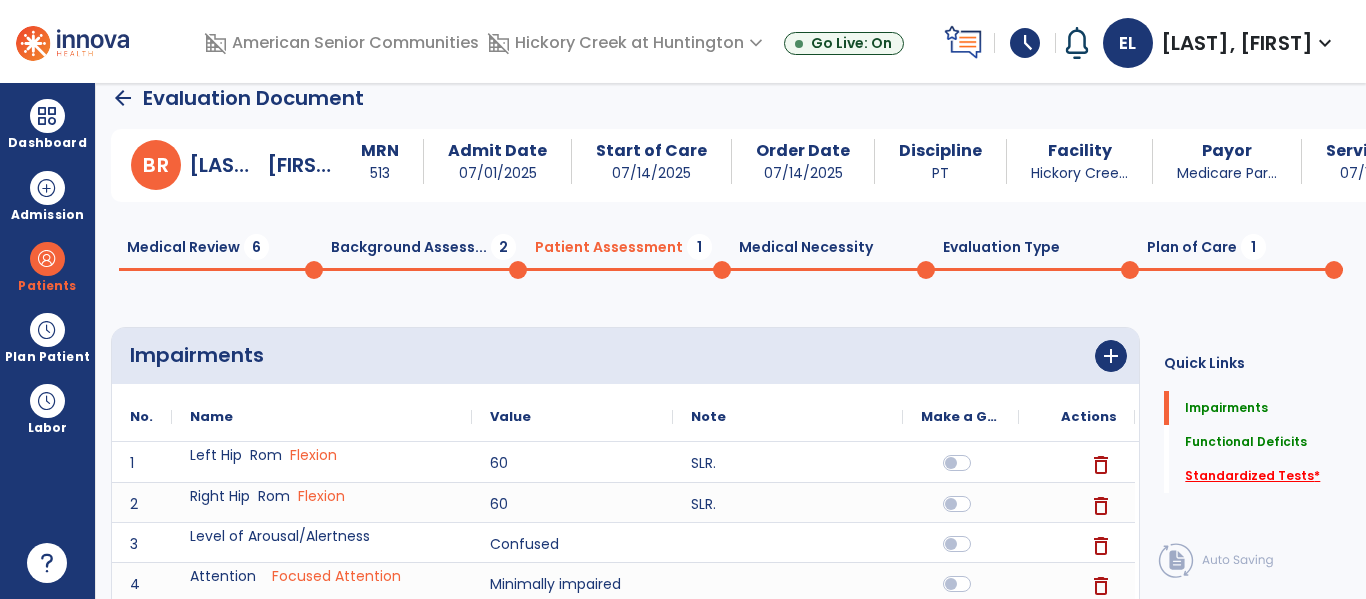 click on "Standardized Tests   *" 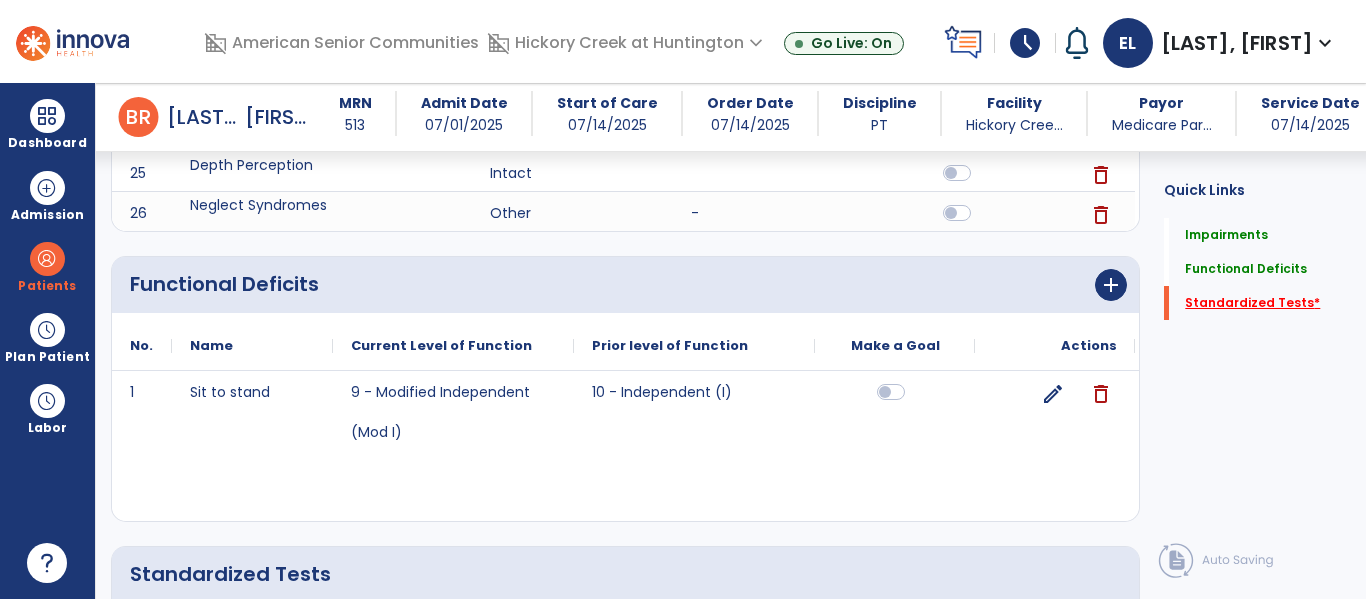 scroll, scrollTop: 1597, scrollLeft: 0, axis: vertical 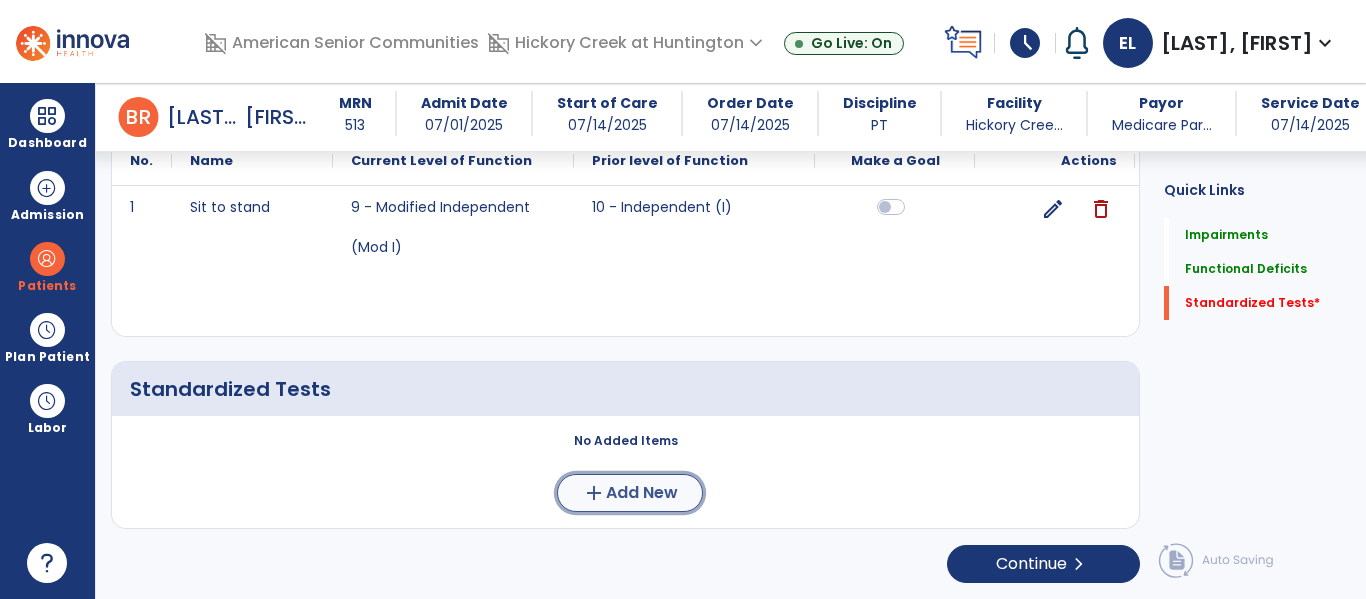 click on "Add New" 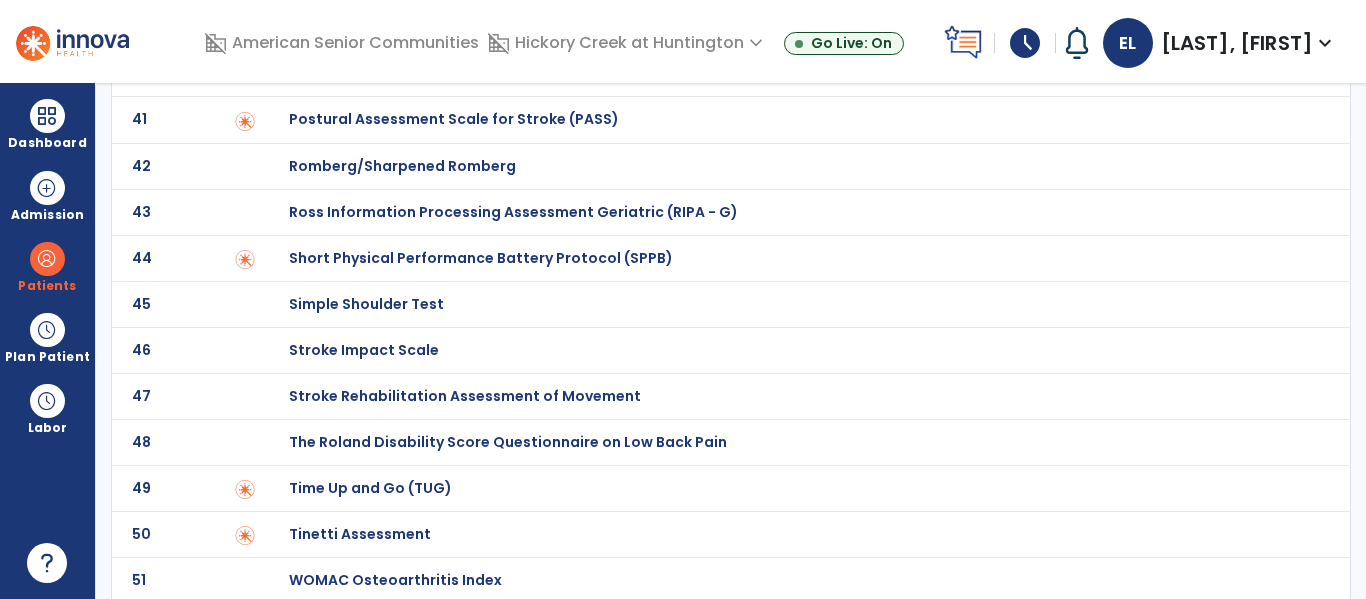 scroll, scrollTop: 1926, scrollLeft: 0, axis: vertical 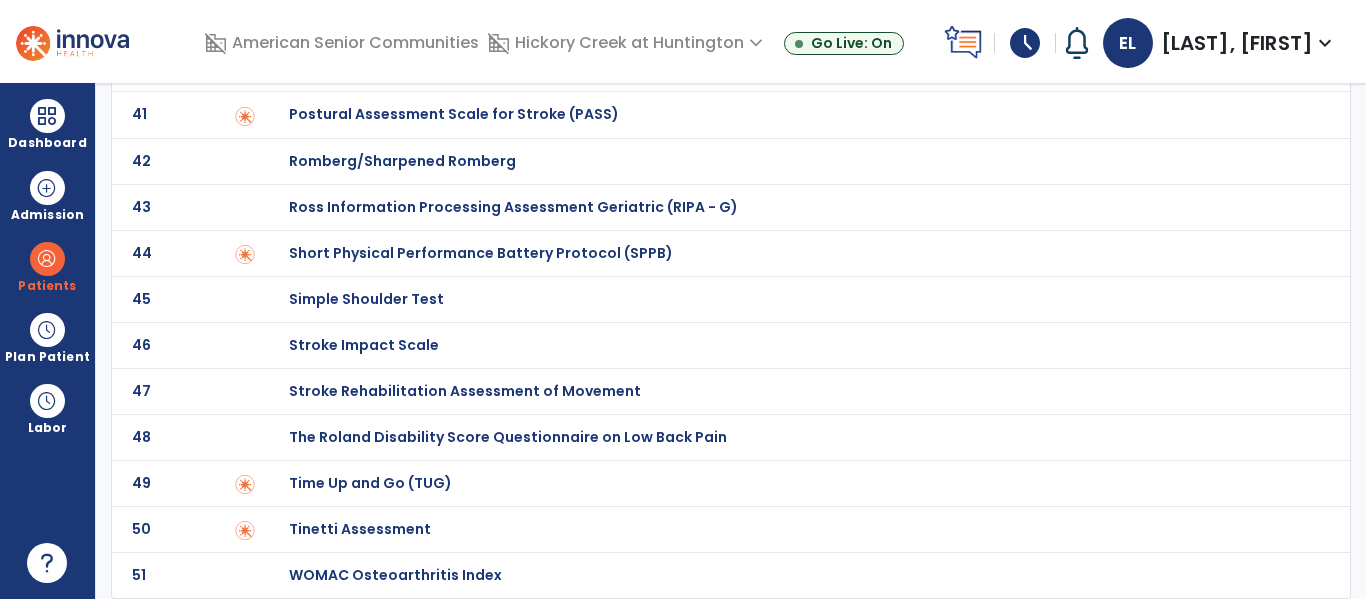 click on "49 Time Up and Go (TUG)" 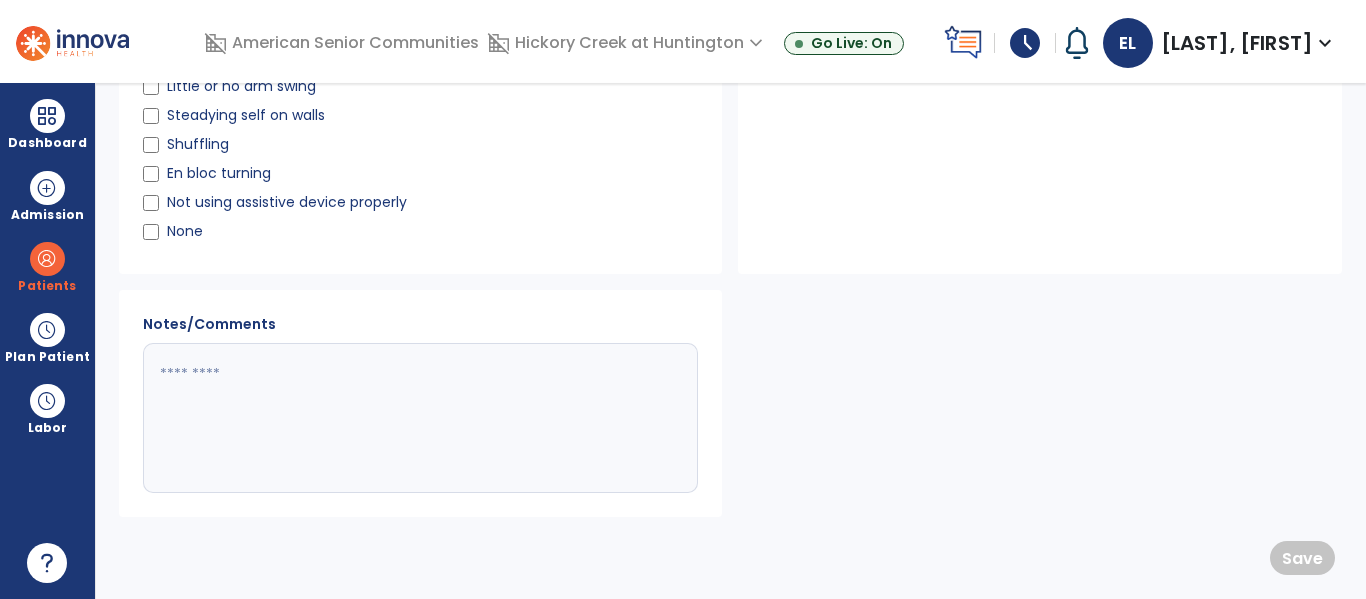 scroll, scrollTop: 0, scrollLeft: 0, axis: both 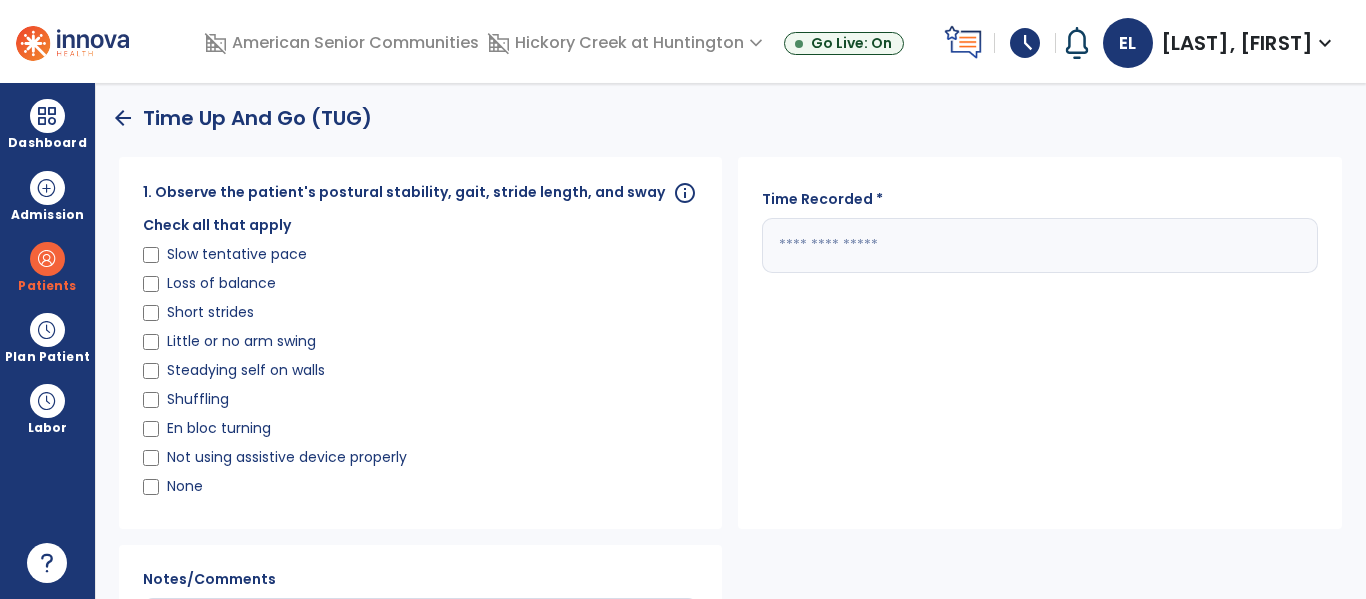 click on "Short strides" 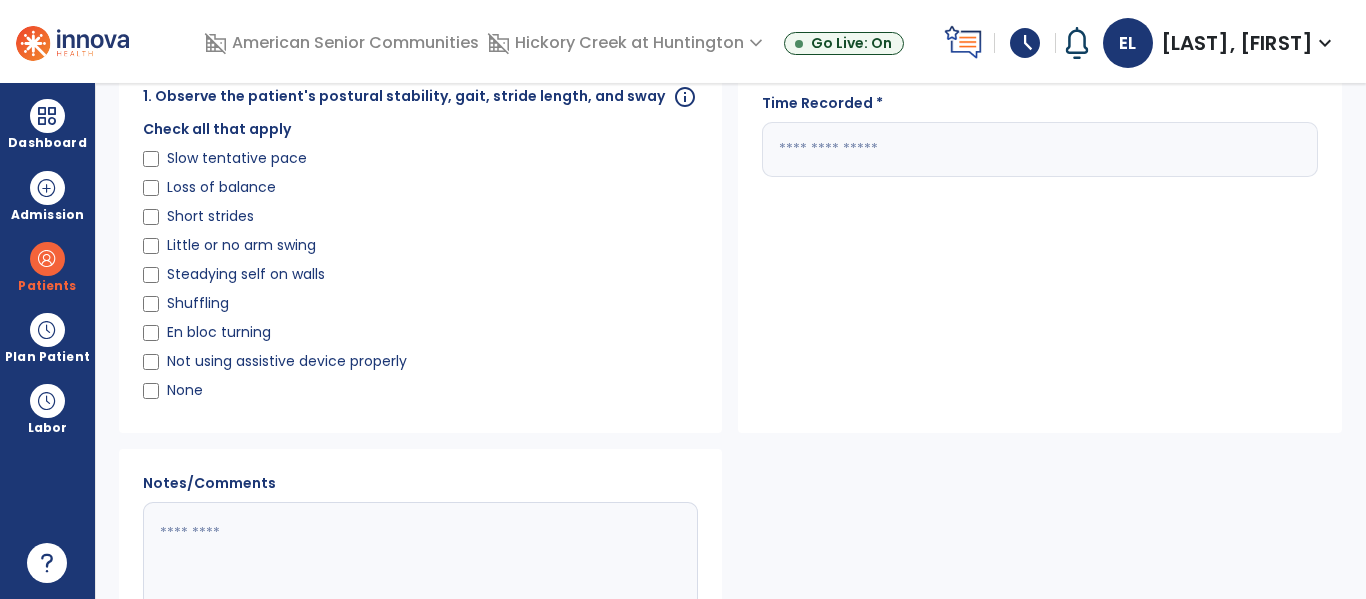 scroll, scrollTop: 111, scrollLeft: 0, axis: vertical 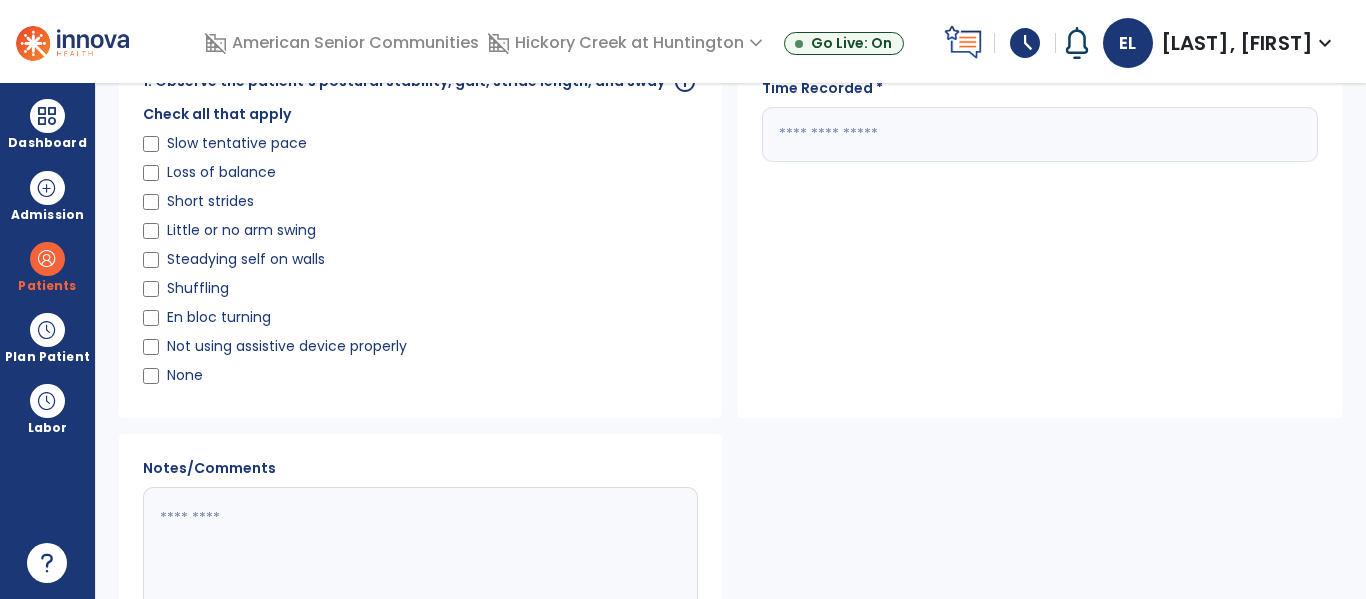 click 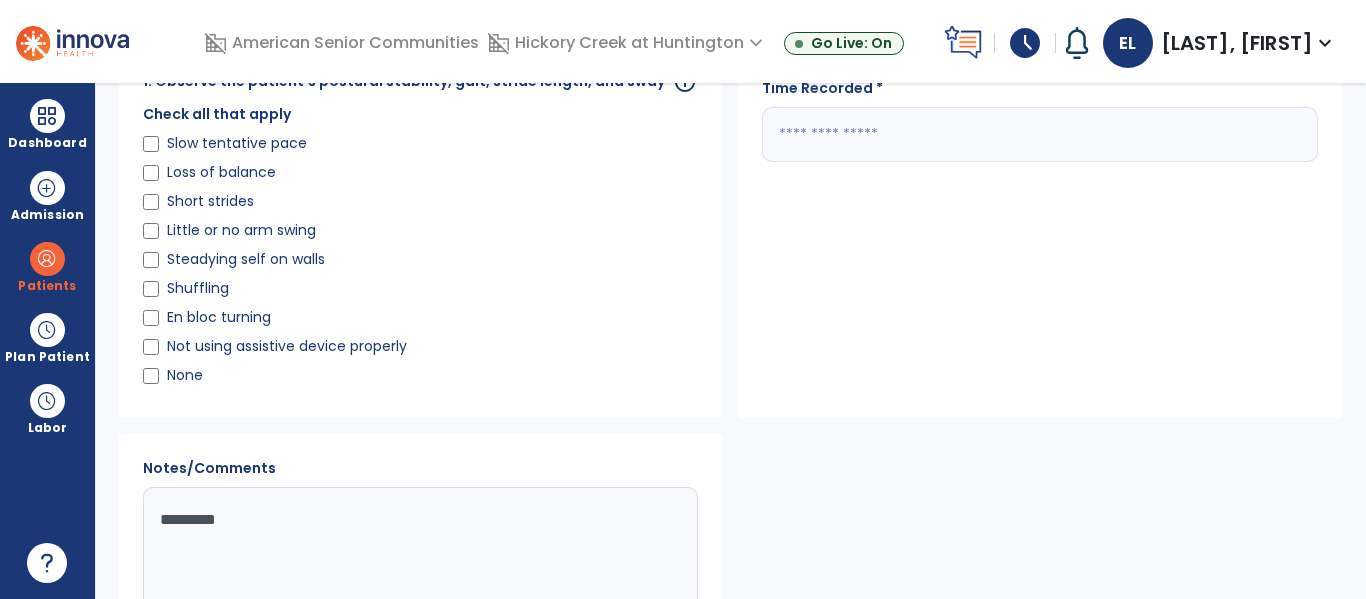 scroll, scrollTop: 0, scrollLeft: 0, axis: both 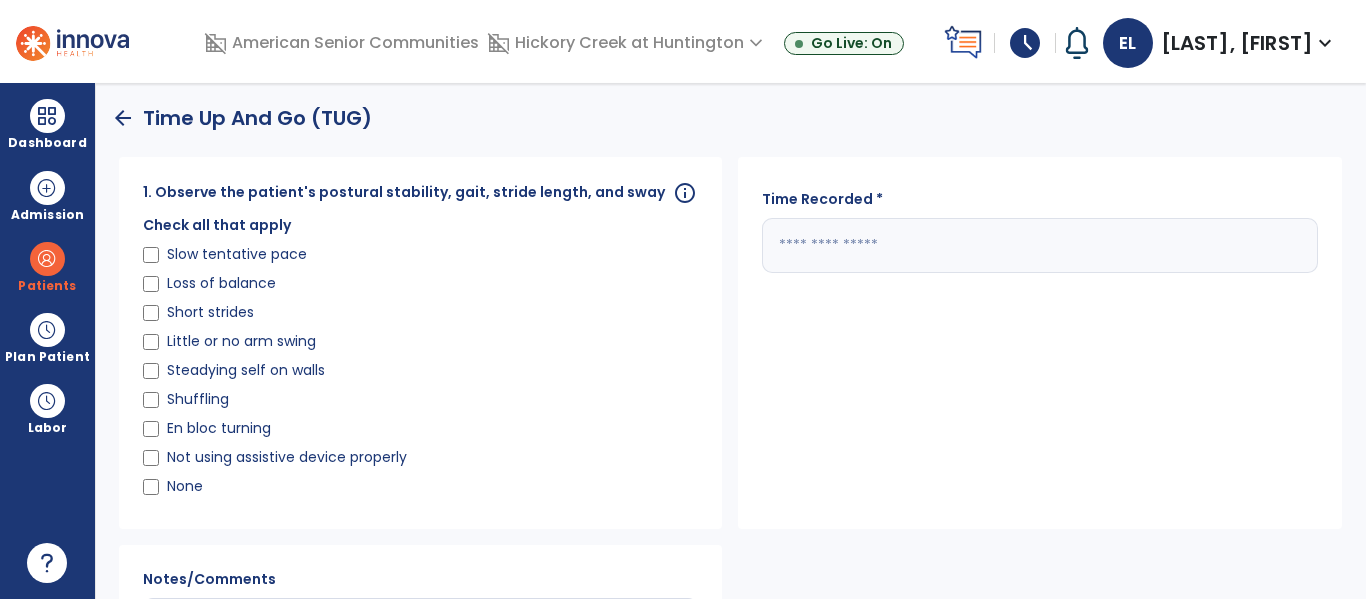 type on "*********" 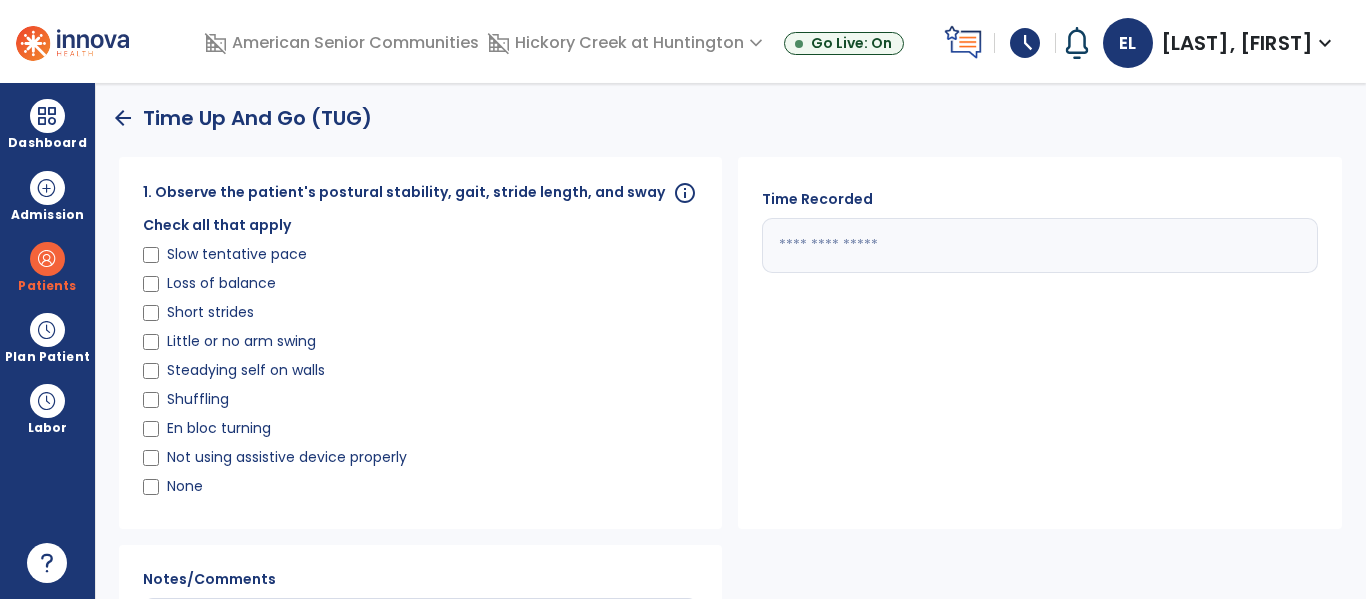 scroll, scrollTop: 257, scrollLeft: 0, axis: vertical 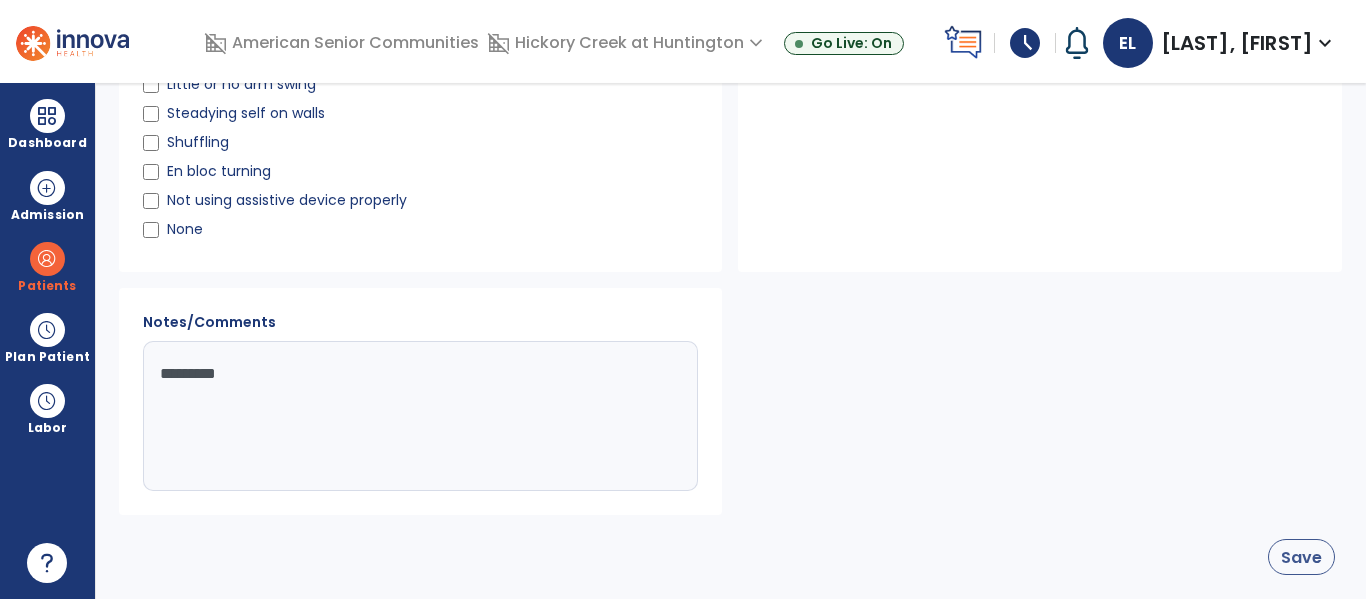 type on "**" 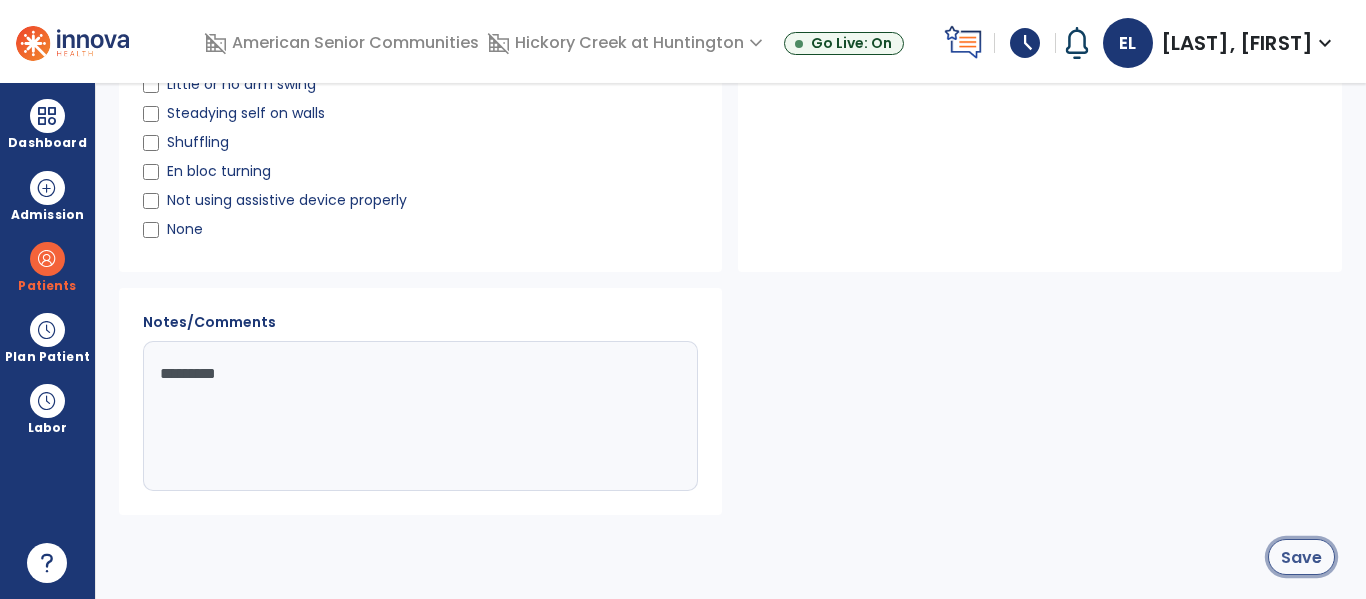 click on "Save" 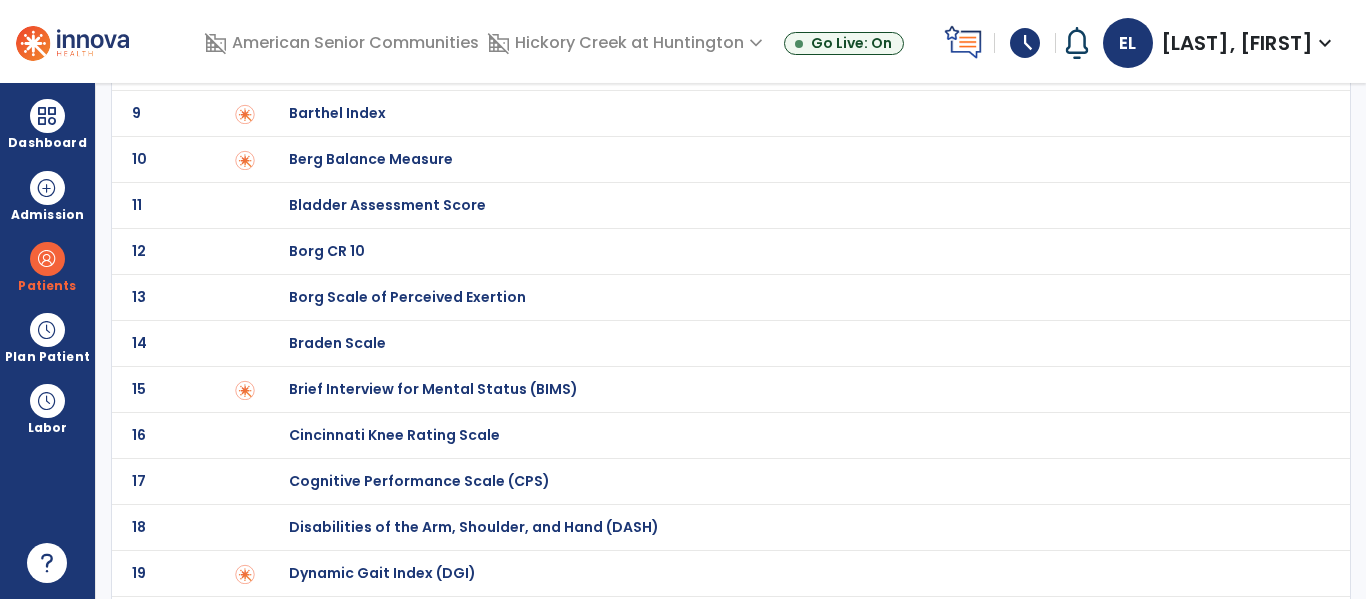 scroll, scrollTop: 0, scrollLeft: 0, axis: both 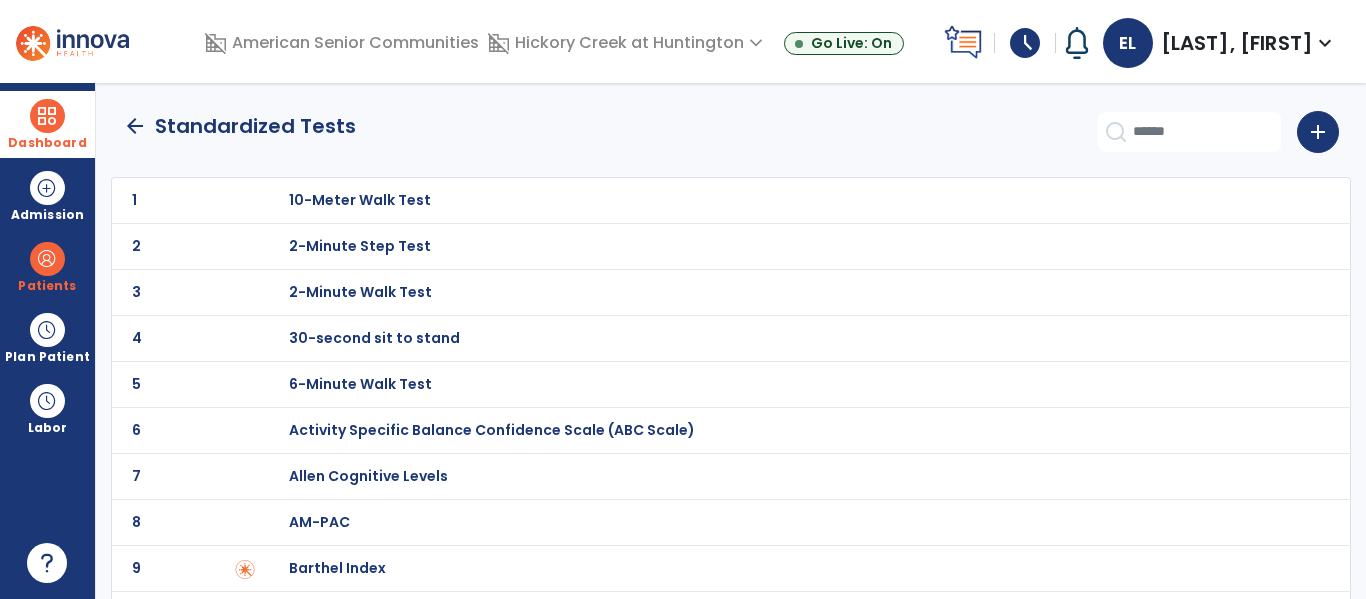 click on "Dashboard" at bounding box center [47, 124] 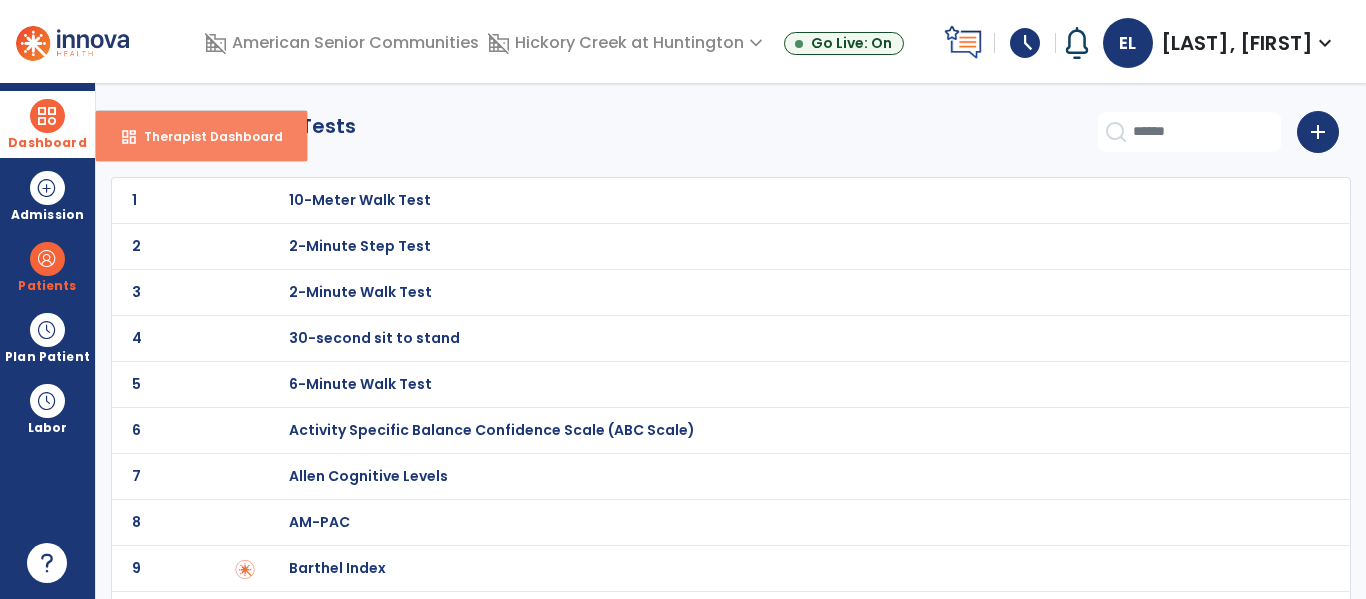 click on "Therapist Dashboard" at bounding box center [205, 136] 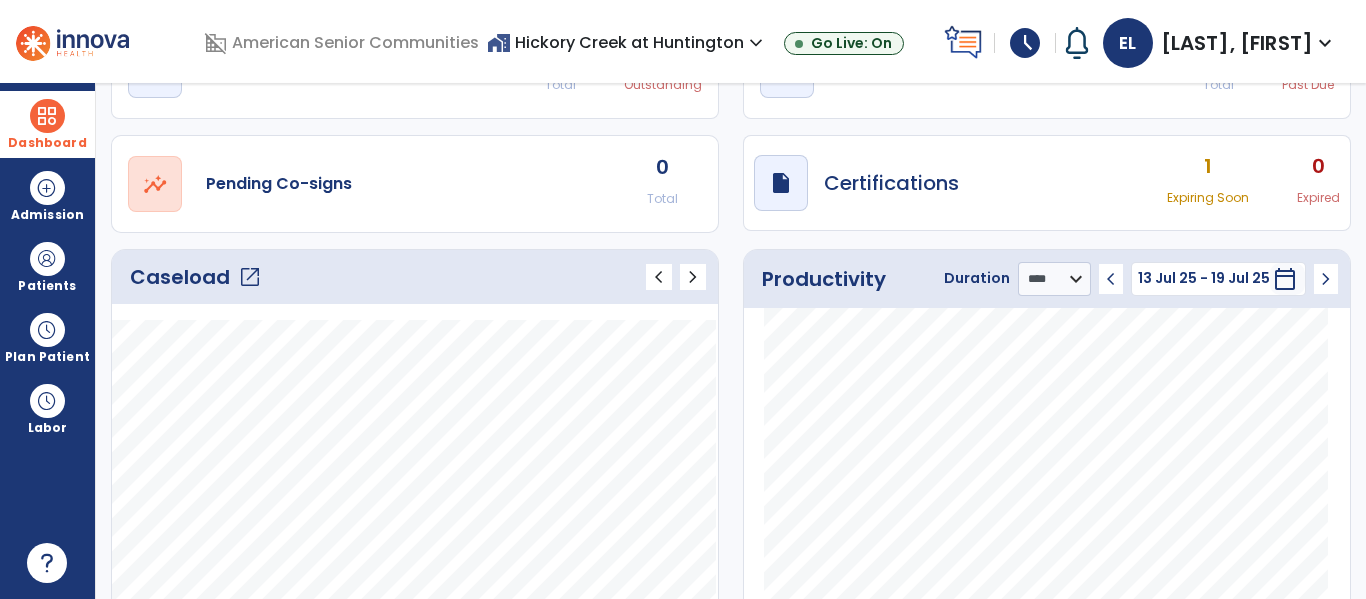 scroll, scrollTop: 0, scrollLeft: 0, axis: both 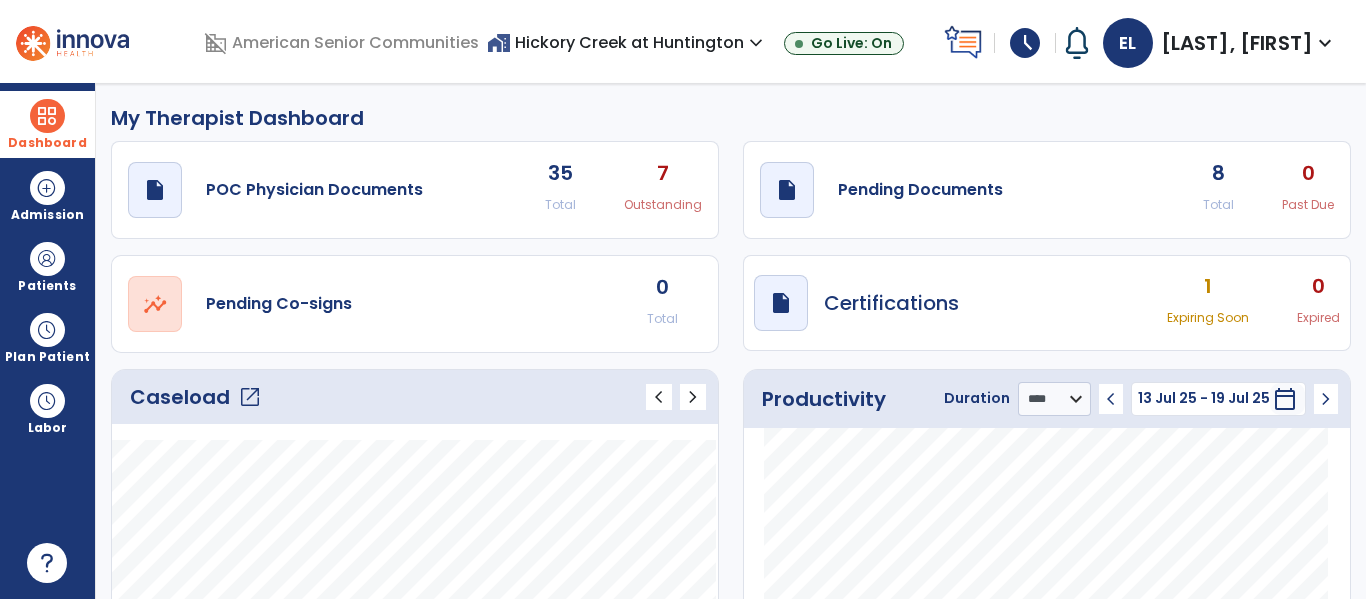 click on "open_in_new" 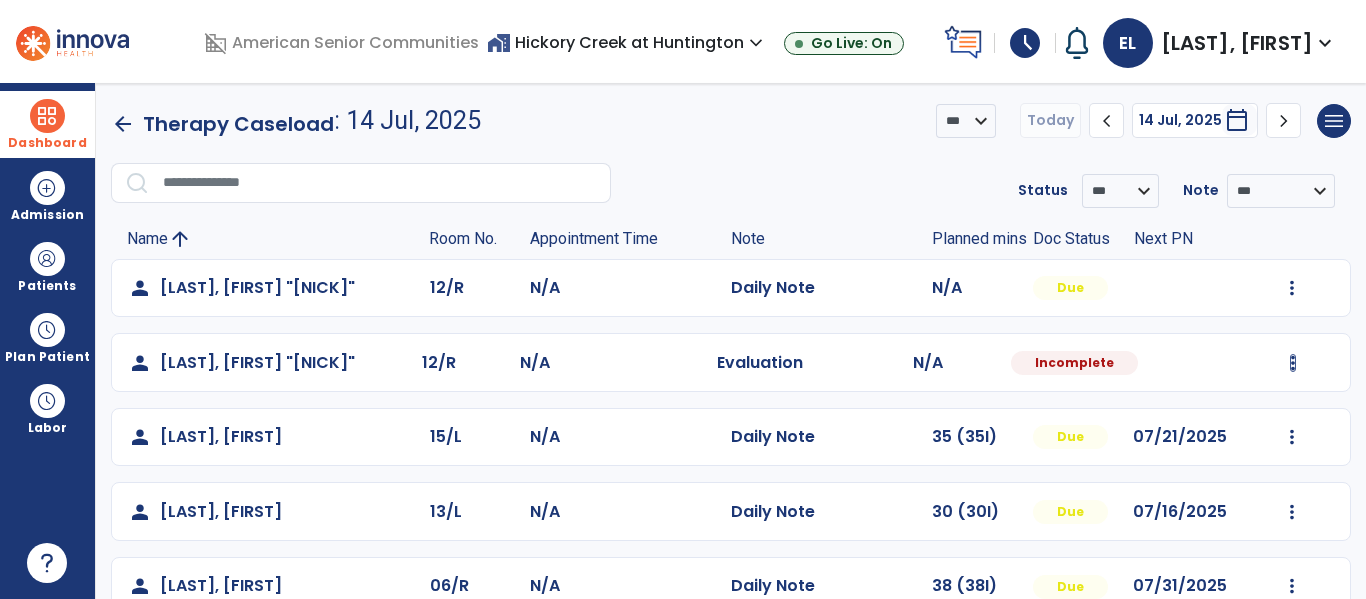 click at bounding box center [1292, 288] 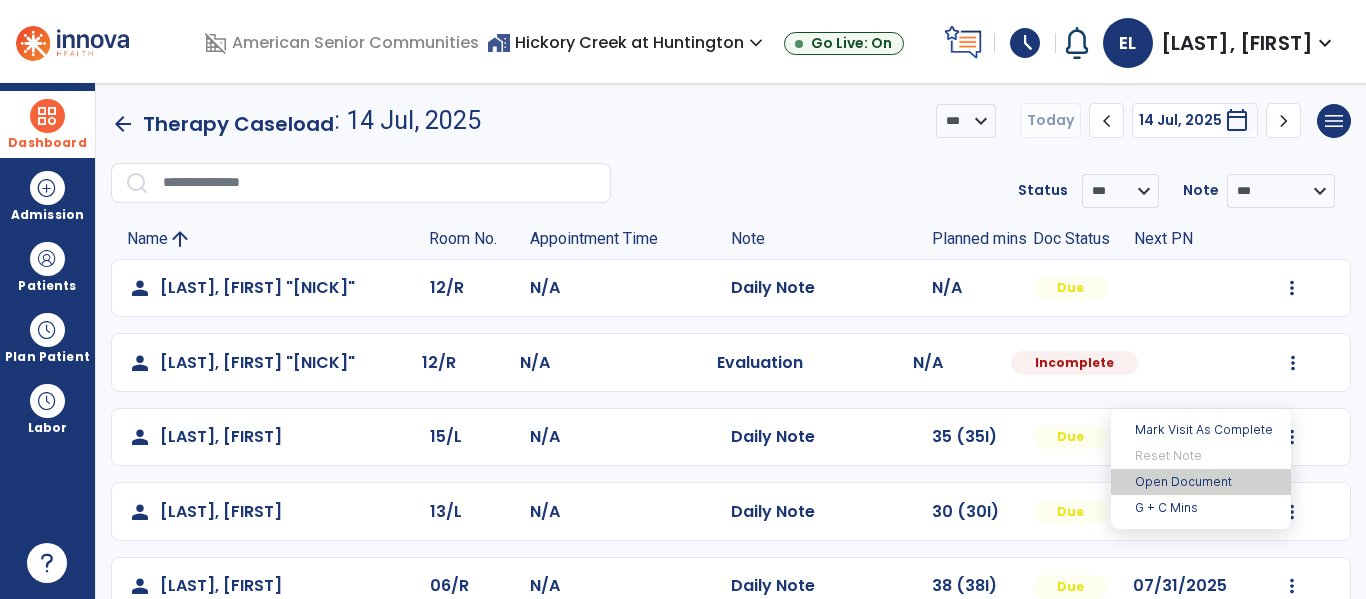 click on "Open Document" at bounding box center [1201, 482] 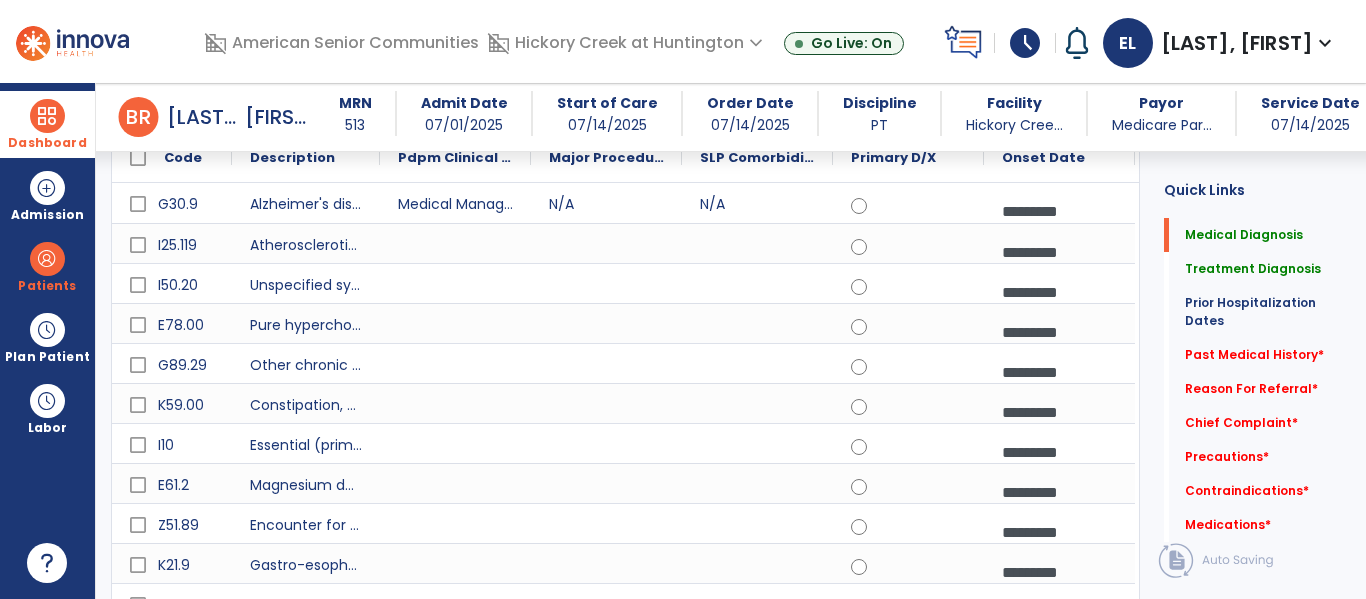 scroll, scrollTop: 259, scrollLeft: 0, axis: vertical 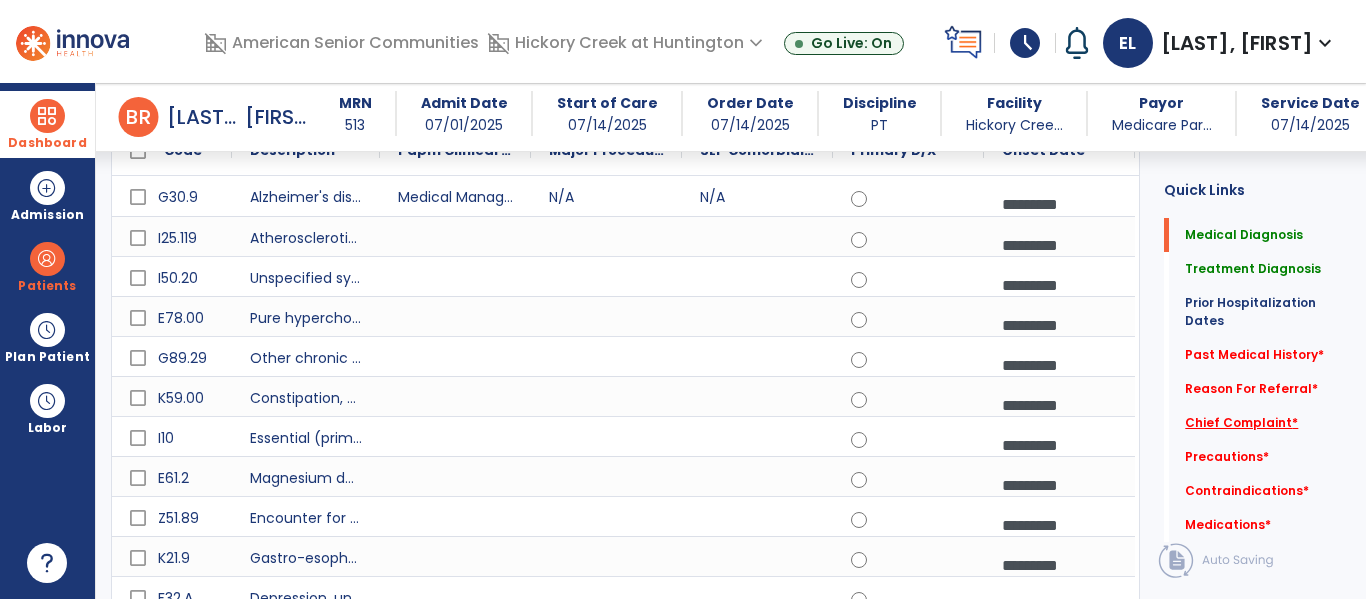 click on "Chief Complaint   *" 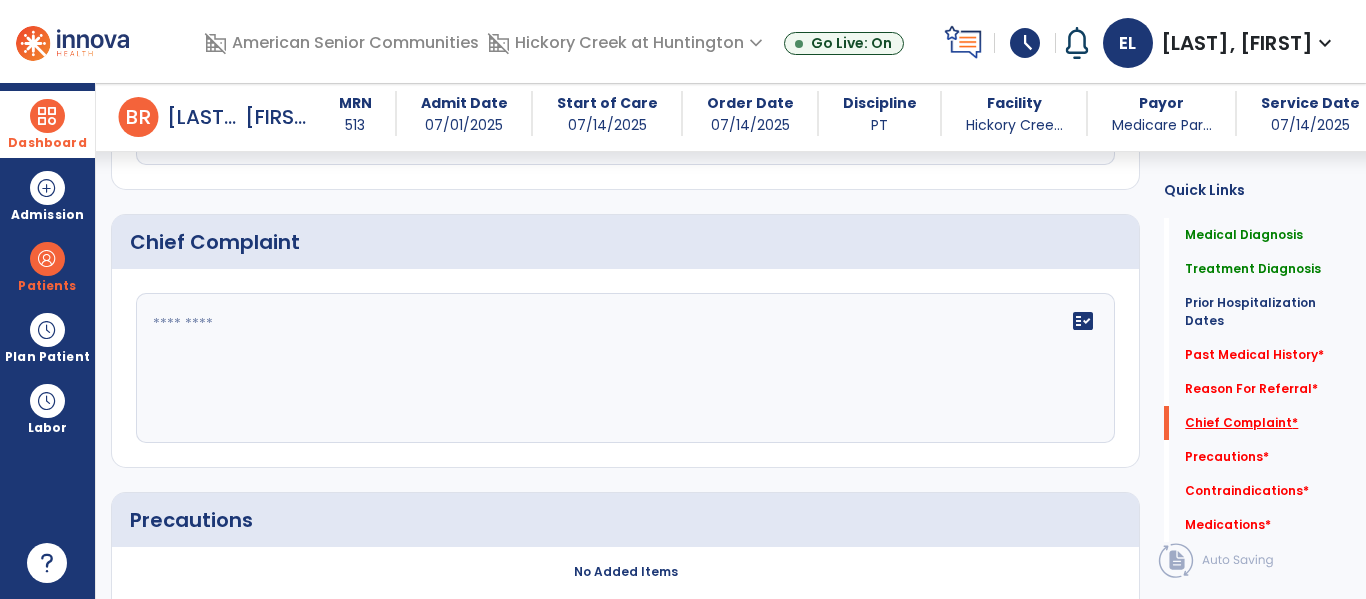 scroll, scrollTop: 1671, scrollLeft: 0, axis: vertical 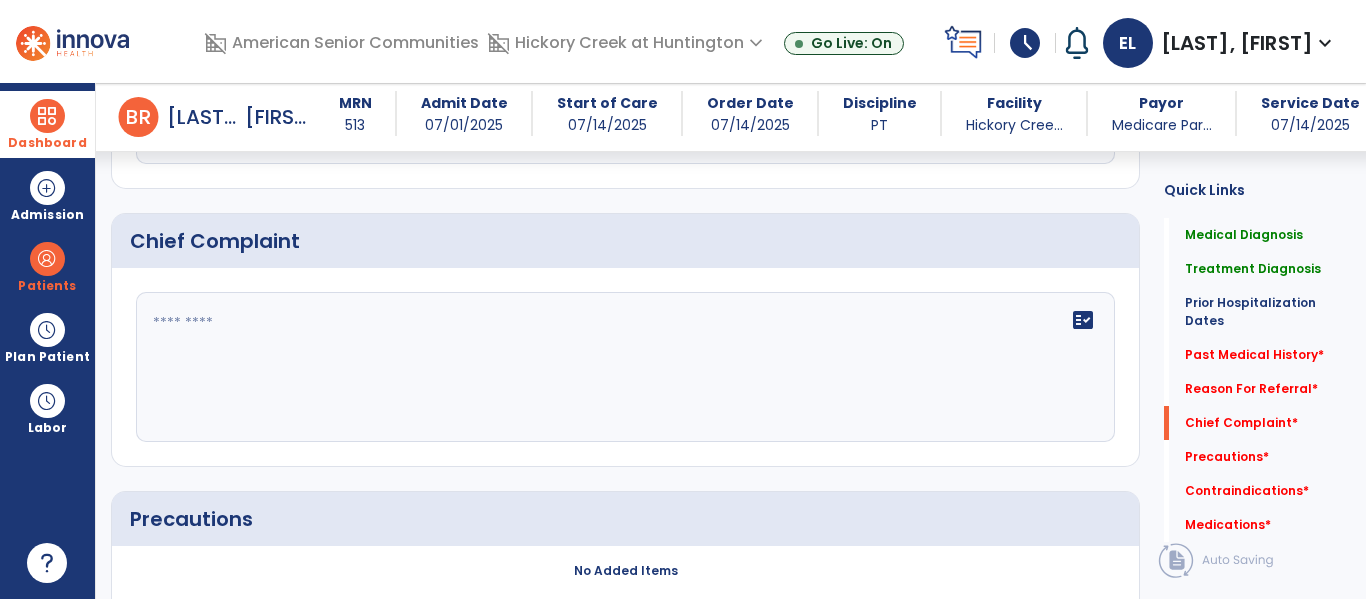 click 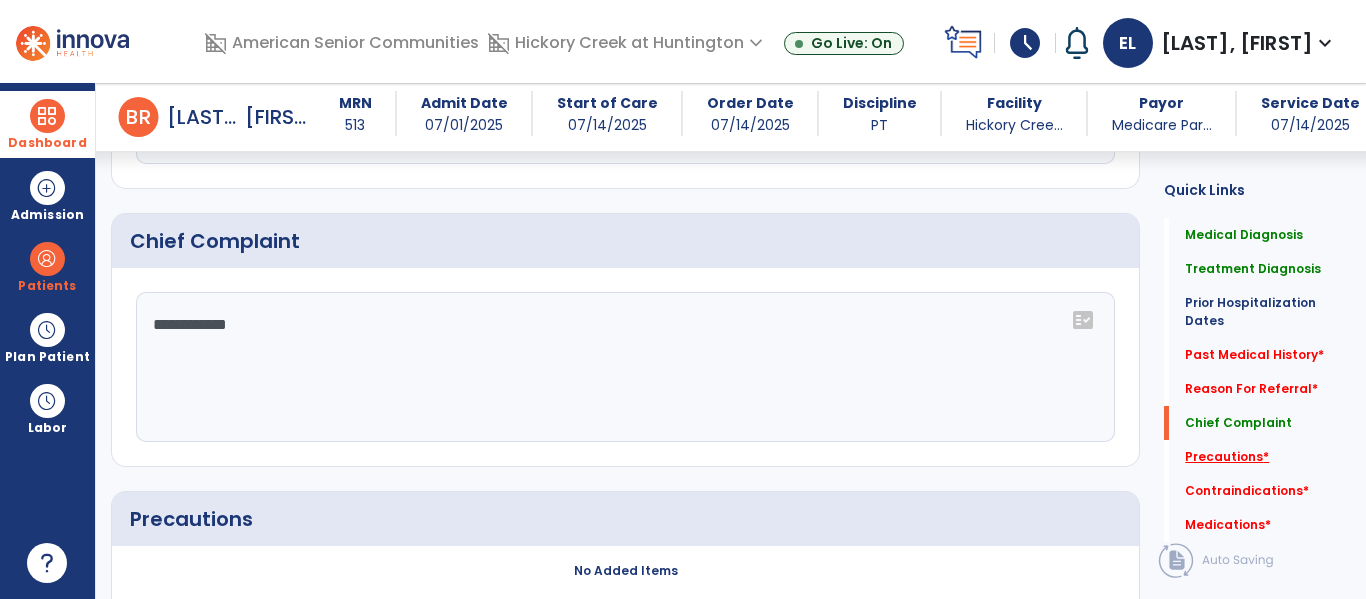 click on "Precautions   *" 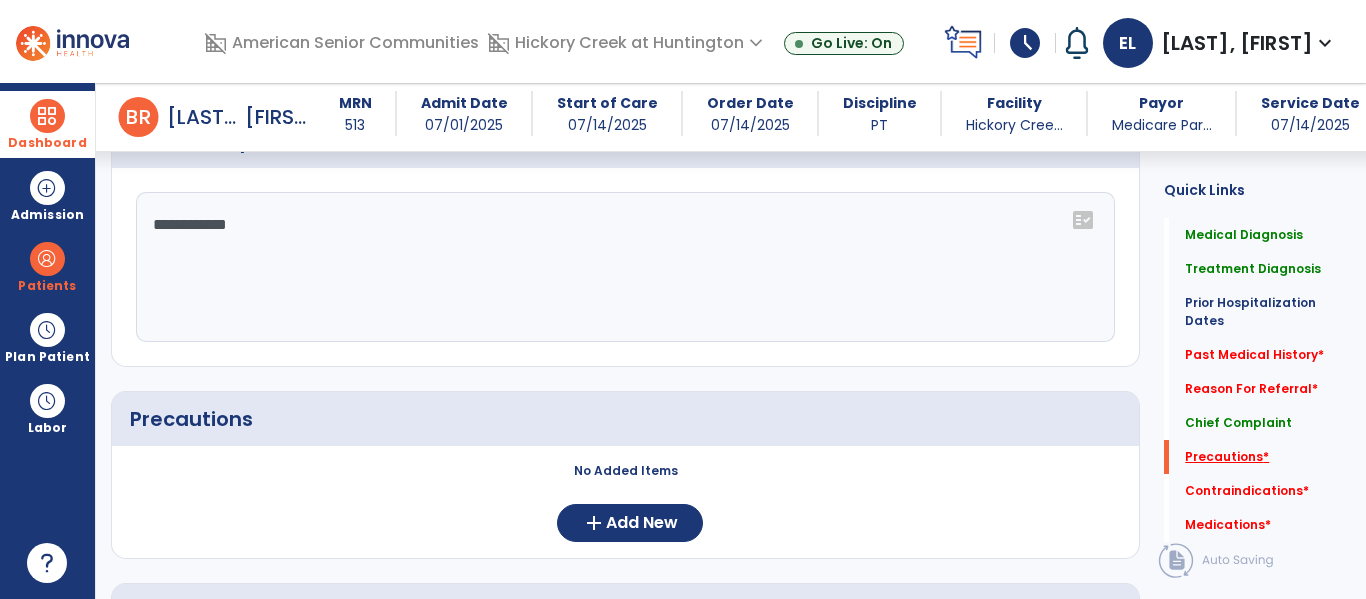 scroll, scrollTop: 1906, scrollLeft: 0, axis: vertical 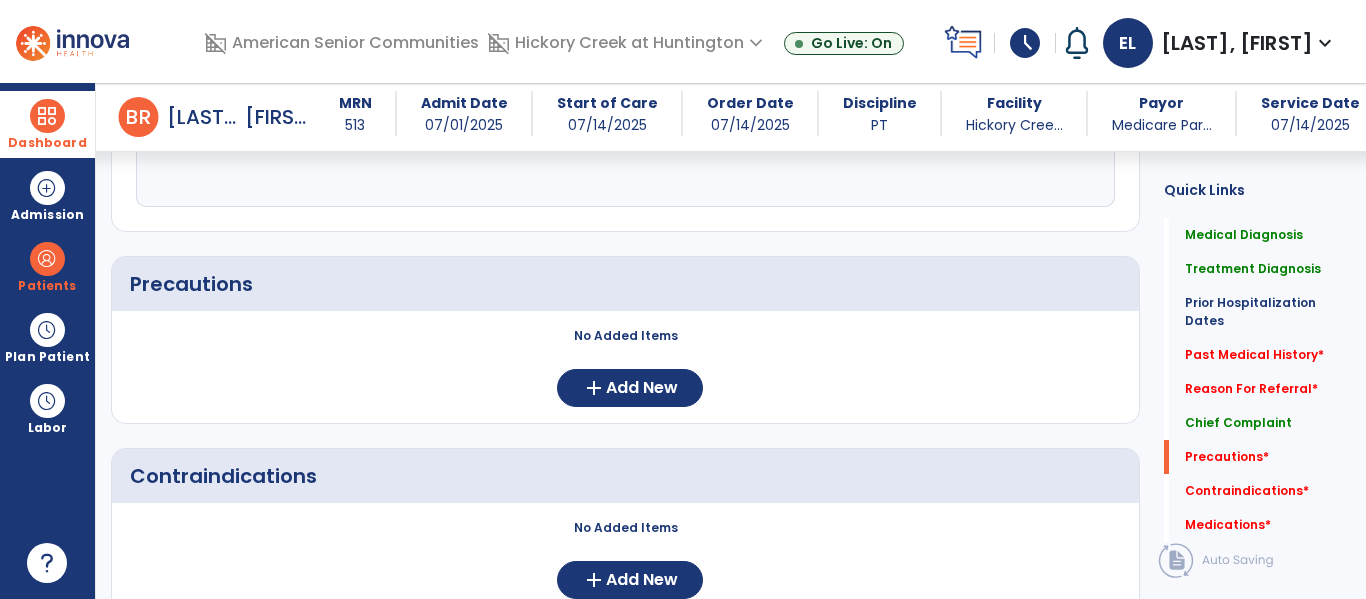 click on "arrow_back   Evaluation Document   arrow_back      B  R  [LAST],   [FIRST] "[NICKNAME]" MRN [NUMBER] Admit Date [DATE] Start of Care [DATE] Order Date [DATE] Discipline PT Facility Hickory Cree... Payor Medicare Par... Service Date [DATE]  Medical Review  5  Background Assess...  2  Patient Assessment  0  Medical Necessity  0  Evaluation Type  0  Plan of Care  1 Medical Diagnosis      menu   Add Medical Diagnosis   Delete Medical Diagnosis
Code
Description
to" at bounding box center [731, 341] 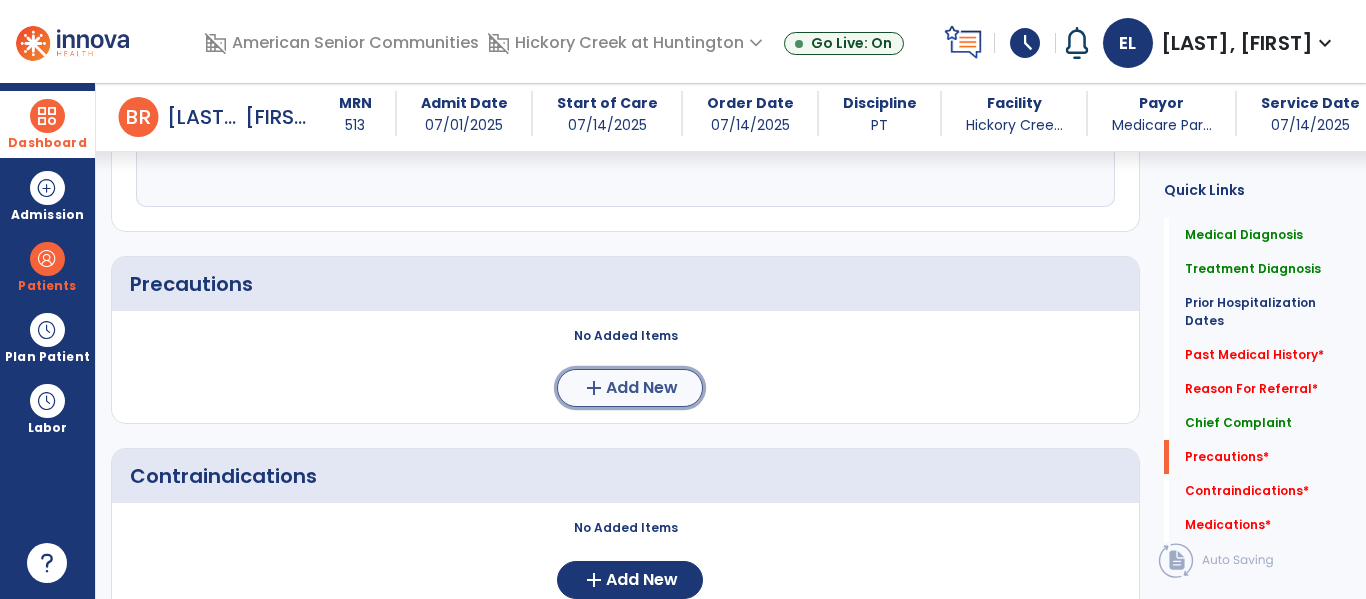 click on "Add New" 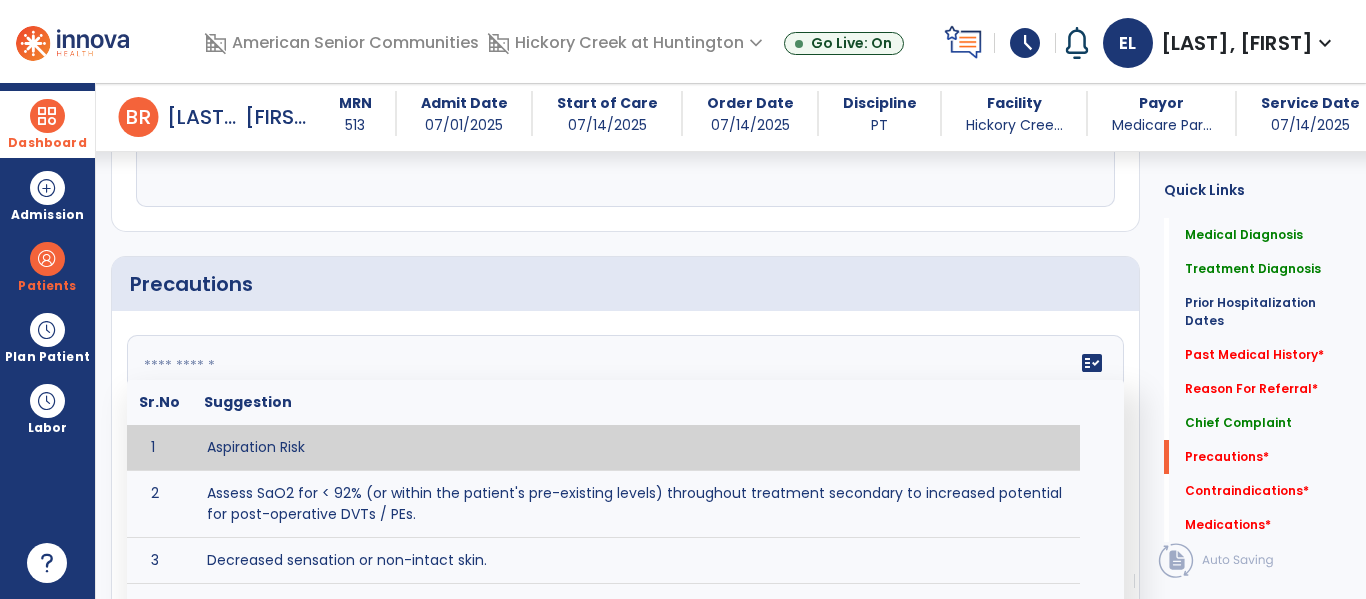 click on "fact_check  Sr.No Suggestion 1 Aspiration Risk 2 Assess SaO2 for < 92% (or within the patient's pre-existing levels) throughout treatment secondary to increased potential for post-operative DVTs / PEs. 3 Decreased sensation or non-intact skin. 4 Cardiac 5 Cease exercise/activity SpO2 < 88 - 90%, RPE > 16, RR > 45 6 Check for modified diet / oral intake restrictions related to swallowing impairments. Consult ST as appropriate. 7 Check INR lab results prior to activity if patient on blood thinners. 8 Closely monitor anxiety or stress due to increased SOB/dyspnea and cease activity/exercise until patient is able to control this response 9 Code Status:  10 Confirm surgical approach and discoloration or other precautions. 11 Confirm surgical procedure and specific precautions based on procedure (e.g., no twisting/bending/lifting, need for post-op brace, limiting time in sitting, etc.). 12 Confirm weight bearing status as defined by the surgeon. 13 14 Precautions for exercise include:  15 Depression 16 17 18 19 20" 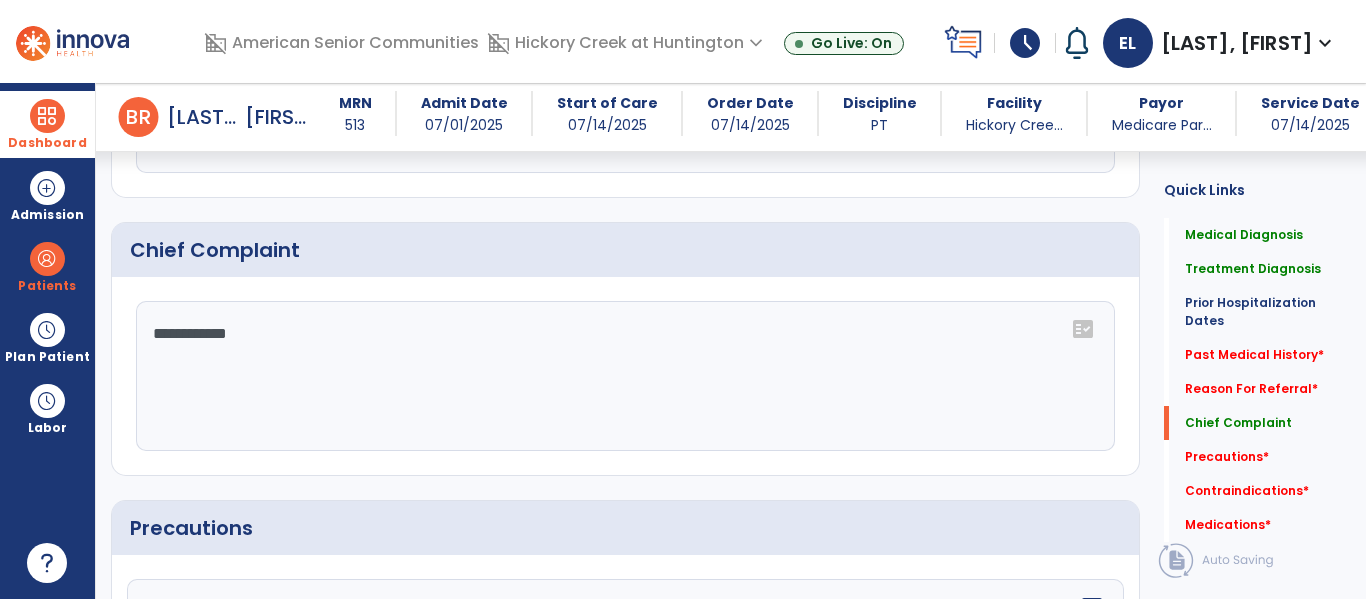 scroll, scrollTop: 1656, scrollLeft: 0, axis: vertical 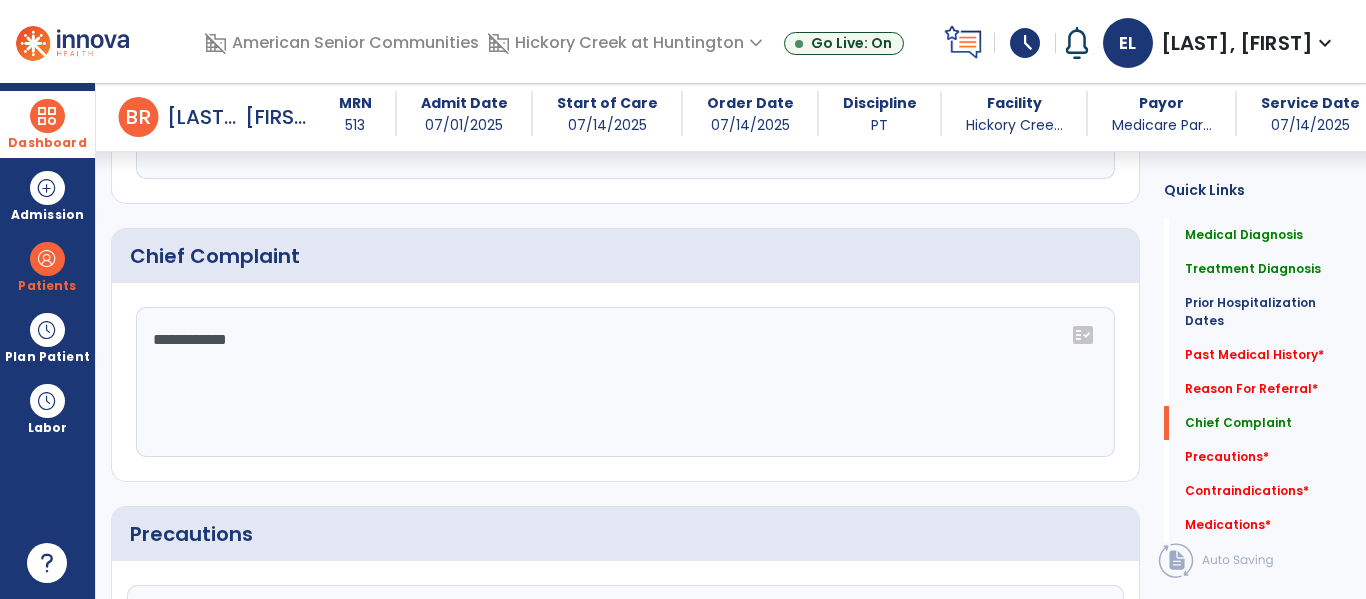 click on "**********" 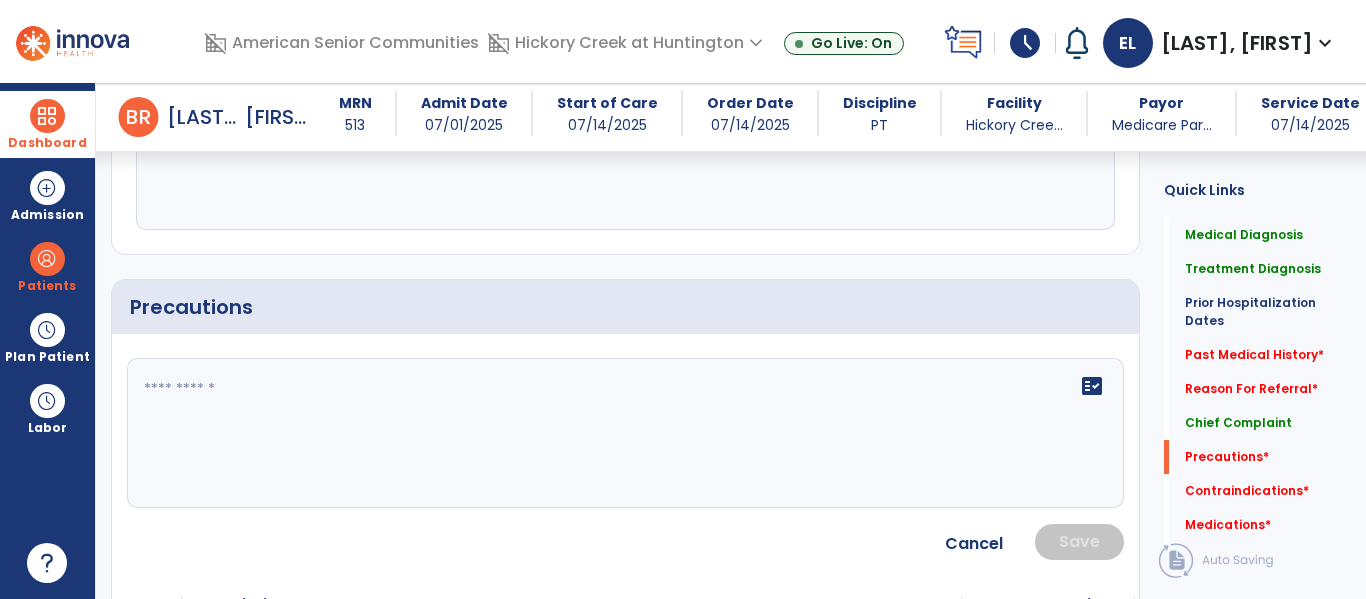 scroll, scrollTop: 1884, scrollLeft: 0, axis: vertical 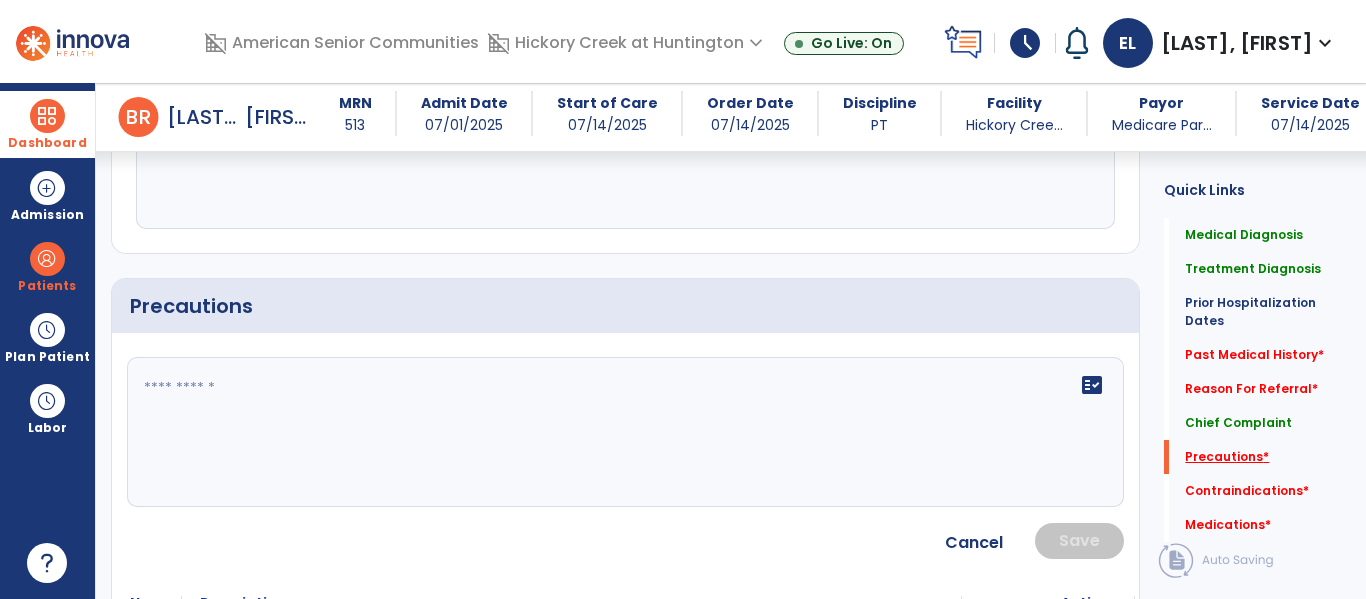 type on "**********" 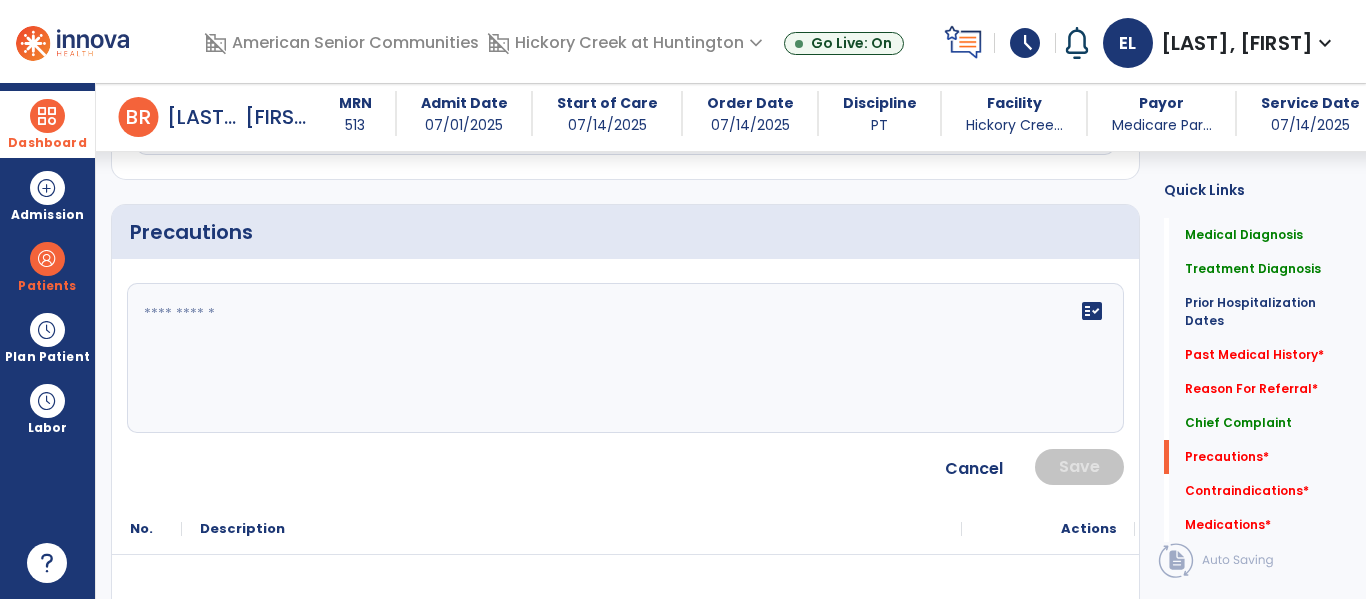scroll, scrollTop: 1956, scrollLeft: 0, axis: vertical 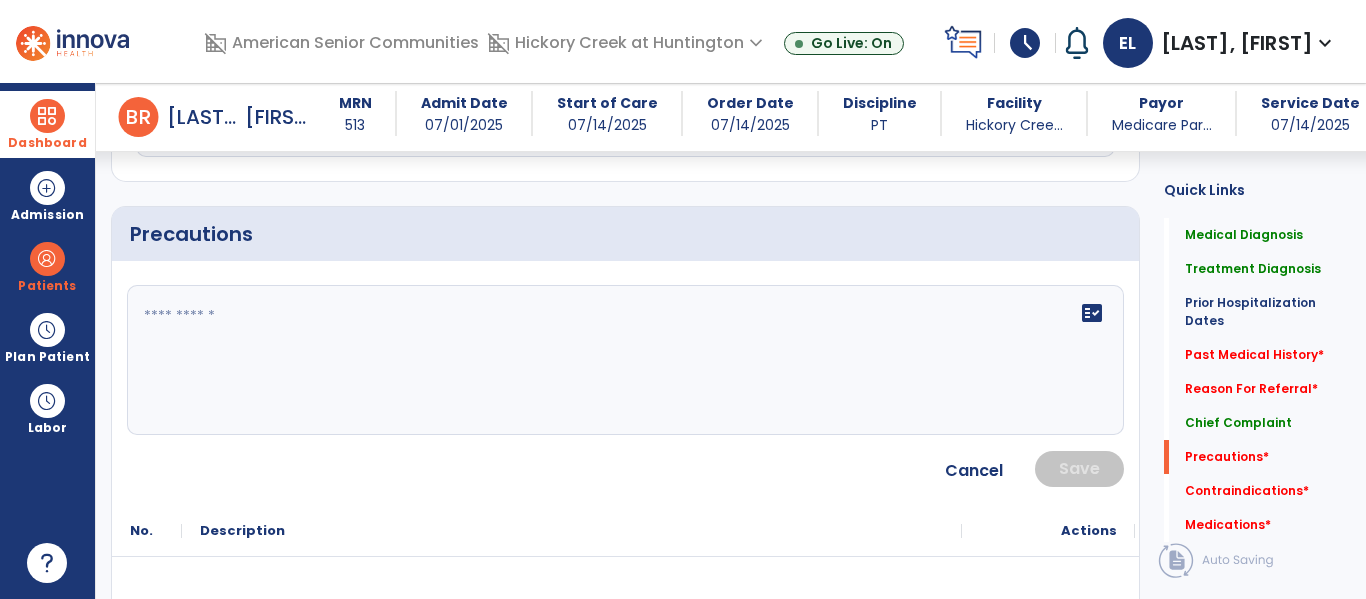 click on "fact_check" 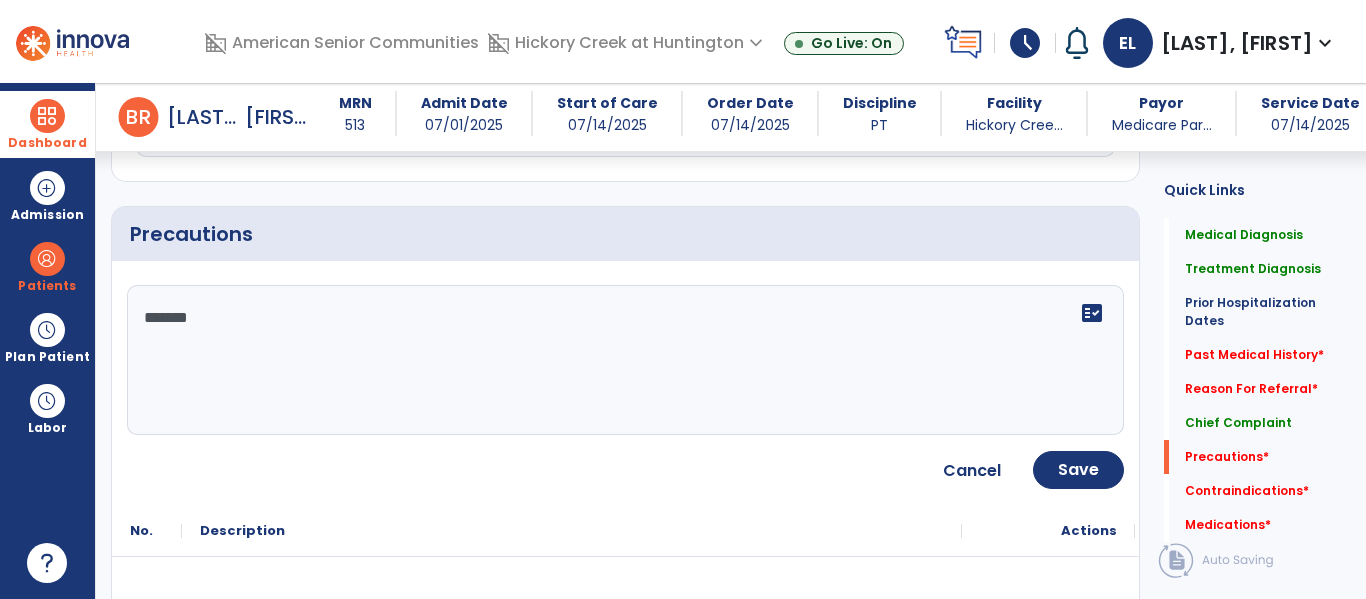 type on "********" 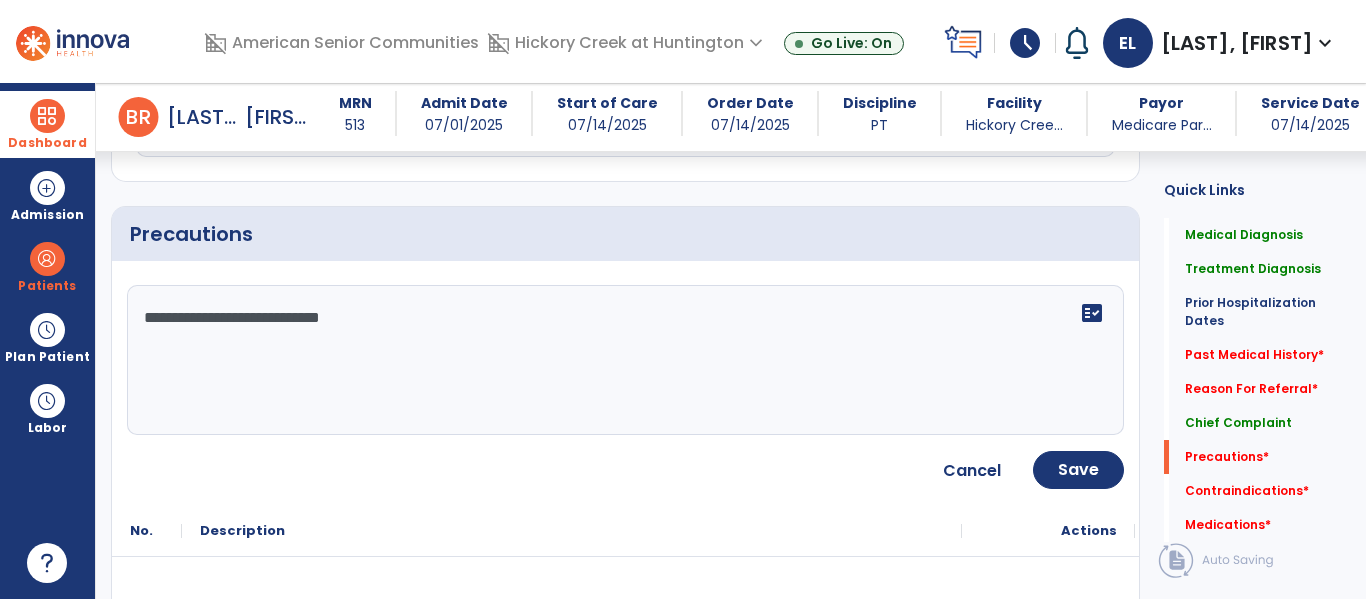 type on "**********" 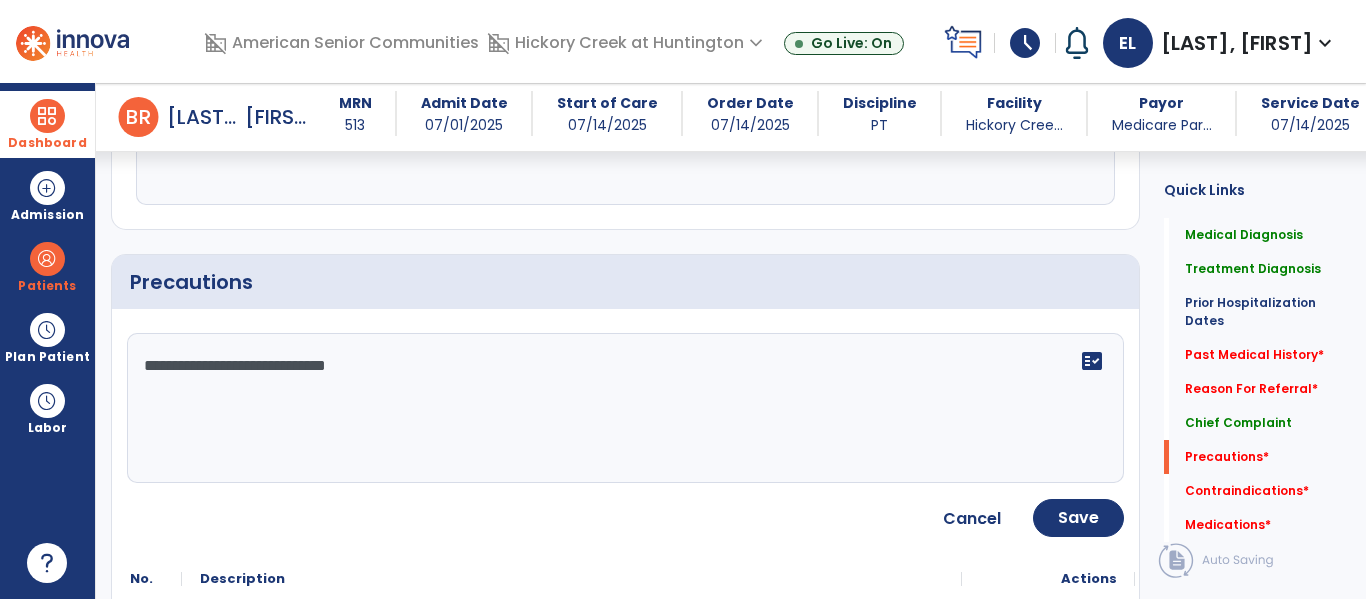 scroll, scrollTop: 1907, scrollLeft: 0, axis: vertical 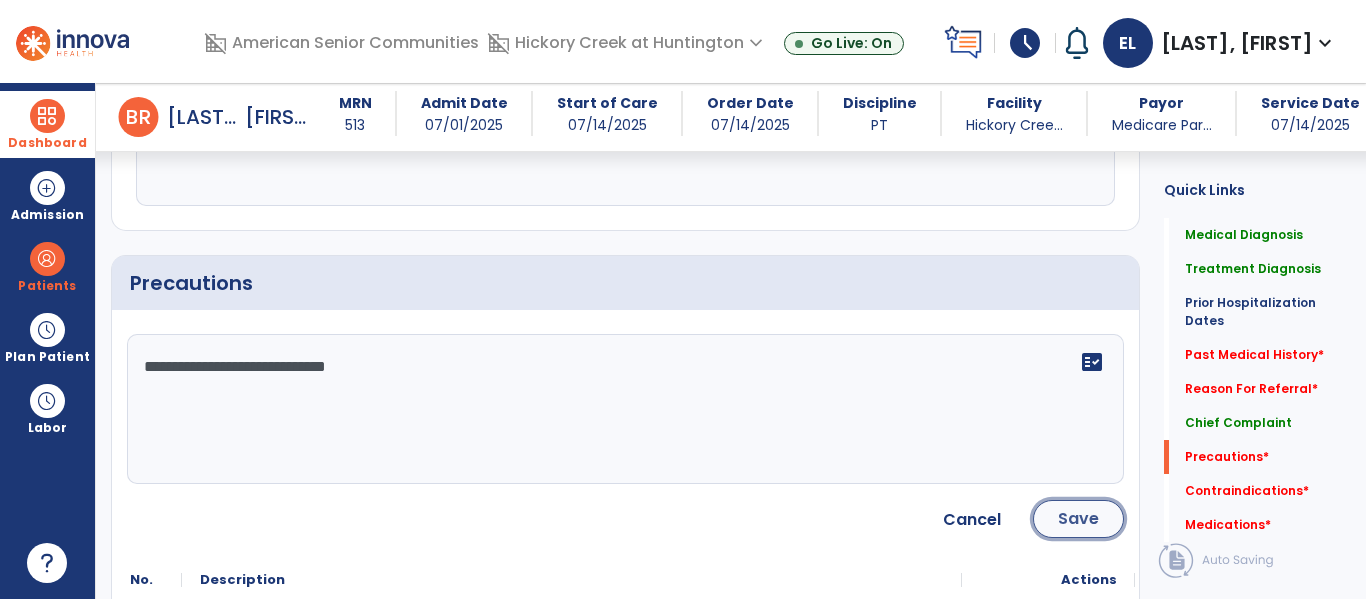 click on "Save" 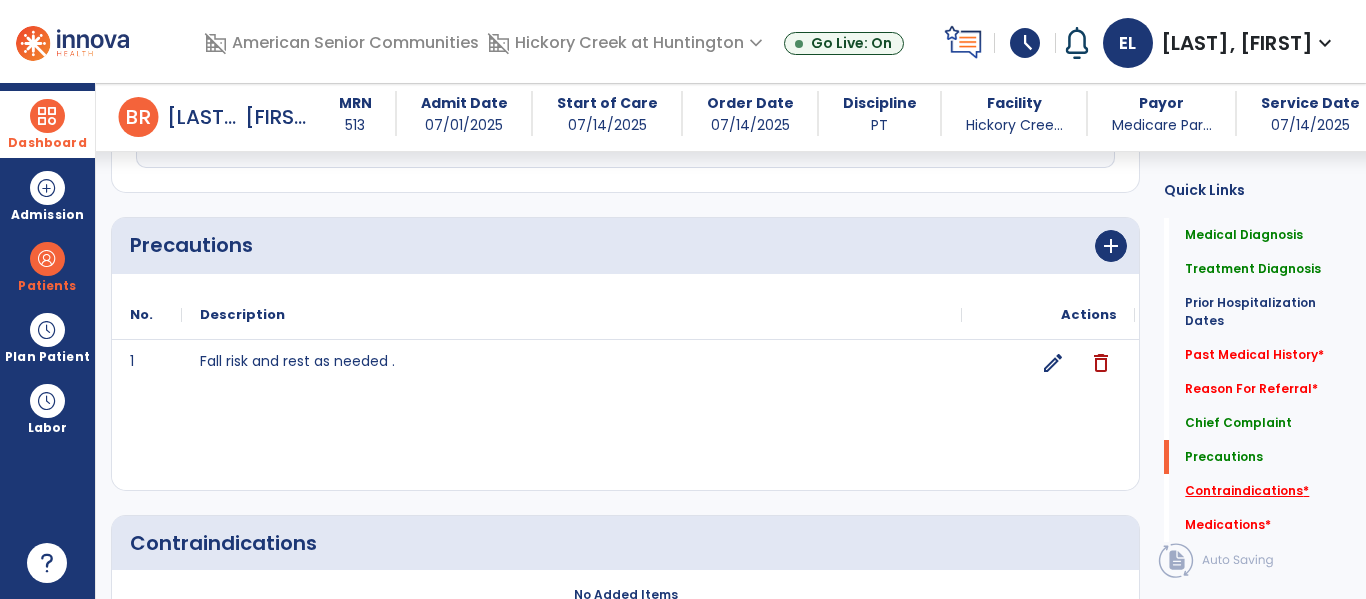 click on "Contraindications   *" 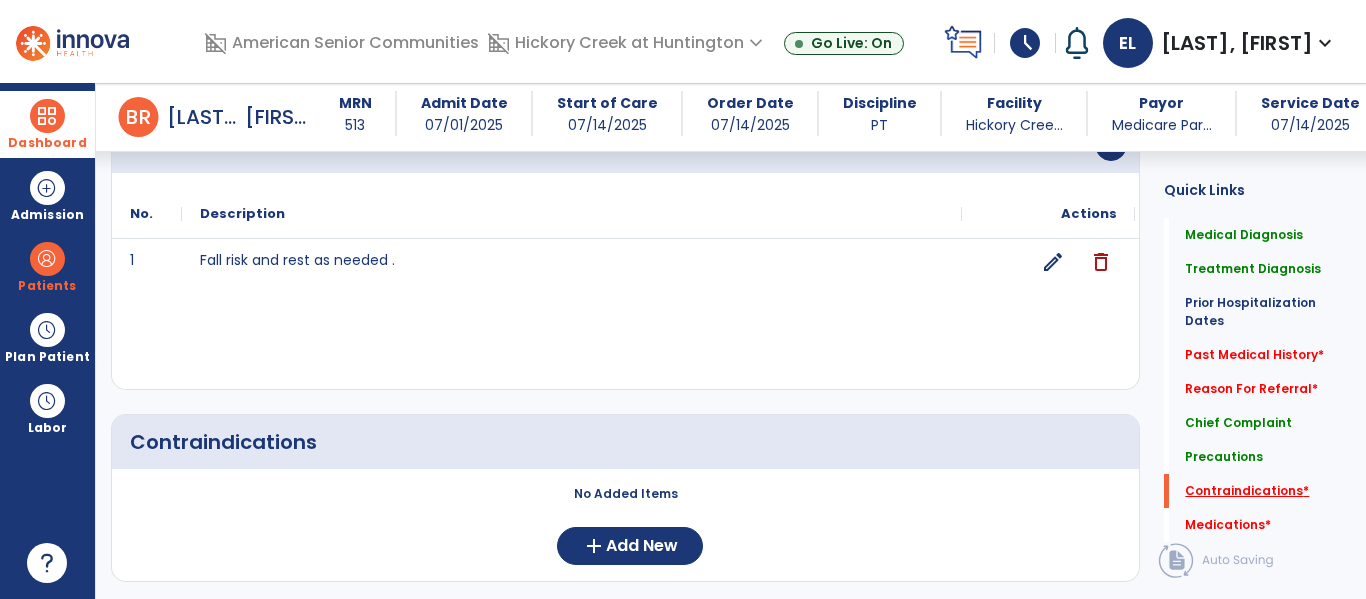 scroll, scrollTop: 2204, scrollLeft: 0, axis: vertical 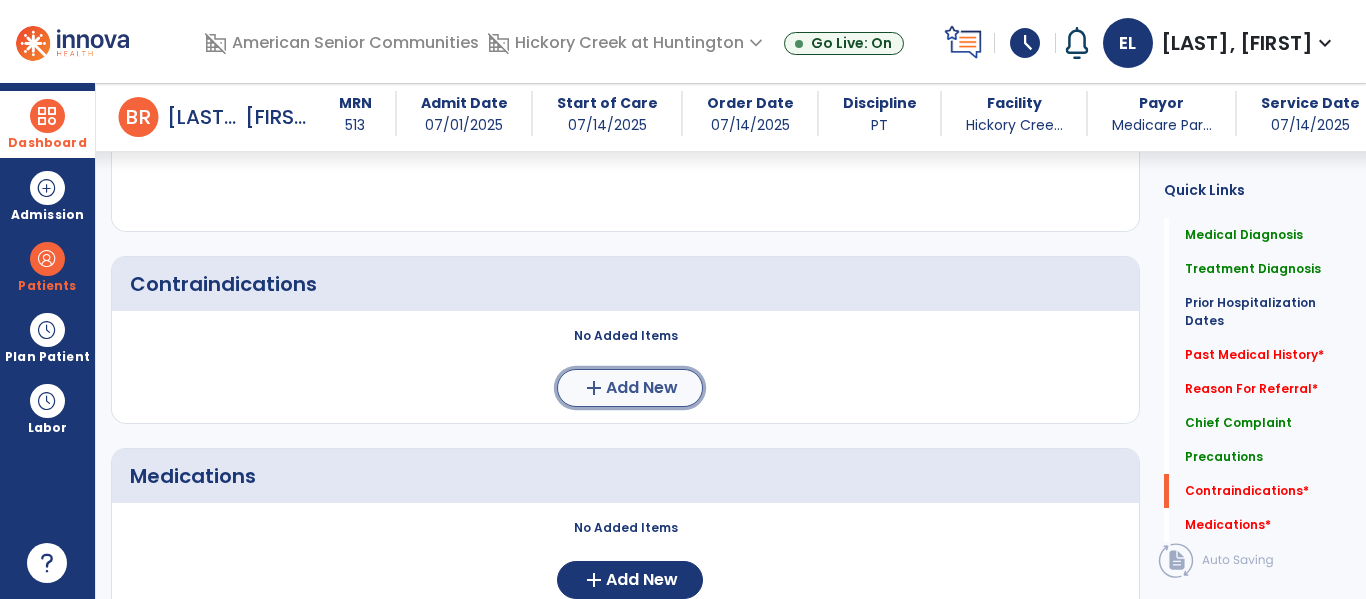 click on "Add New" 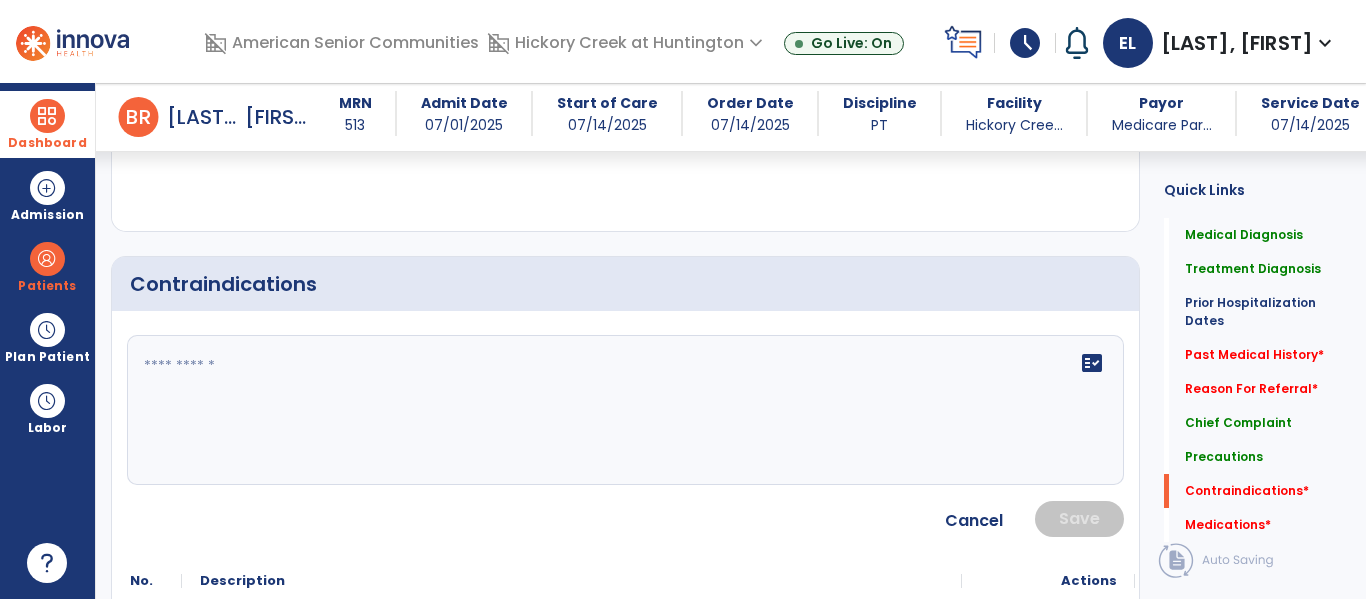 click on "fact_check" 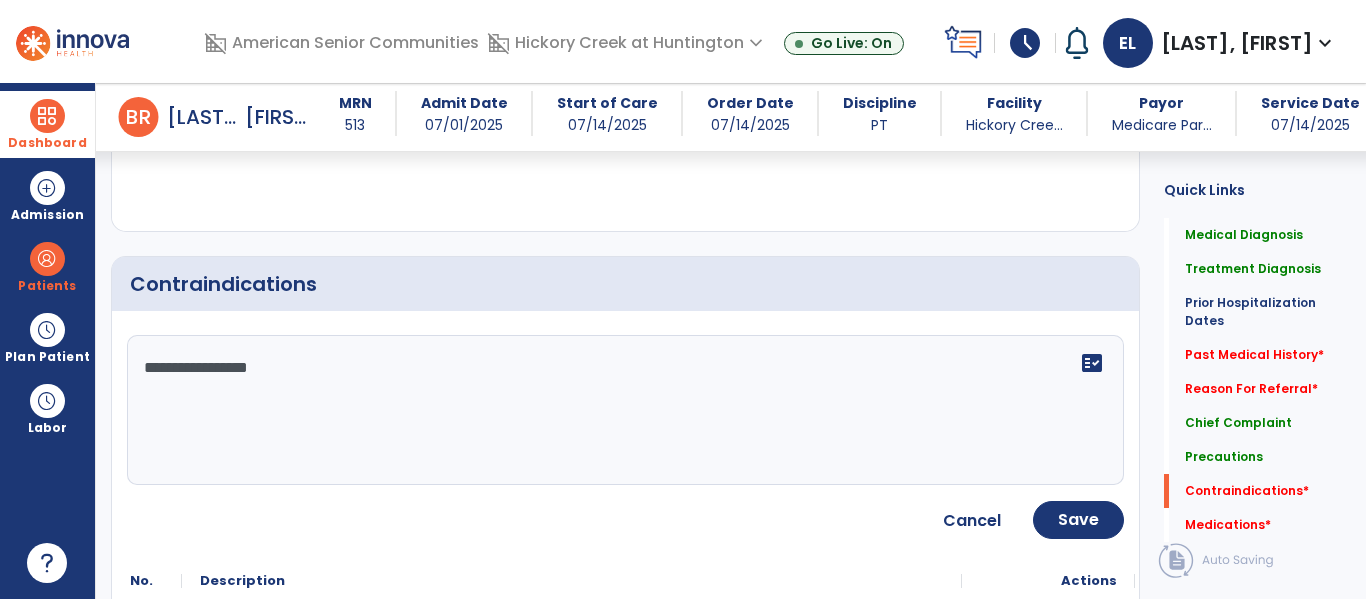 type on "**********" 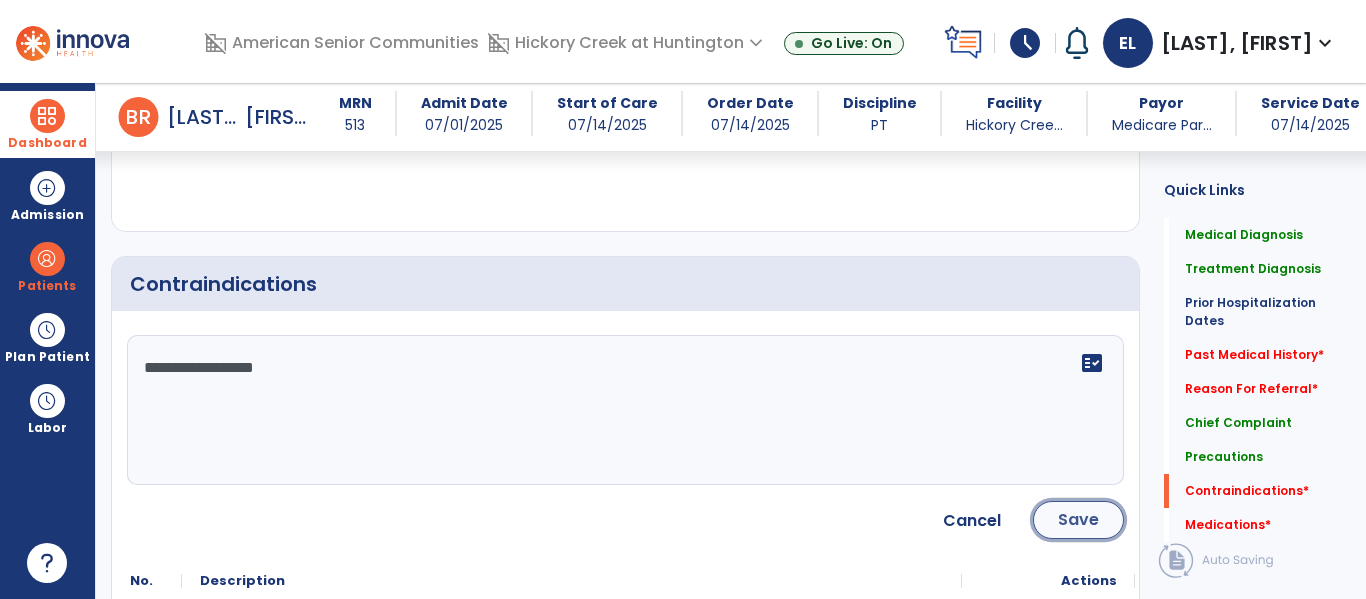 click on "Save" 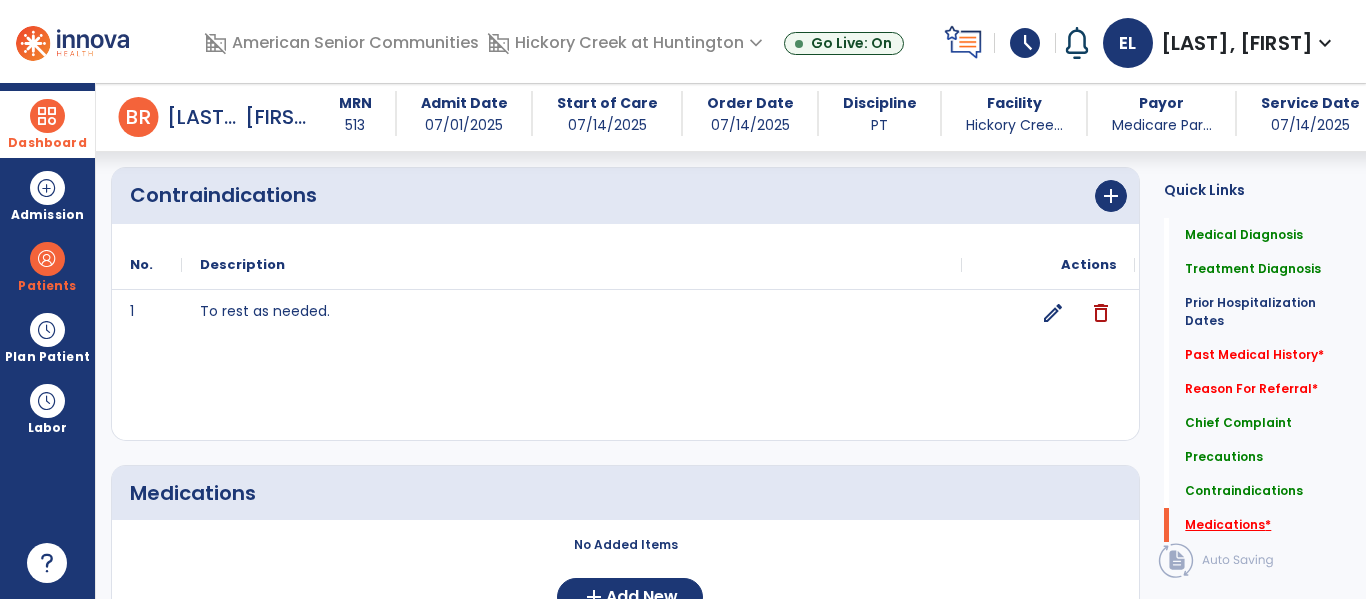click on "Medications   *" 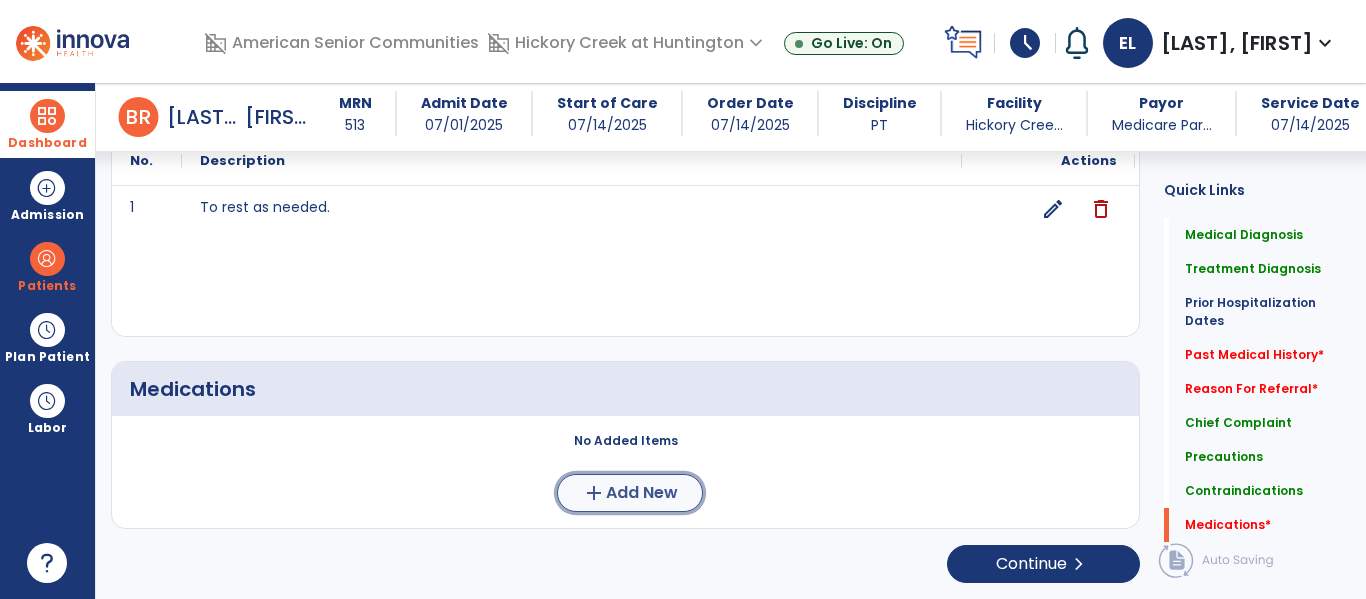 click on "Add New" 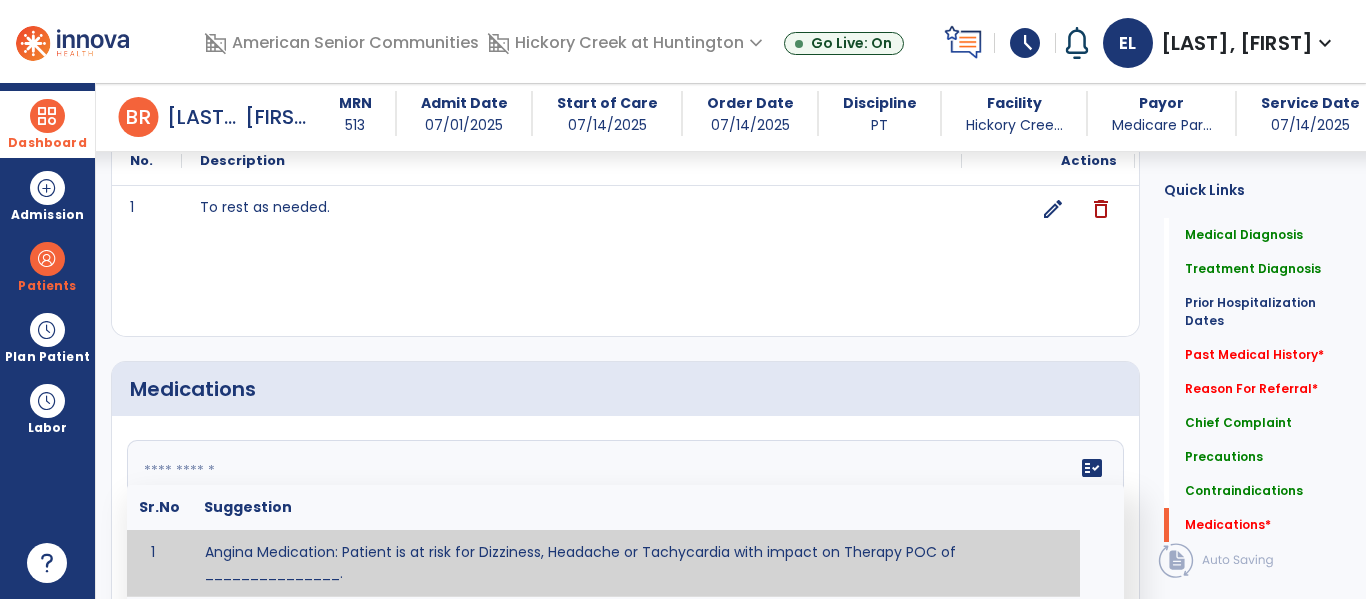click 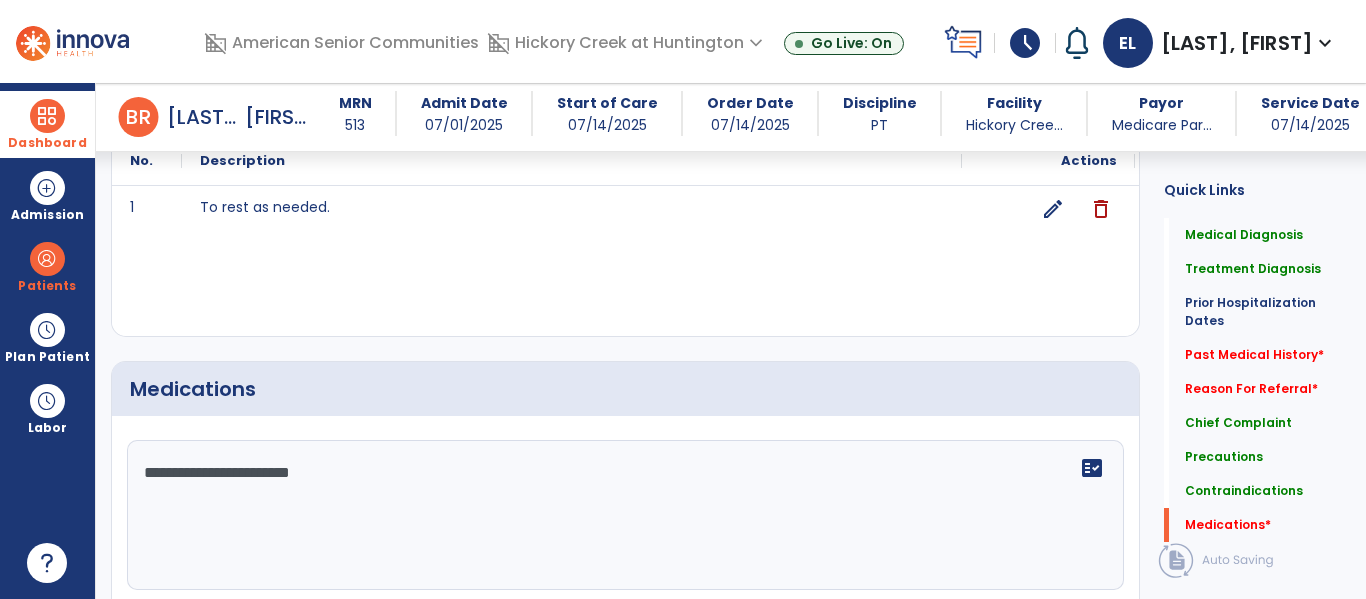 type on "**********" 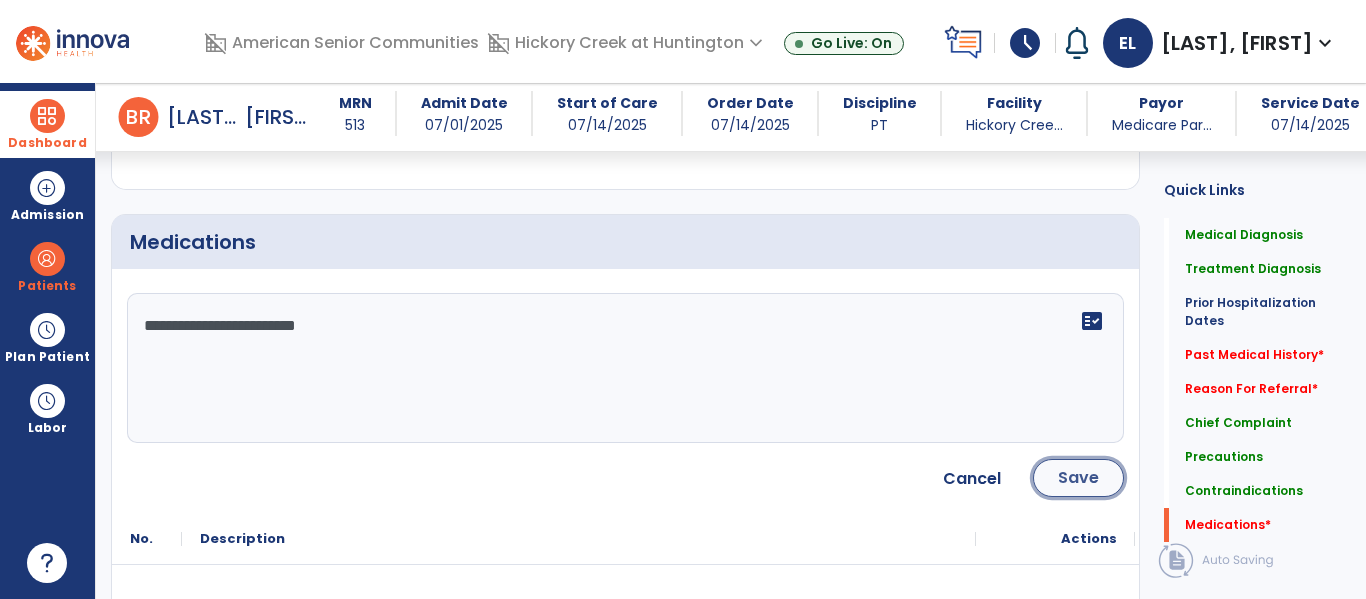 click on "Save" 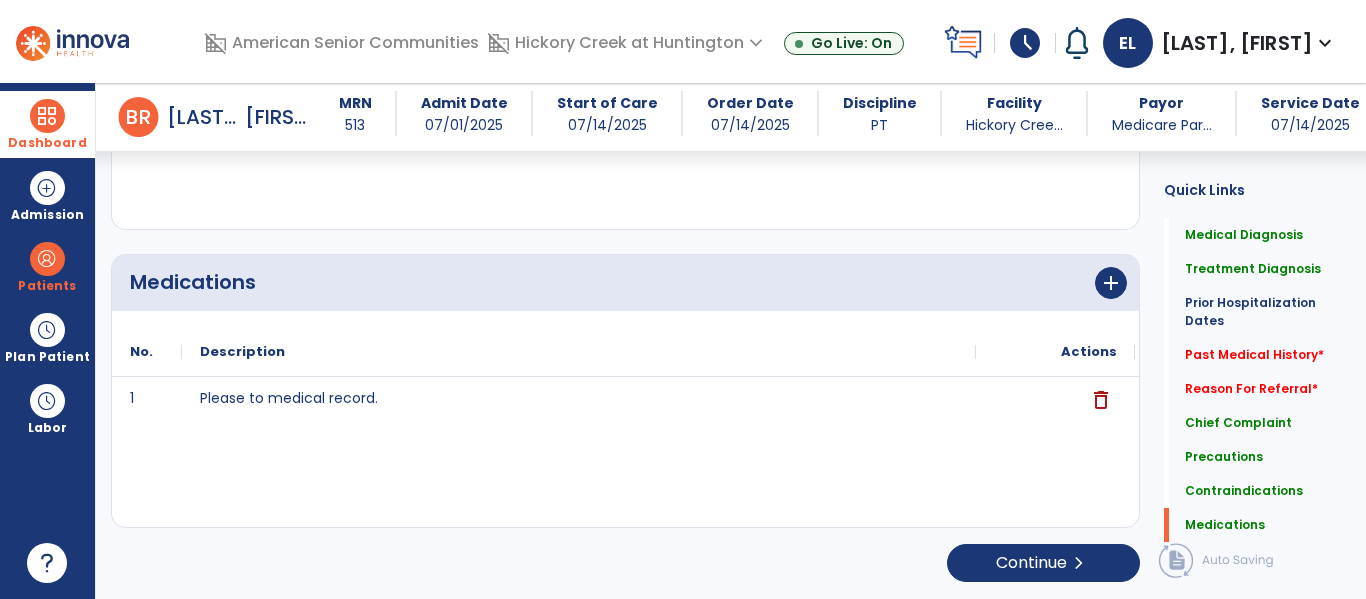 scroll, scrollTop: 2503, scrollLeft: 0, axis: vertical 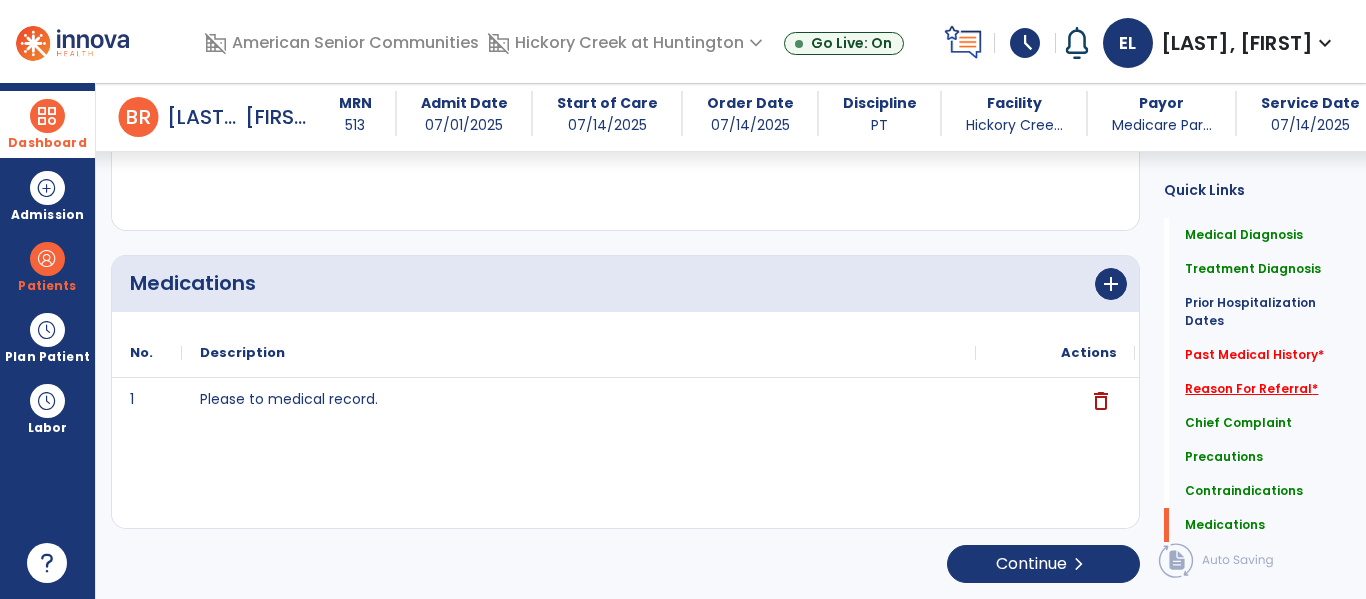 click on "Reason For Referral   *" 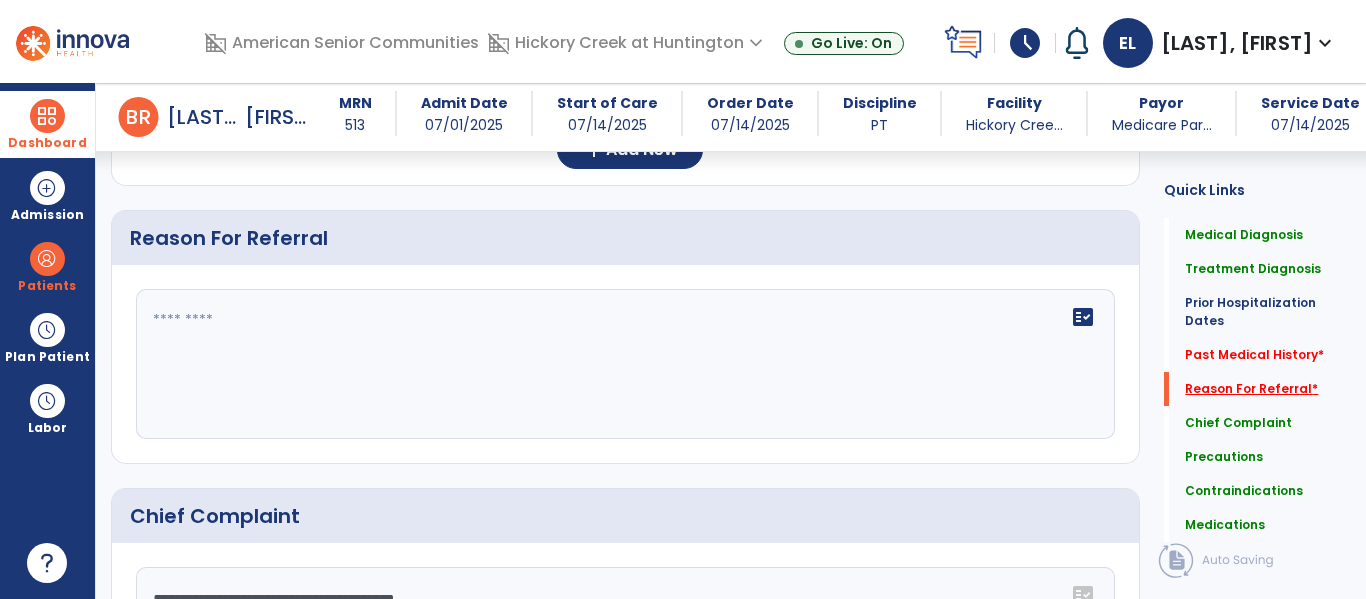 scroll, scrollTop: 1393, scrollLeft: 0, axis: vertical 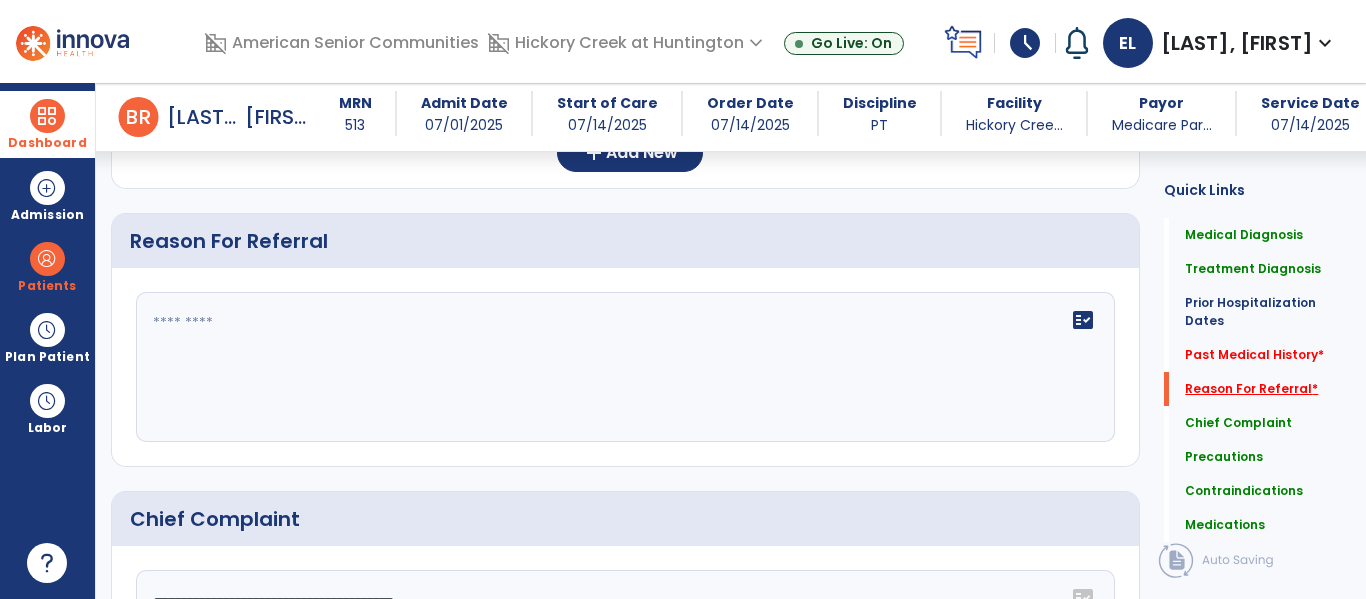 click on "Reason For Referral   *" 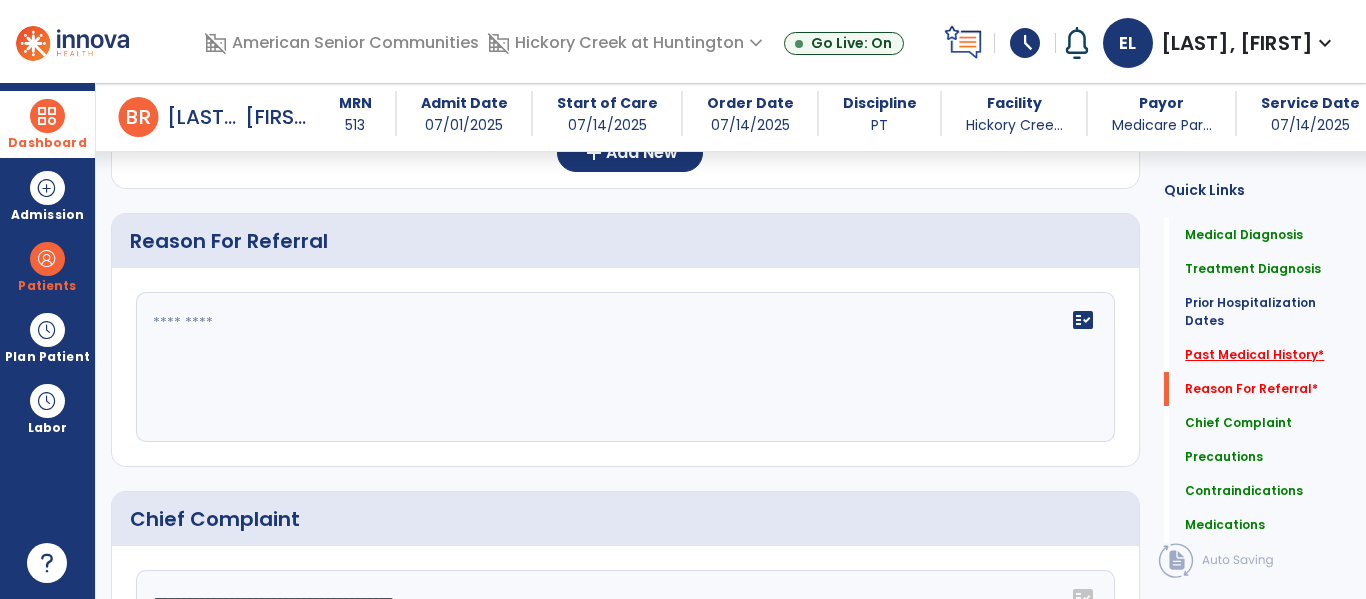 click on "Past Medical History   *" 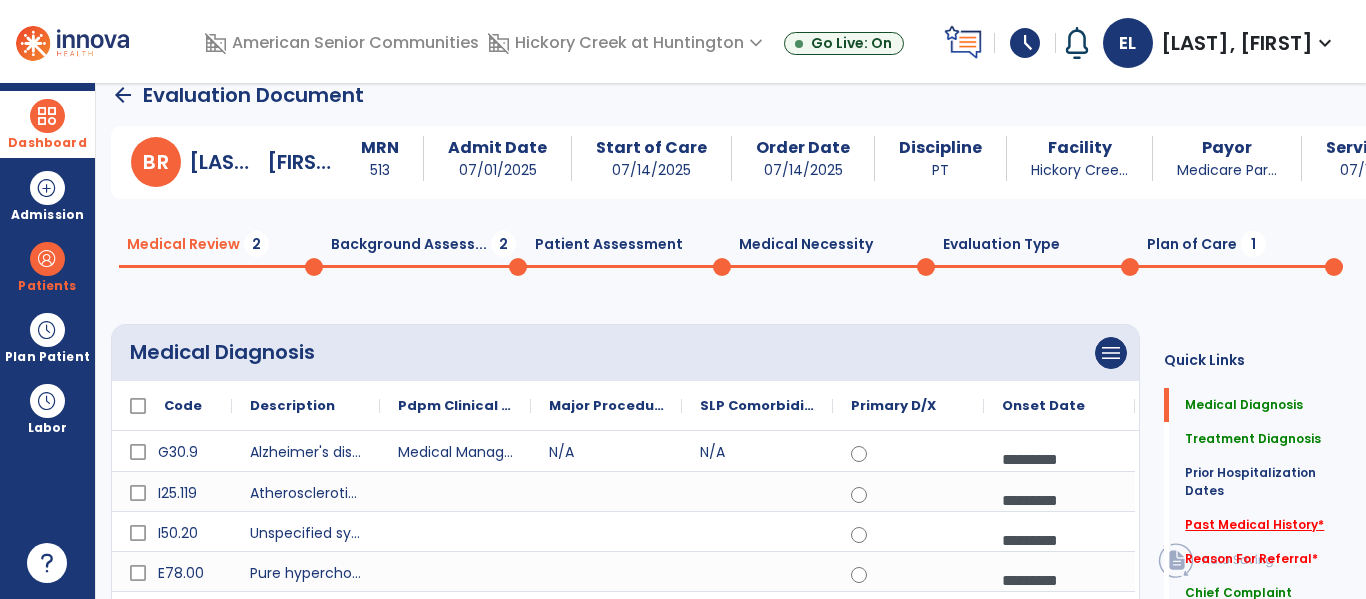 scroll, scrollTop: 21, scrollLeft: 0, axis: vertical 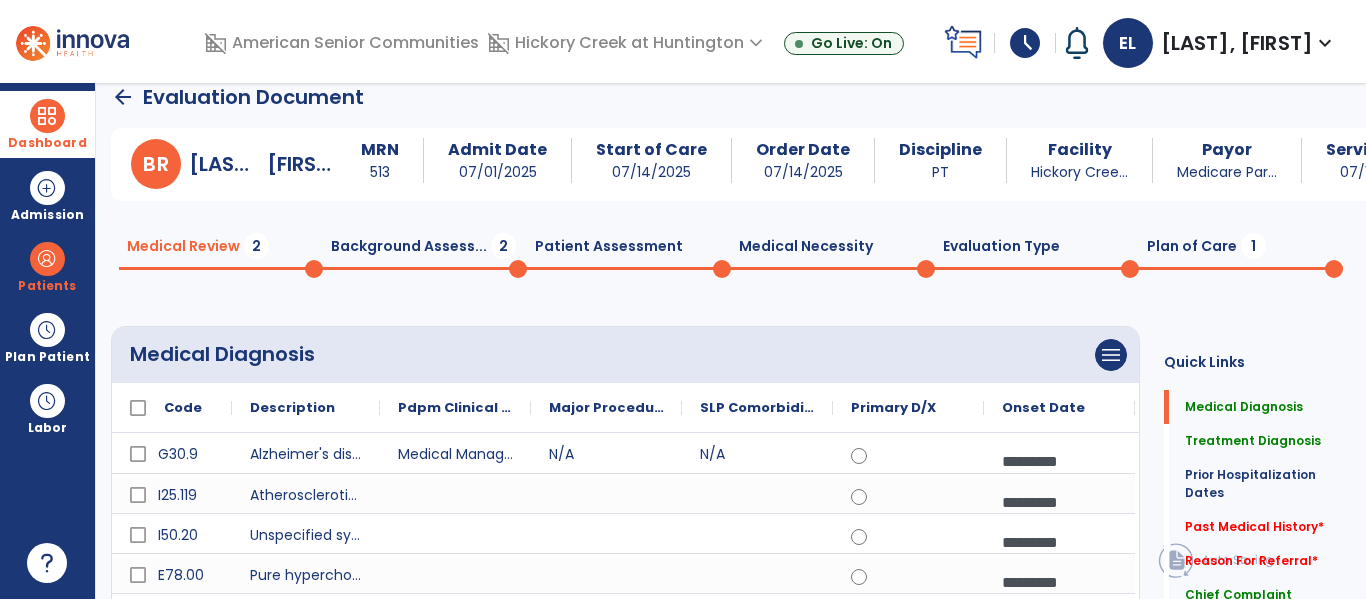click on "Plan of Care  1" 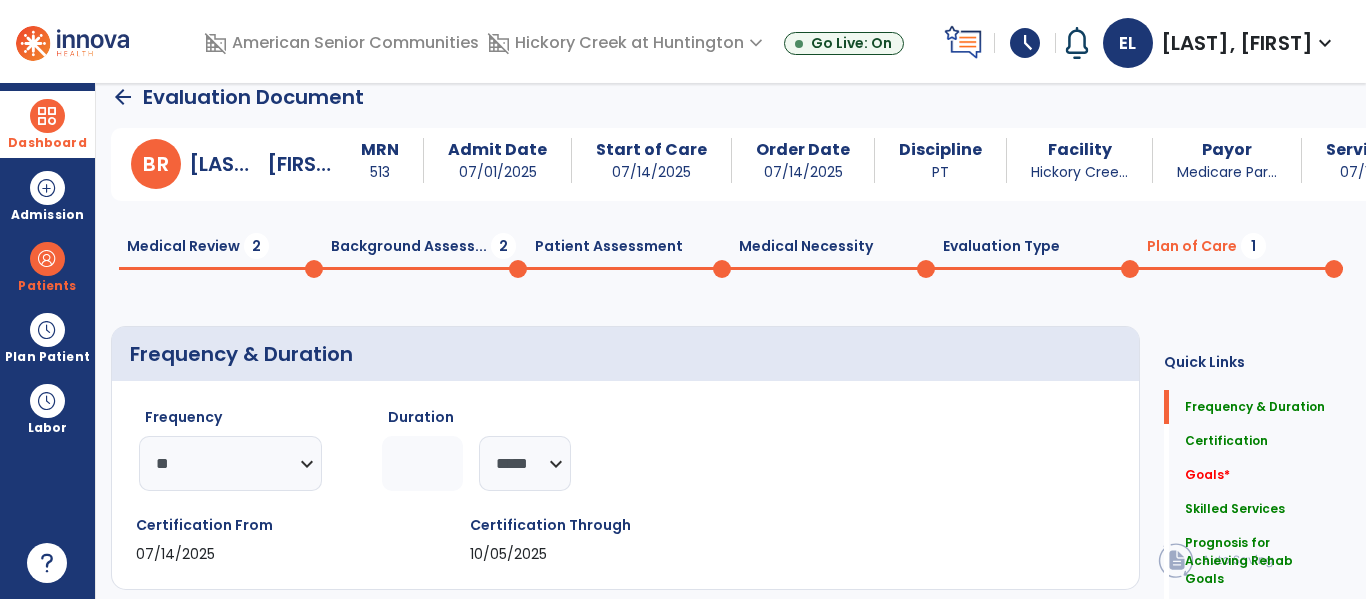 click on "Background Assess...  2" 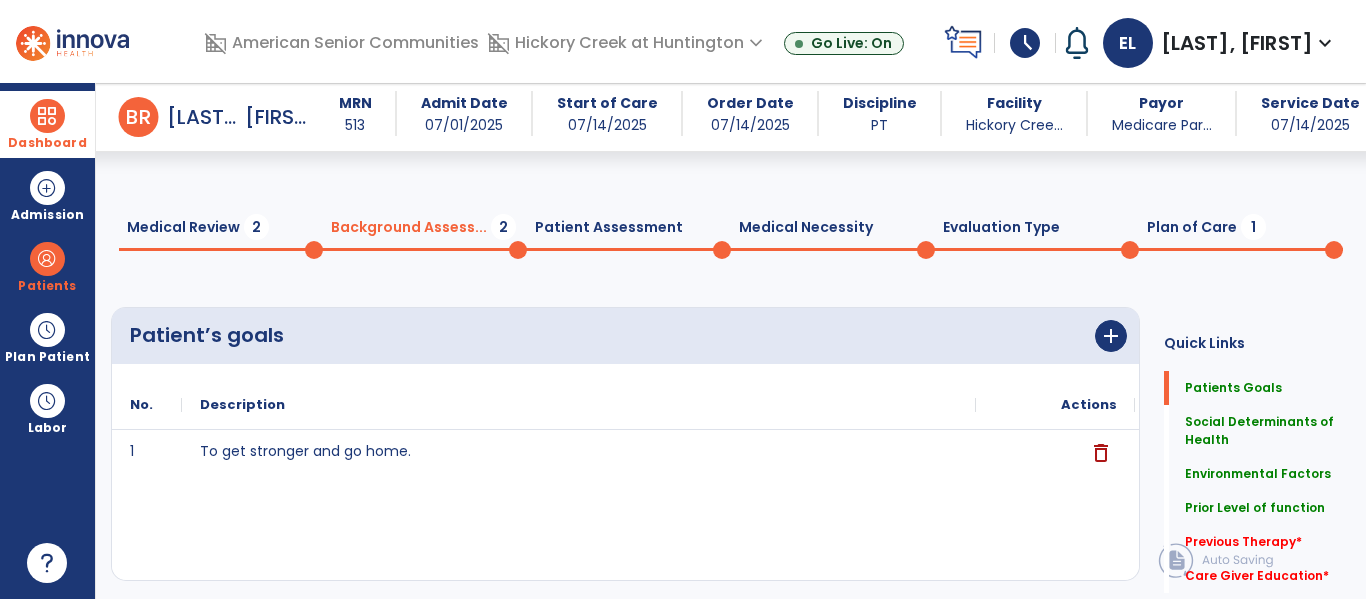 scroll, scrollTop: 111, scrollLeft: 0, axis: vertical 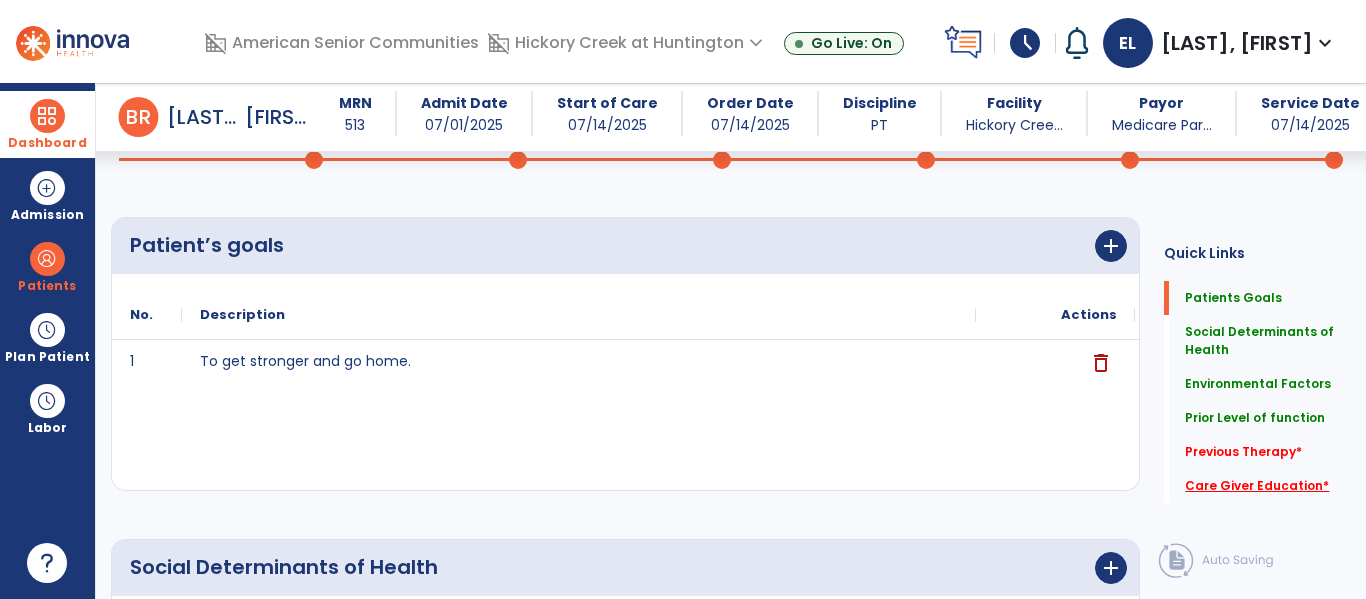 click on "Care Giver Education   *" 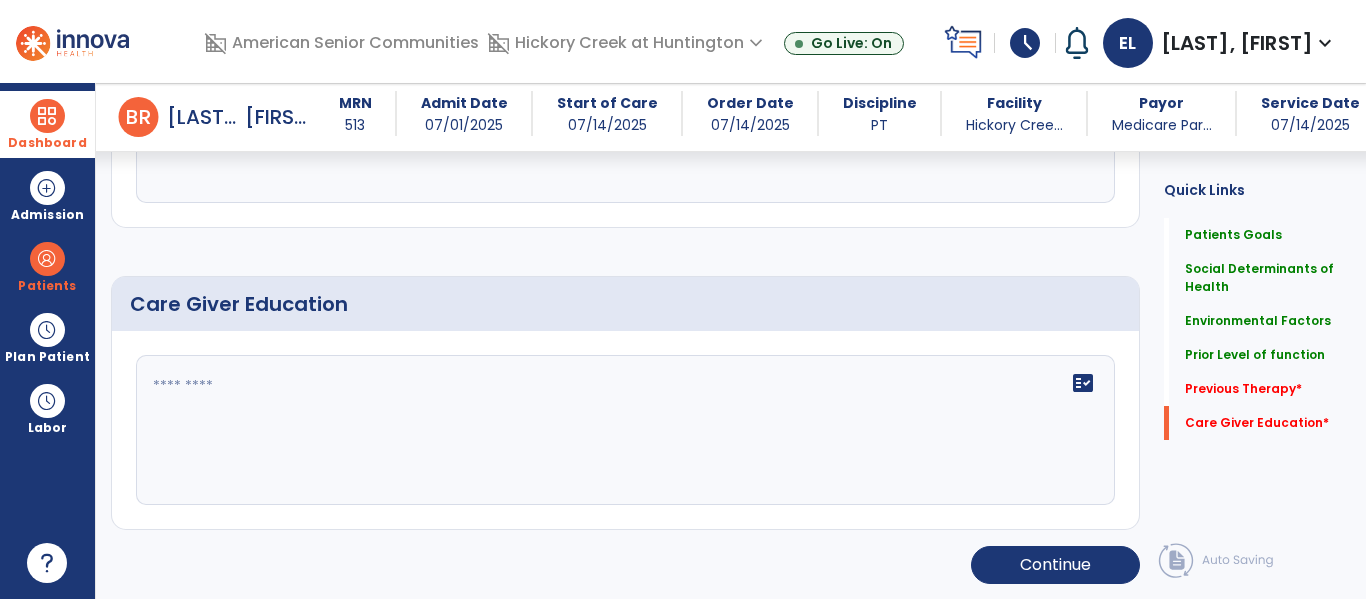 scroll, scrollTop: 1623, scrollLeft: 0, axis: vertical 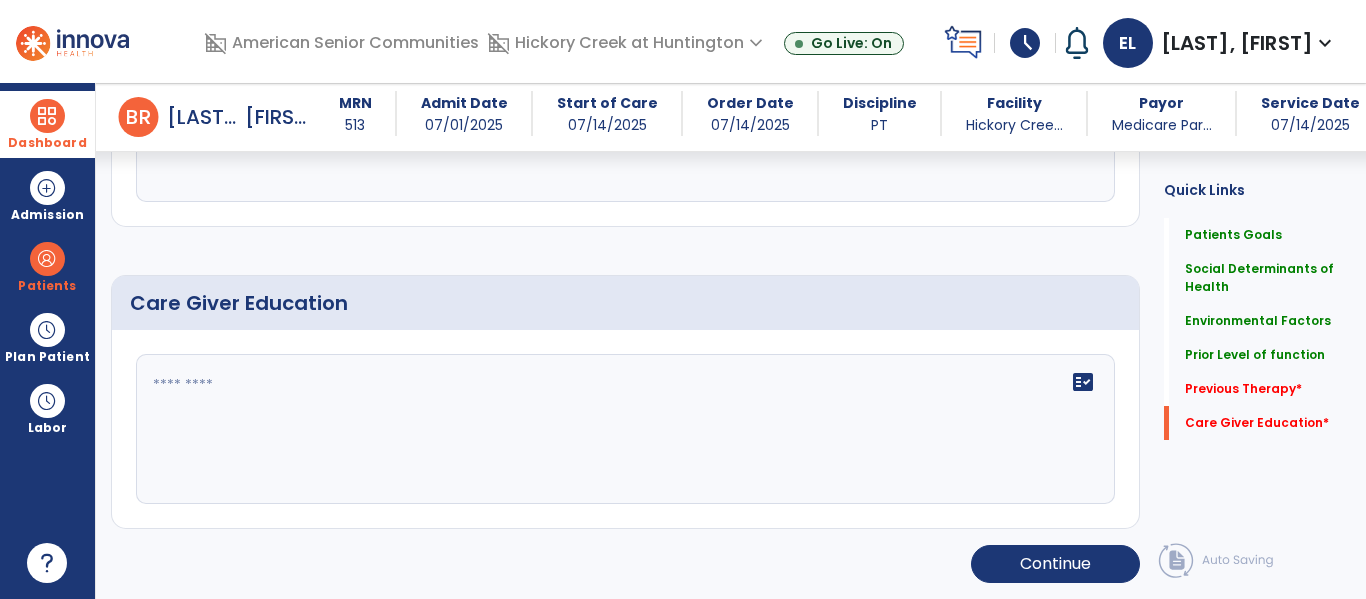 click on "fact_check" 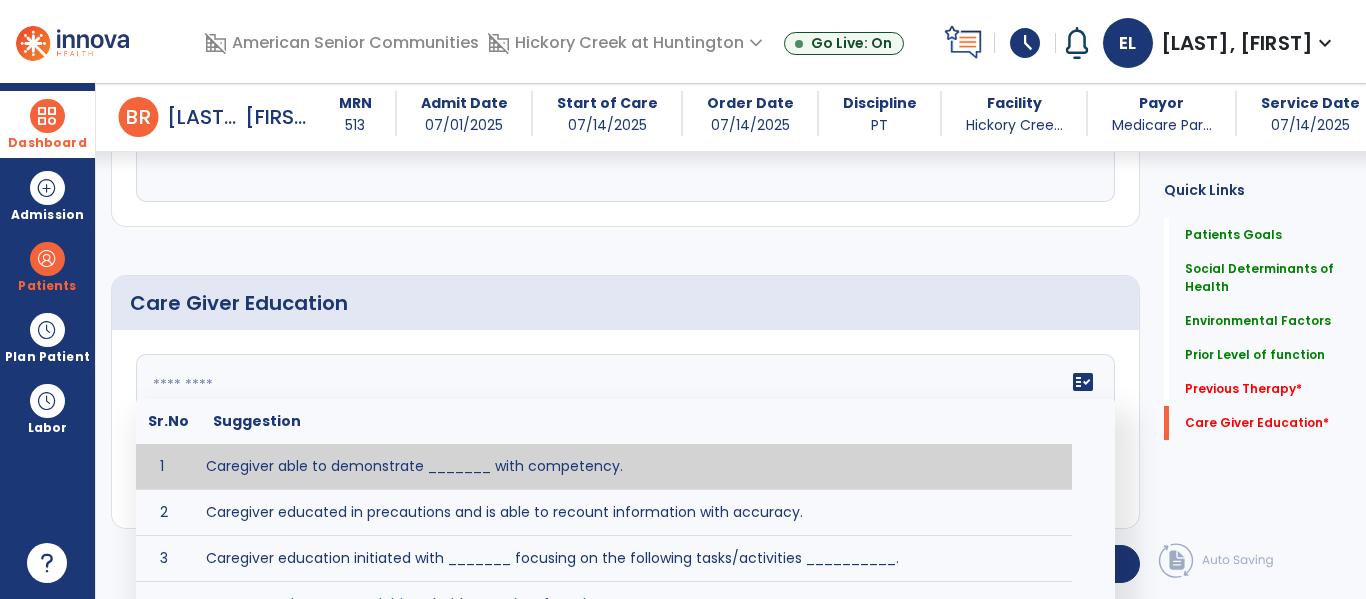 click on "fact_check  Sr.No Suggestion 1 Caregiver able to demonstrate _______ with competency. 2 Caregiver educated in precautions and is able to recount information with accuracy. 3 Caregiver education initiated with _______ focusing on the following tasks/activities __________. 4 Home exercise program initiated with caregiver focusing on __________. 5 Patient educated in precautions and is able to recount information with [VALUE]% accuracy." 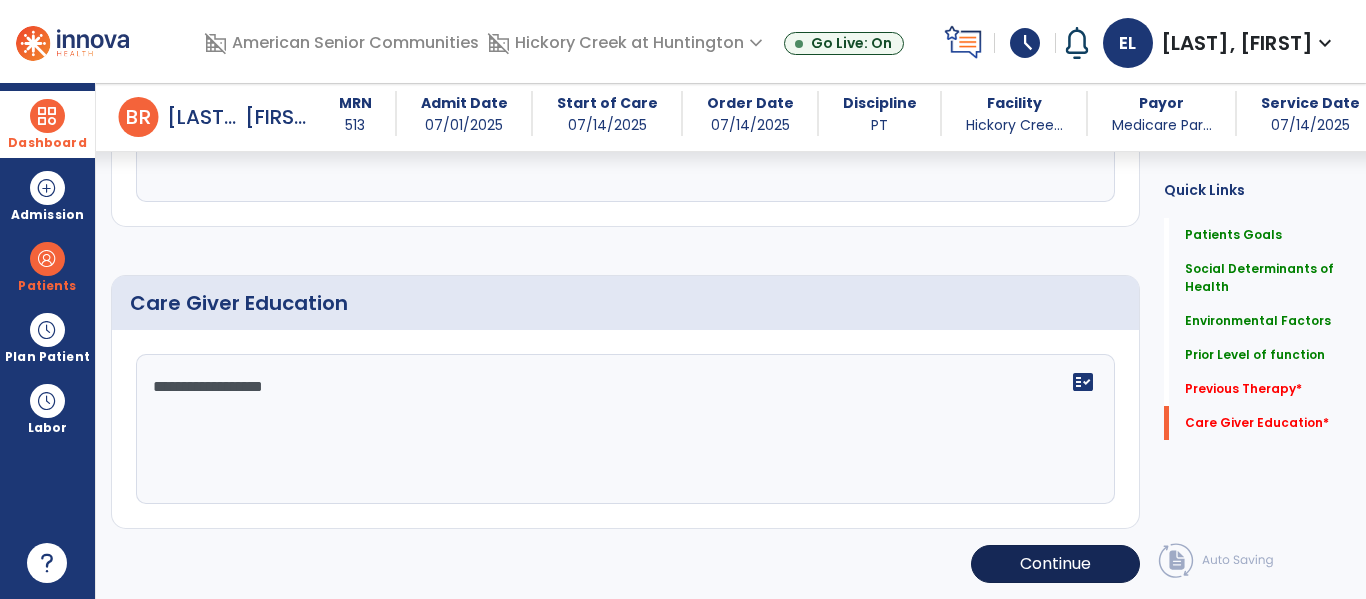 type on "**********" 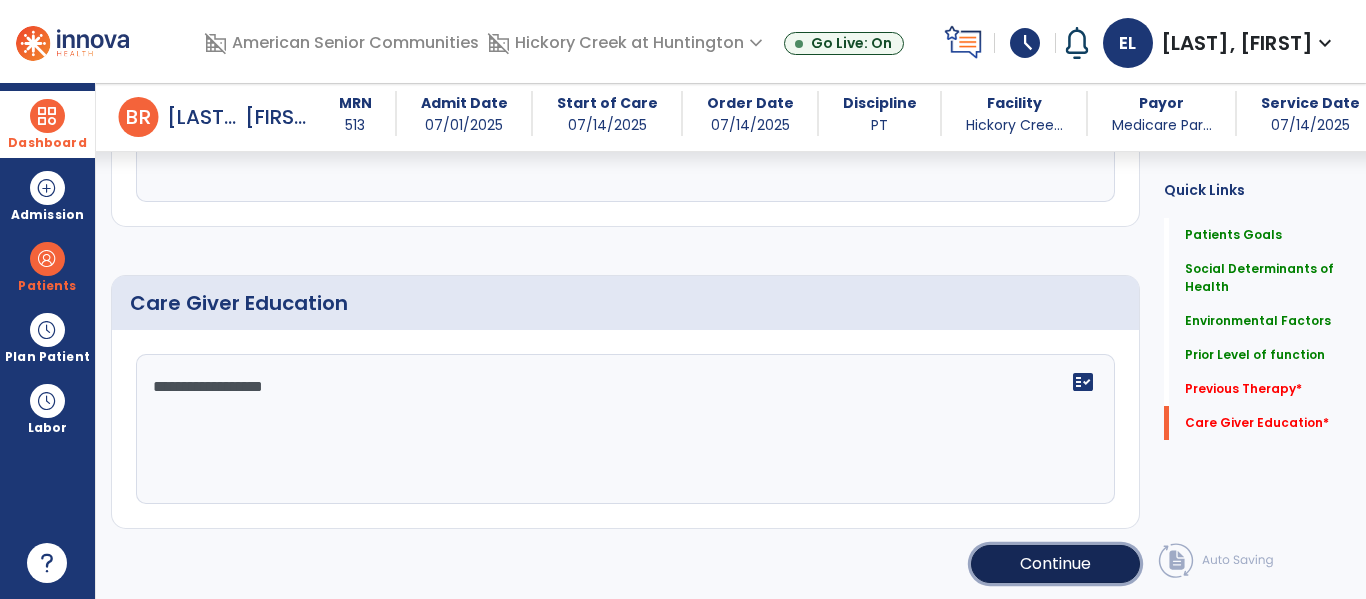 click on "Continue" 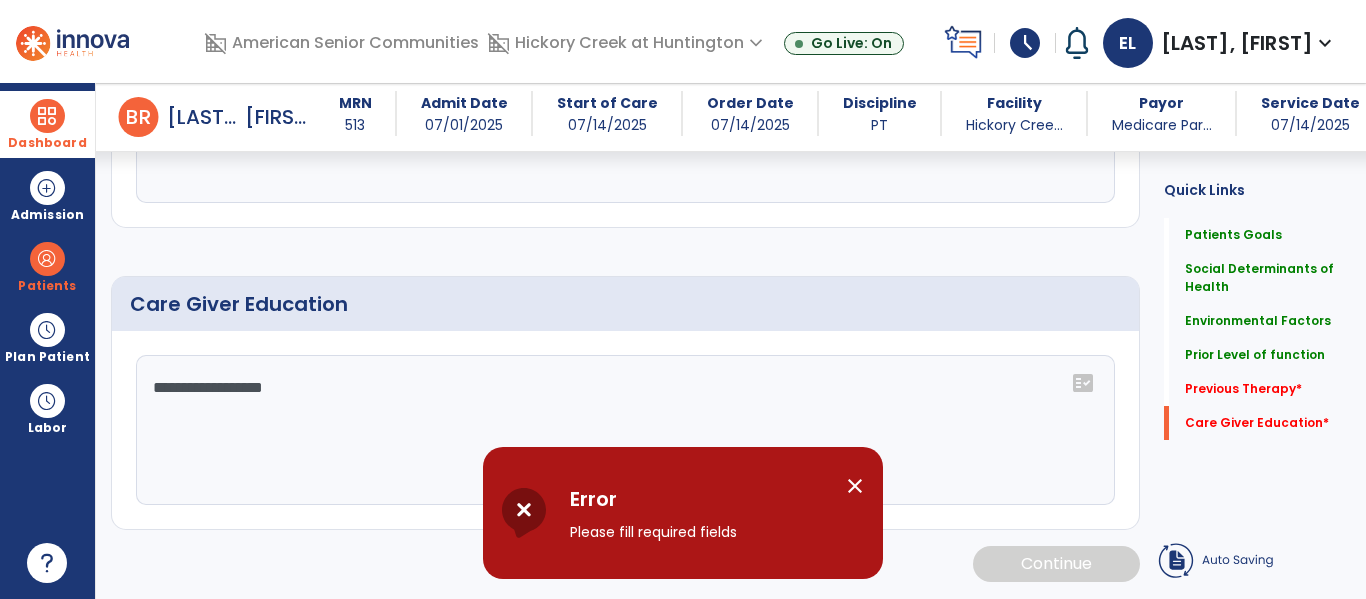 scroll, scrollTop: 1622, scrollLeft: 0, axis: vertical 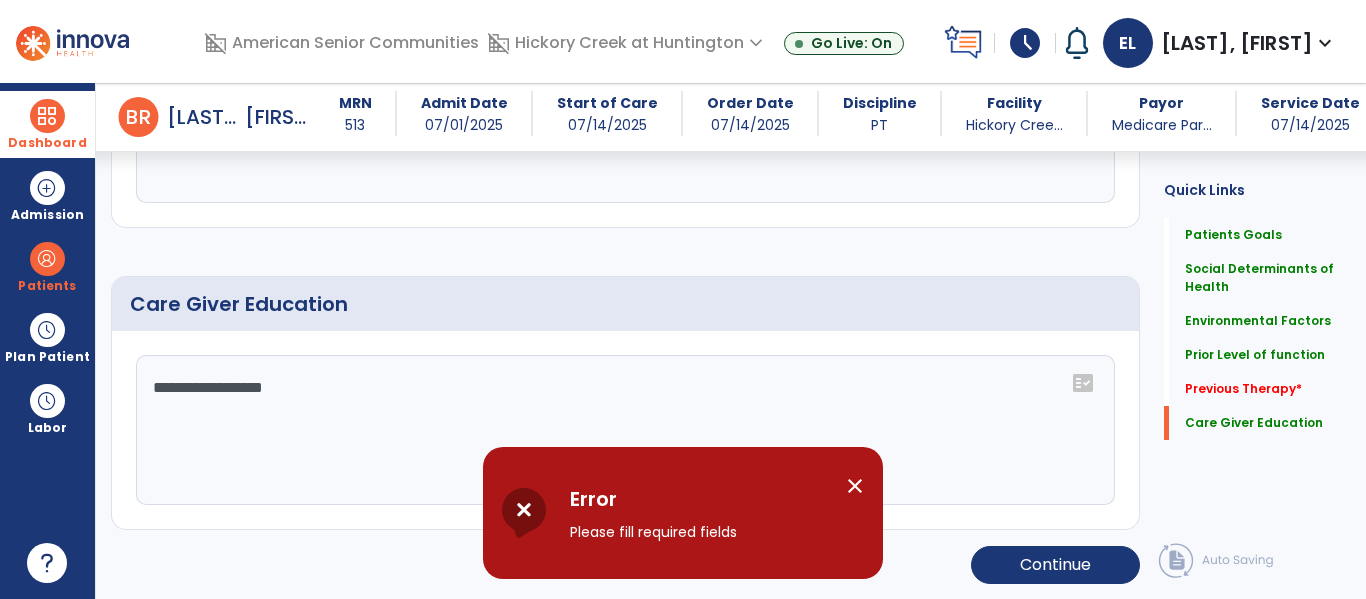 click on "close" at bounding box center (855, 486) 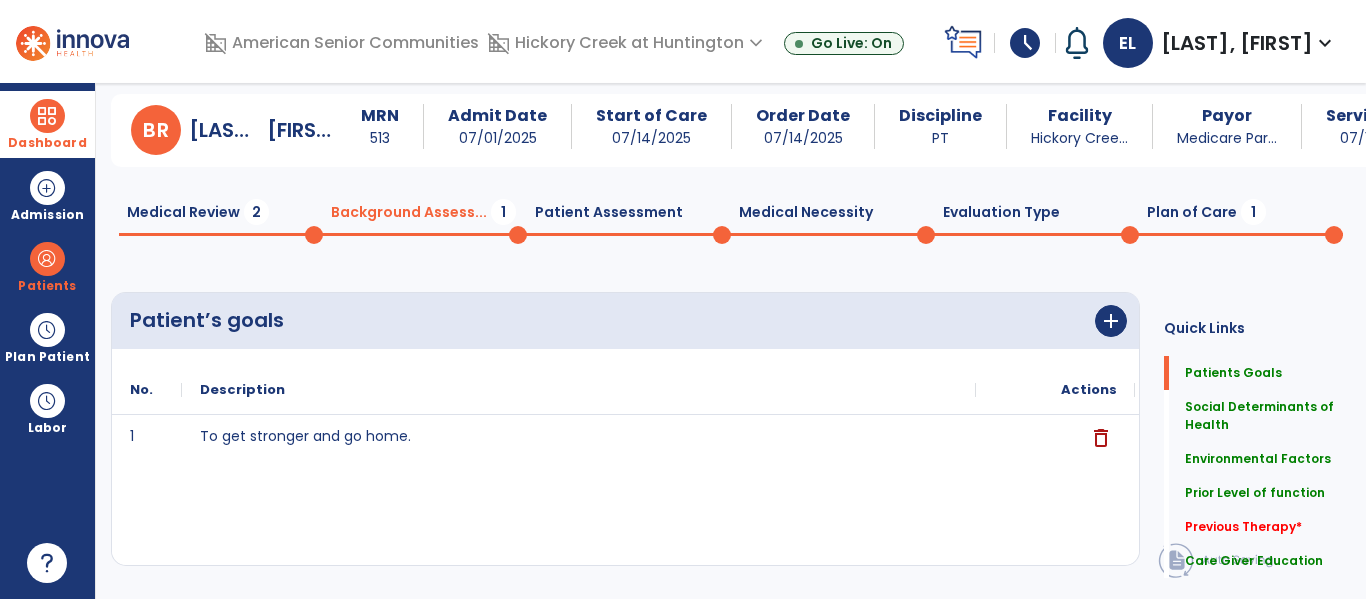 scroll, scrollTop: 0, scrollLeft: 0, axis: both 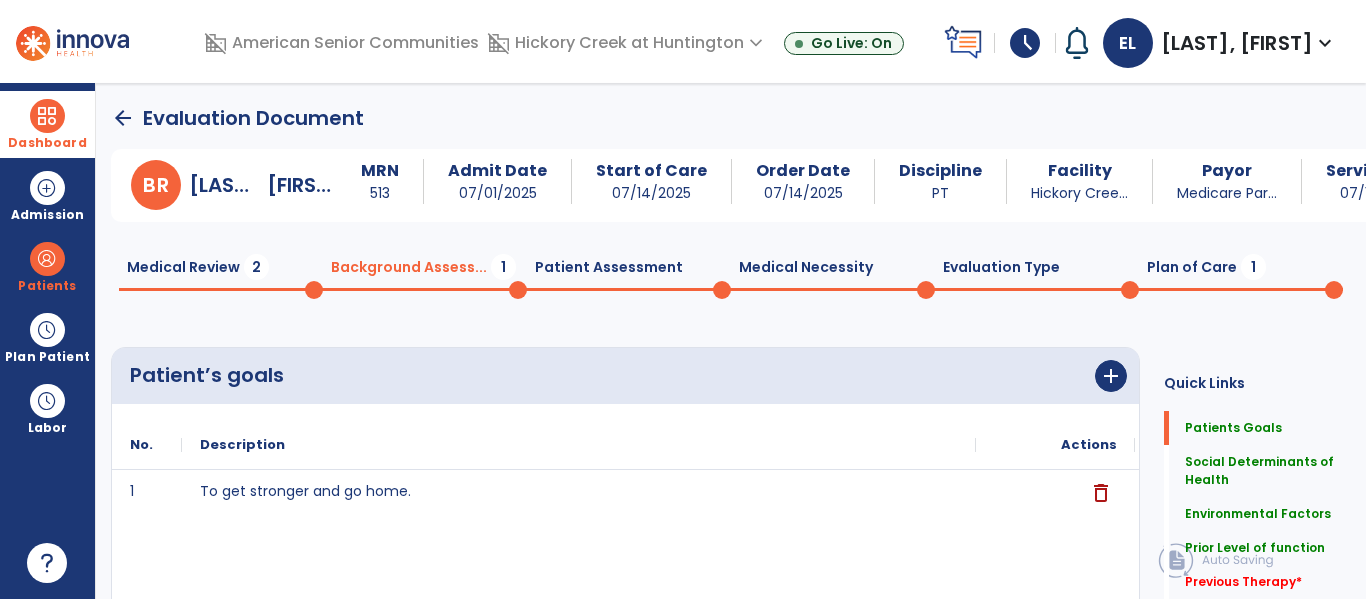 click on "Medical Review  2" 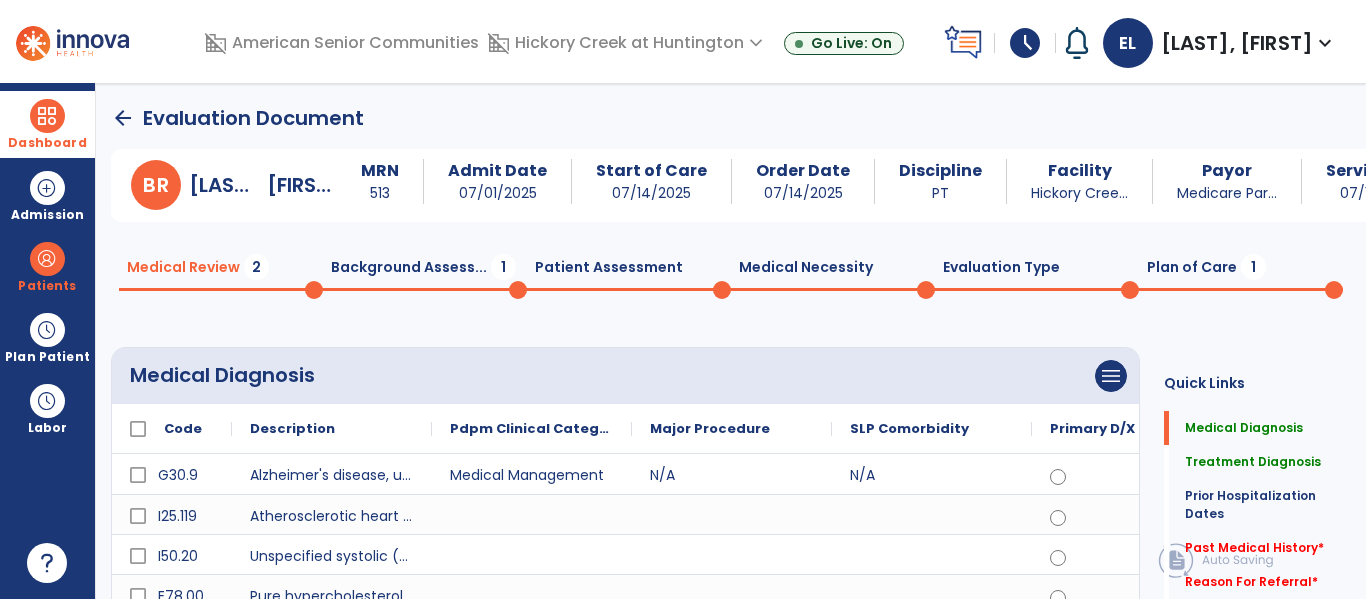 click on "Medical Review  2" 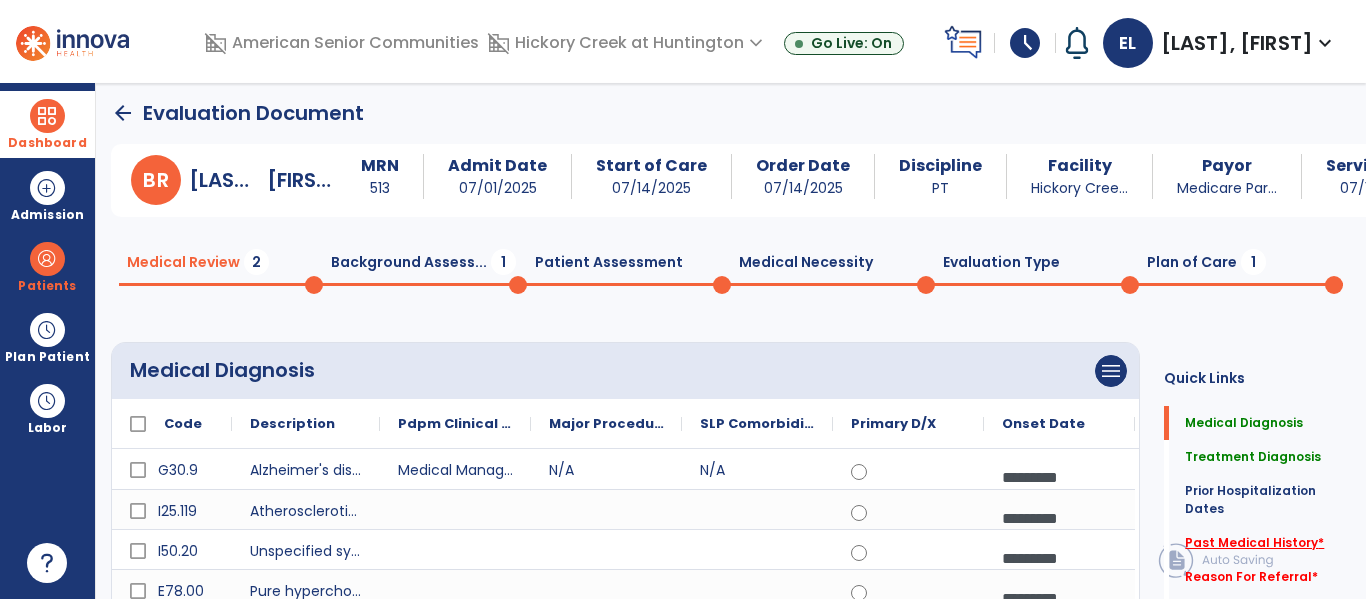 click on "Past Medical History   *" 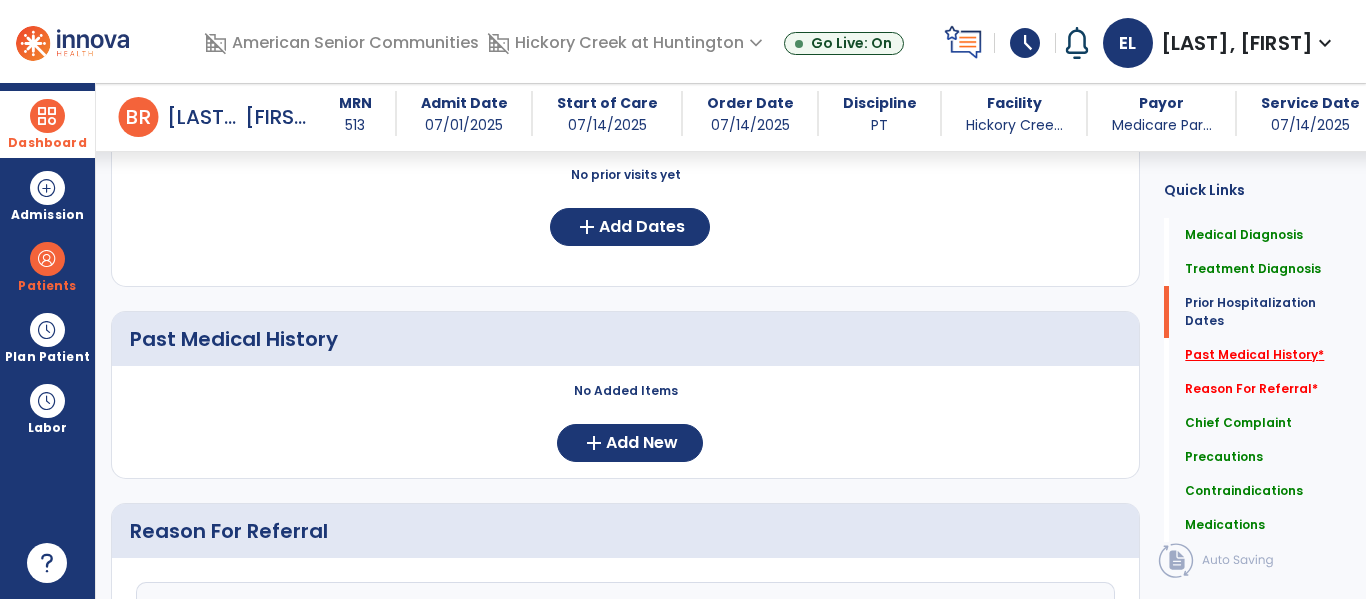 scroll, scrollTop: 1115, scrollLeft: 0, axis: vertical 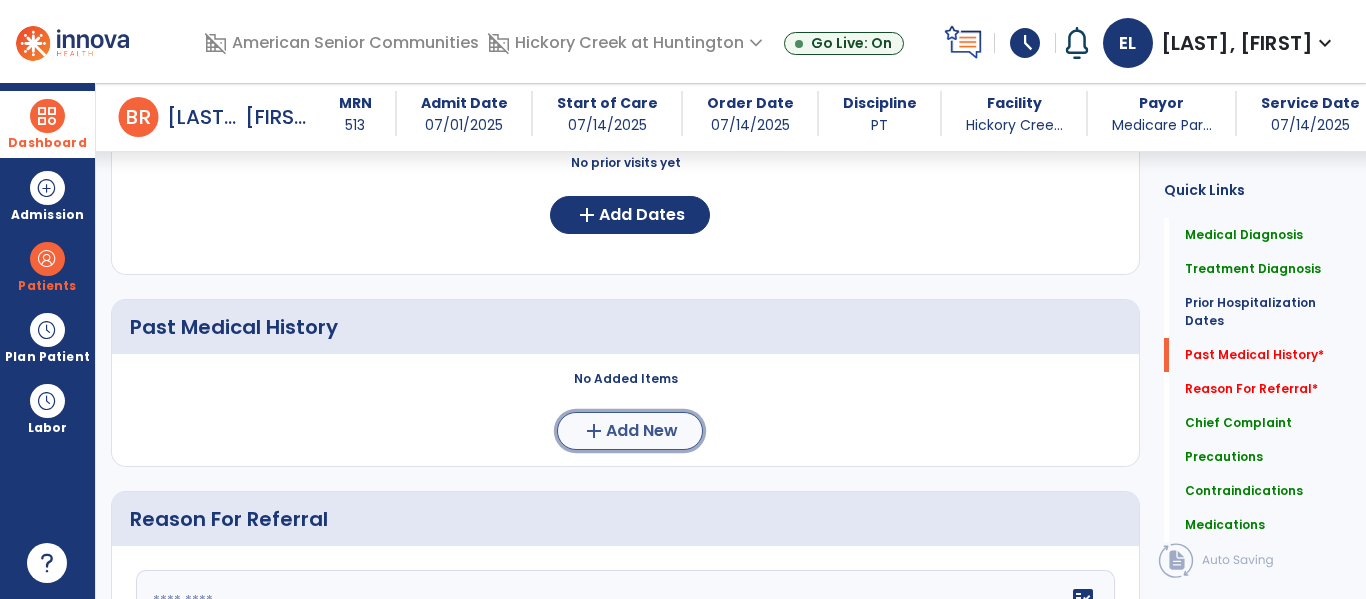 click on "add  Add New" 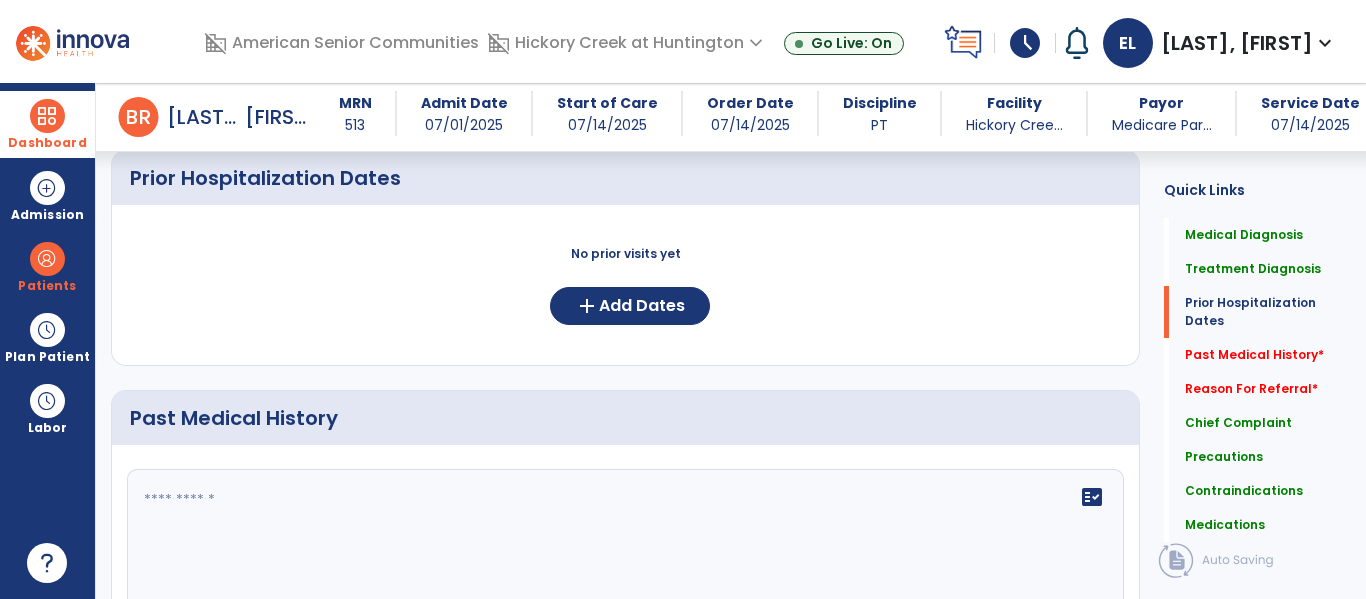 scroll, scrollTop: 996, scrollLeft: 0, axis: vertical 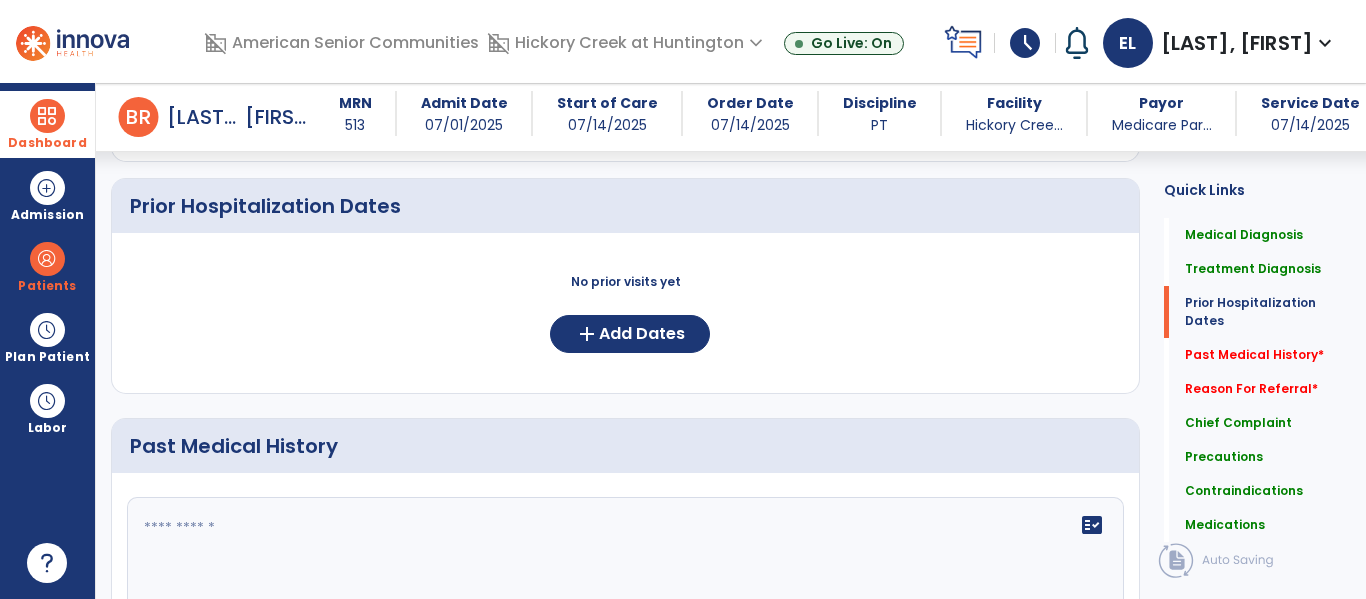 click 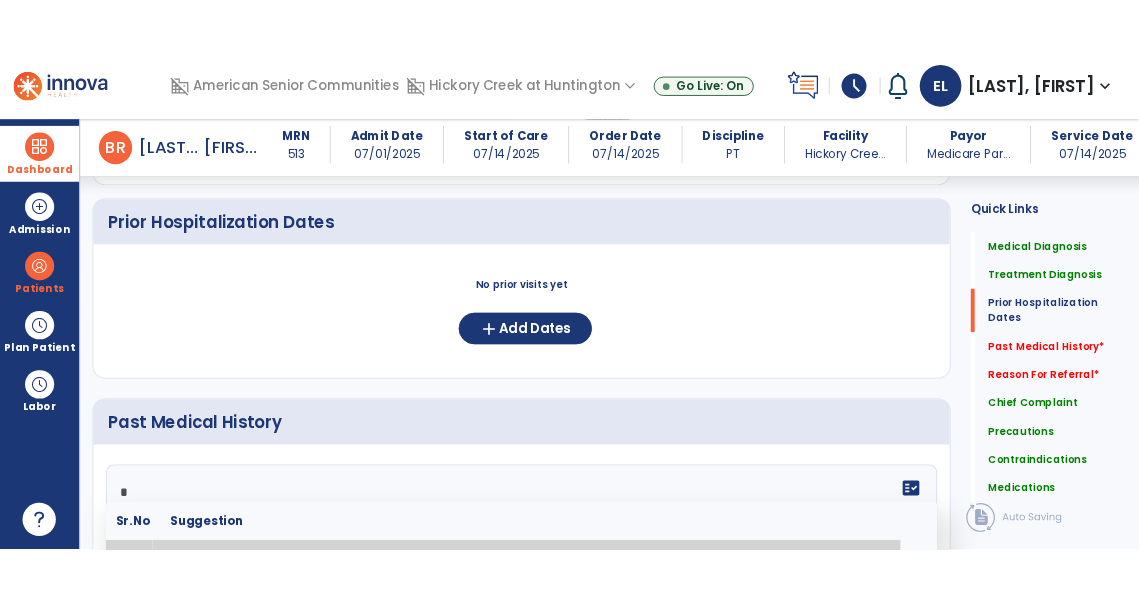 scroll, scrollTop: 1023, scrollLeft: 0, axis: vertical 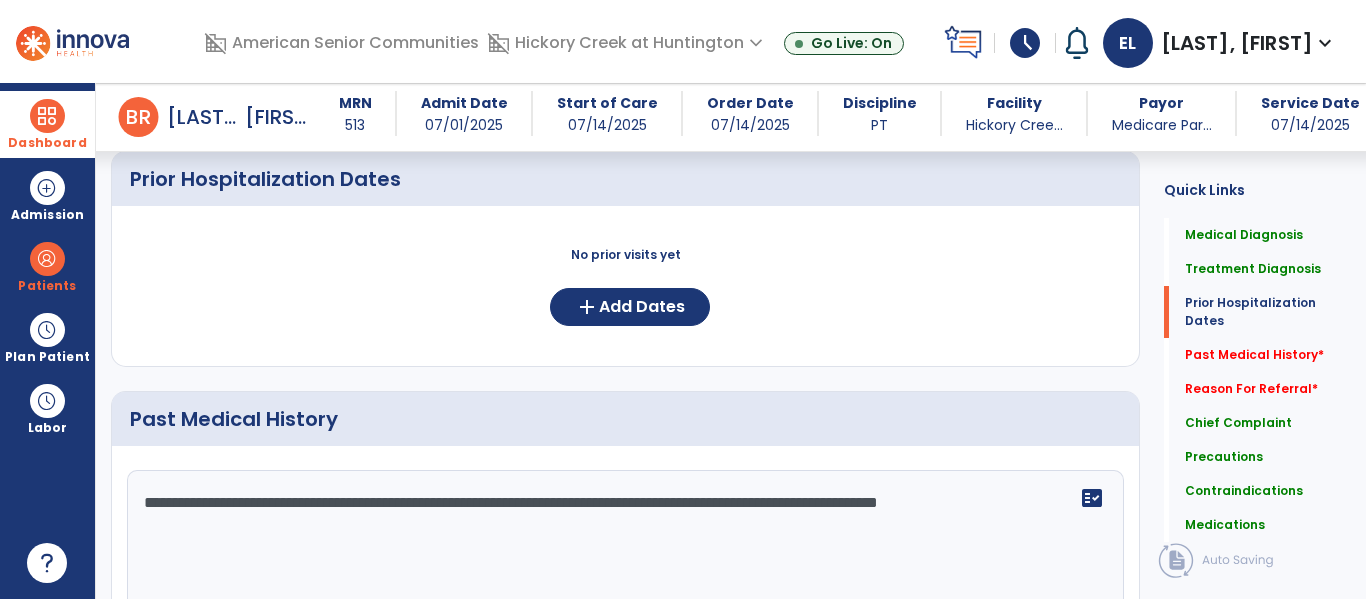 type on "**********" 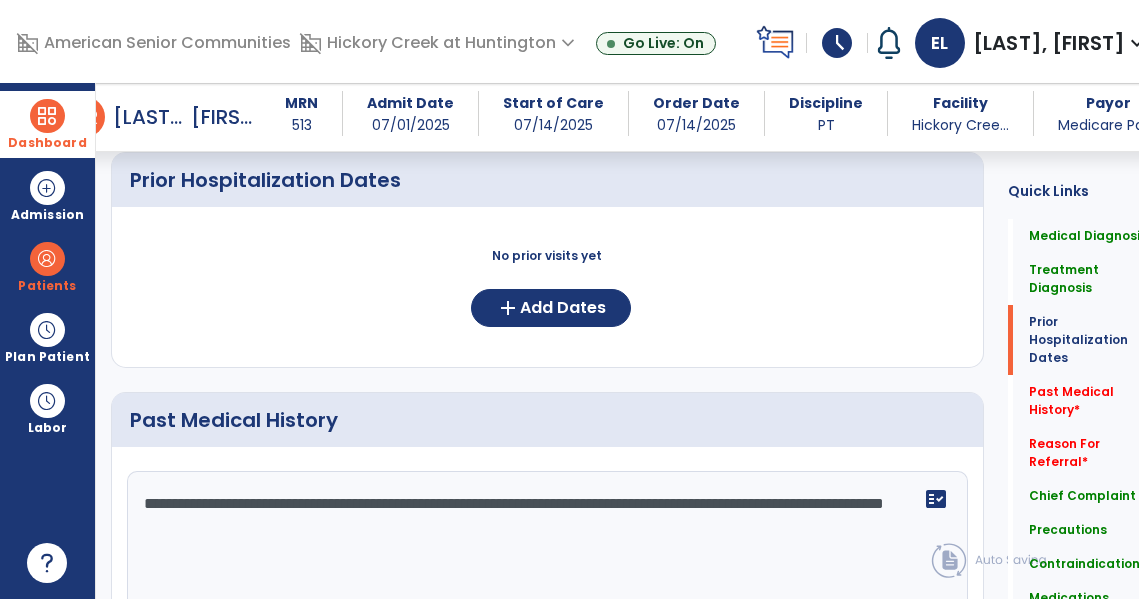 scroll, scrollTop: 1038, scrollLeft: 0, axis: vertical 